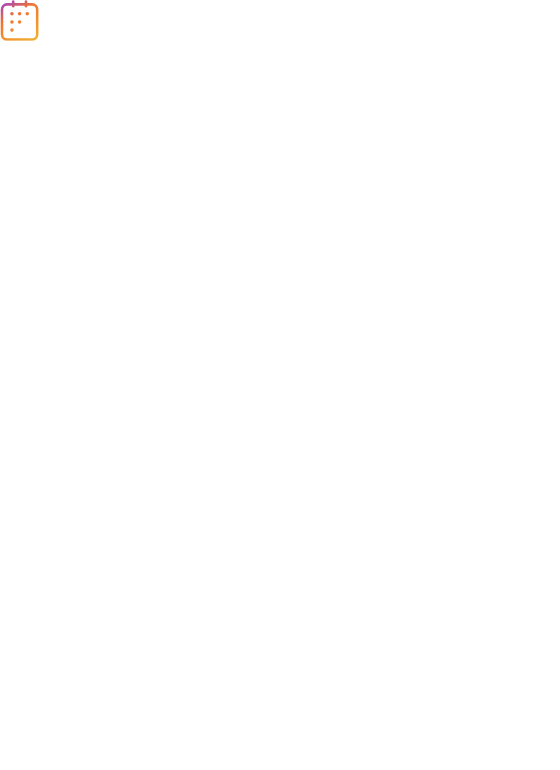 scroll, scrollTop: 0, scrollLeft: 0, axis: both 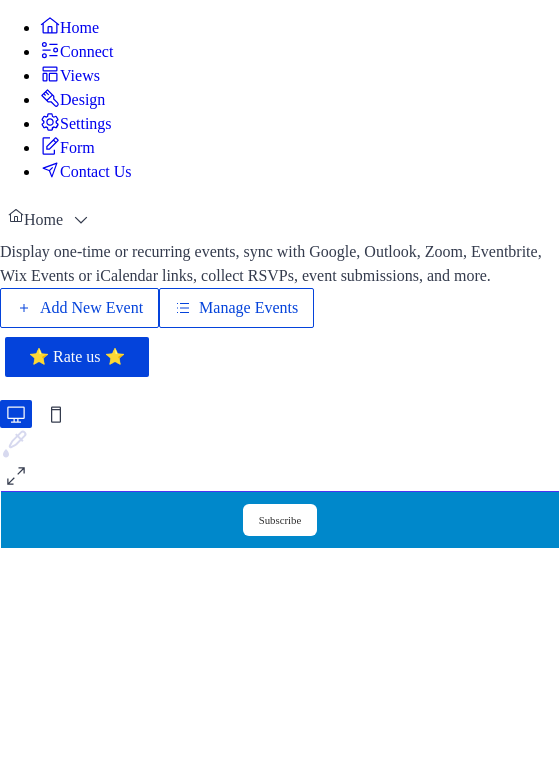 click on "Manage Events" at bounding box center [248, 308] 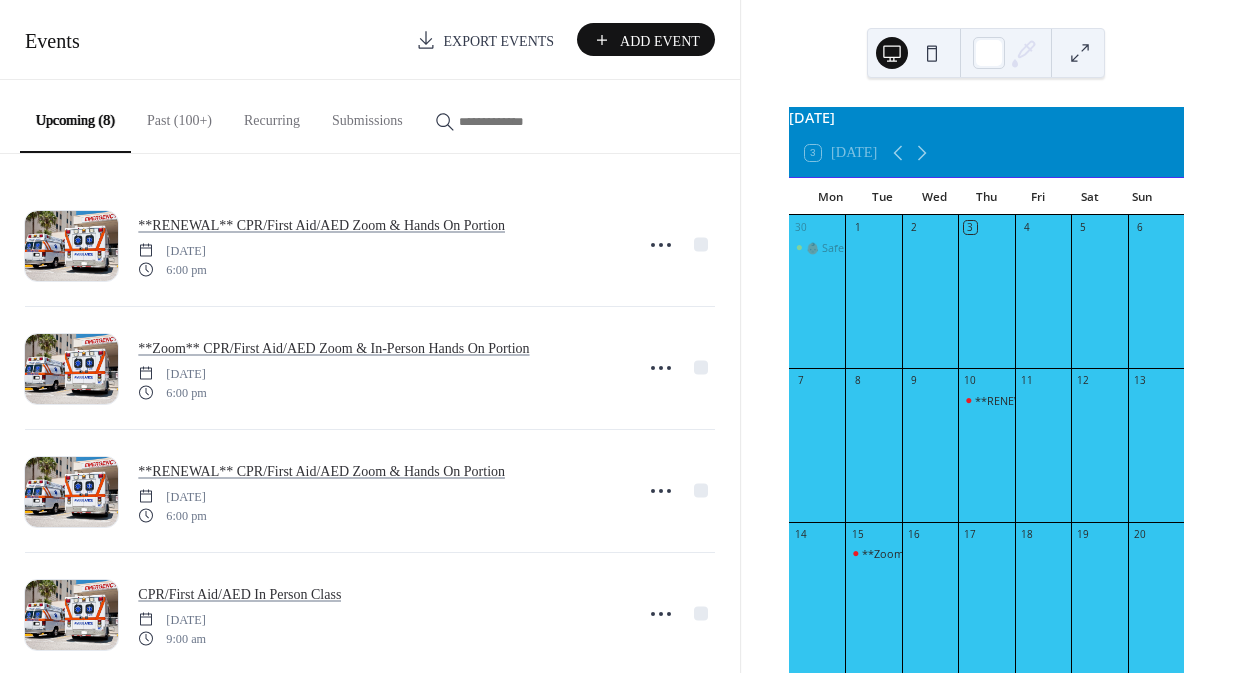 scroll, scrollTop: 0, scrollLeft: 0, axis: both 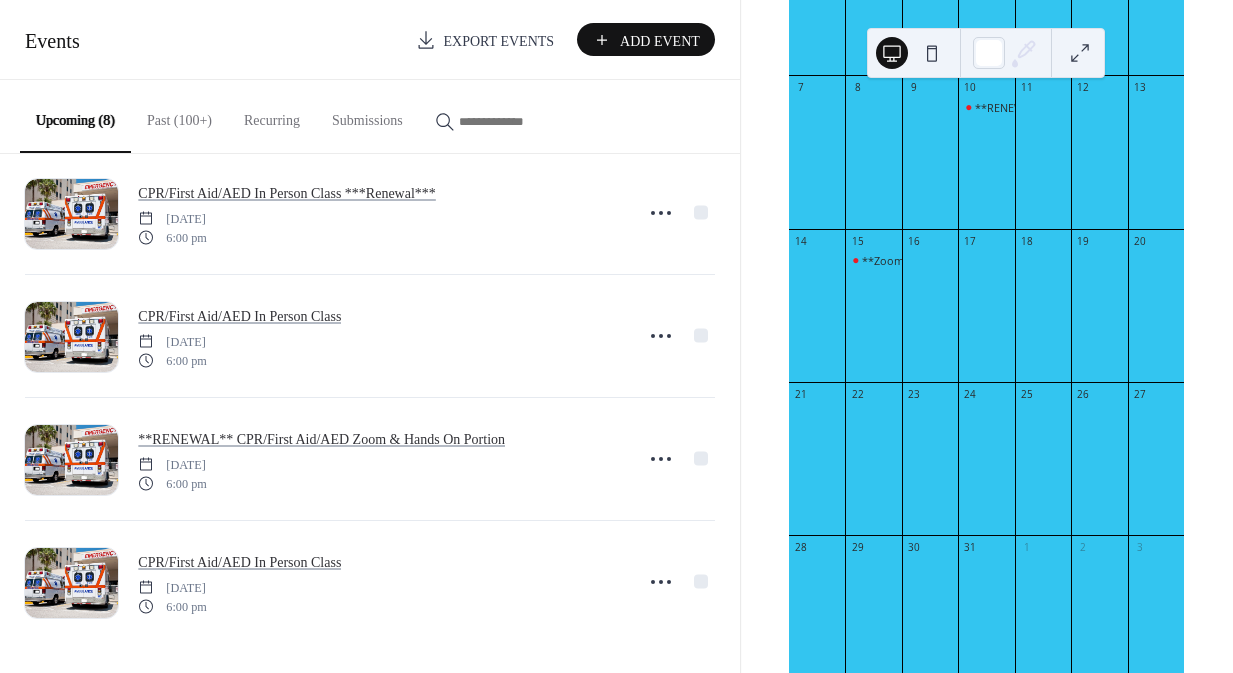 click on "Add Event" at bounding box center [660, 41] 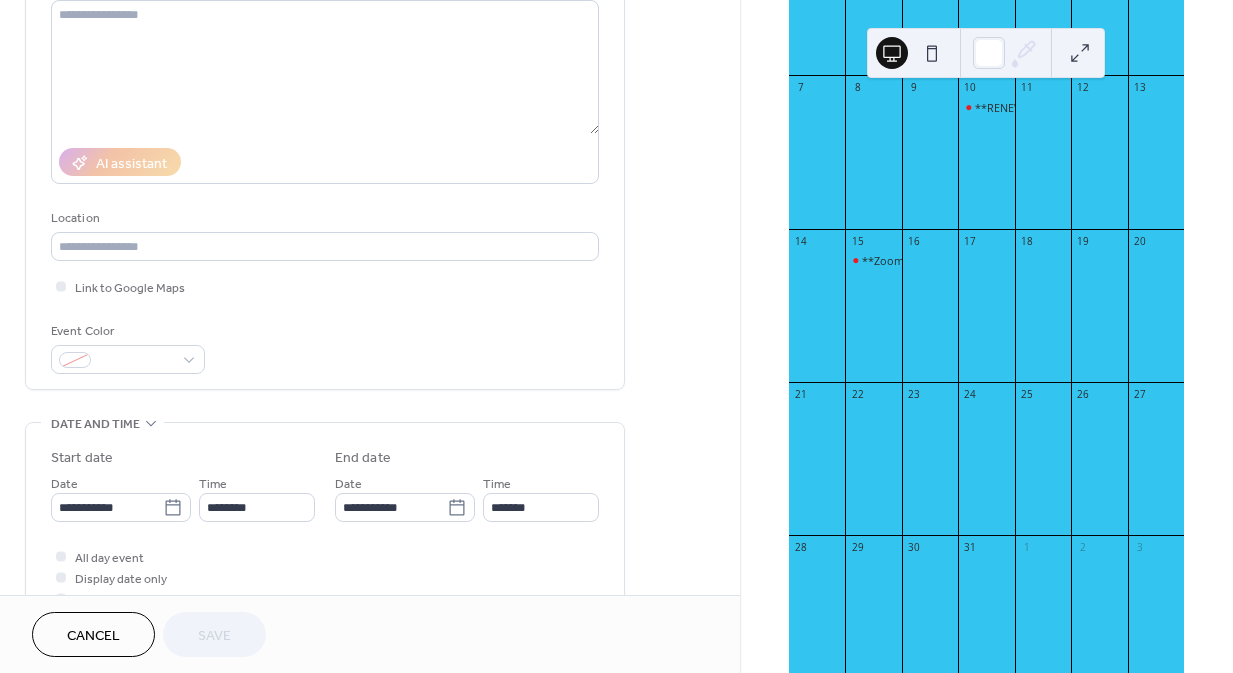 scroll, scrollTop: 391, scrollLeft: 0, axis: vertical 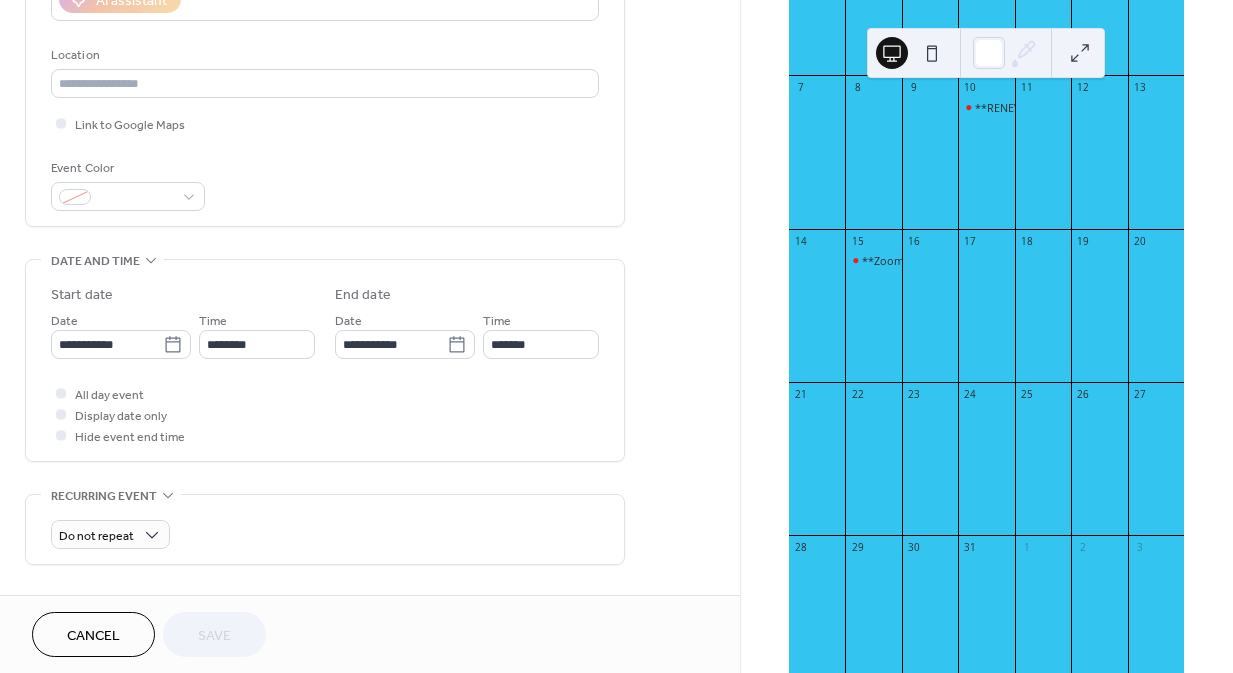 click on "Cancel" at bounding box center [93, 636] 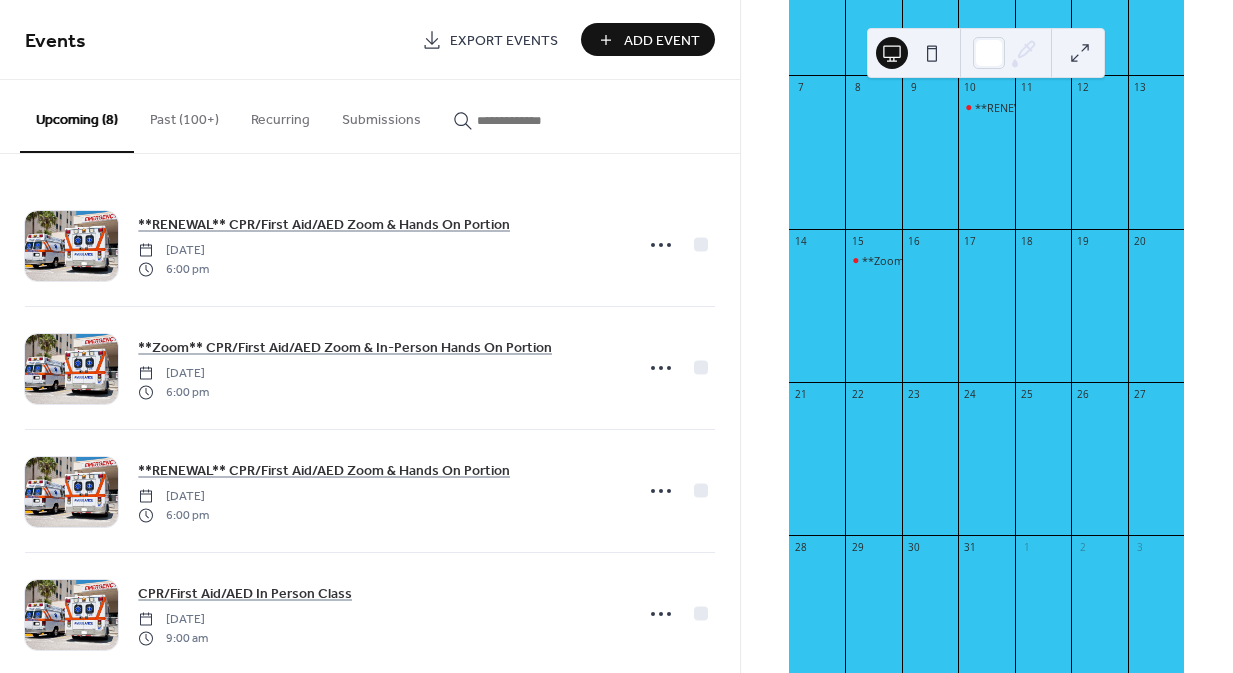 click on "Past  (100+)" at bounding box center [184, 115] 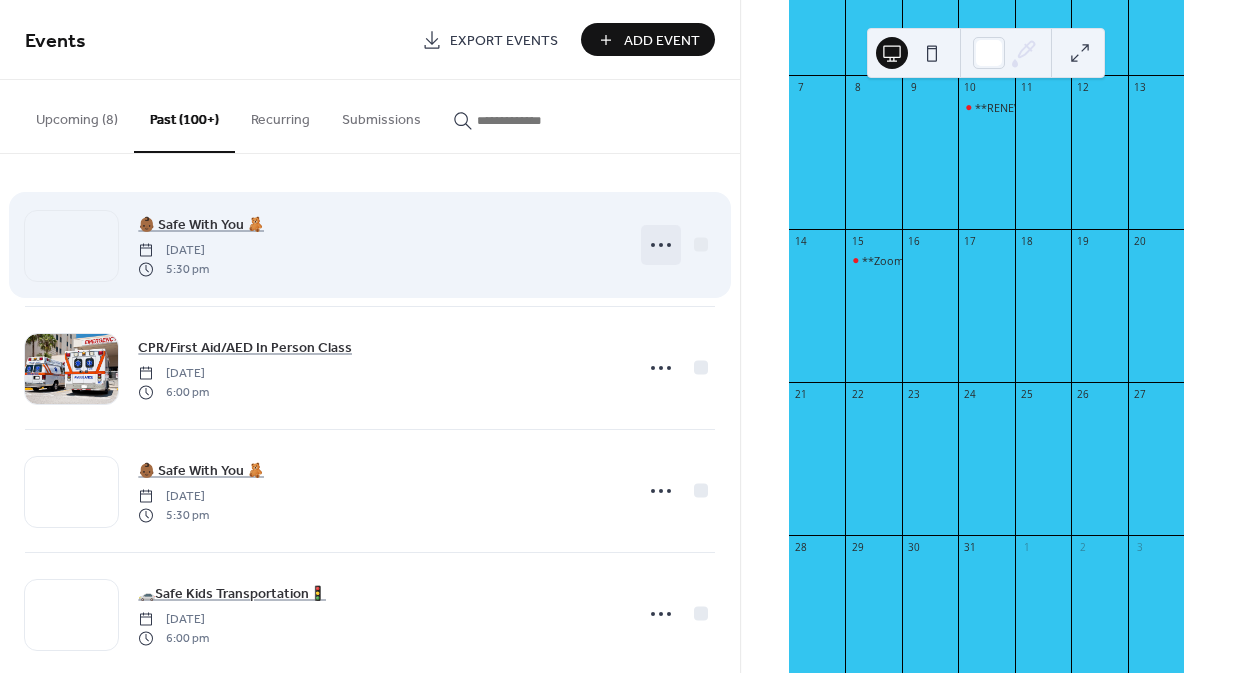 click 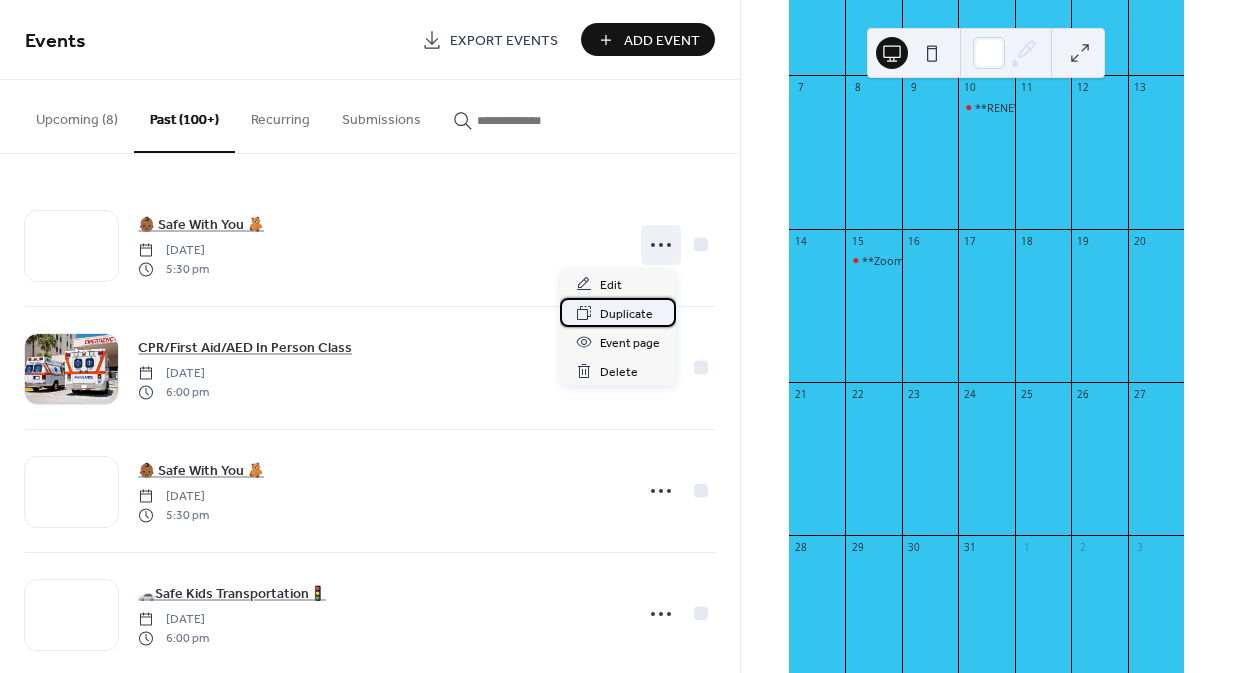 click on "Duplicate" at bounding box center (626, 314) 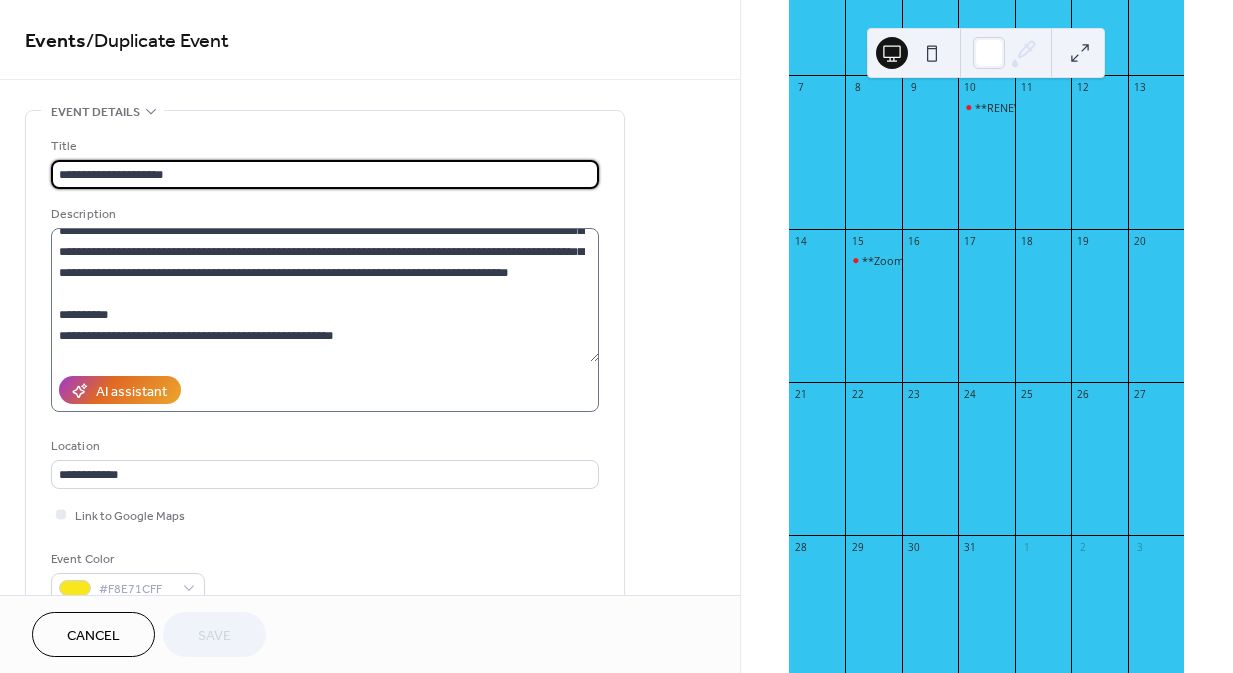 scroll, scrollTop: 39, scrollLeft: 0, axis: vertical 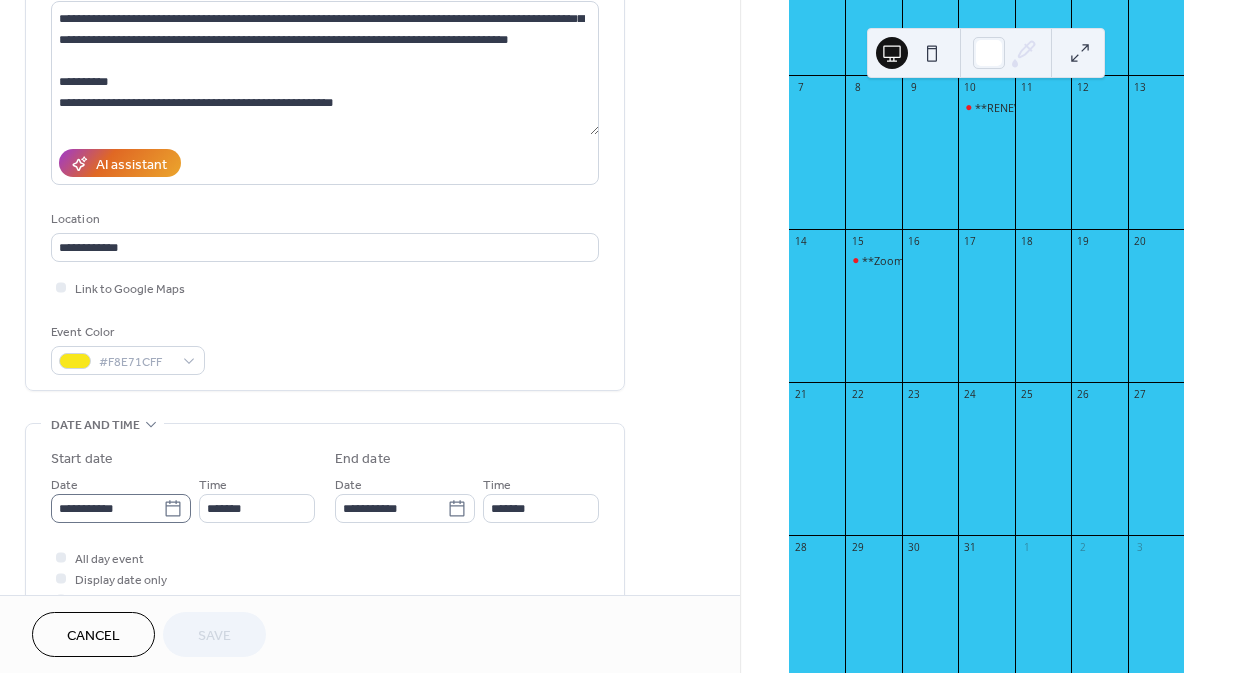 click 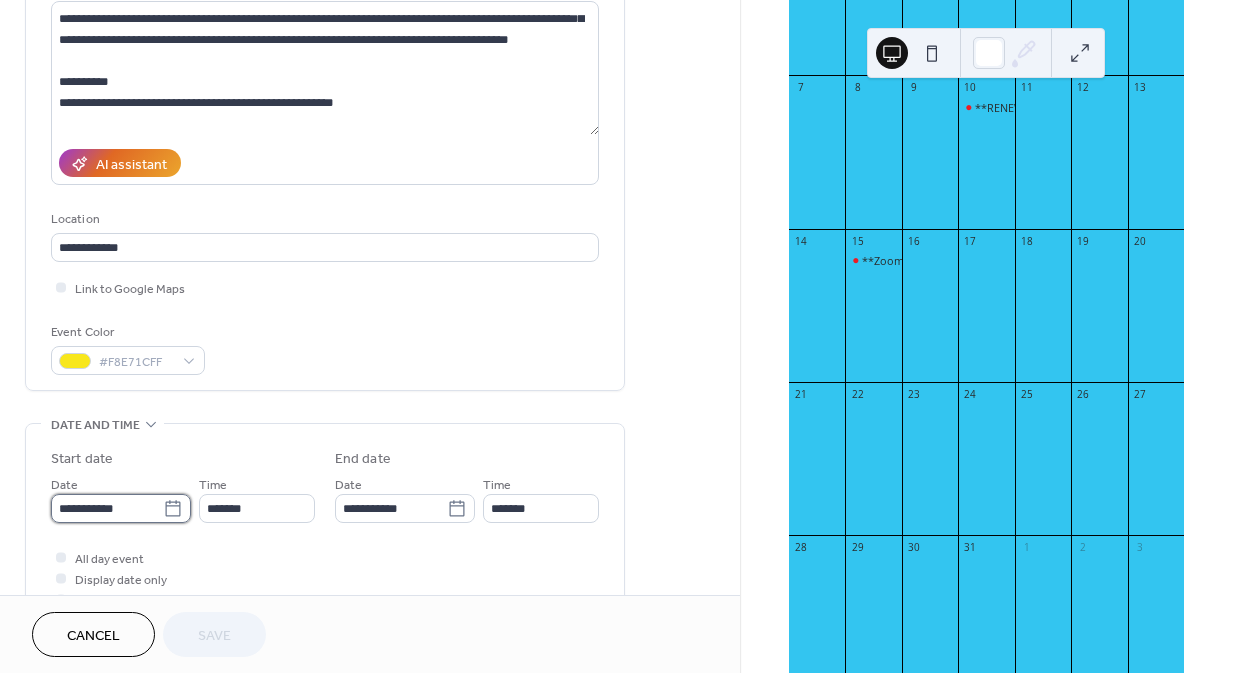 click on "**********" at bounding box center (107, 508) 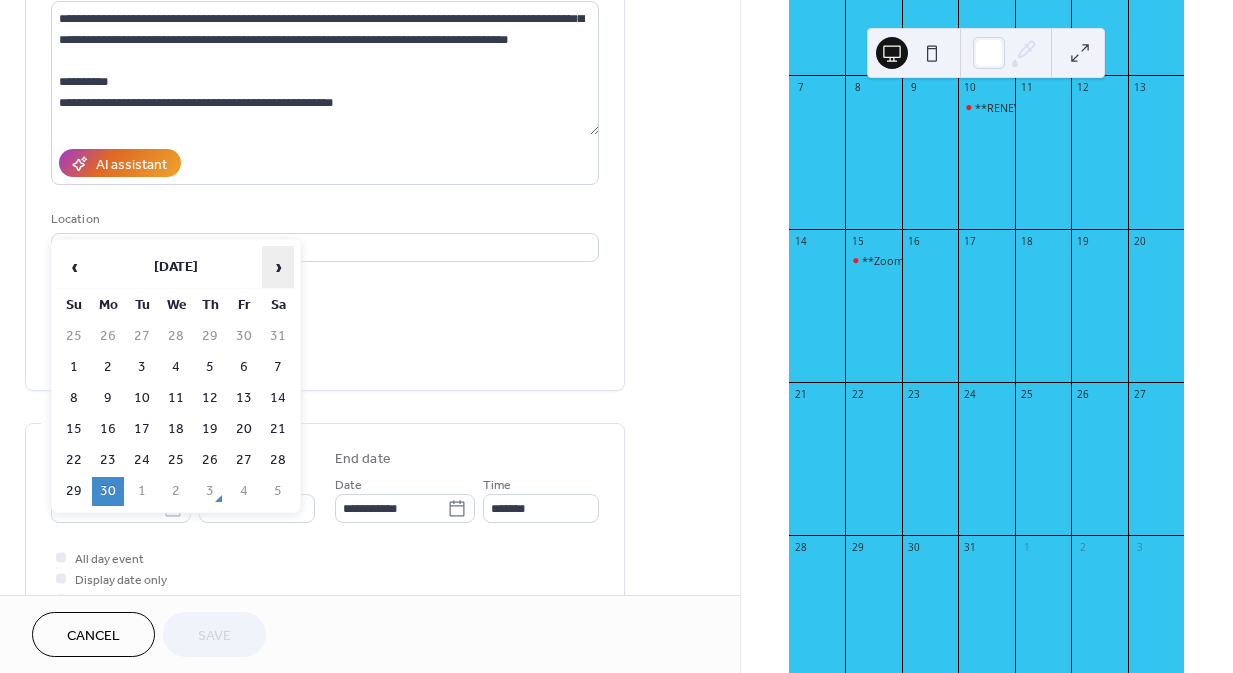 click on "›" at bounding box center (278, 267) 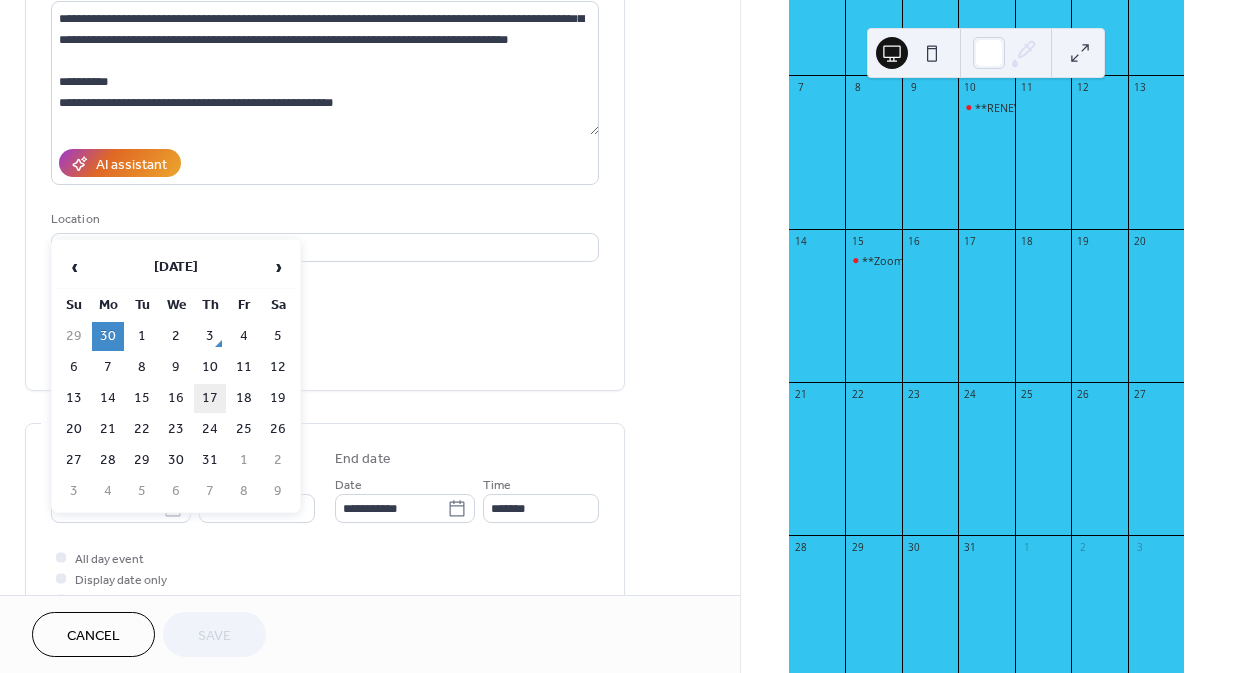 click on "17" at bounding box center (210, 398) 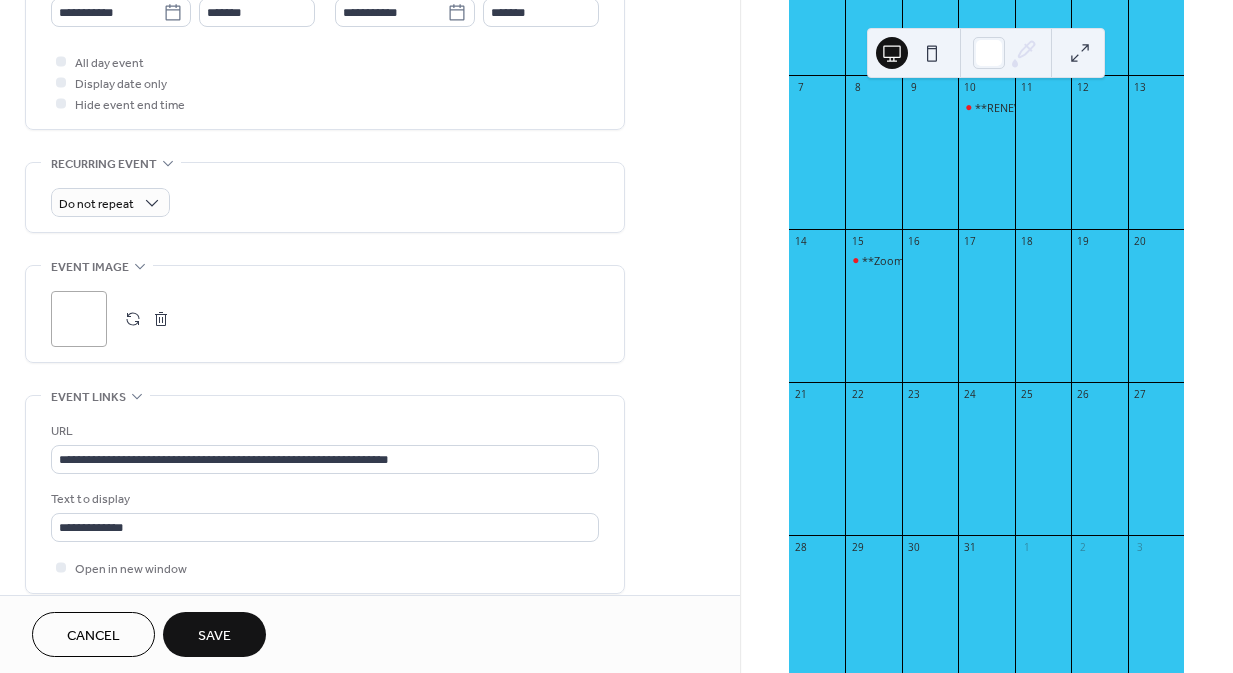 scroll, scrollTop: 746, scrollLeft: 0, axis: vertical 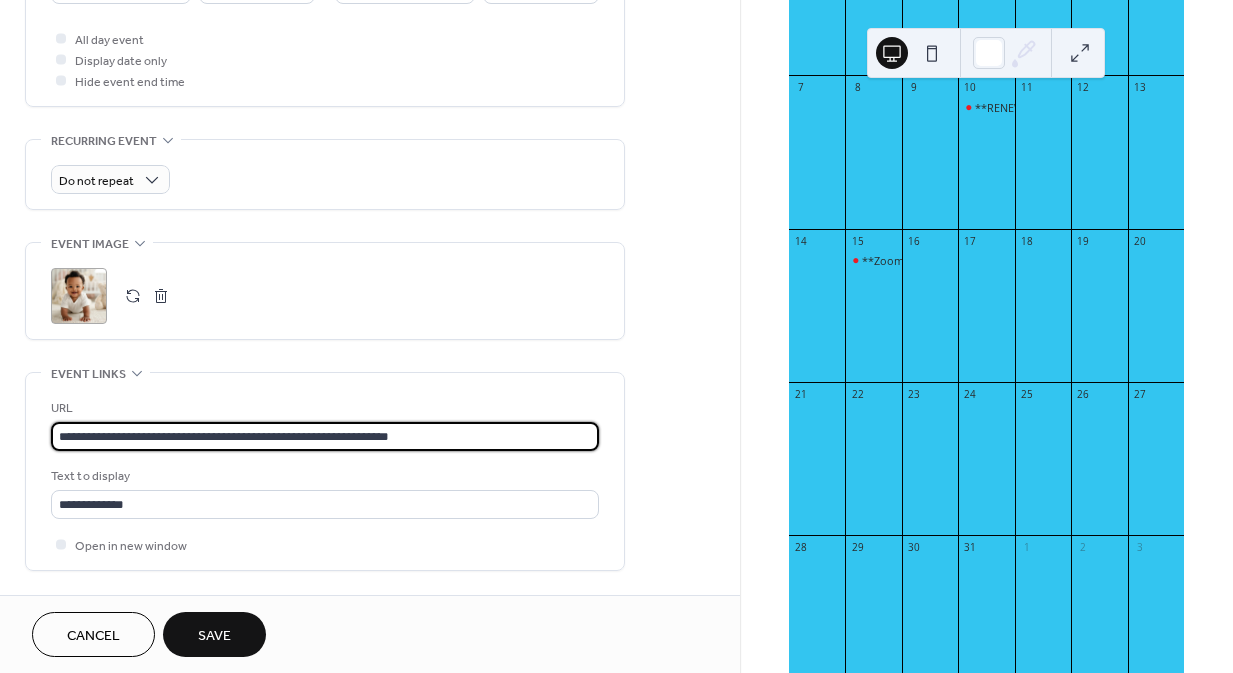 drag, startPoint x: 482, startPoint y: 437, endPoint x: 104, endPoint y: 414, distance: 378.6991 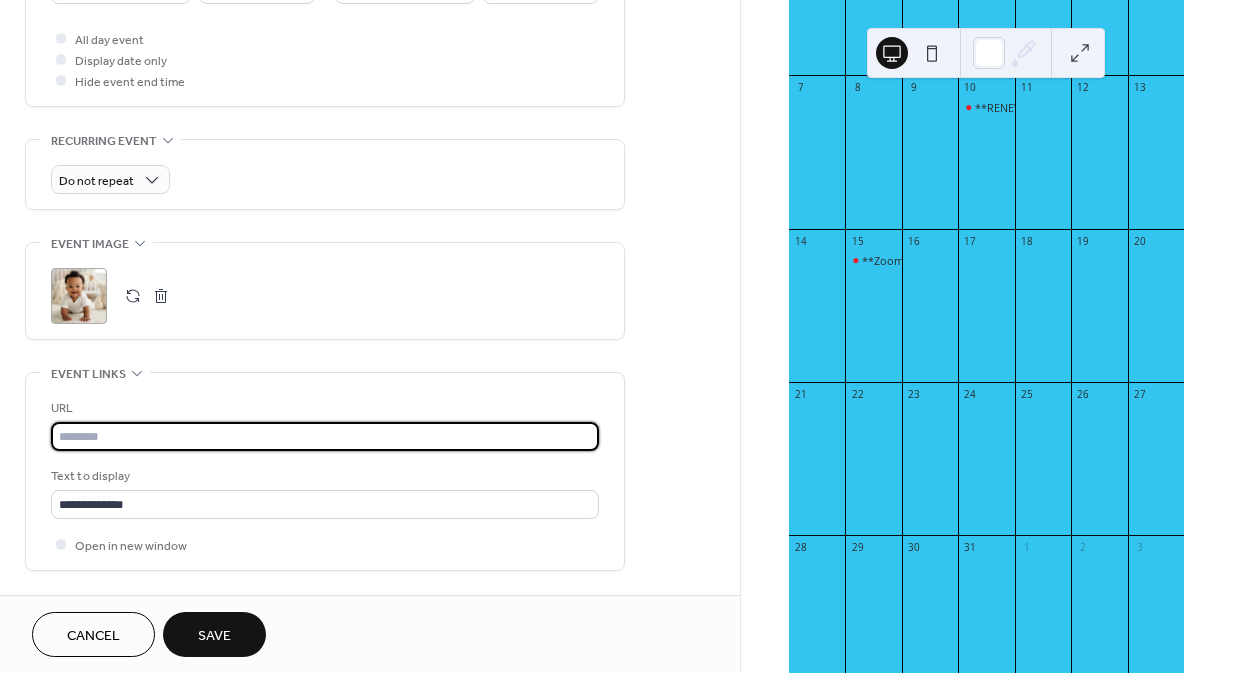 paste on "**********" 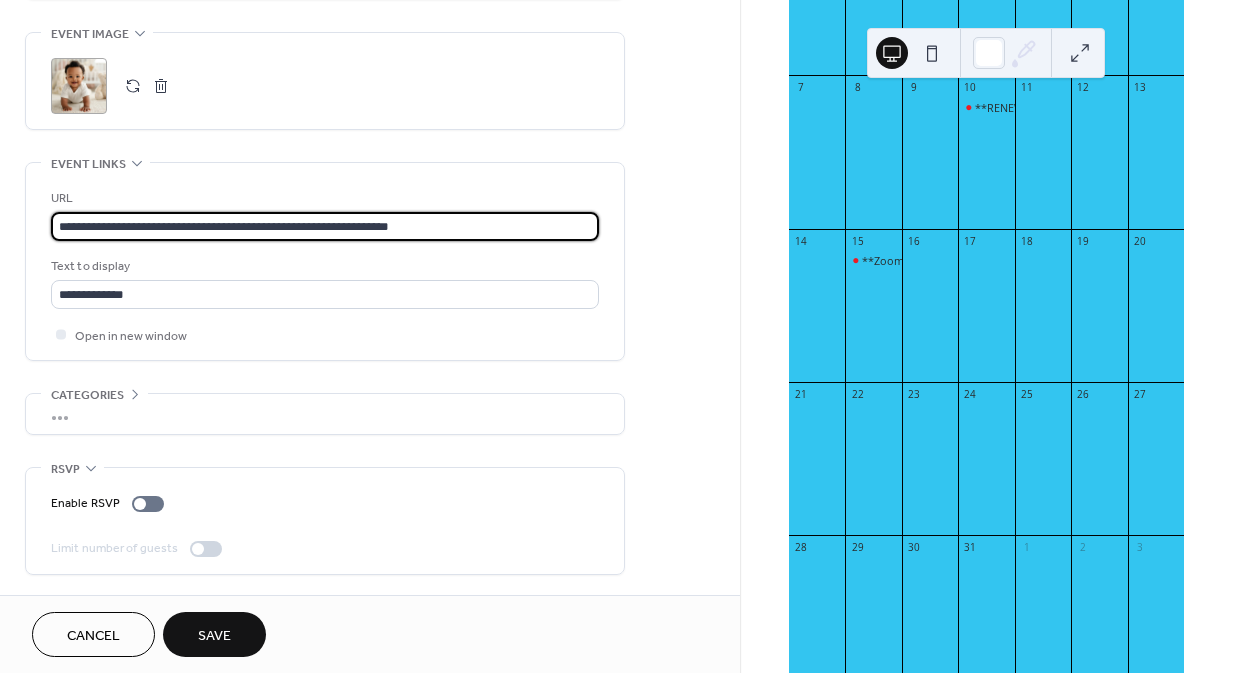 scroll, scrollTop: 534, scrollLeft: 0, axis: vertical 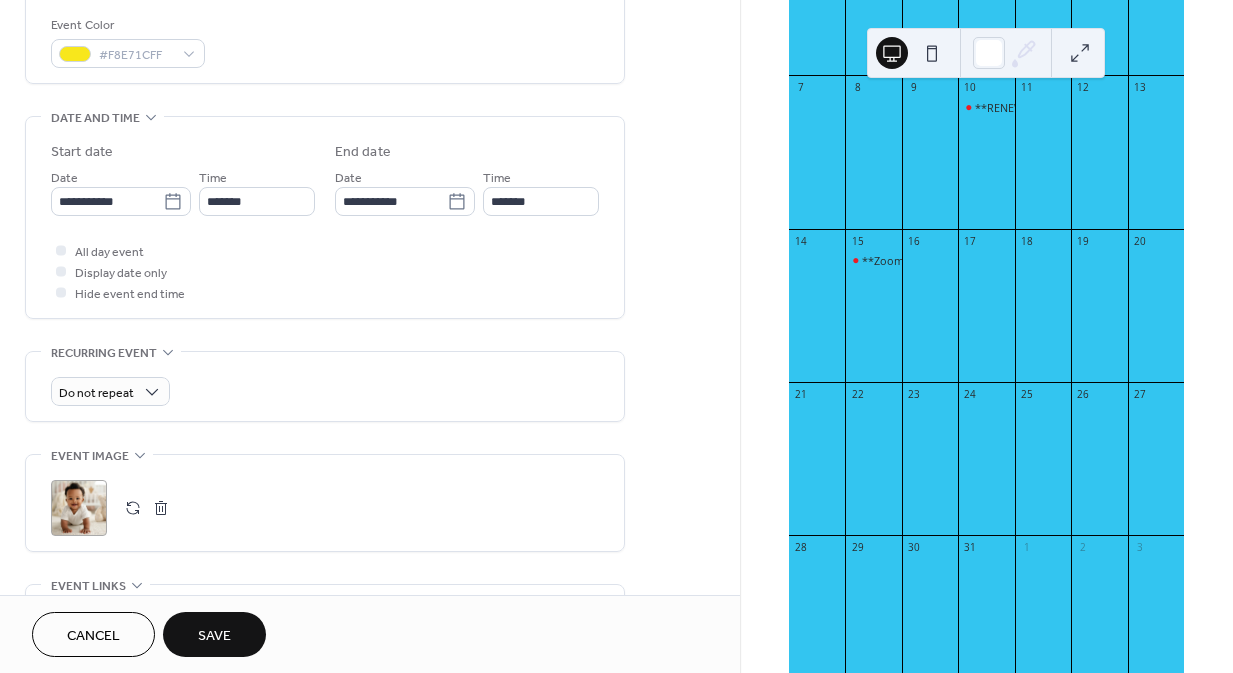 type on "**********" 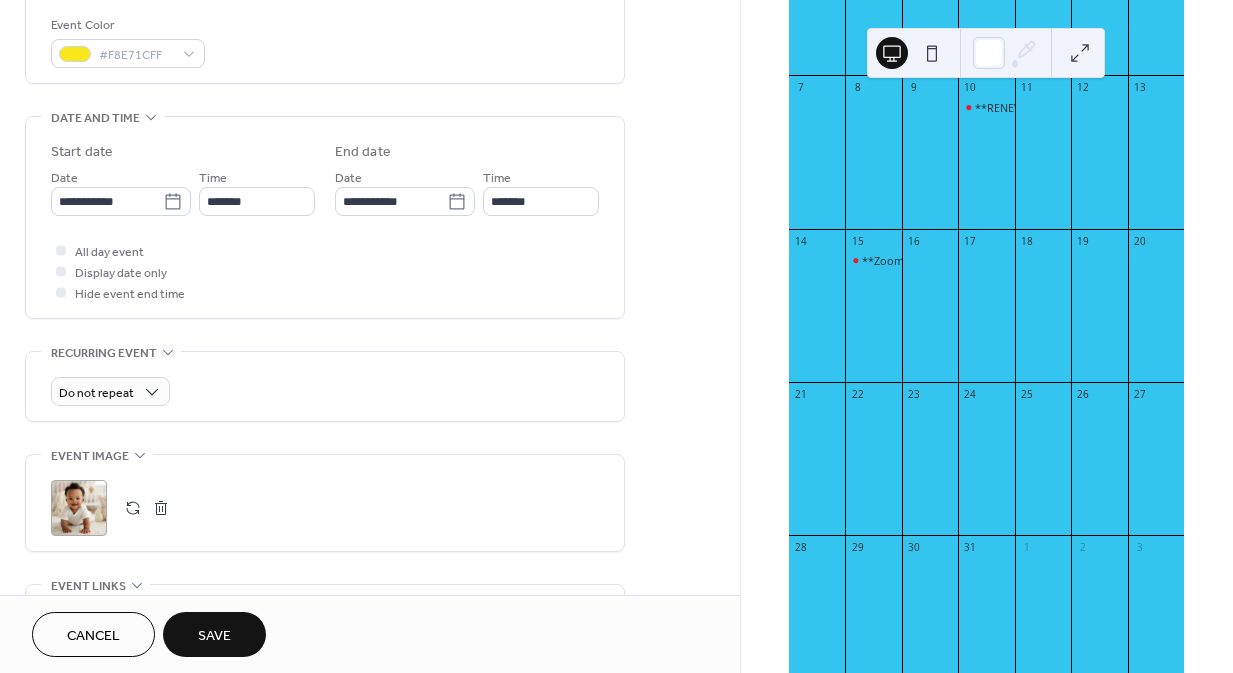 click on "Save" at bounding box center [214, 636] 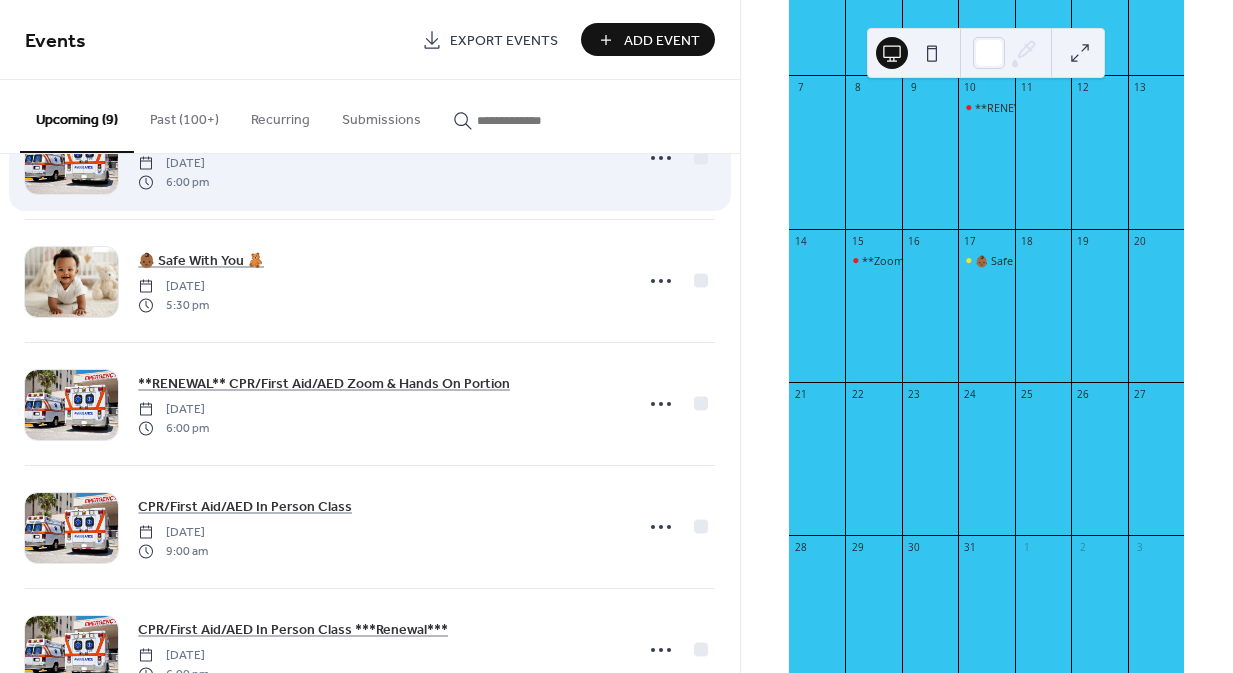 scroll, scrollTop: 0, scrollLeft: 0, axis: both 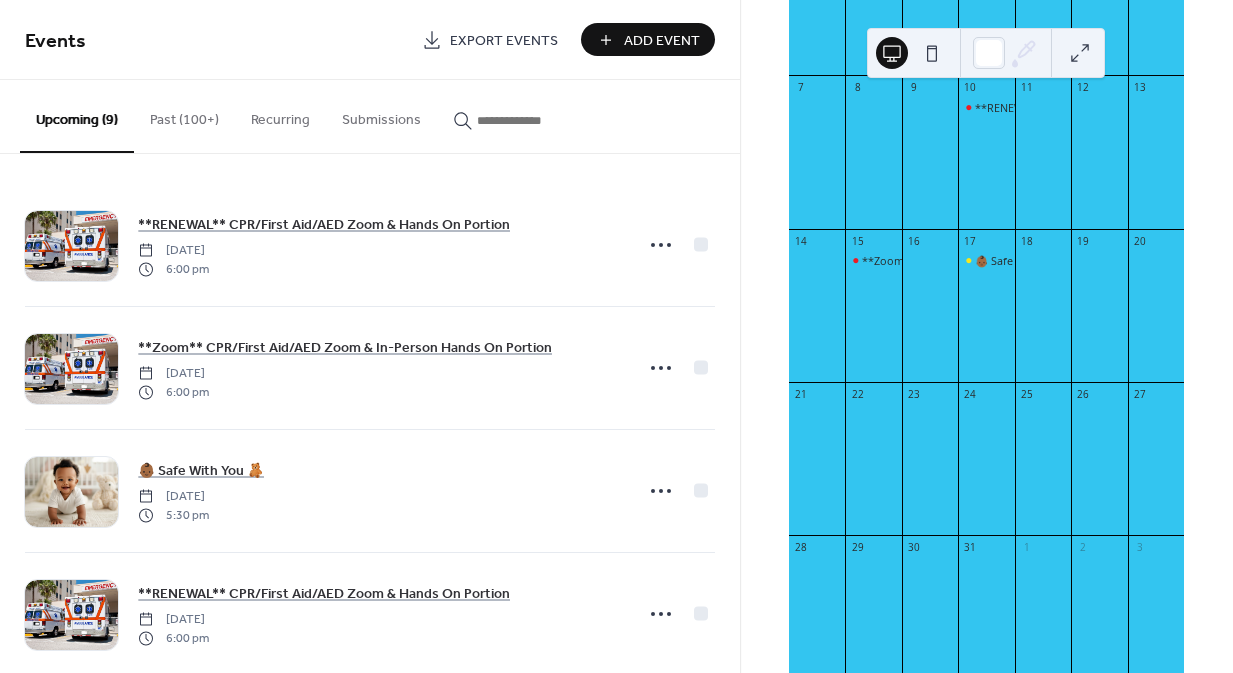 click on "Past  (100+)" at bounding box center [184, 115] 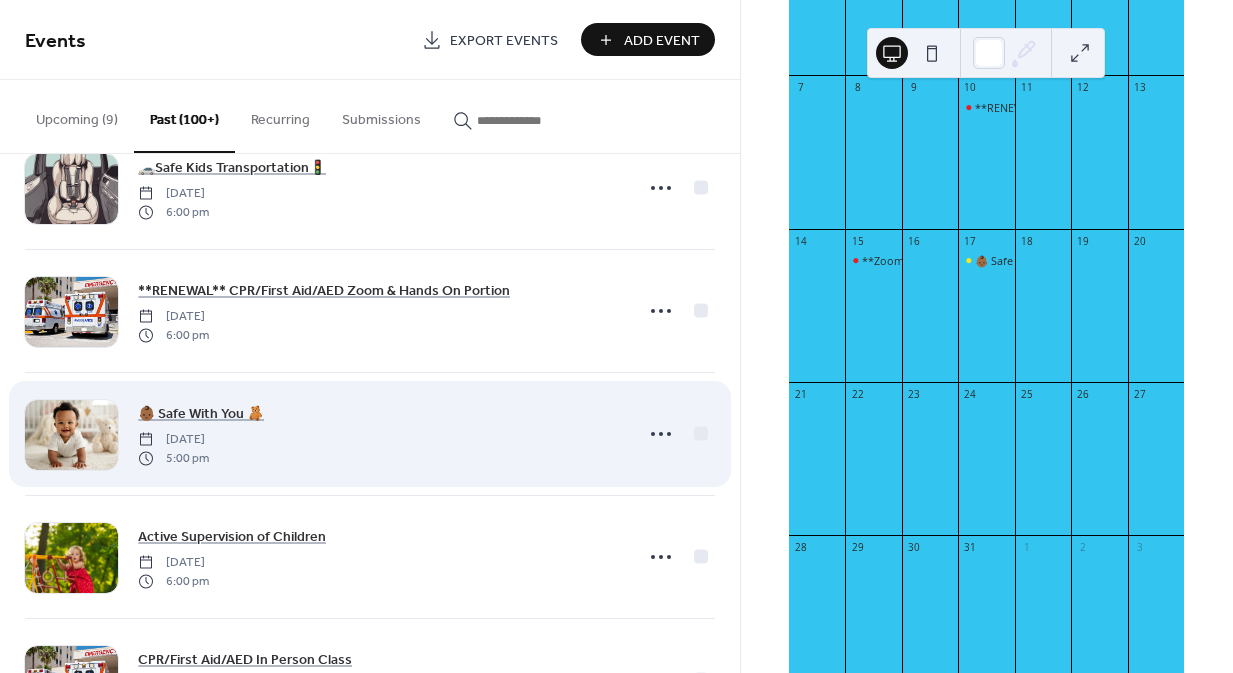 scroll, scrollTop: 468, scrollLeft: 0, axis: vertical 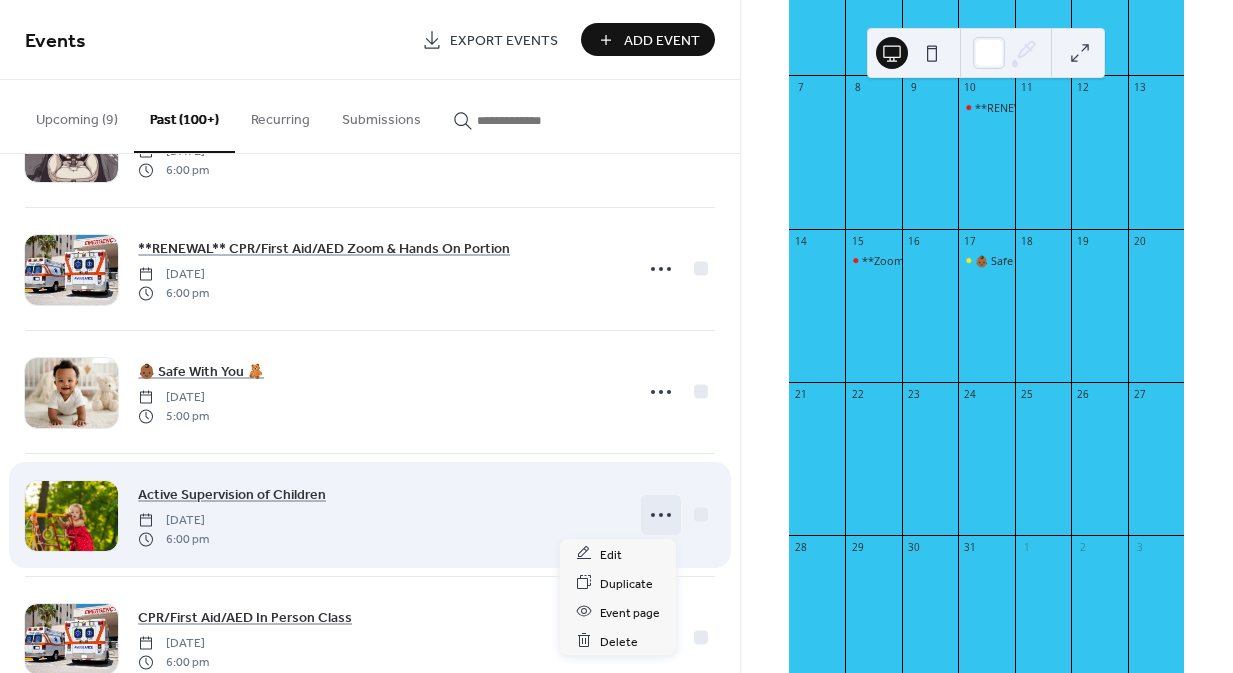 click 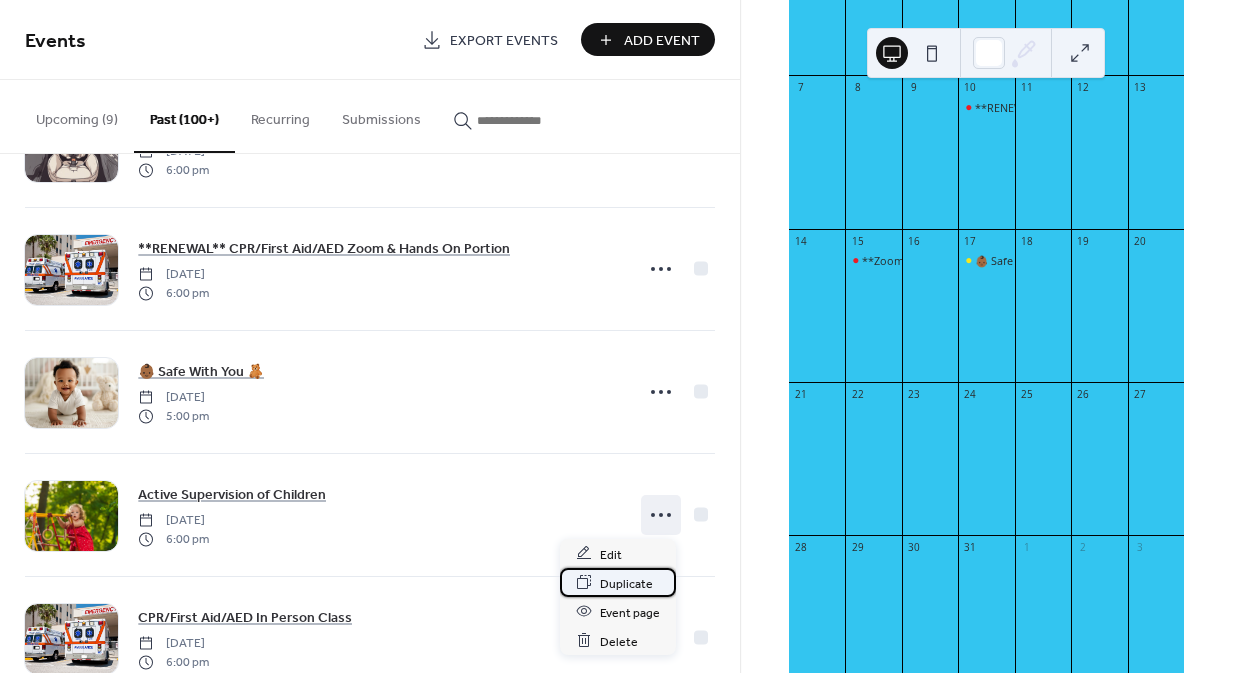 click on "Duplicate" at bounding box center [626, 583] 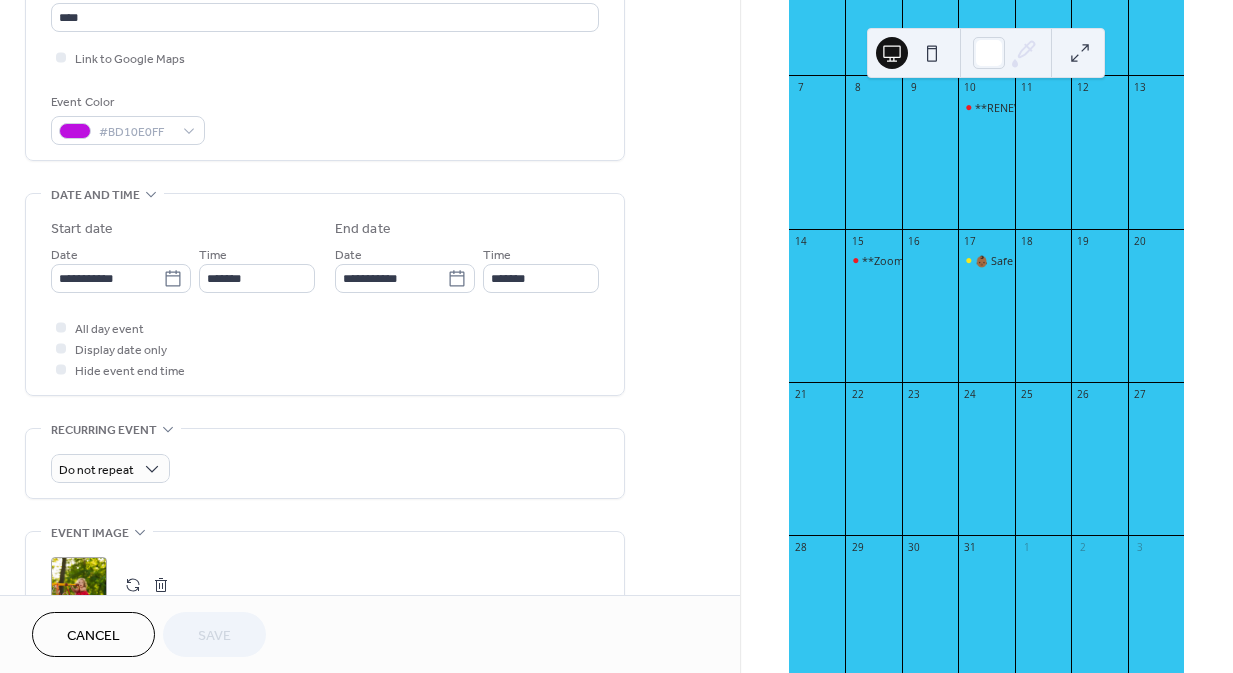 scroll, scrollTop: 634, scrollLeft: 0, axis: vertical 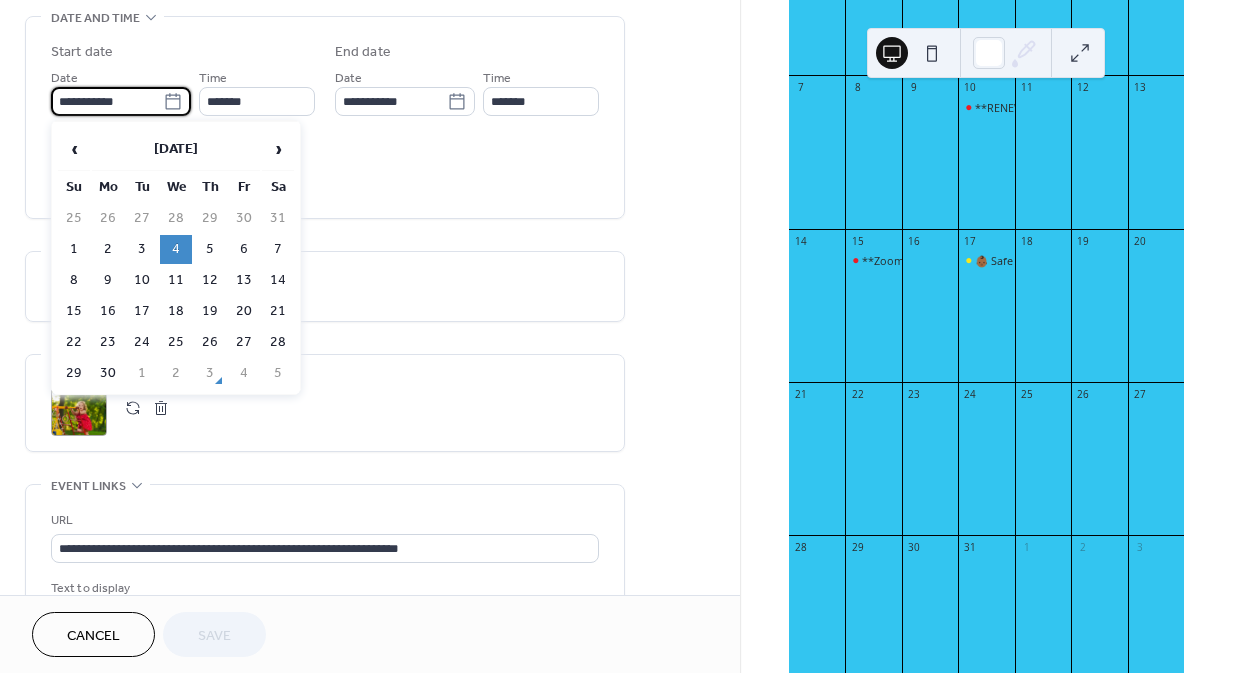 click on "**********" at bounding box center [107, 101] 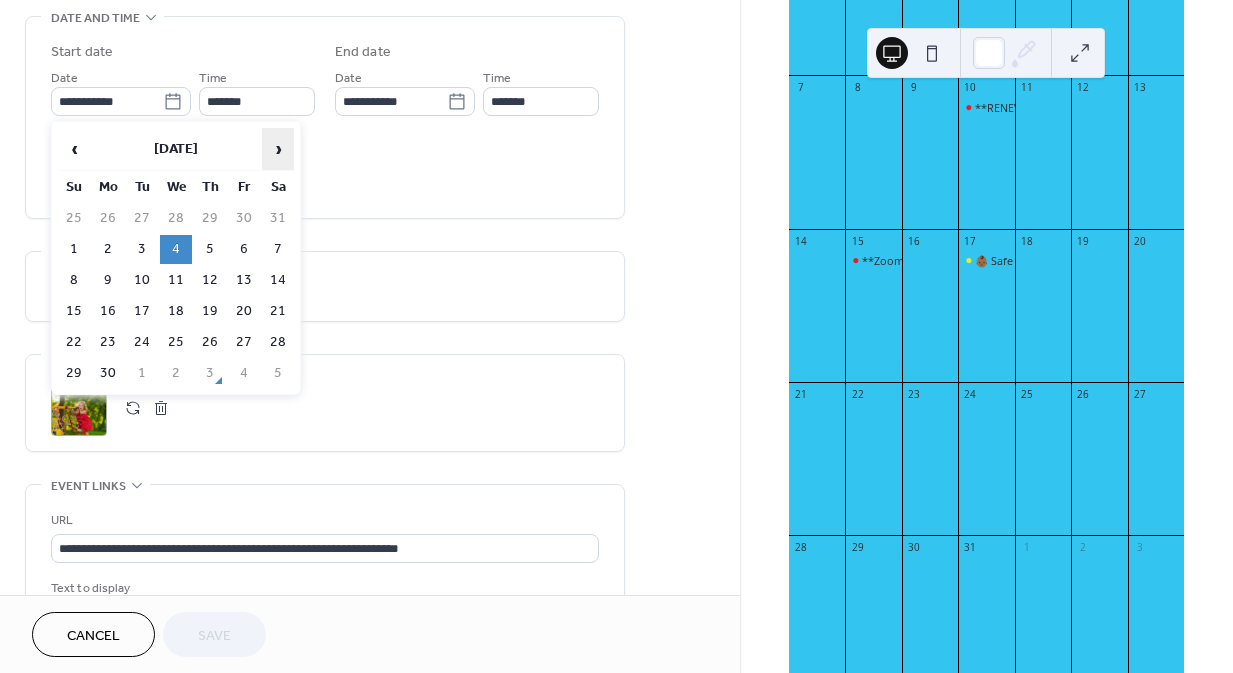 click on "›" at bounding box center [278, 149] 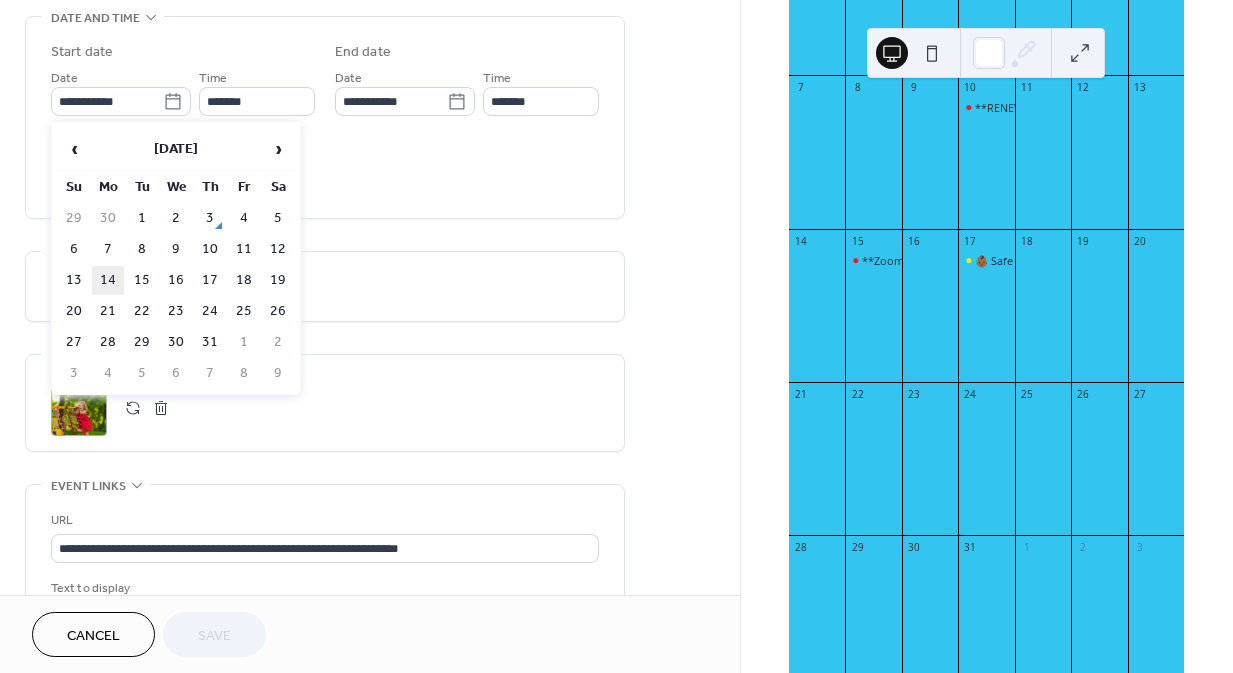 click on "14" at bounding box center [108, 280] 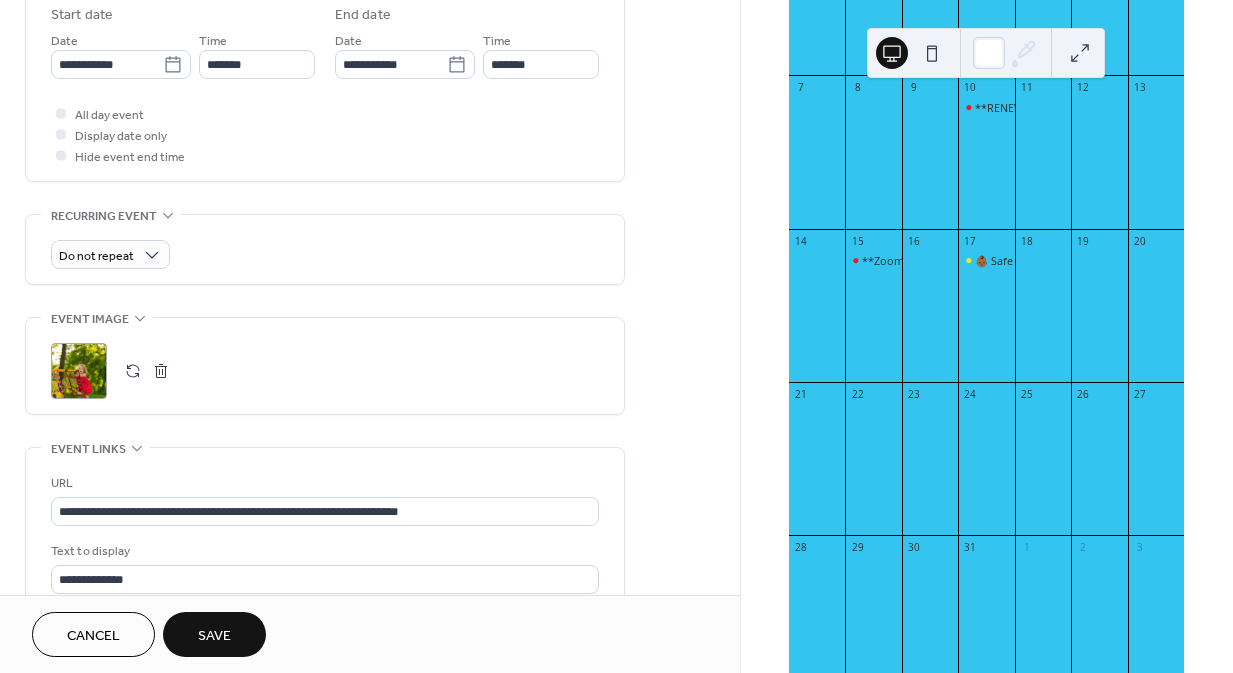 scroll, scrollTop: 673, scrollLeft: 0, axis: vertical 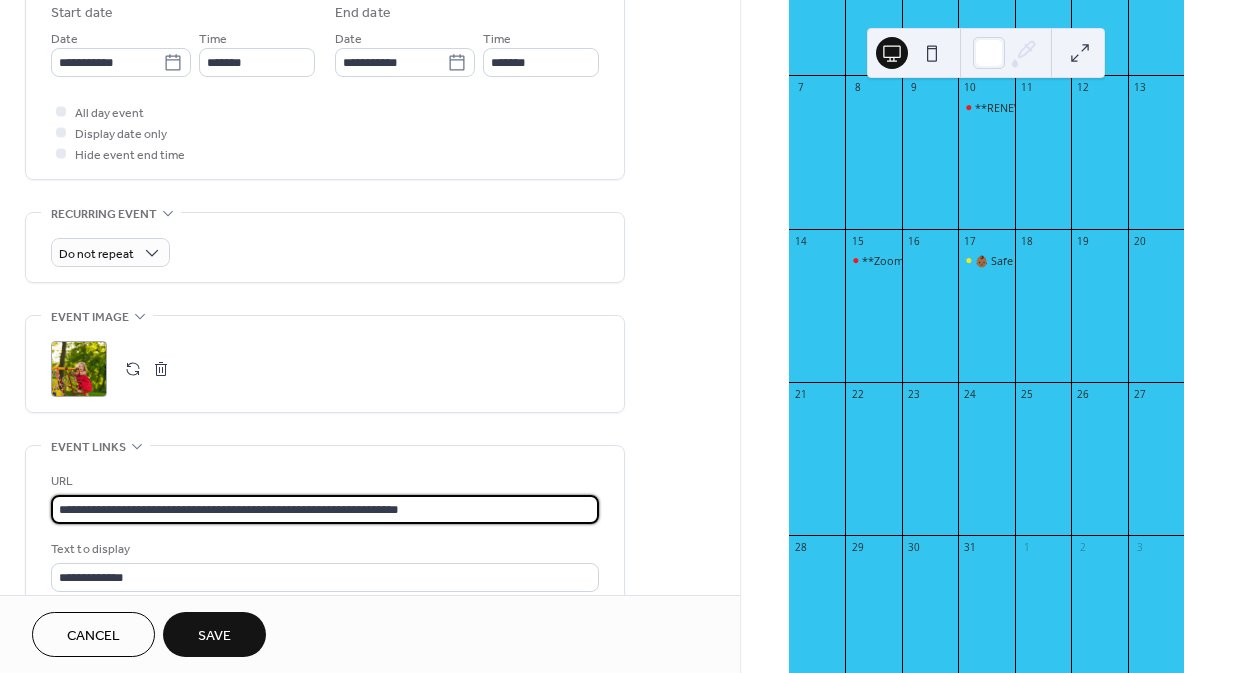 drag, startPoint x: 319, startPoint y: 514, endPoint x: 7, endPoint y: 490, distance: 312.92172 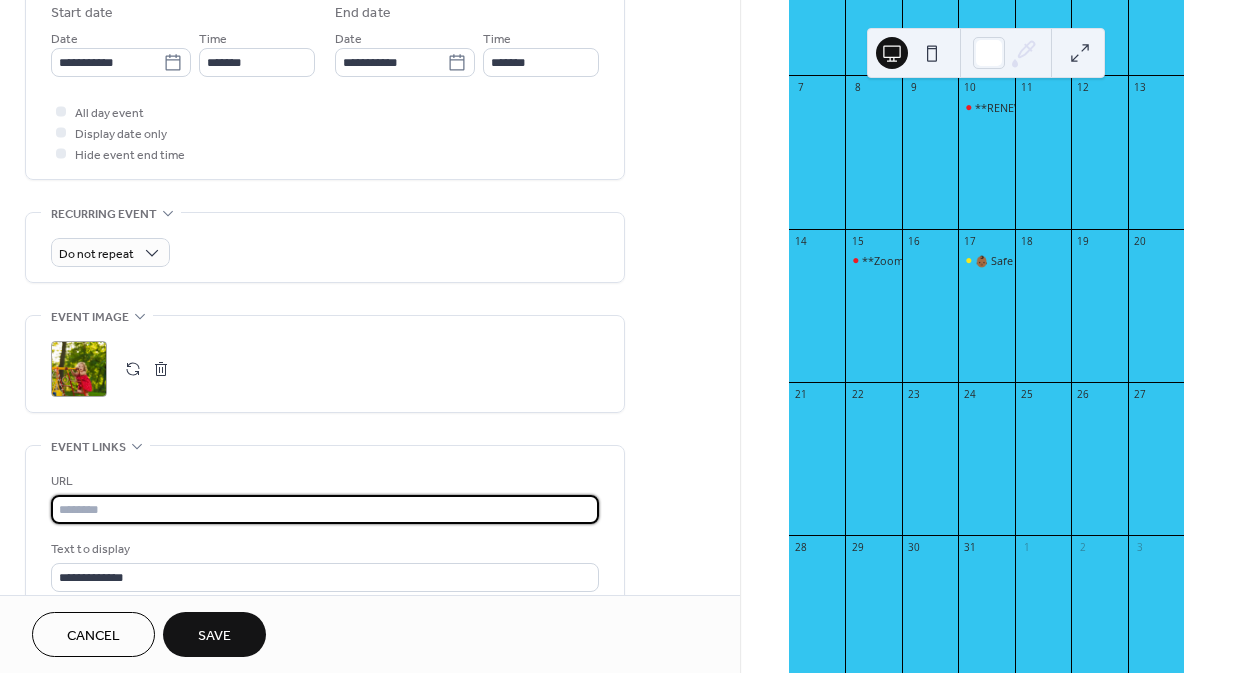 paste on "**********" 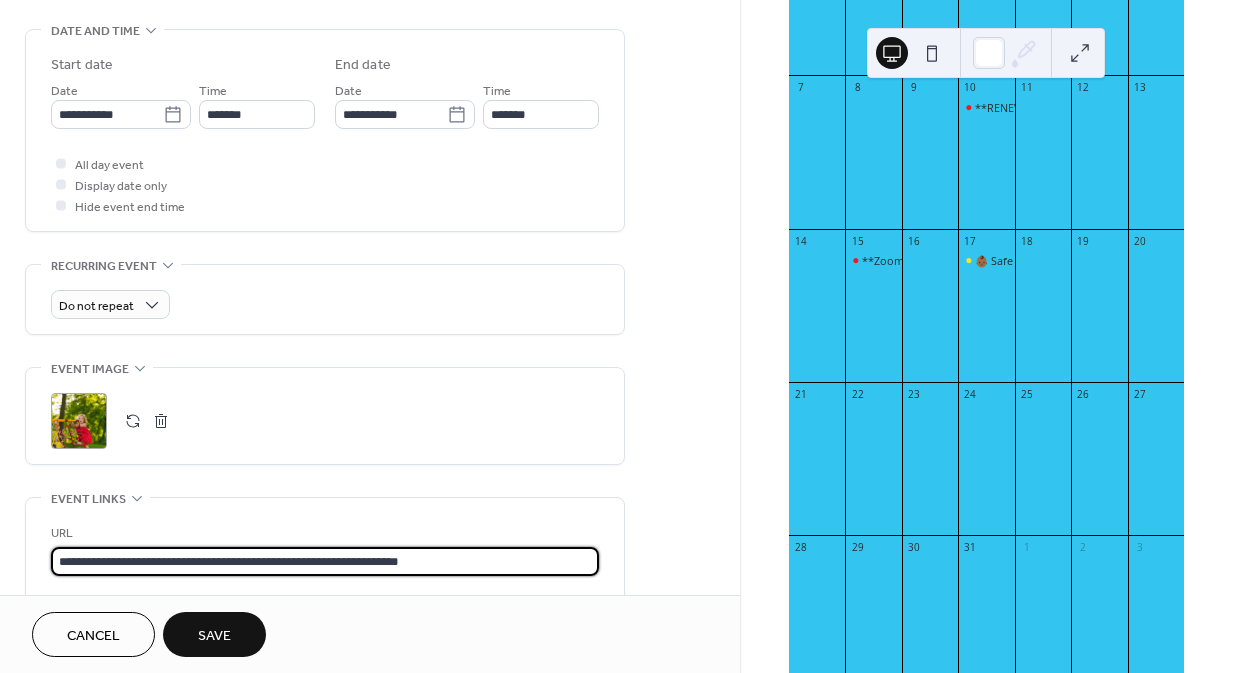 scroll, scrollTop: 620, scrollLeft: 0, axis: vertical 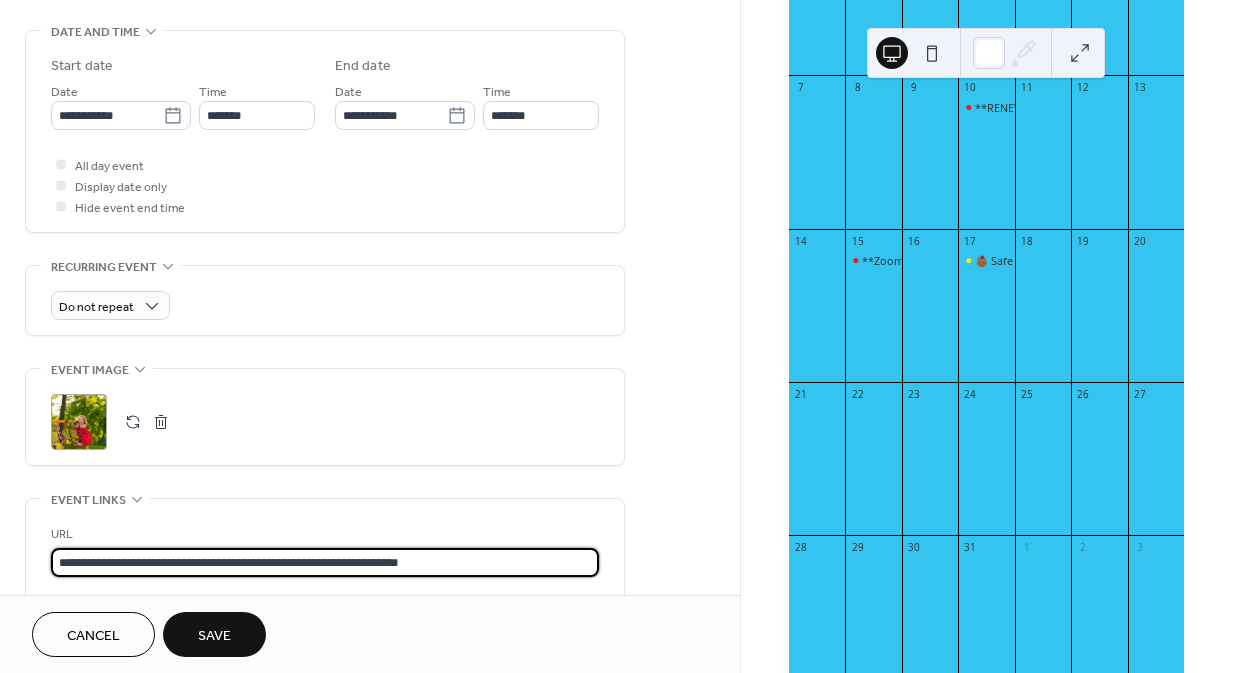 type on "**********" 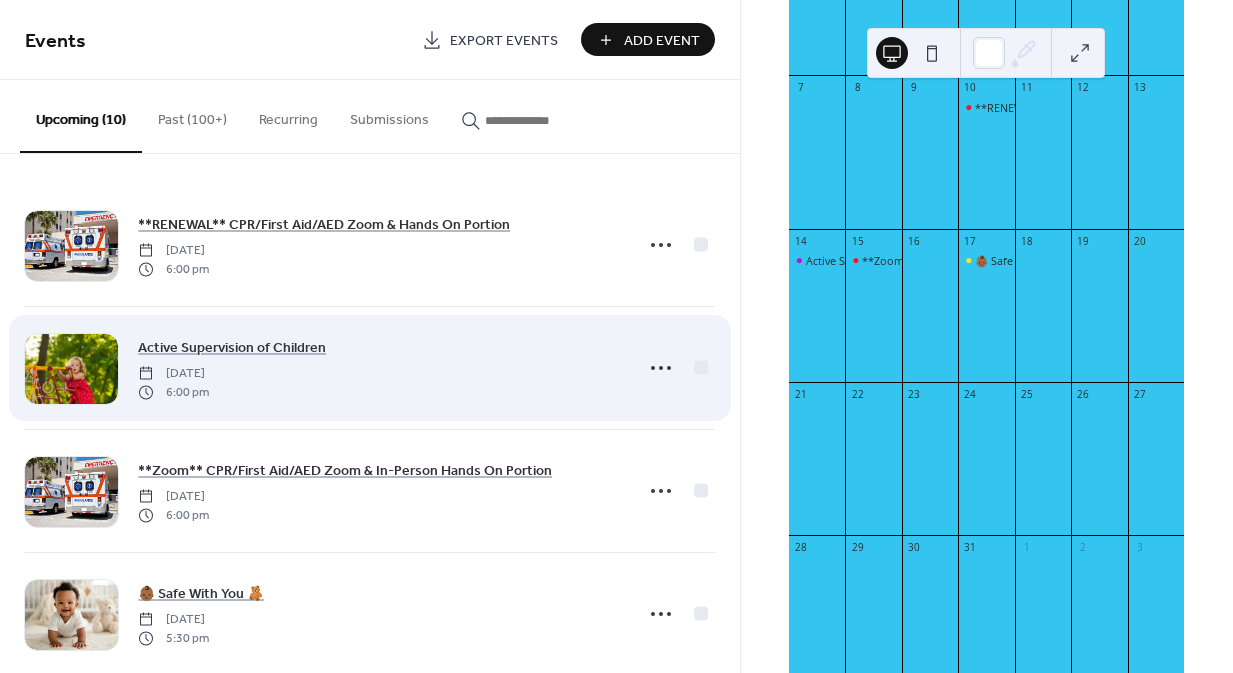 scroll, scrollTop: 4, scrollLeft: 0, axis: vertical 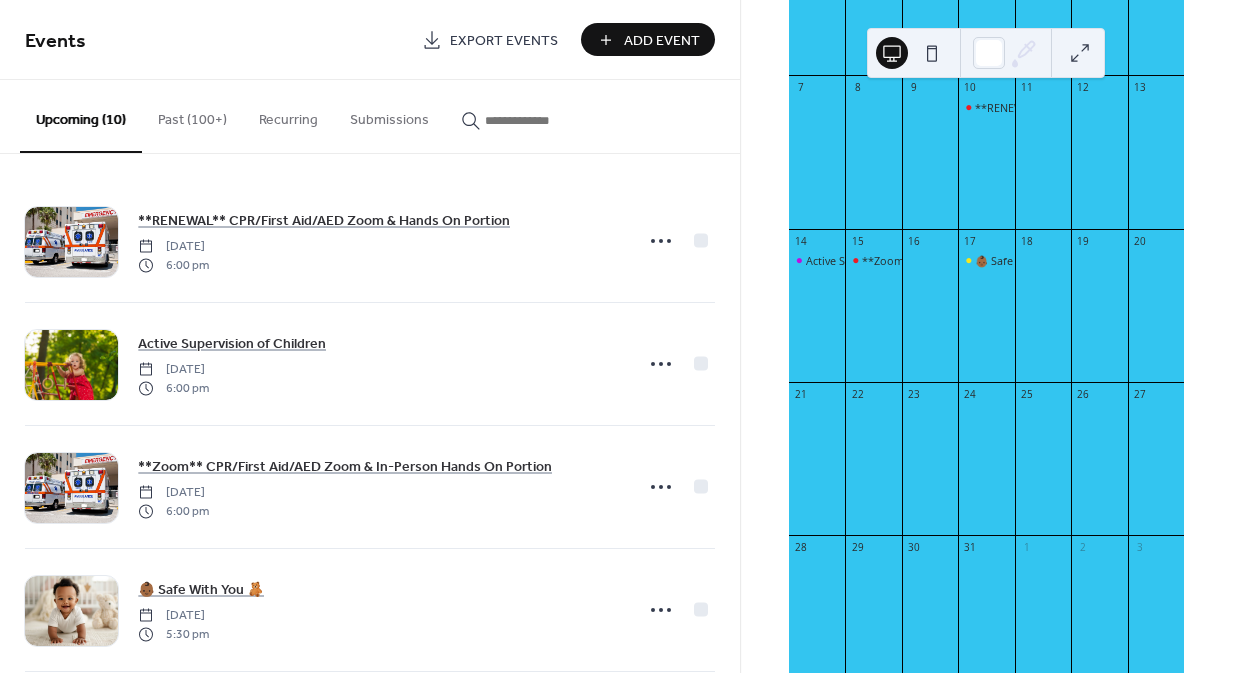 click on "Past  (100+)" at bounding box center (192, 115) 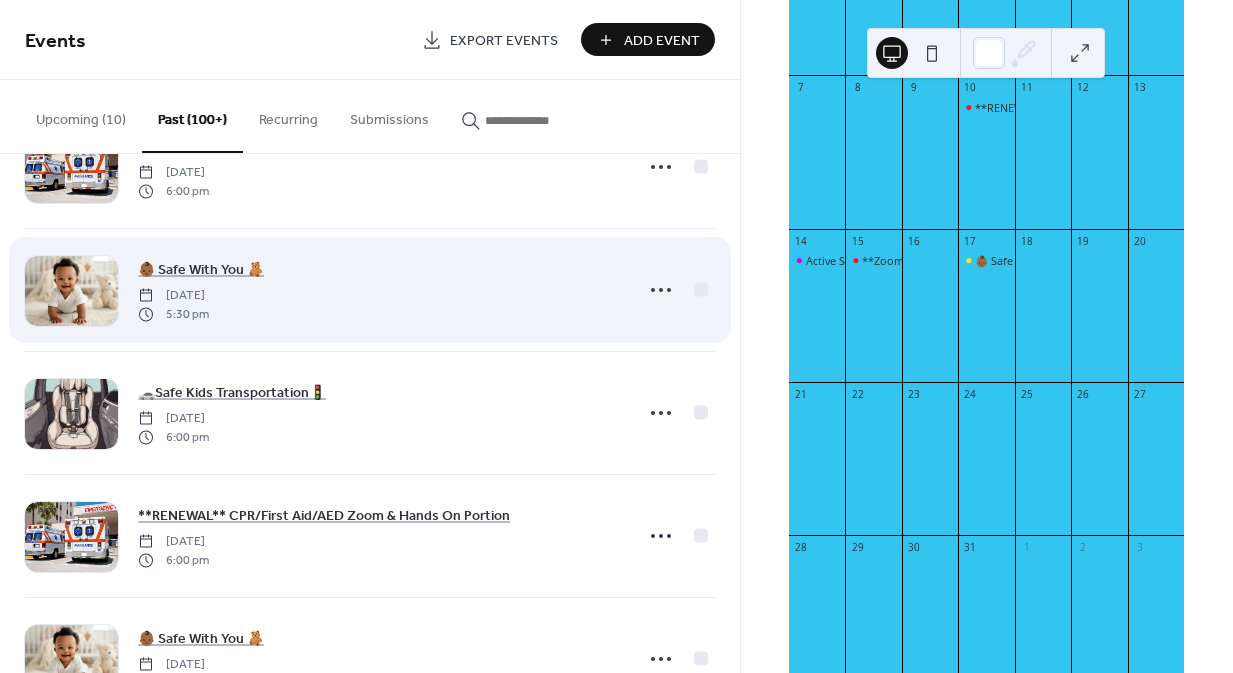 scroll, scrollTop: 208, scrollLeft: 0, axis: vertical 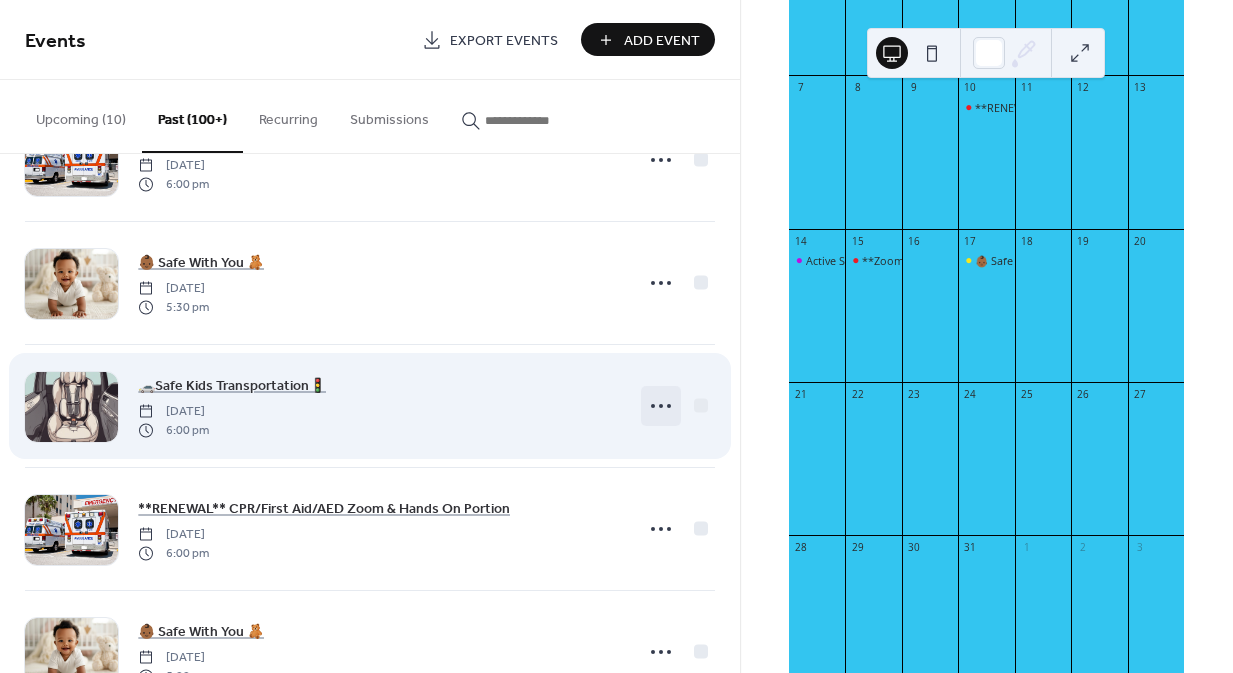 click 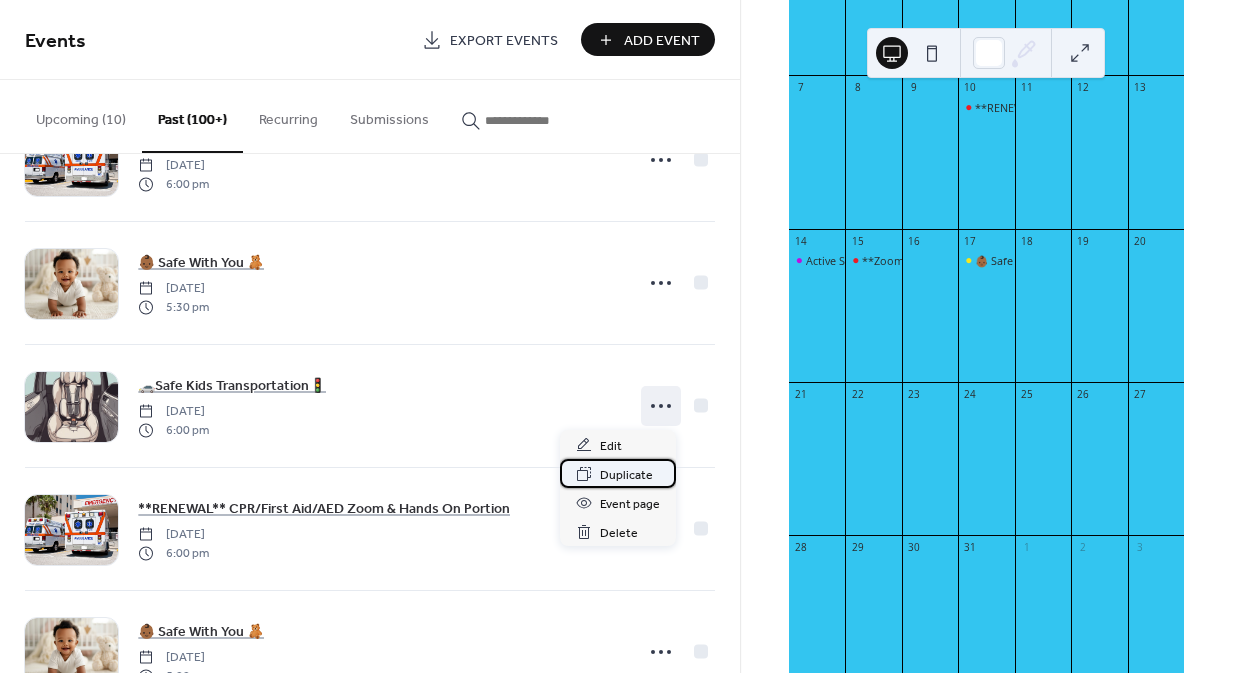 click on "Duplicate" at bounding box center (626, 475) 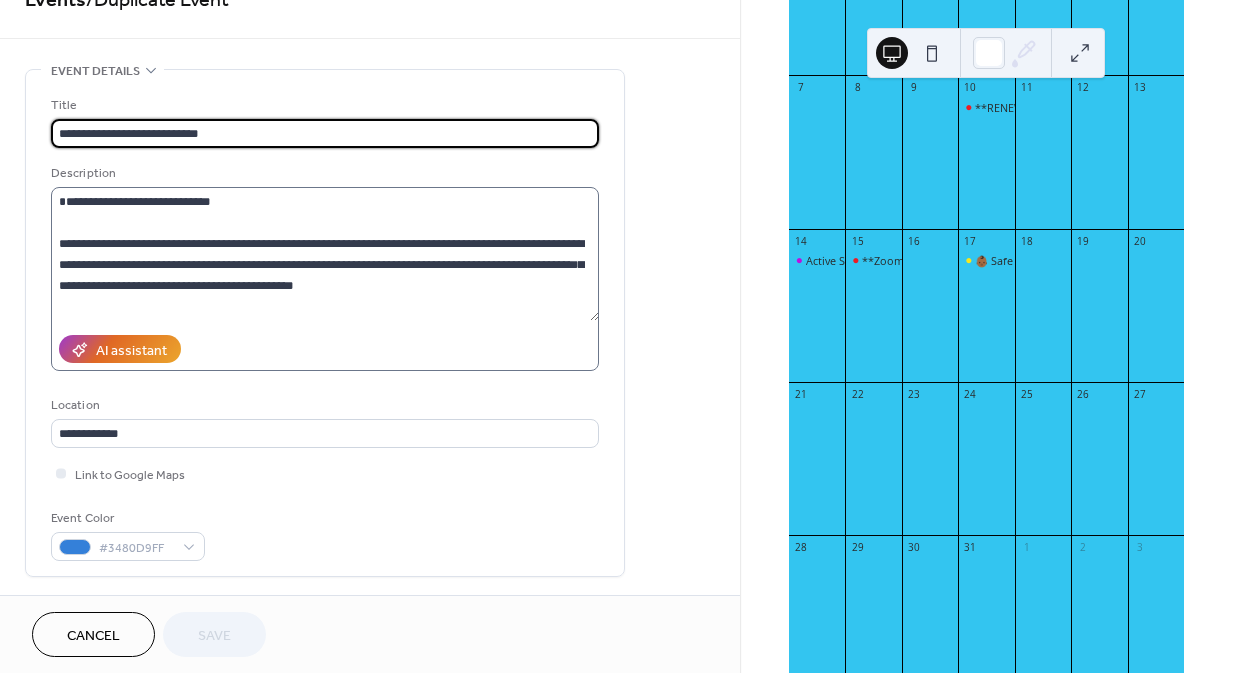 scroll, scrollTop: 99, scrollLeft: 0, axis: vertical 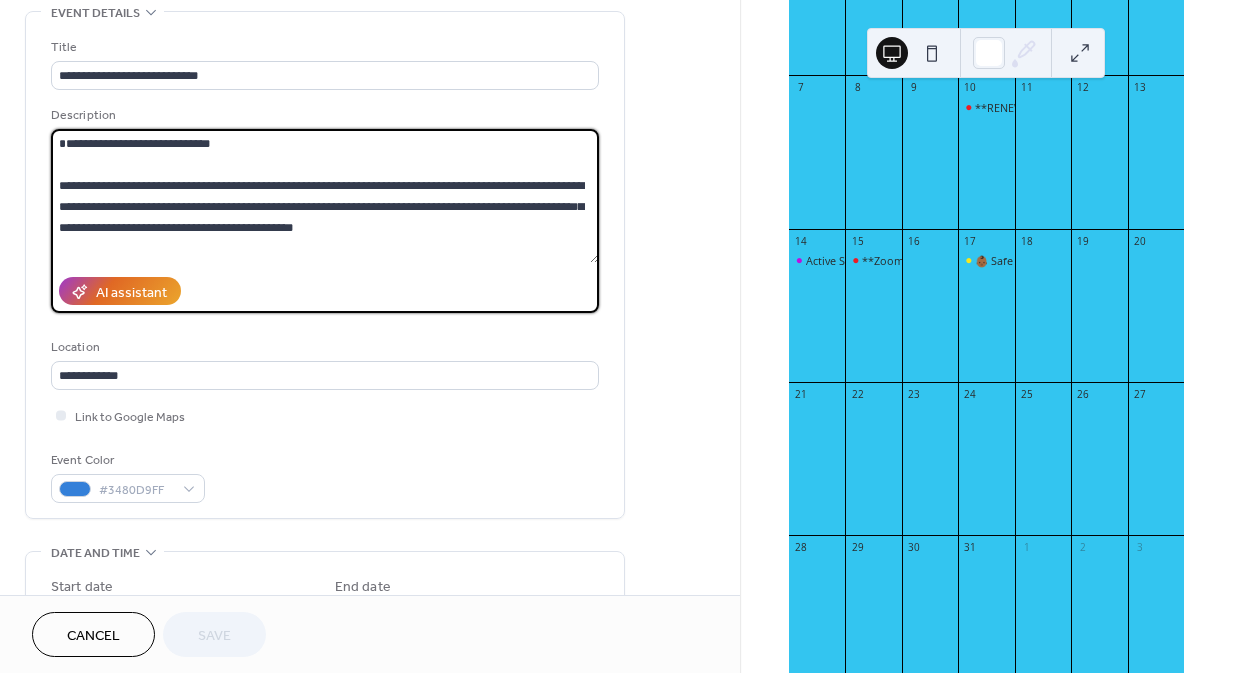 click on "**********" at bounding box center (325, 196) 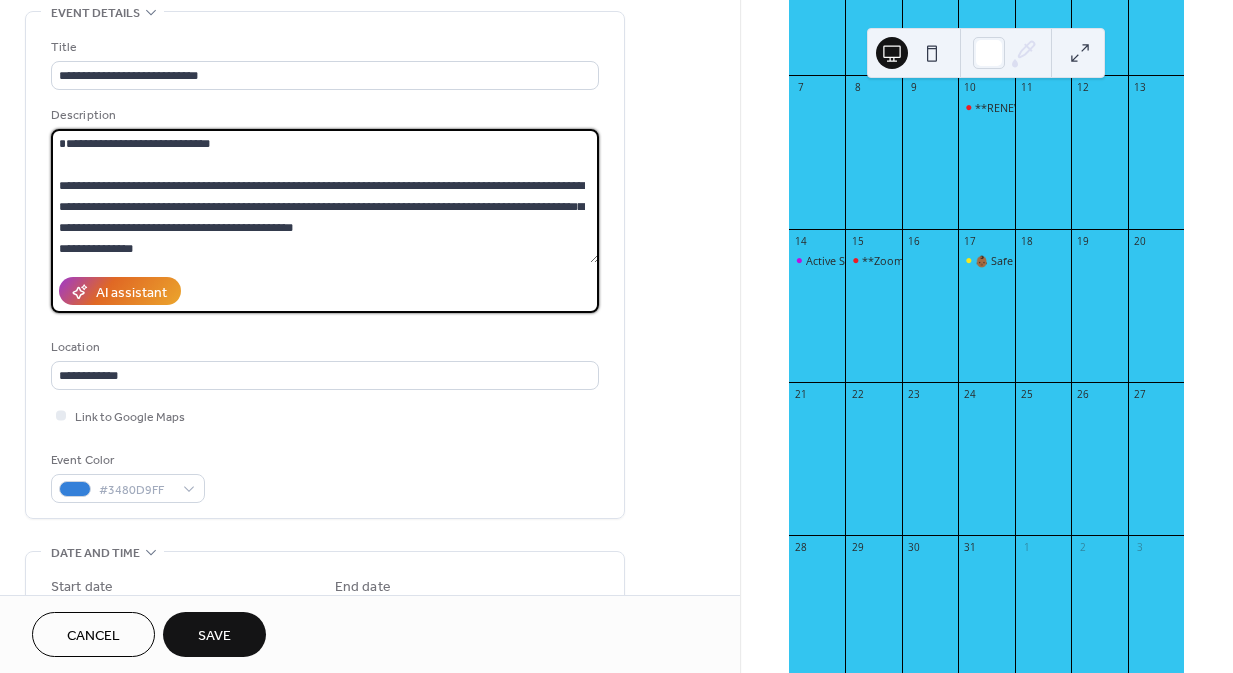 click on "**********" at bounding box center [325, 196] 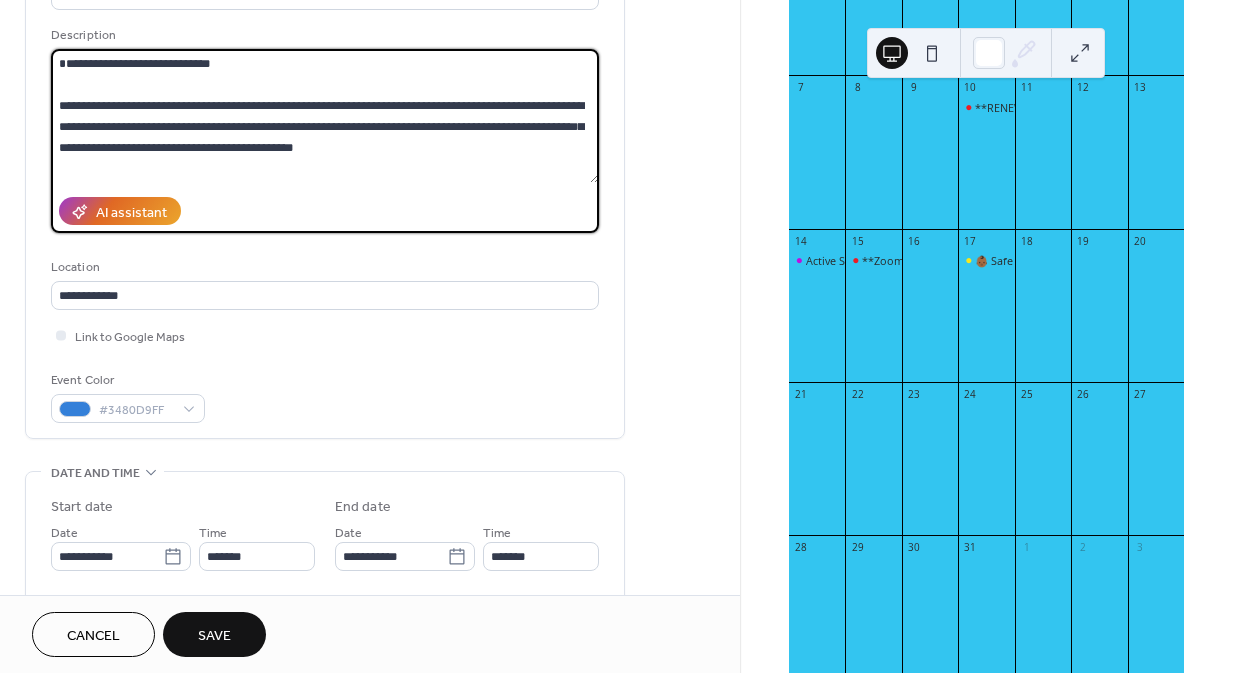 scroll, scrollTop: 183, scrollLeft: 0, axis: vertical 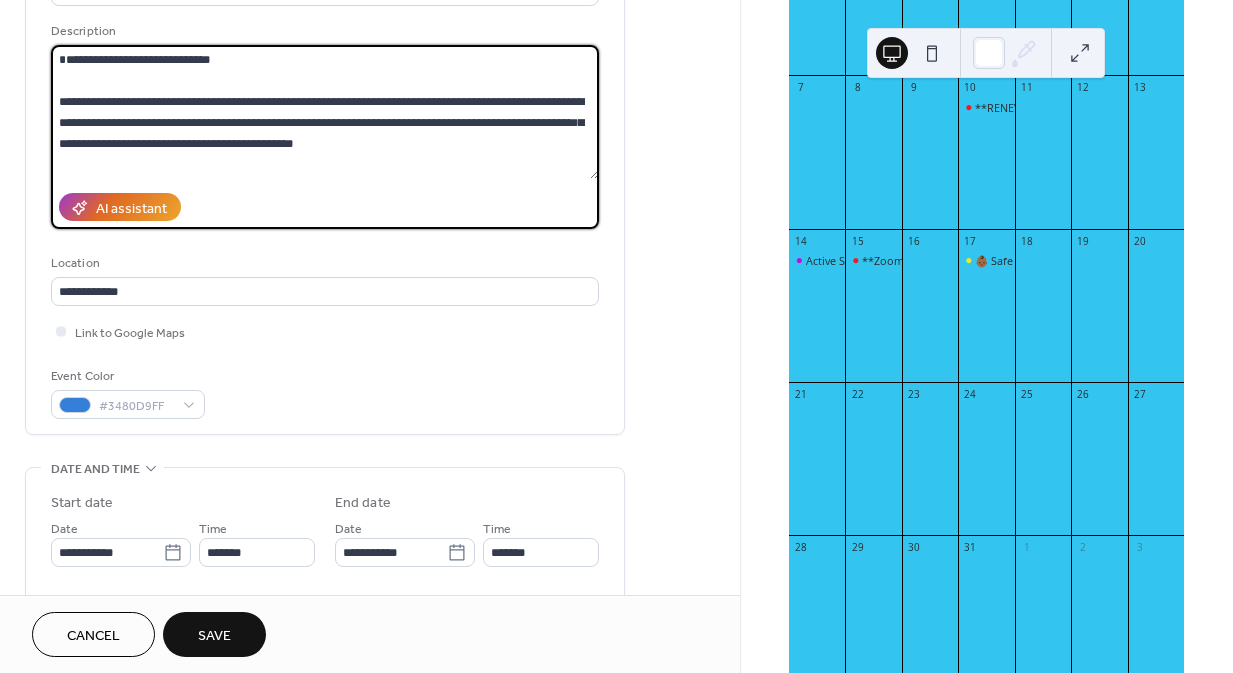 click on "**********" at bounding box center [325, 112] 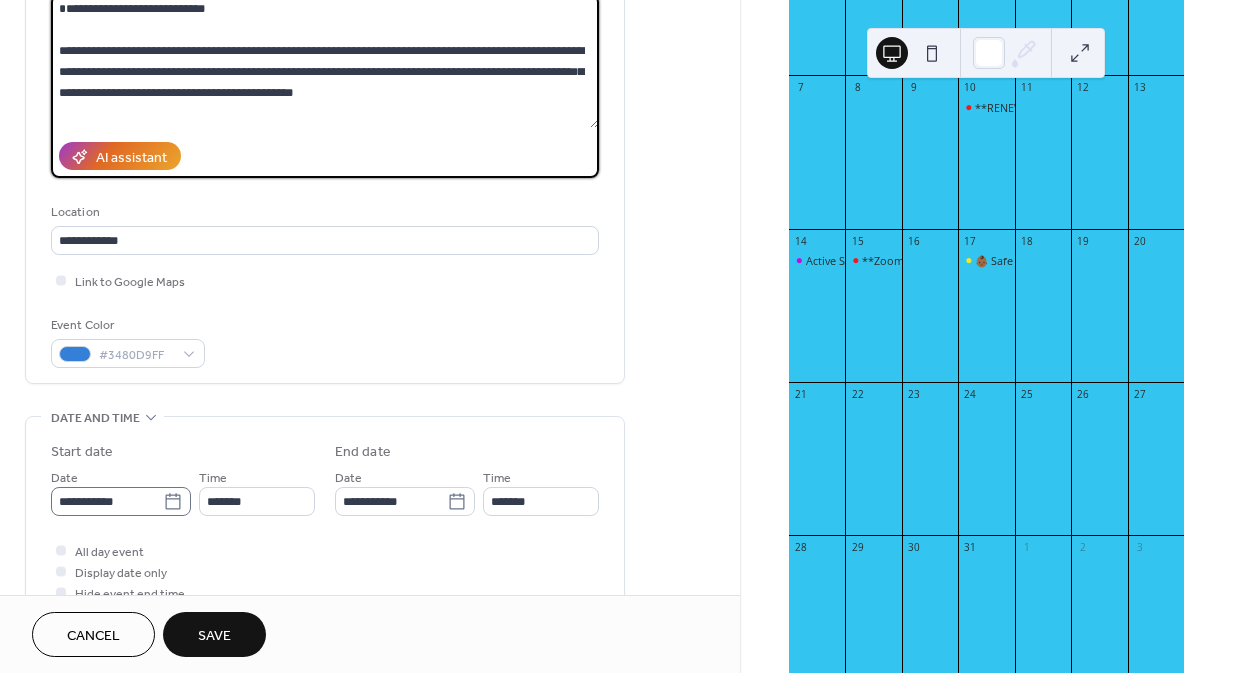 scroll, scrollTop: 237, scrollLeft: 0, axis: vertical 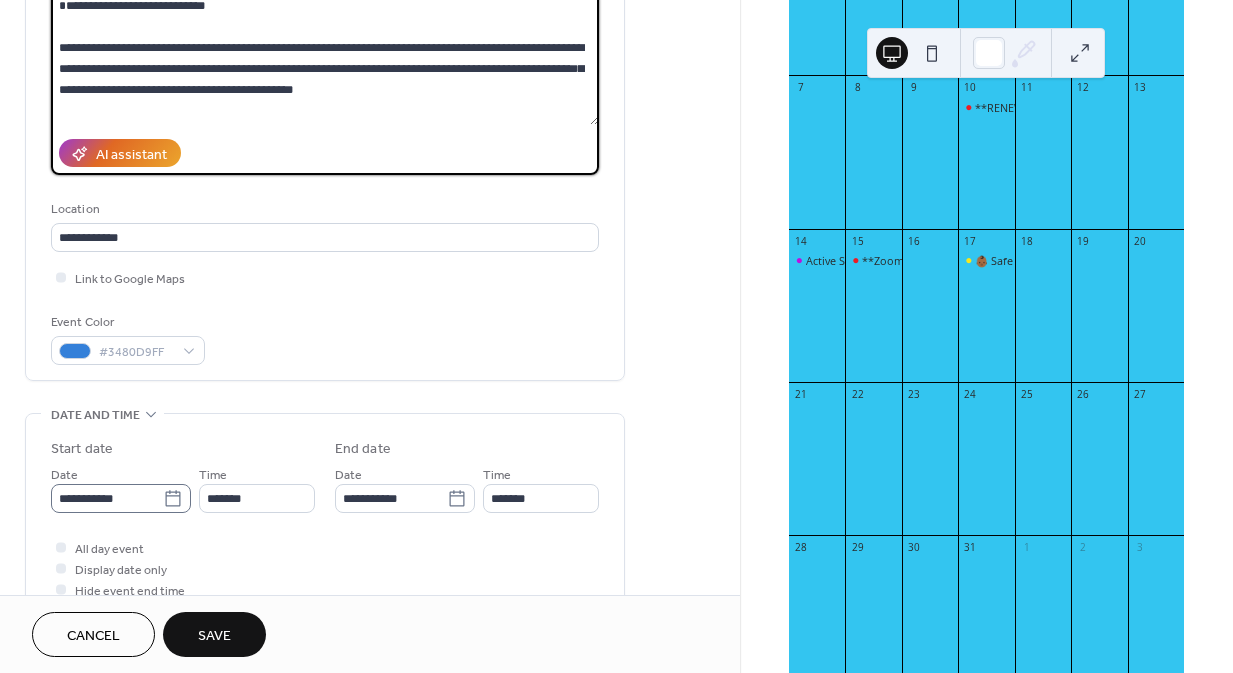 type on "**********" 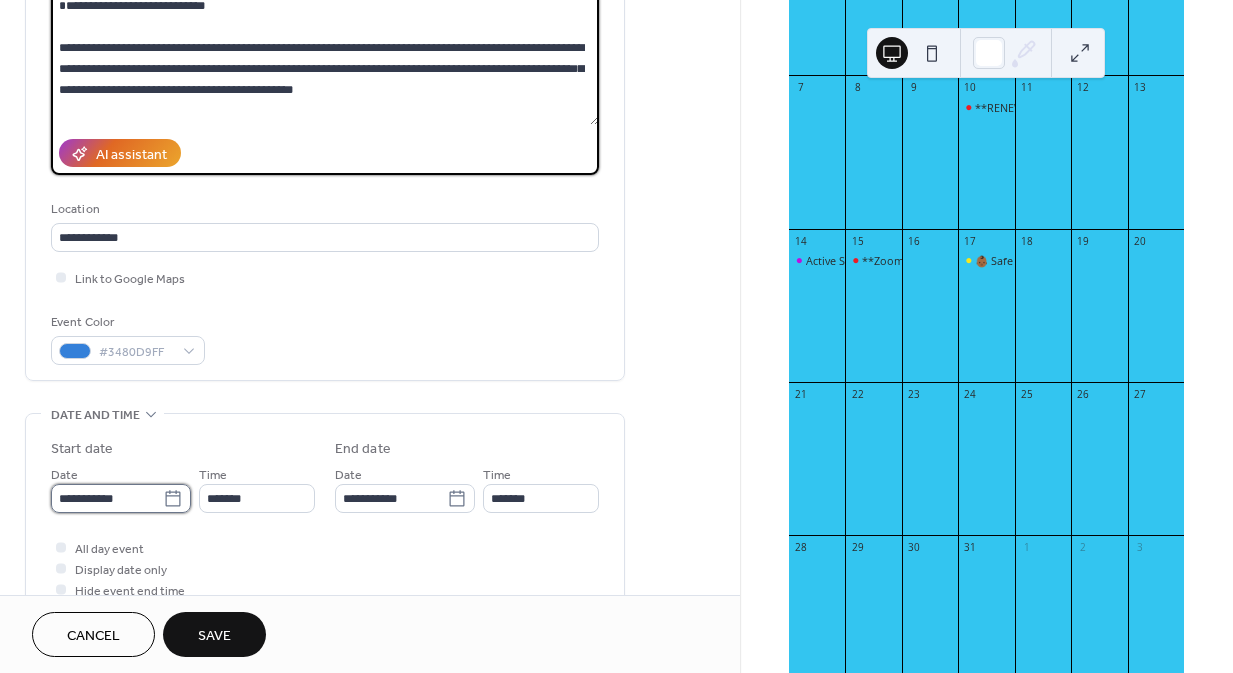 click on "**********" at bounding box center [107, 498] 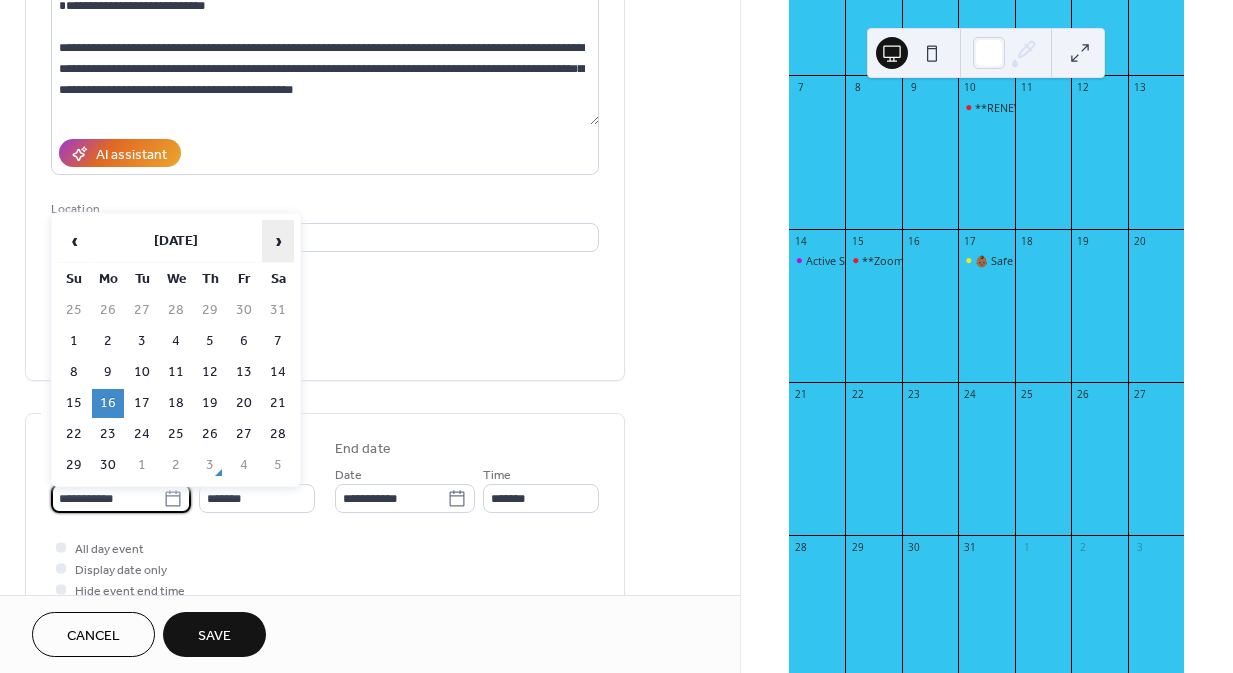 click on "›" at bounding box center [278, 241] 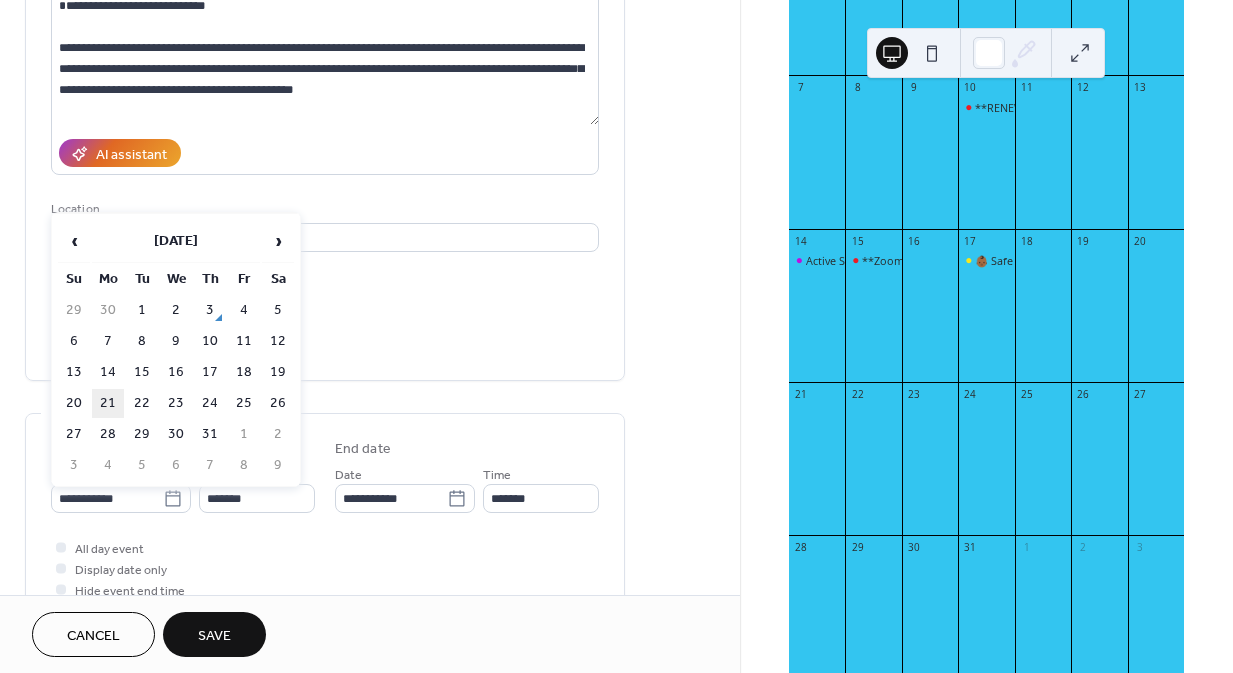 click on "21" at bounding box center (108, 403) 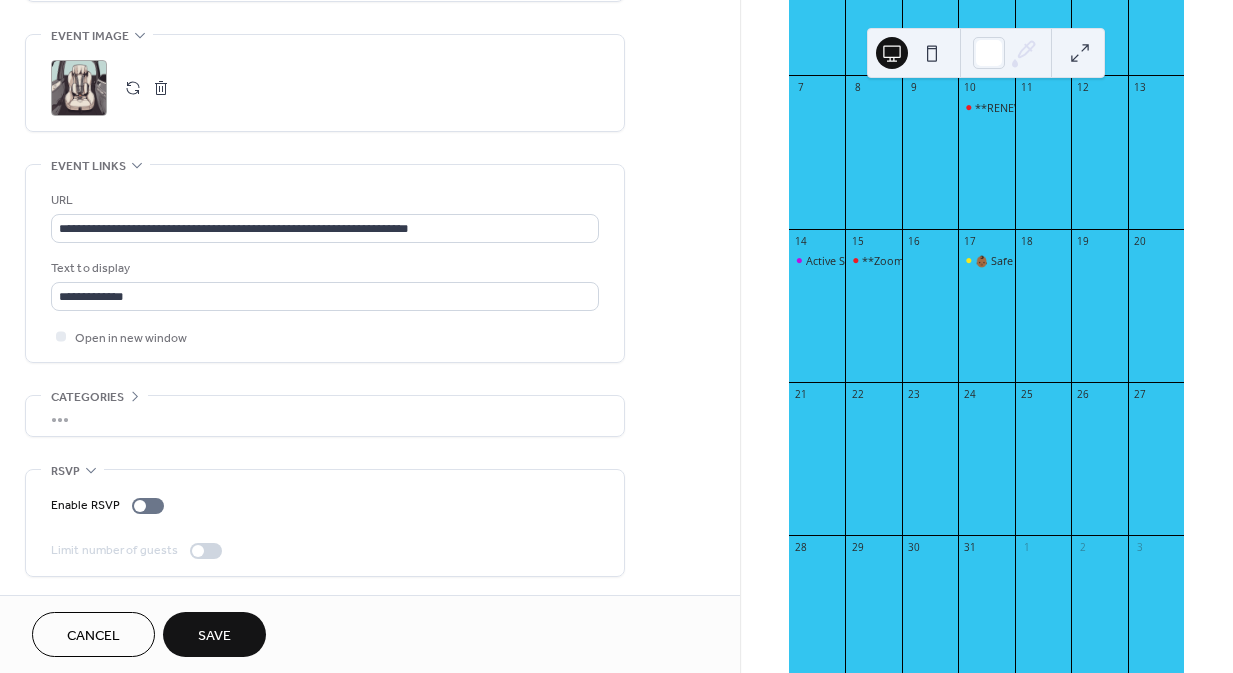 scroll, scrollTop: 956, scrollLeft: 0, axis: vertical 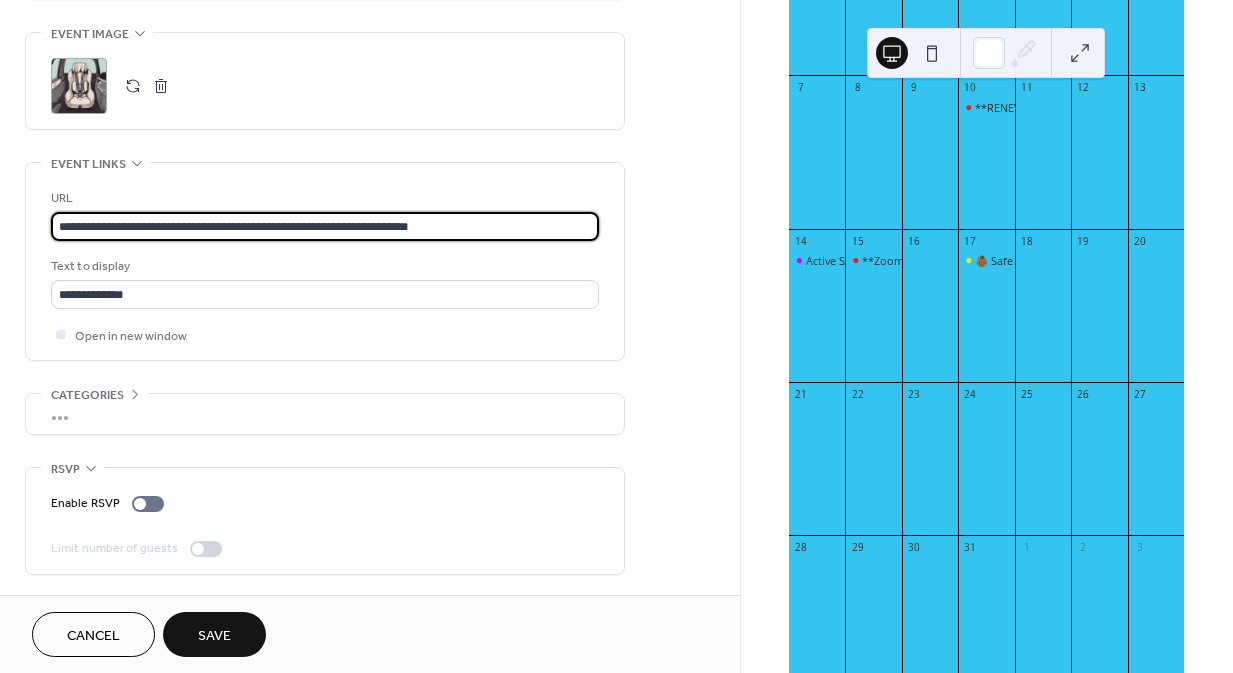 drag, startPoint x: 514, startPoint y: 230, endPoint x: 121, endPoint y: 189, distance: 395.1329 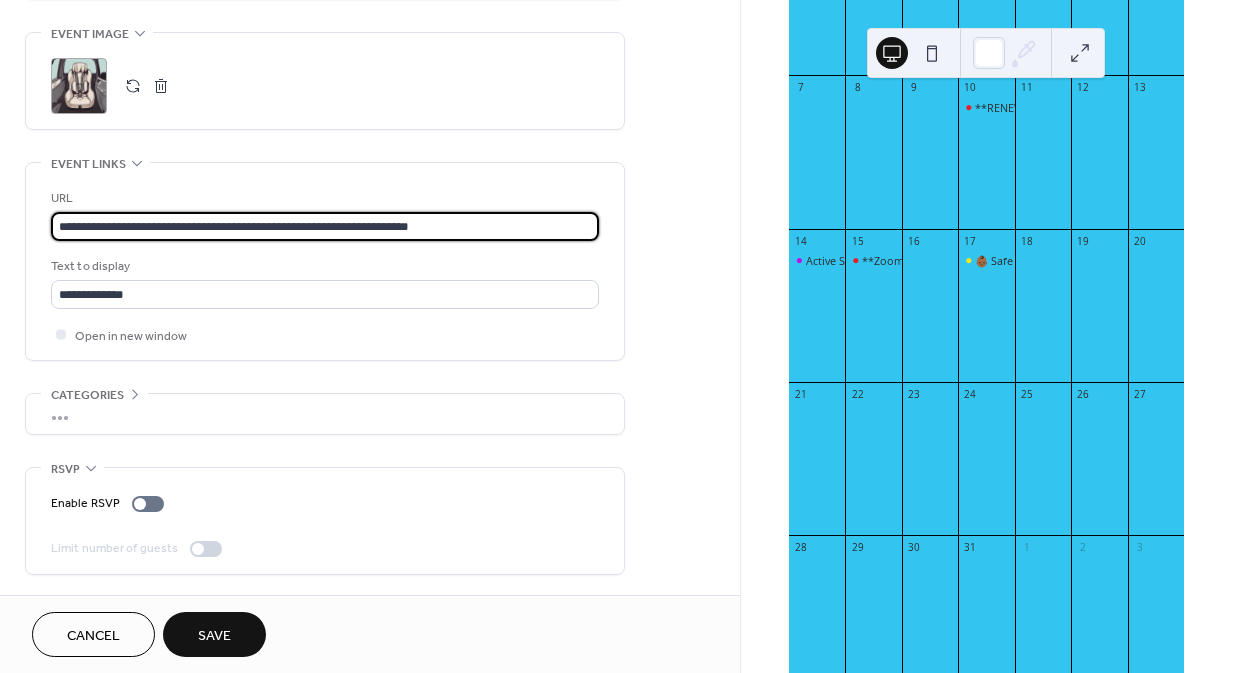 click on "**********" at bounding box center (325, 214) 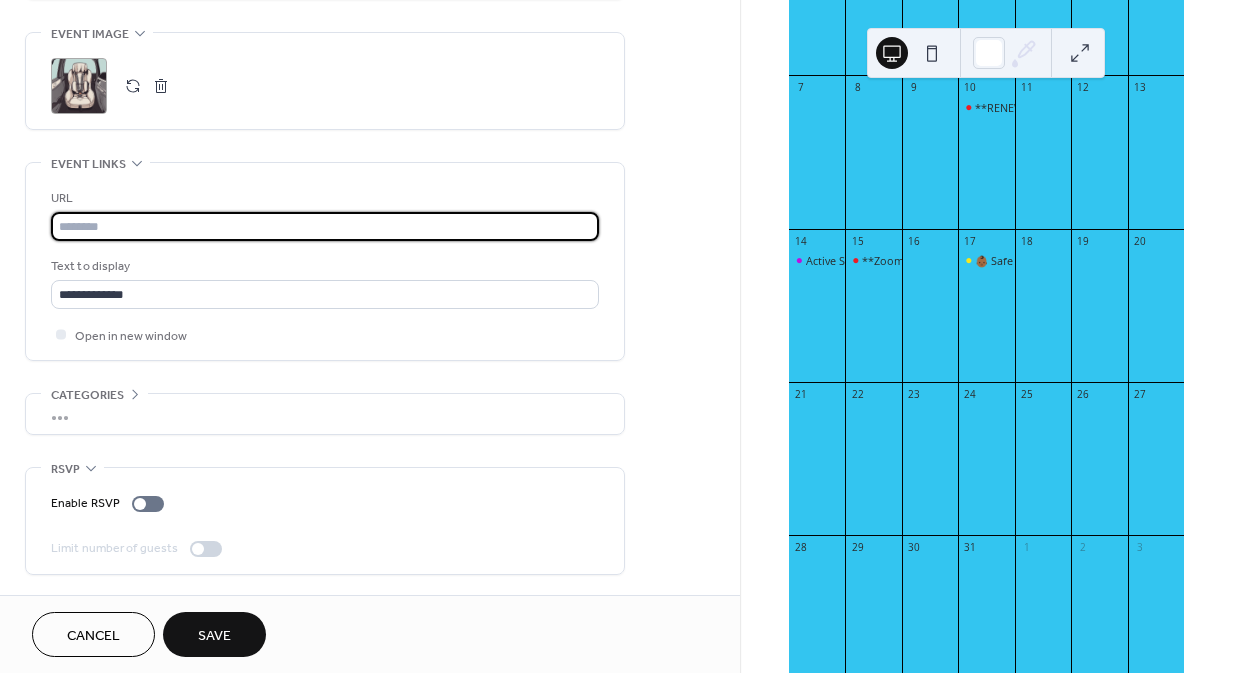 paste on "**********" 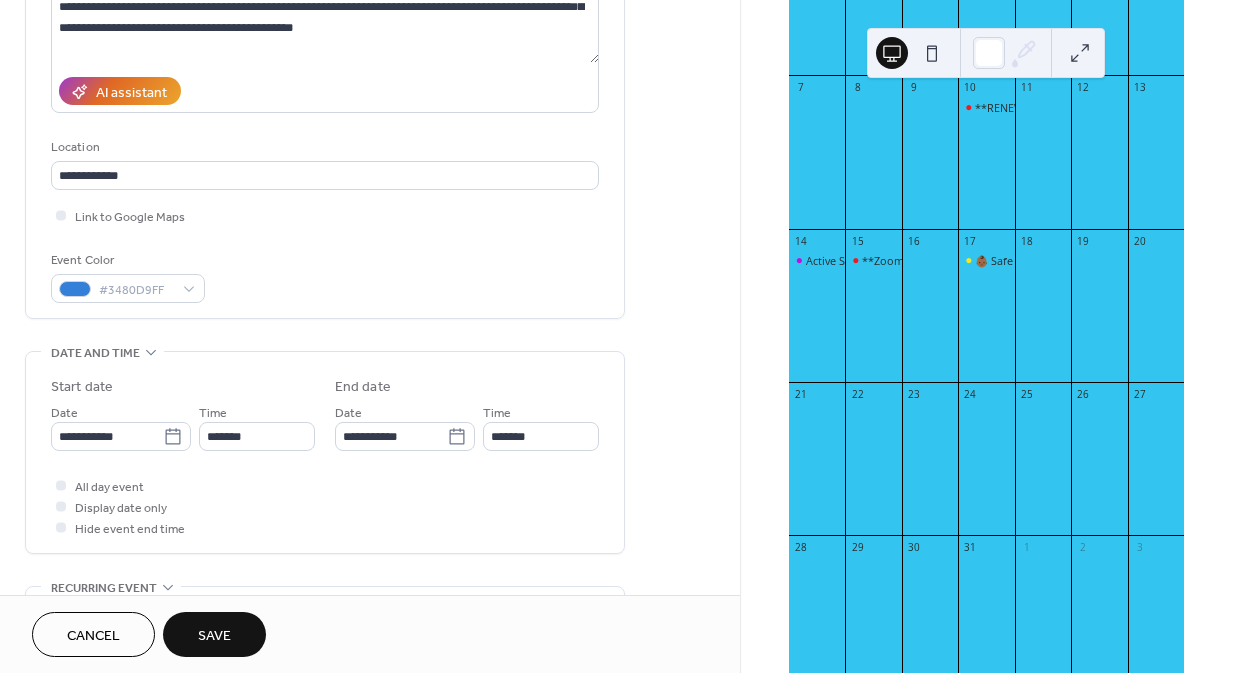 scroll, scrollTop: 0, scrollLeft: 0, axis: both 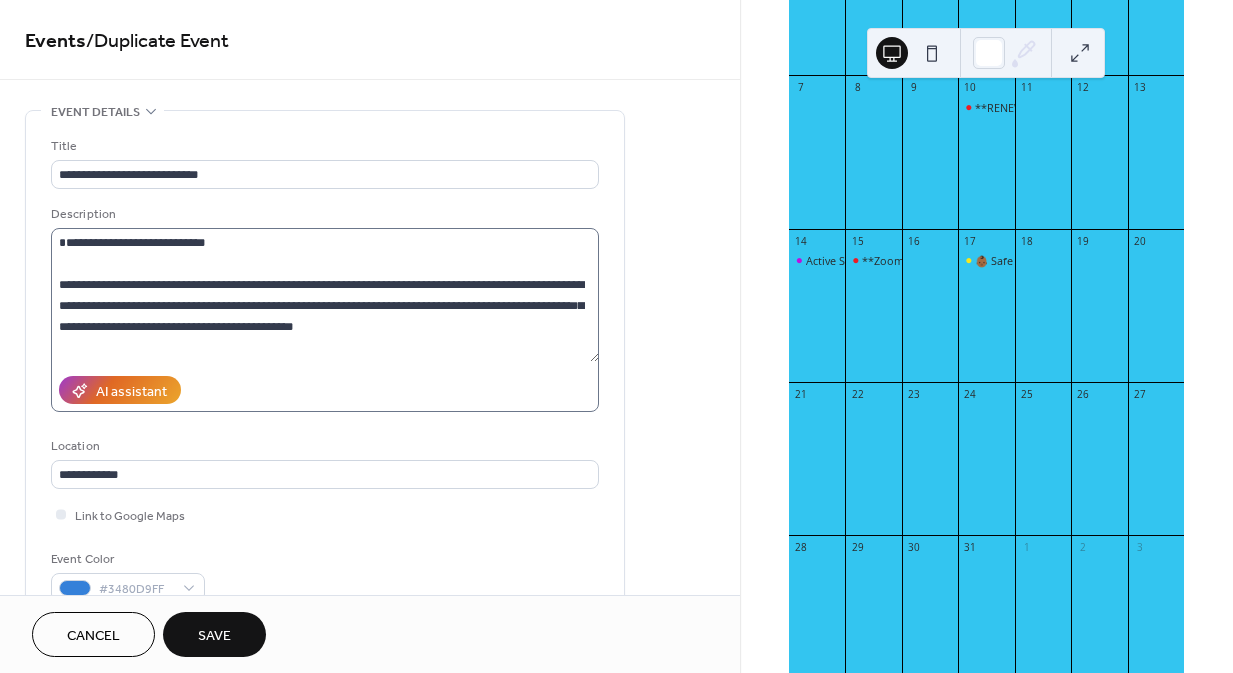 type on "**********" 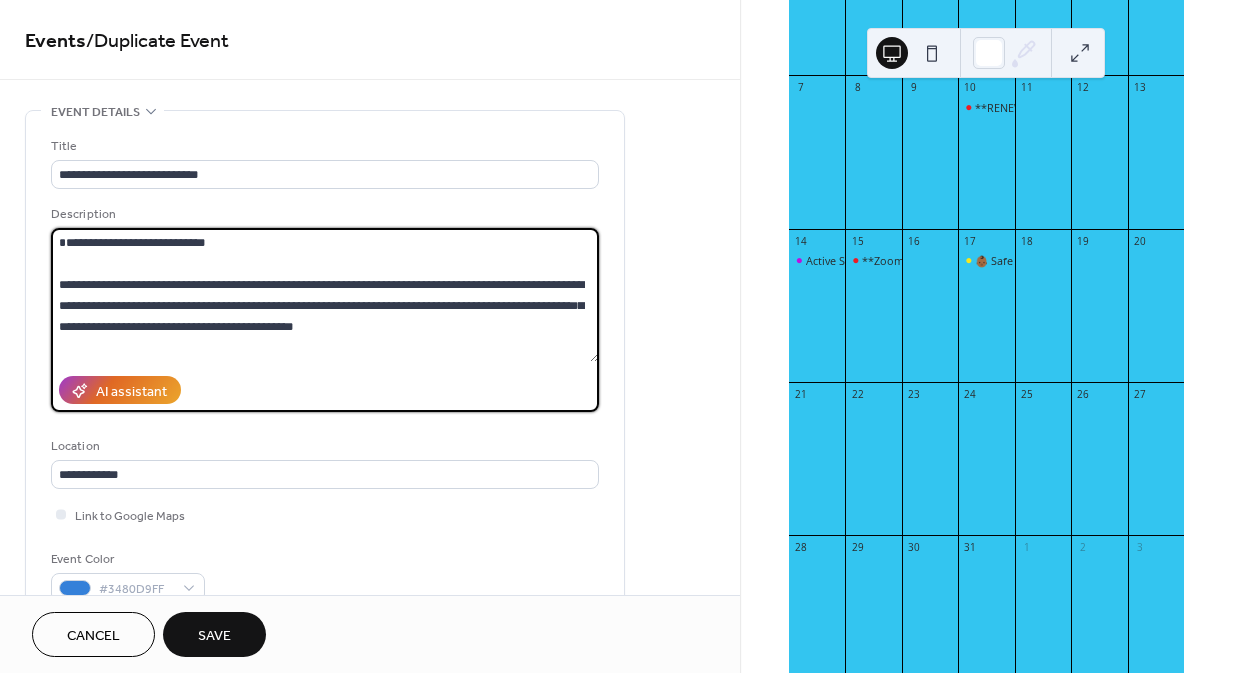 drag, startPoint x: 276, startPoint y: 248, endPoint x: 75, endPoint y: 214, distance: 203.85535 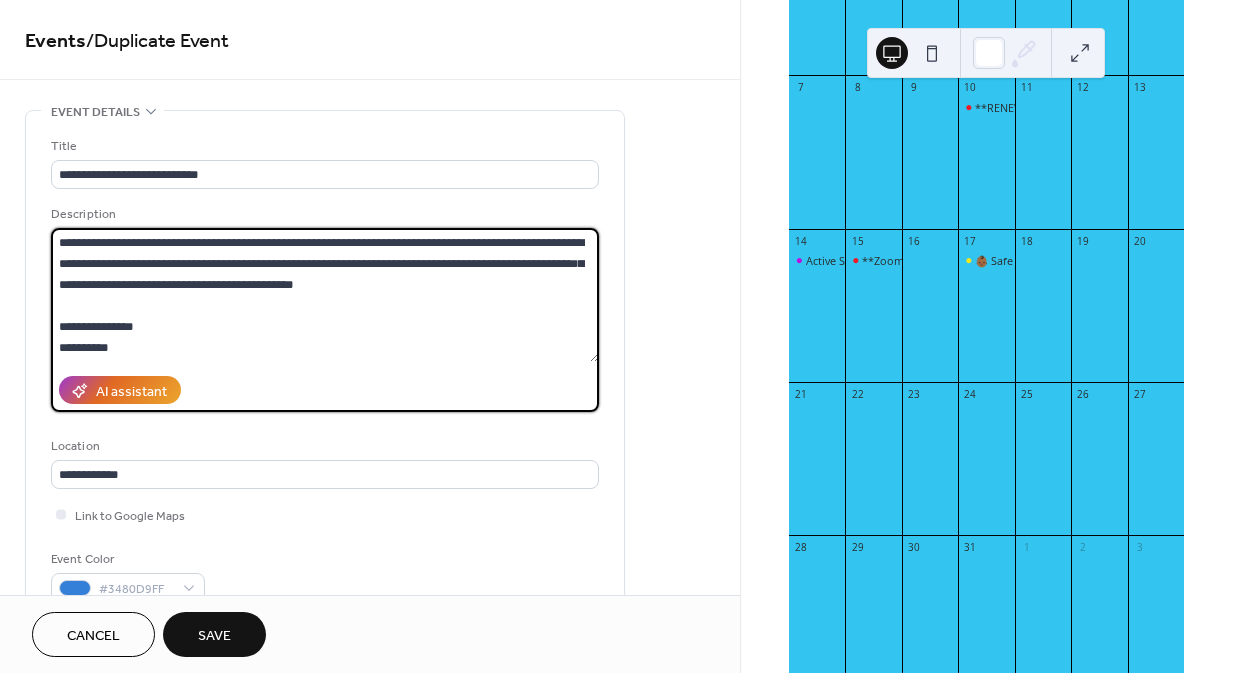 drag, startPoint x: 43, startPoint y: 343, endPoint x: 0, endPoint y: 339, distance: 43.185646 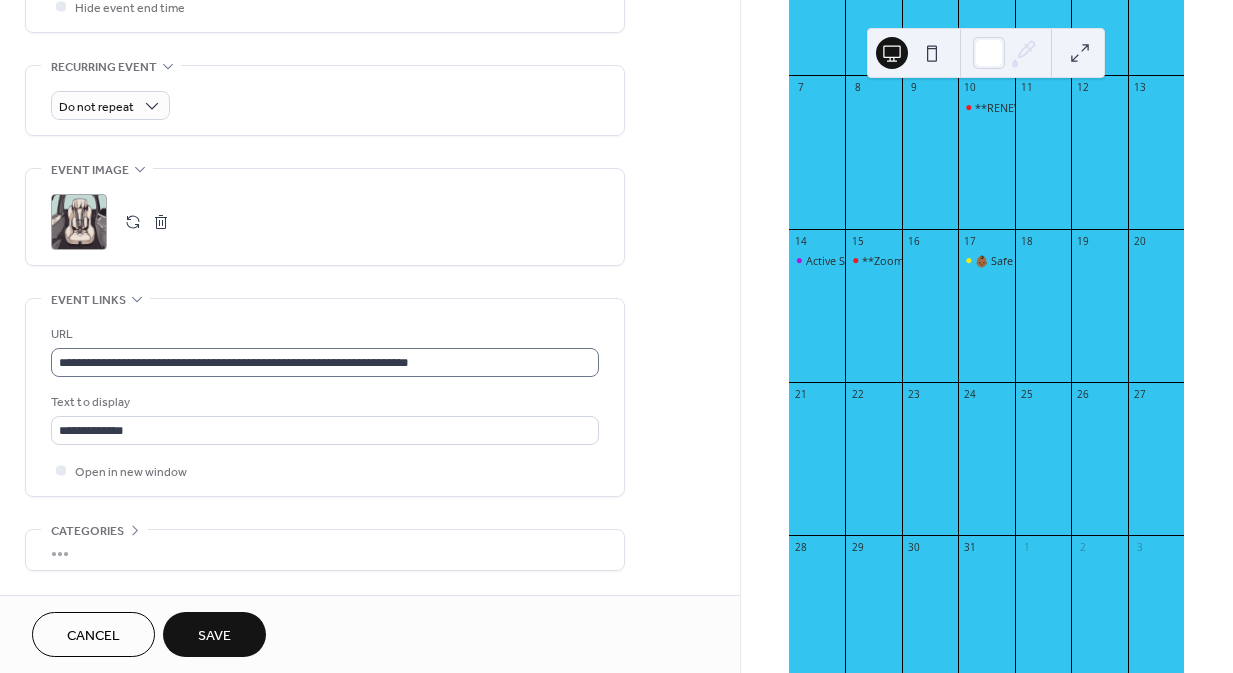 scroll, scrollTop: 855, scrollLeft: 0, axis: vertical 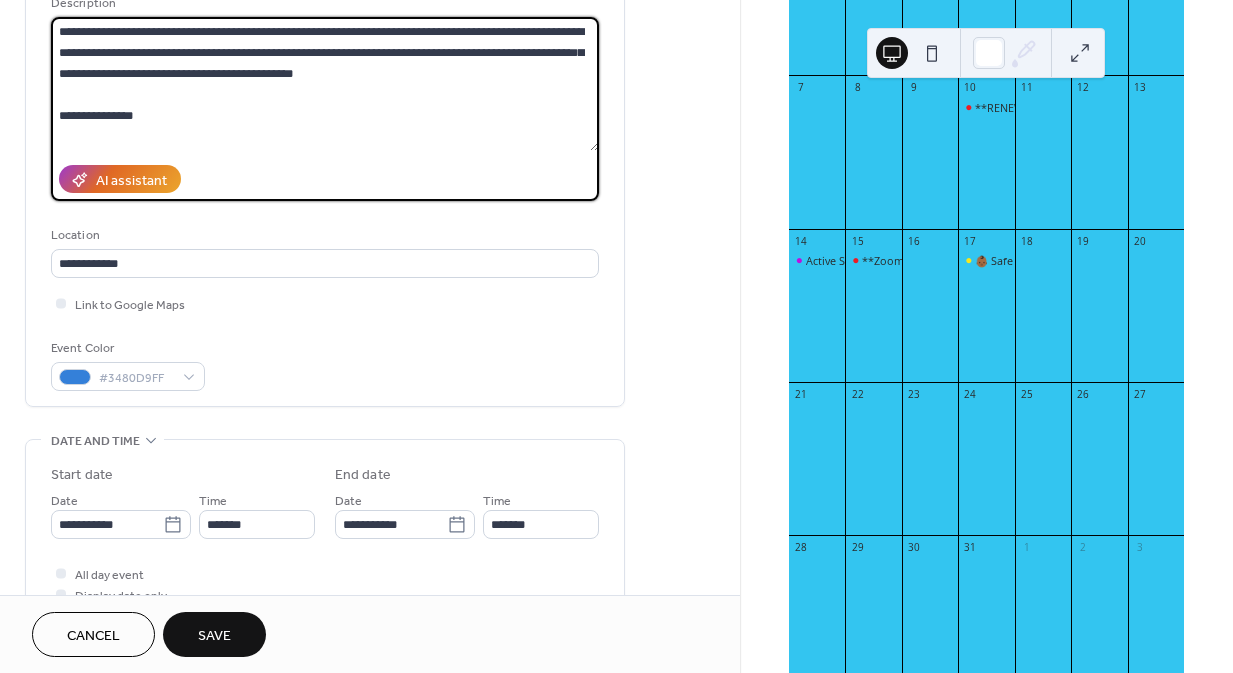 type on "**********" 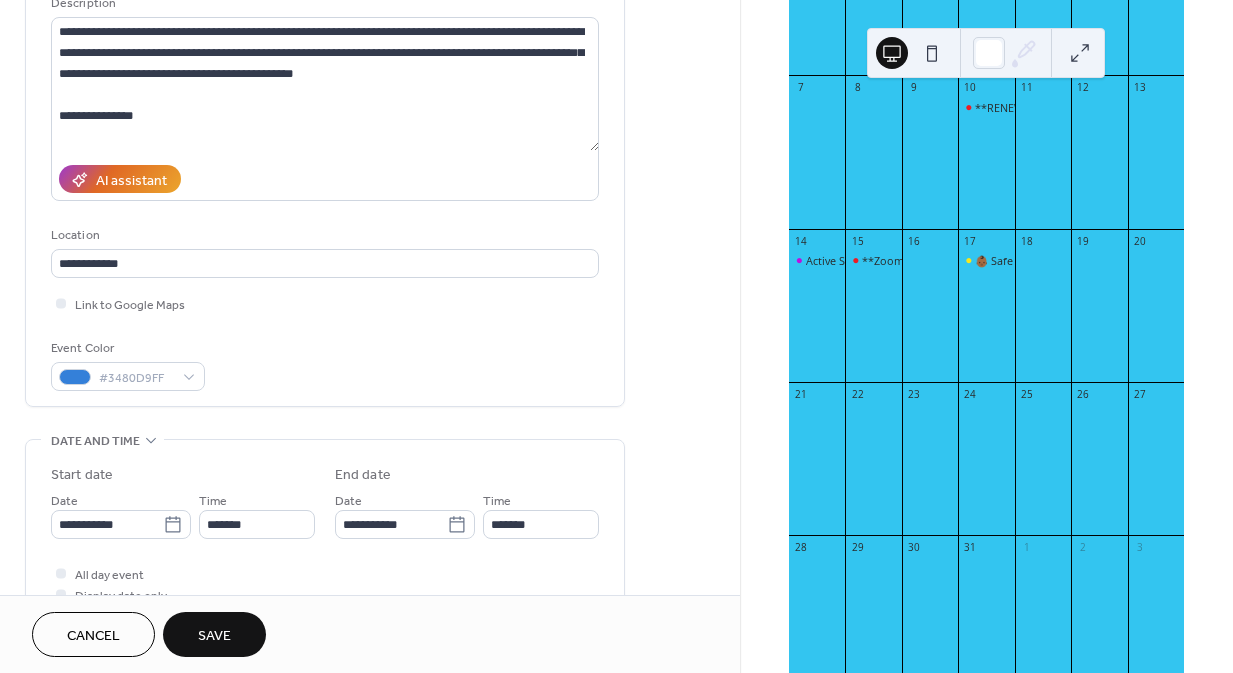 click on "Save" at bounding box center [214, 636] 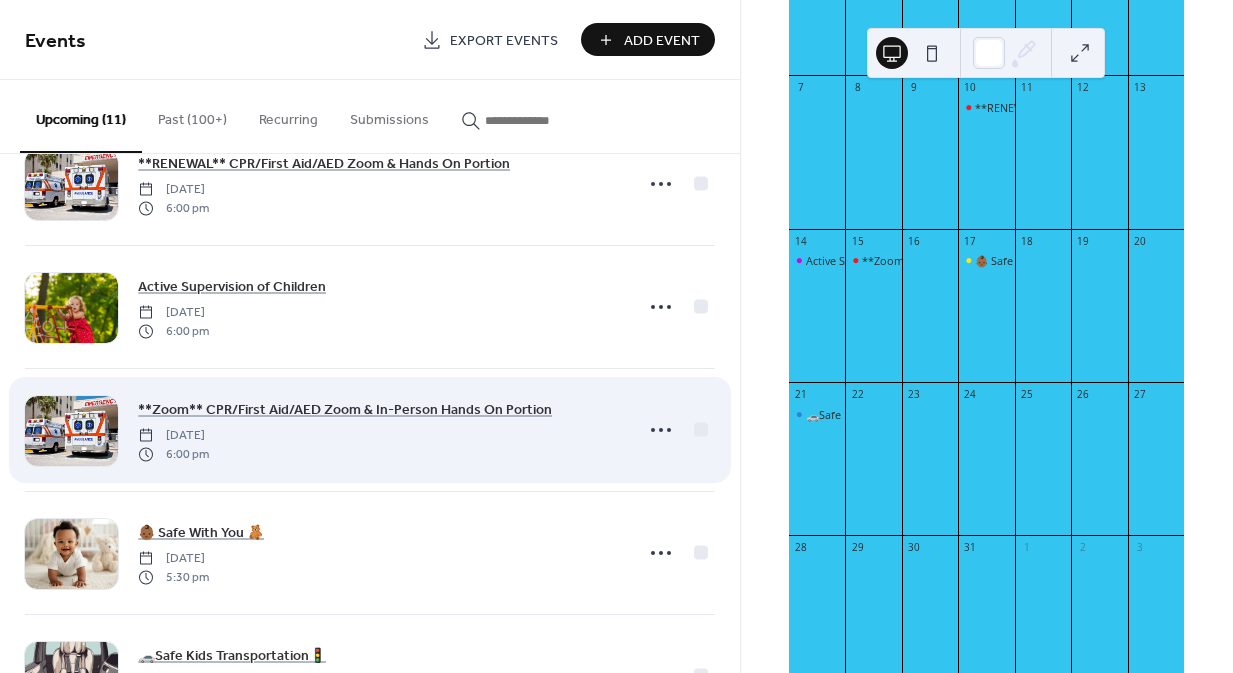 scroll, scrollTop: 109, scrollLeft: 0, axis: vertical 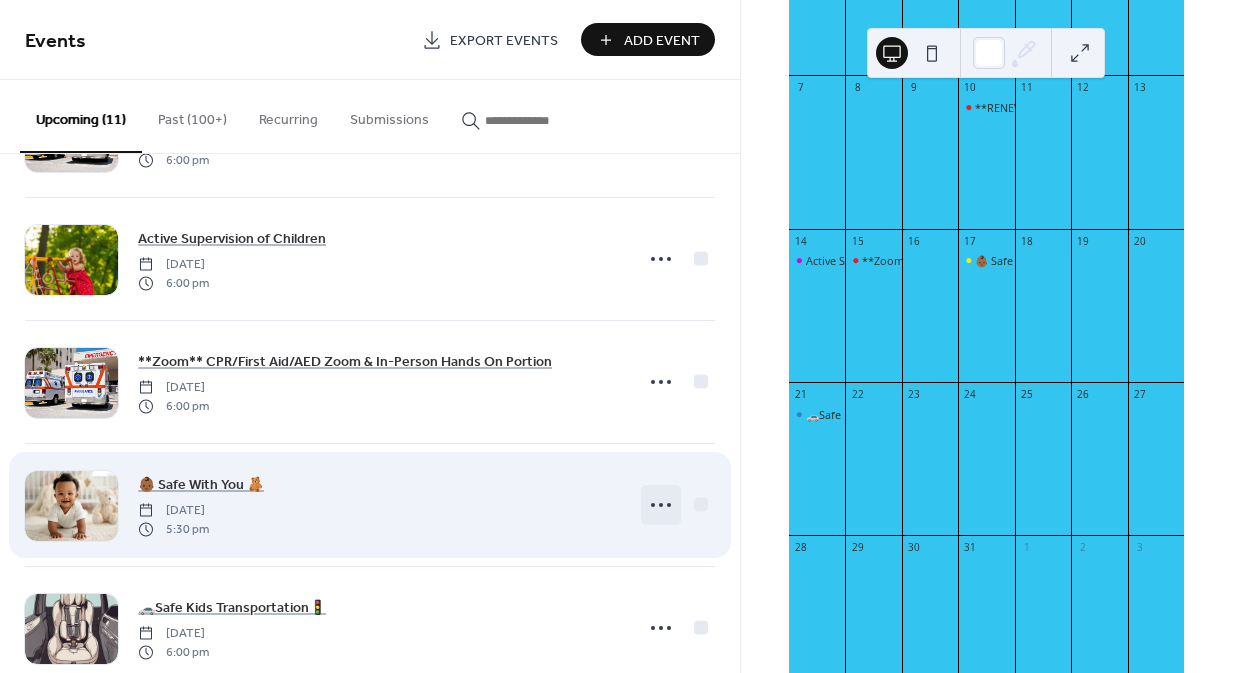 click 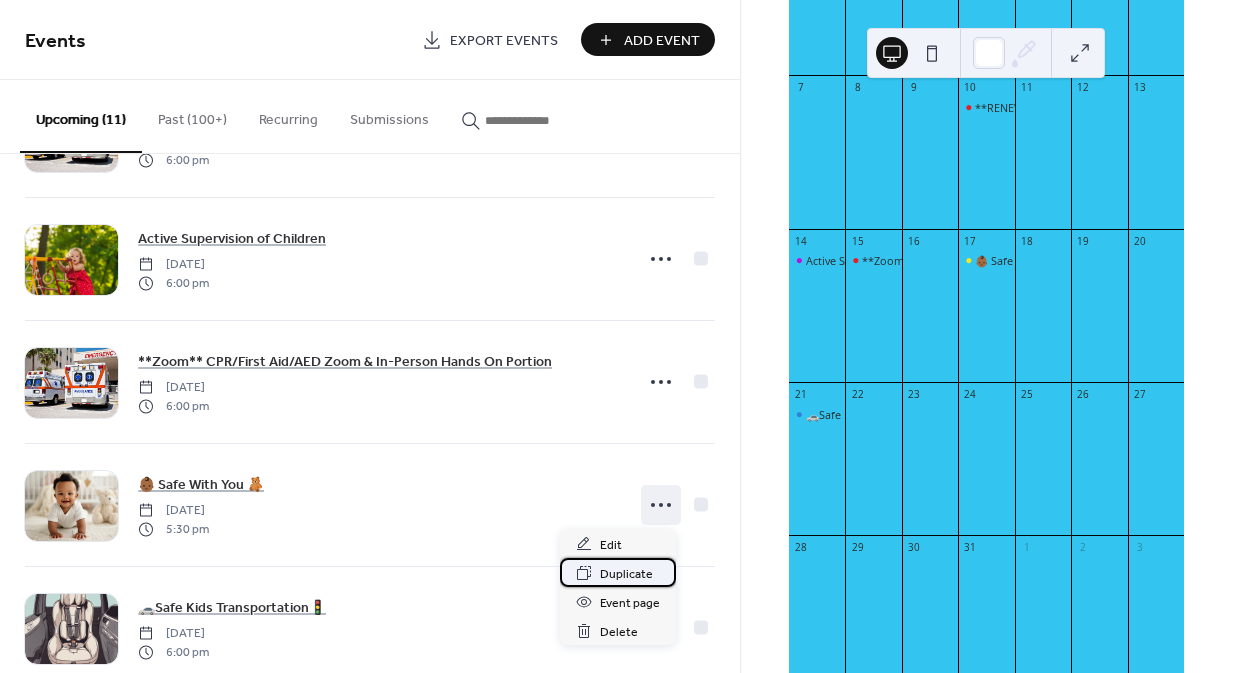 click on "Duplicate" at bounding box center [626, 574] 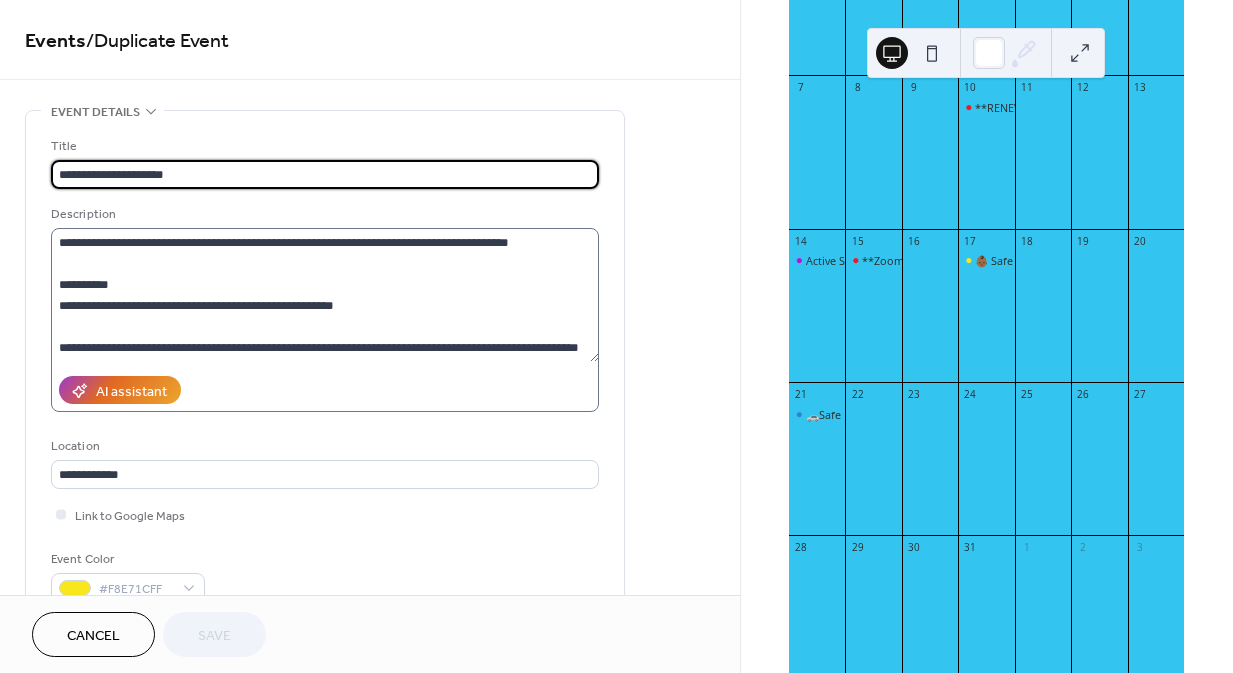 scroll, scrollTop: 105, scrollLeft: 0, axis: vertical 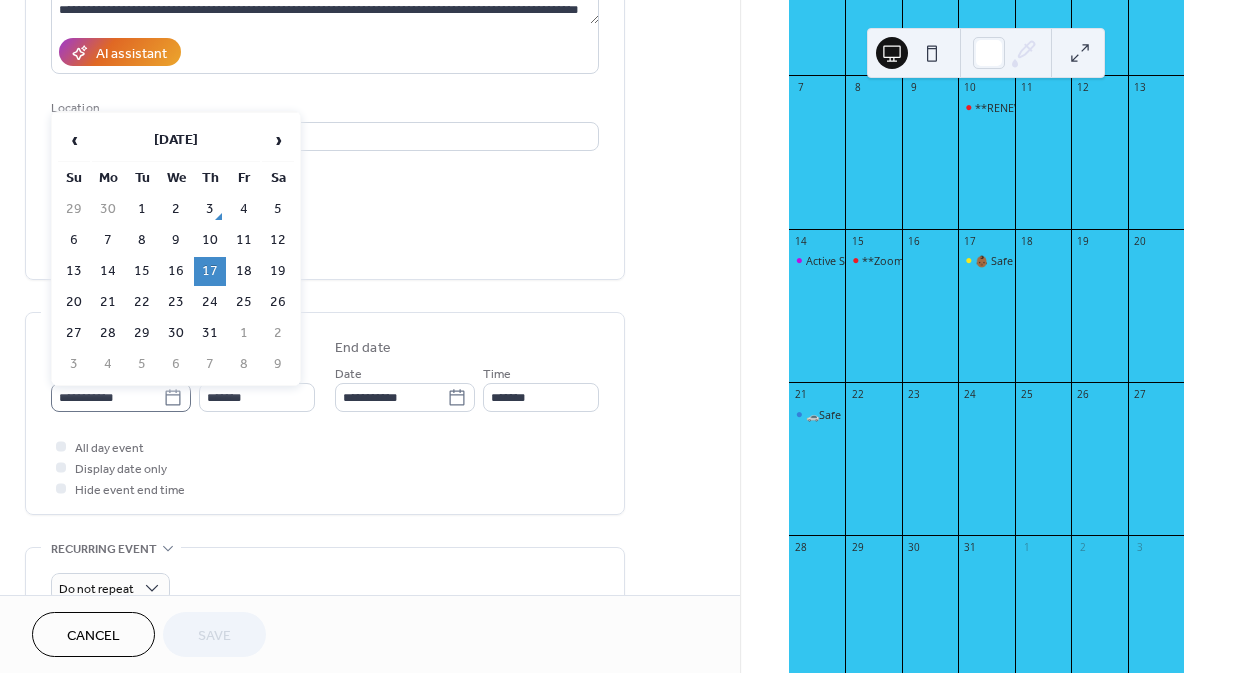 click 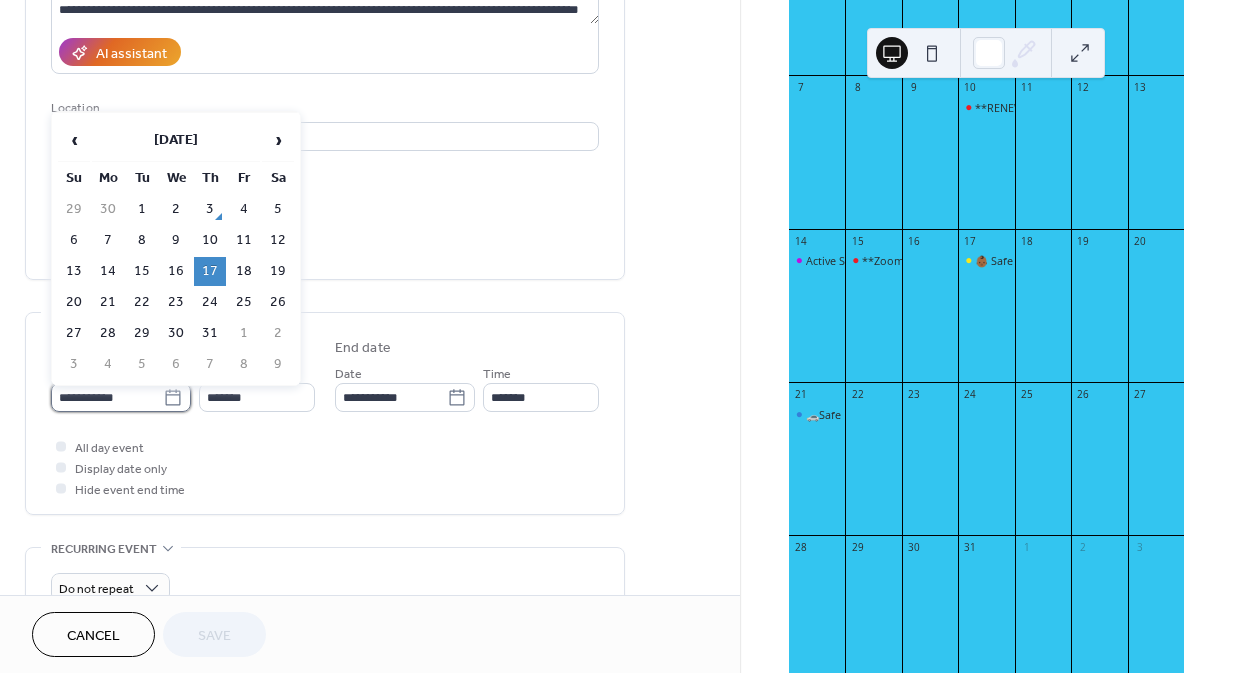 click on "**********" at bounding box center (107, 397) 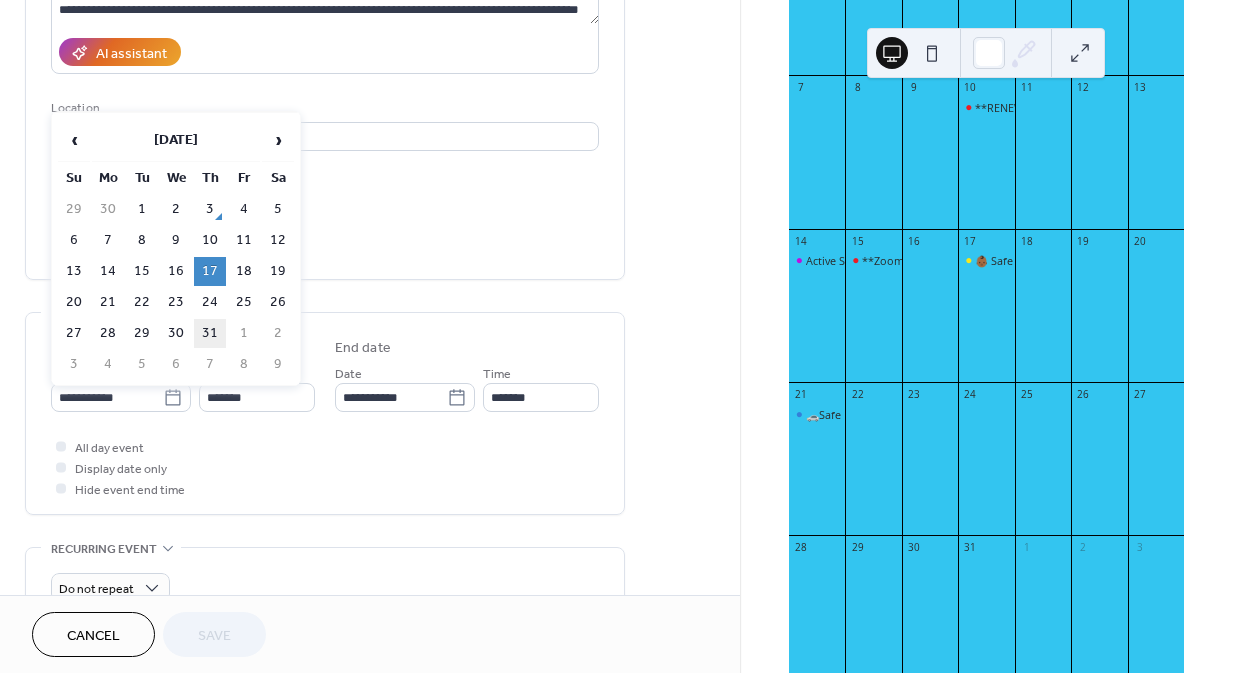 click on "31" at bounding box center [210, 333] 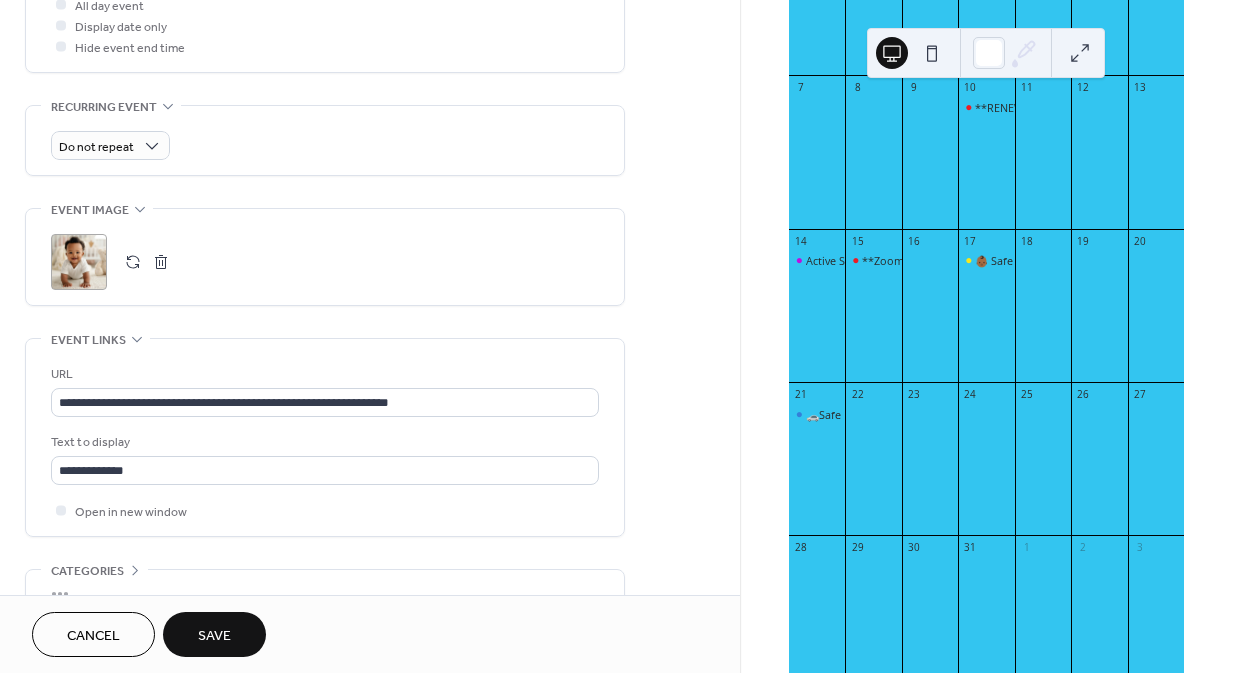 scroll, scrollTop: 823, scrollLeft: 0, axis: vertical 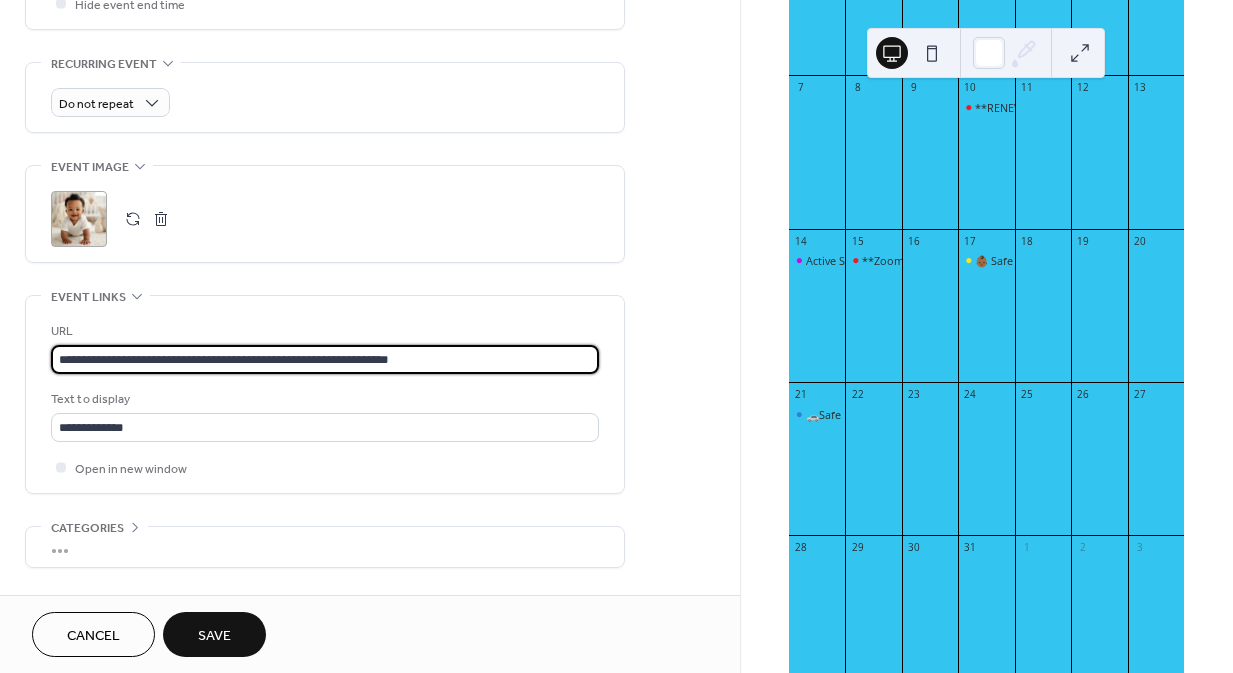 drag, startPoint x: 210, startPoint y: 351, endPoint x: 12, endPoint y: 345, distance: 198.09088 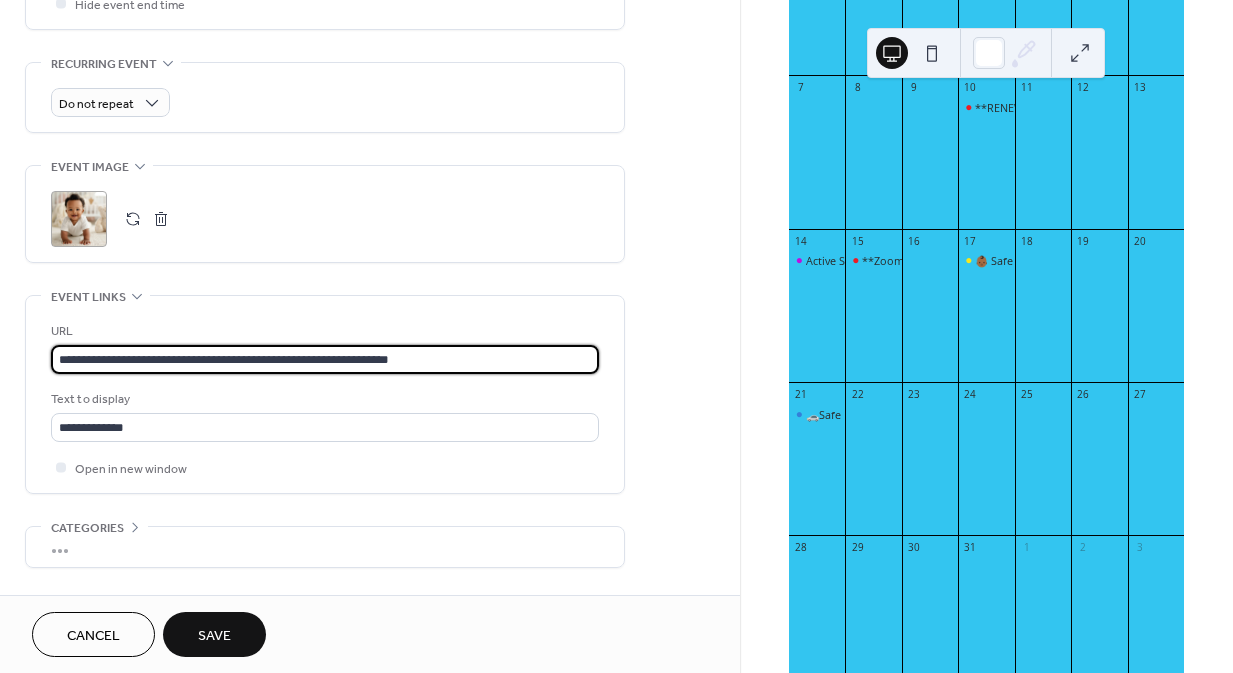 click on "**********" at bounding box center (370, 7) 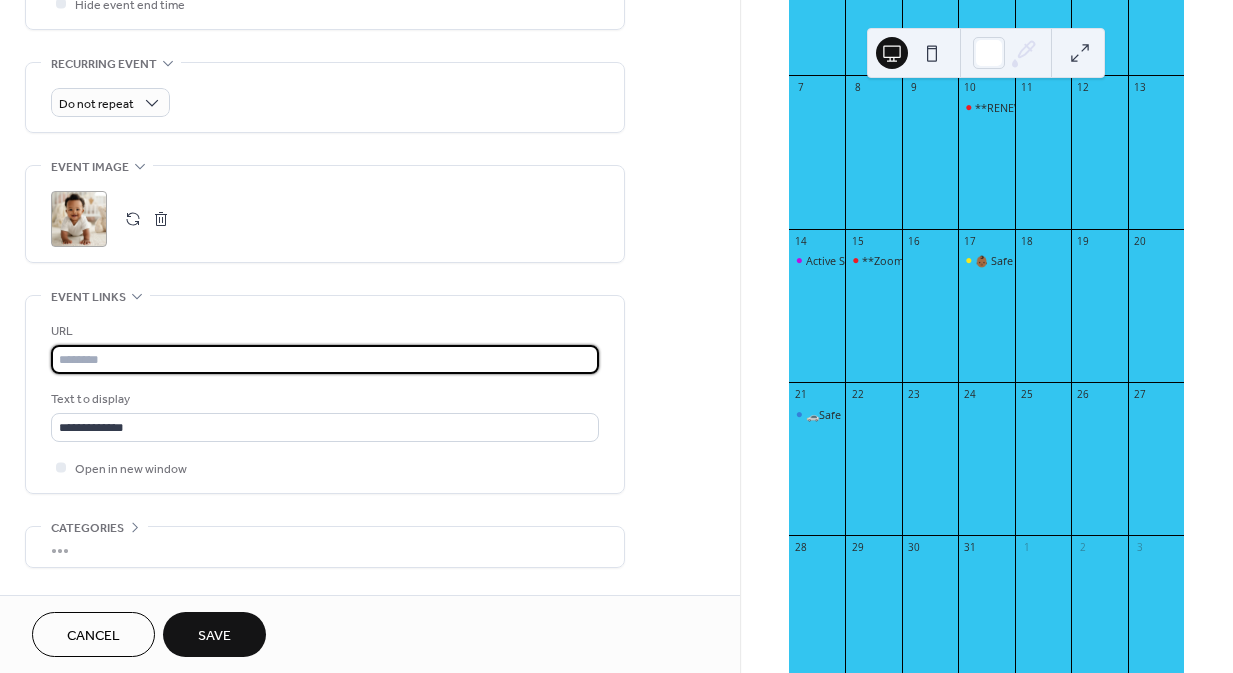 paste on "**********" 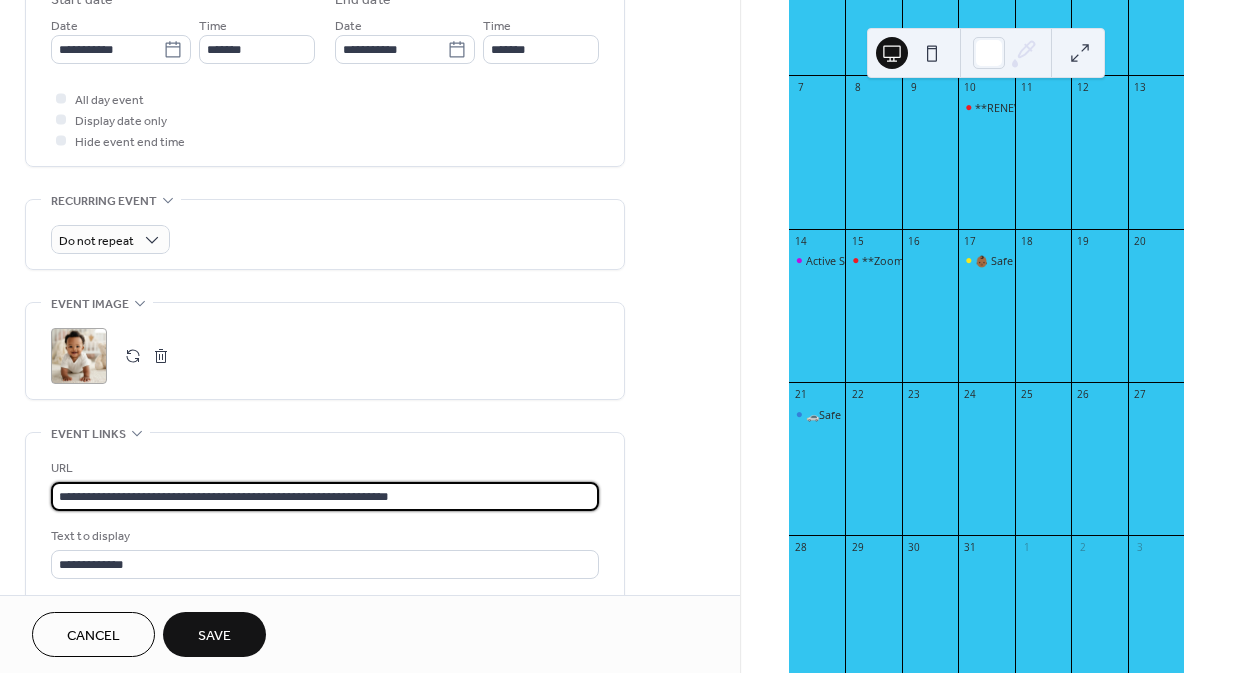 scroll, scrollTop: 770, scrollLeft: 0, axis: vertical 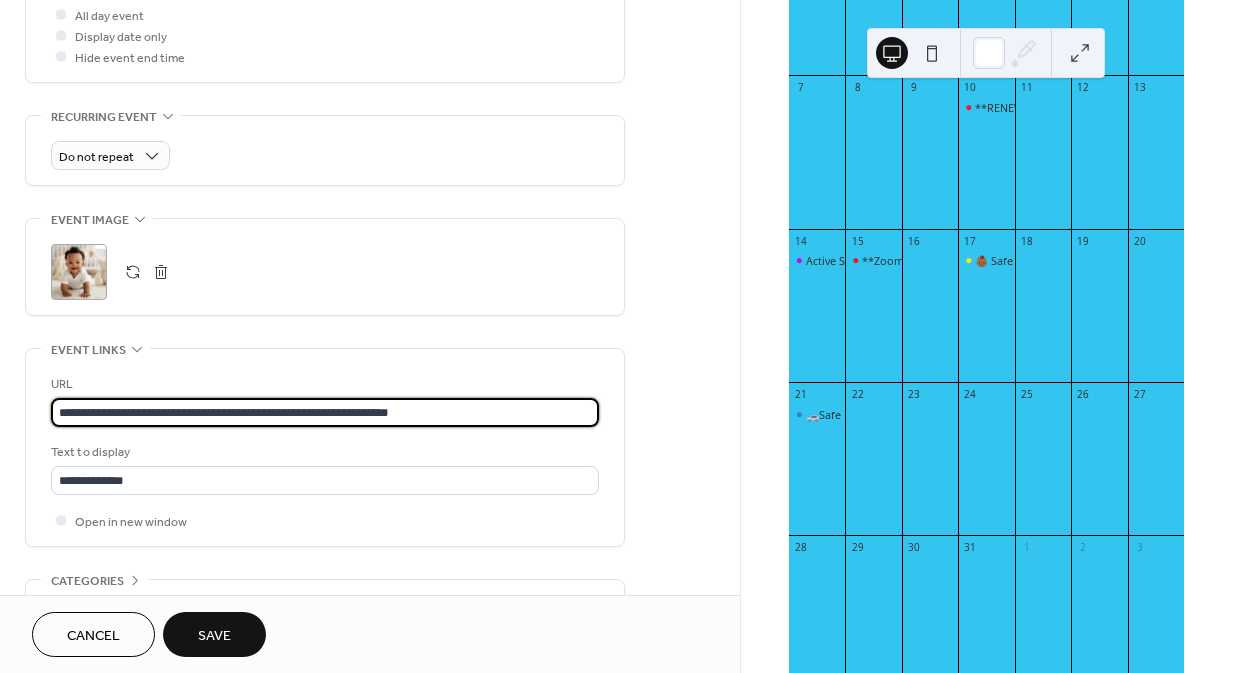 type on "**********" 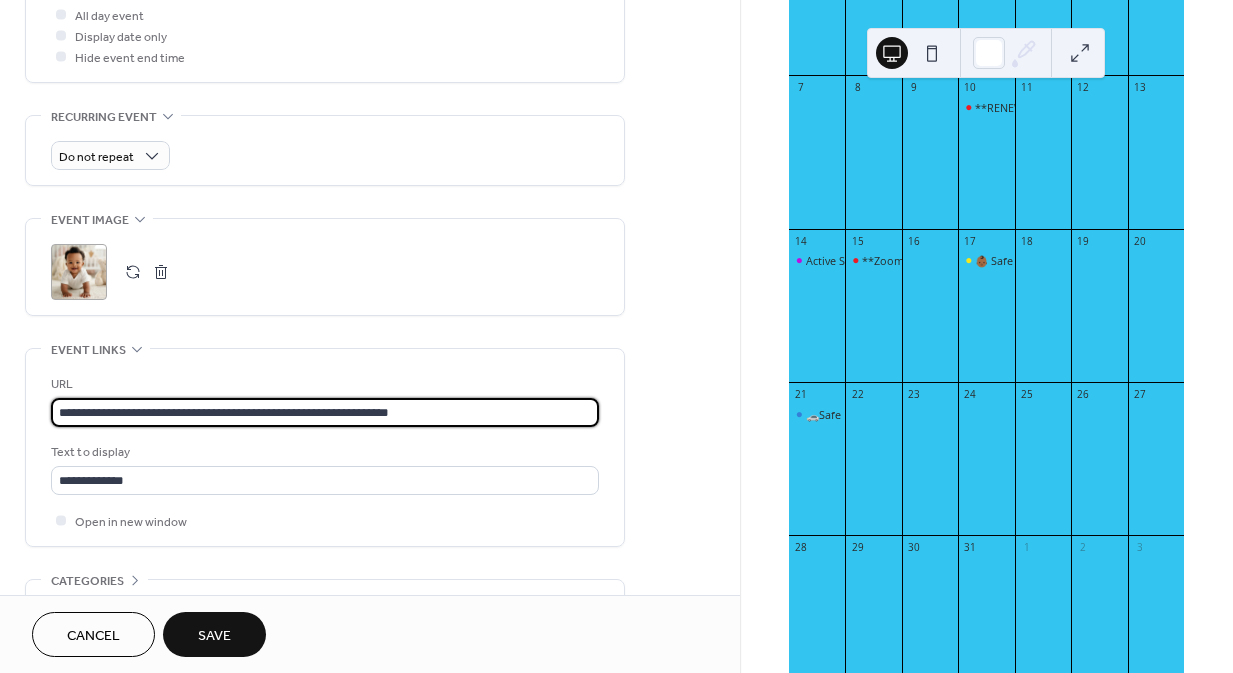 drag, startPoint x: 509, startPoint y: 410, endPoint x: -92, endPoint y: 276, distance: 615.75726 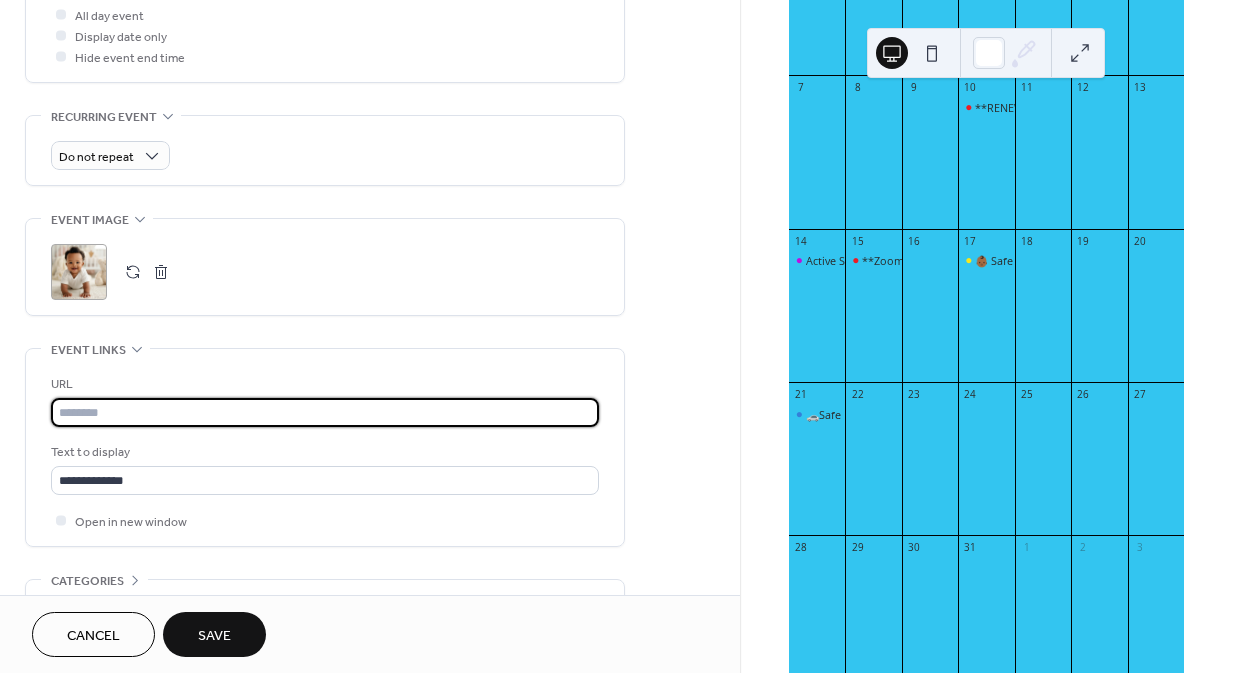 paste on "**********" 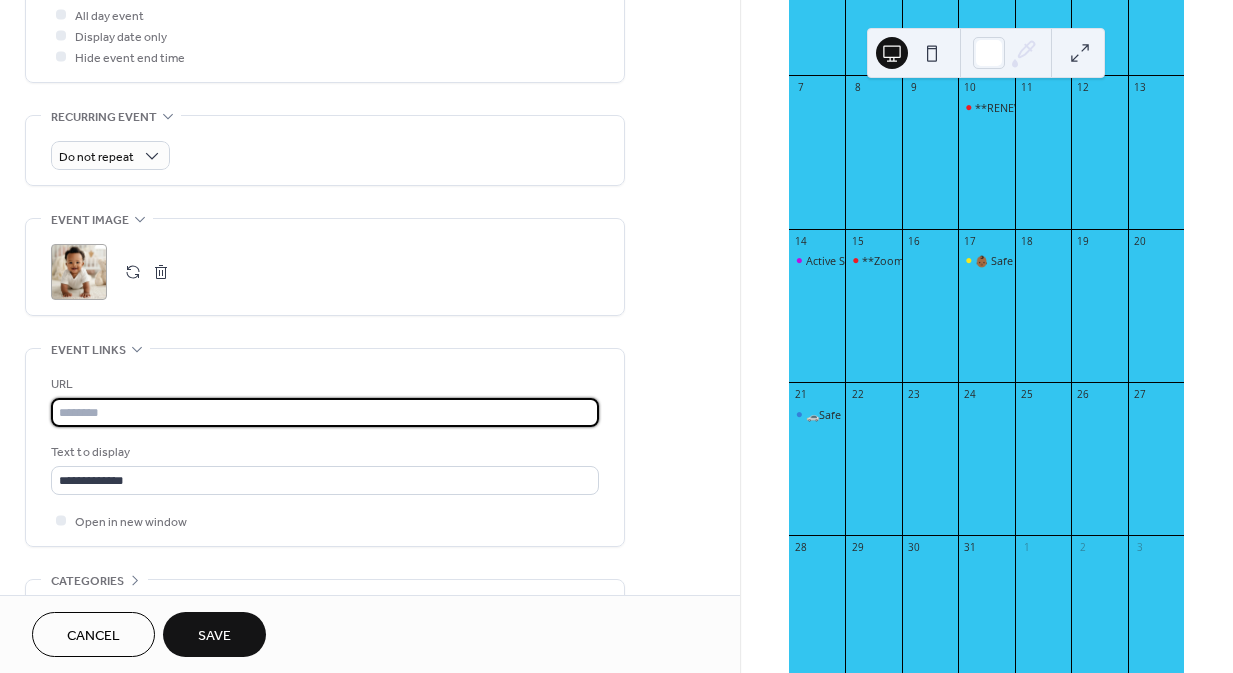 type on "**********" 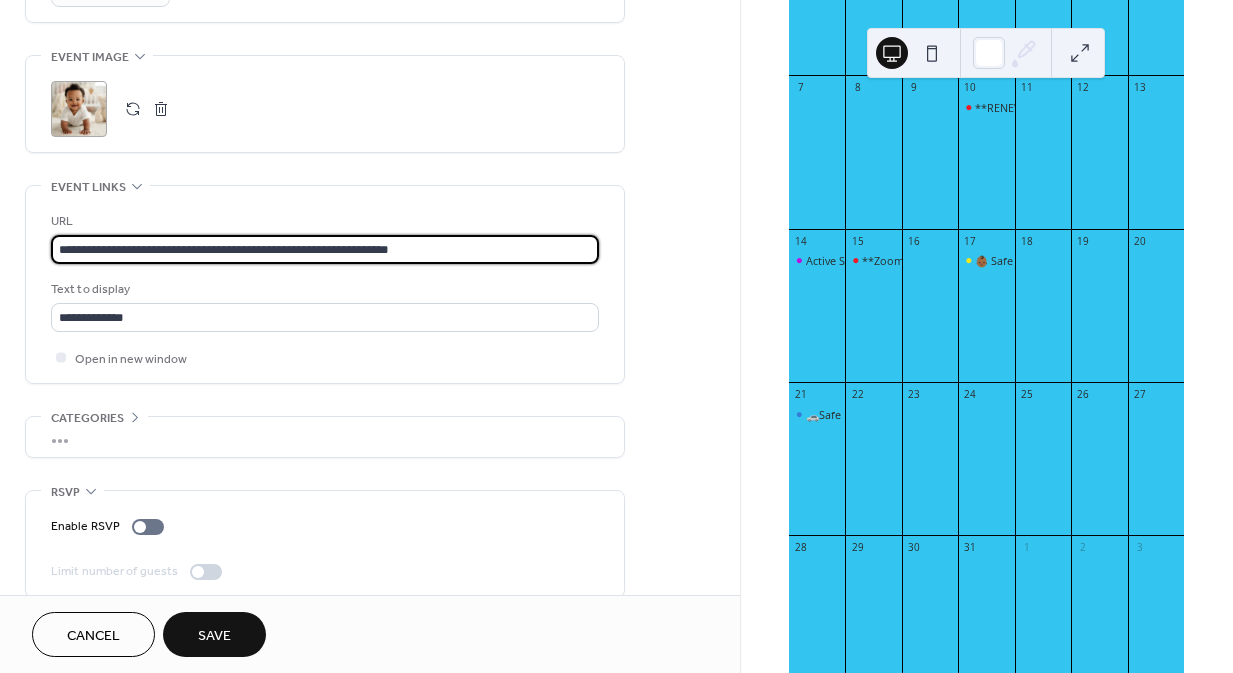scroll, scrollTop: 956, scrollLeft: 0, axis: vertical 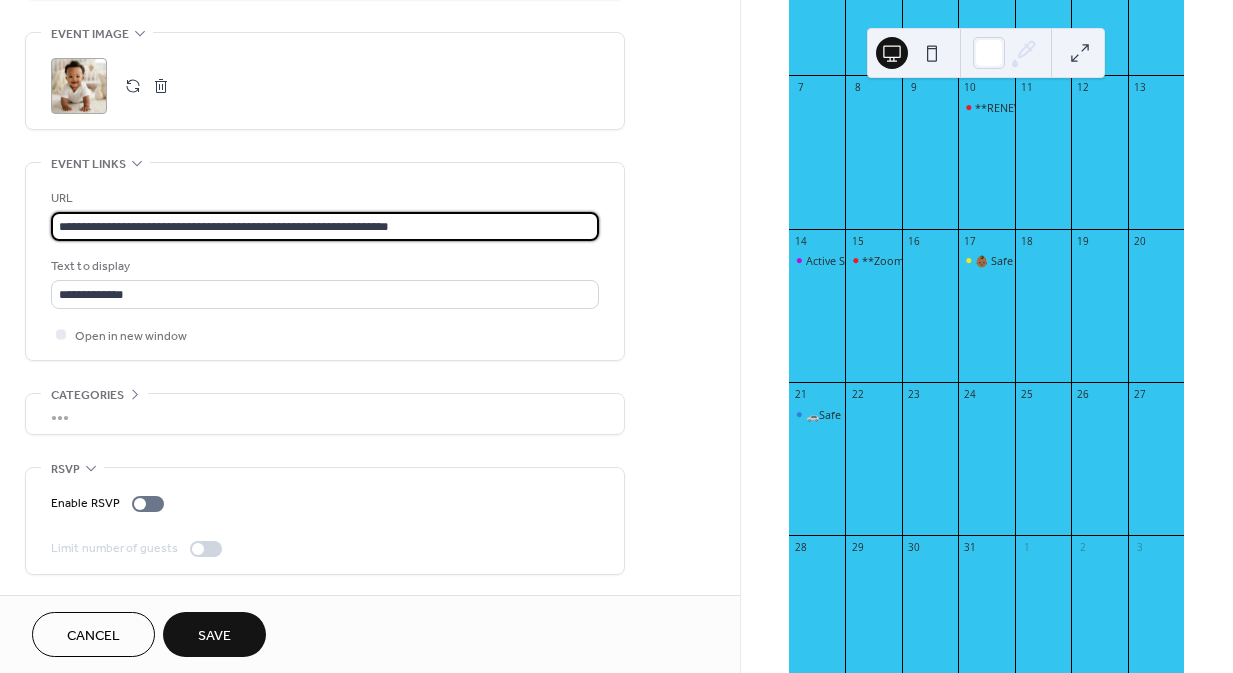 click on "Save" at bounding box center [214, 636] 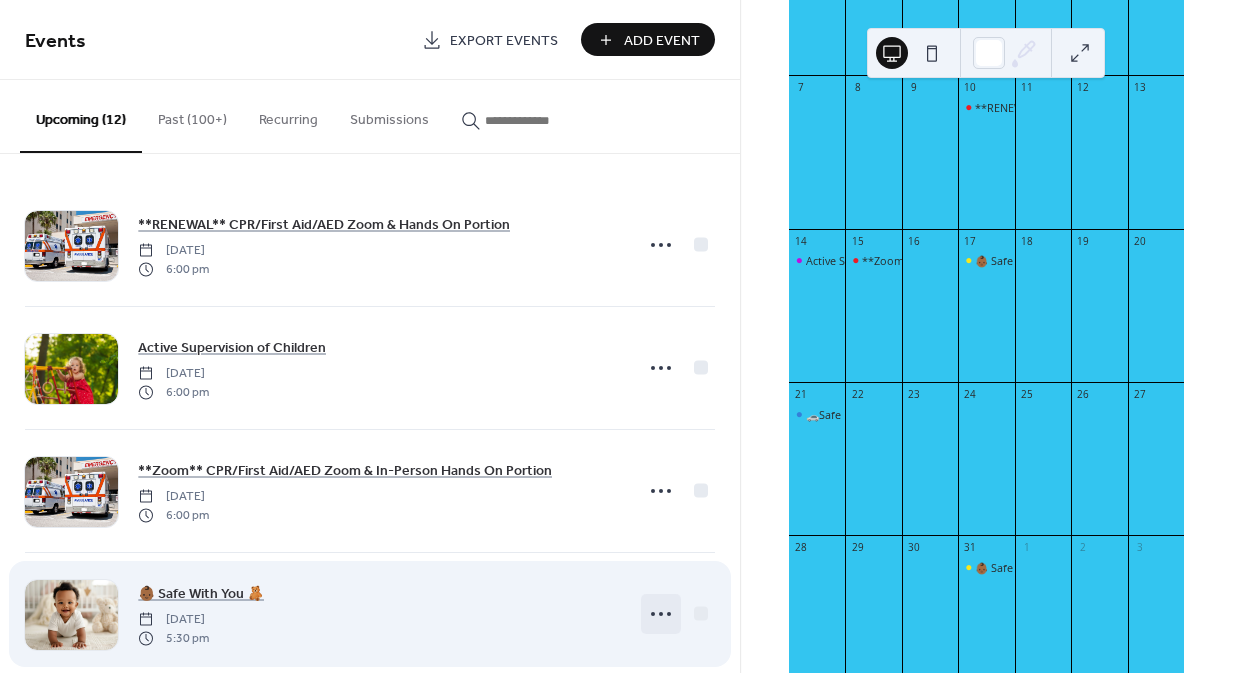 click 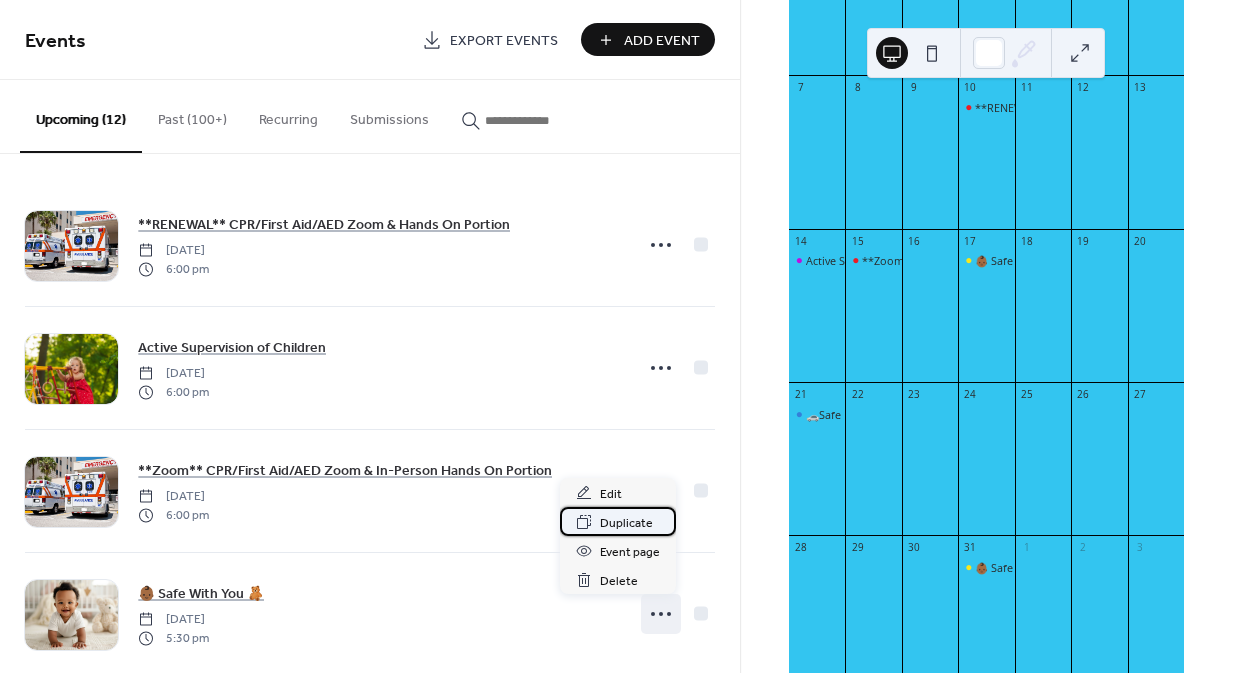 click on "Duplicate" at bounding box center [626, 523] 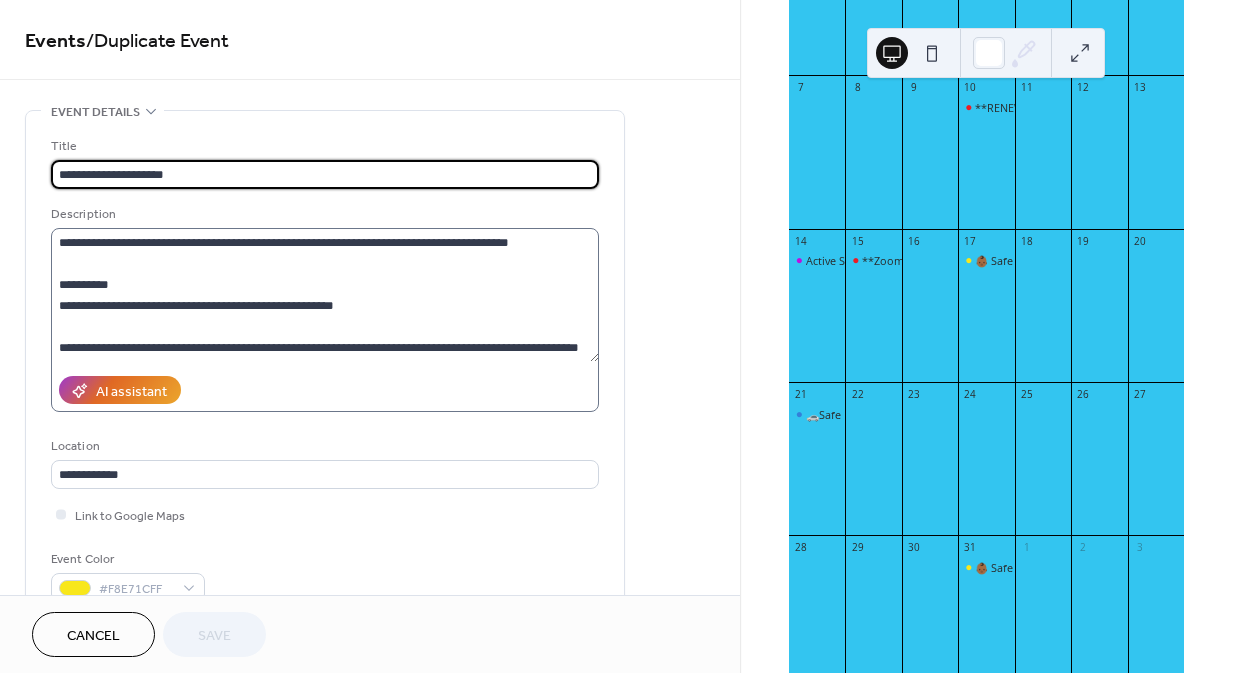 scroll, scrollTop: 105, scrollLeft: 0, axis: vertical 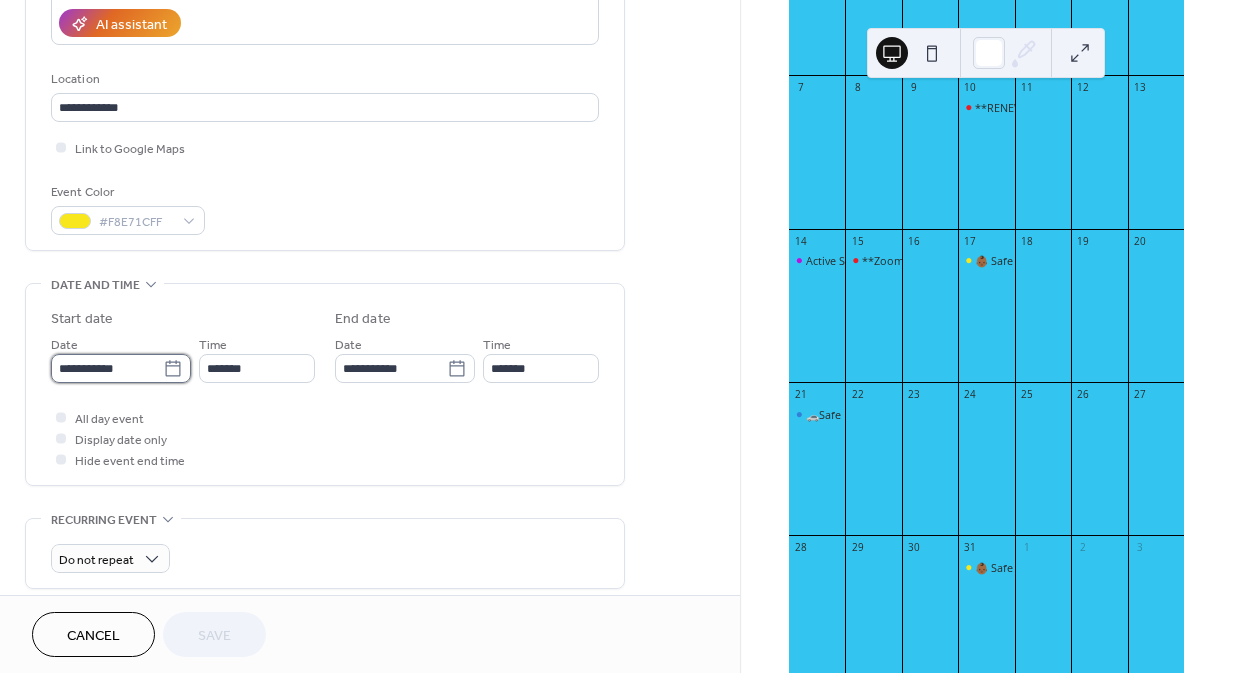 click on "**********" at bounding box center (107, 368) 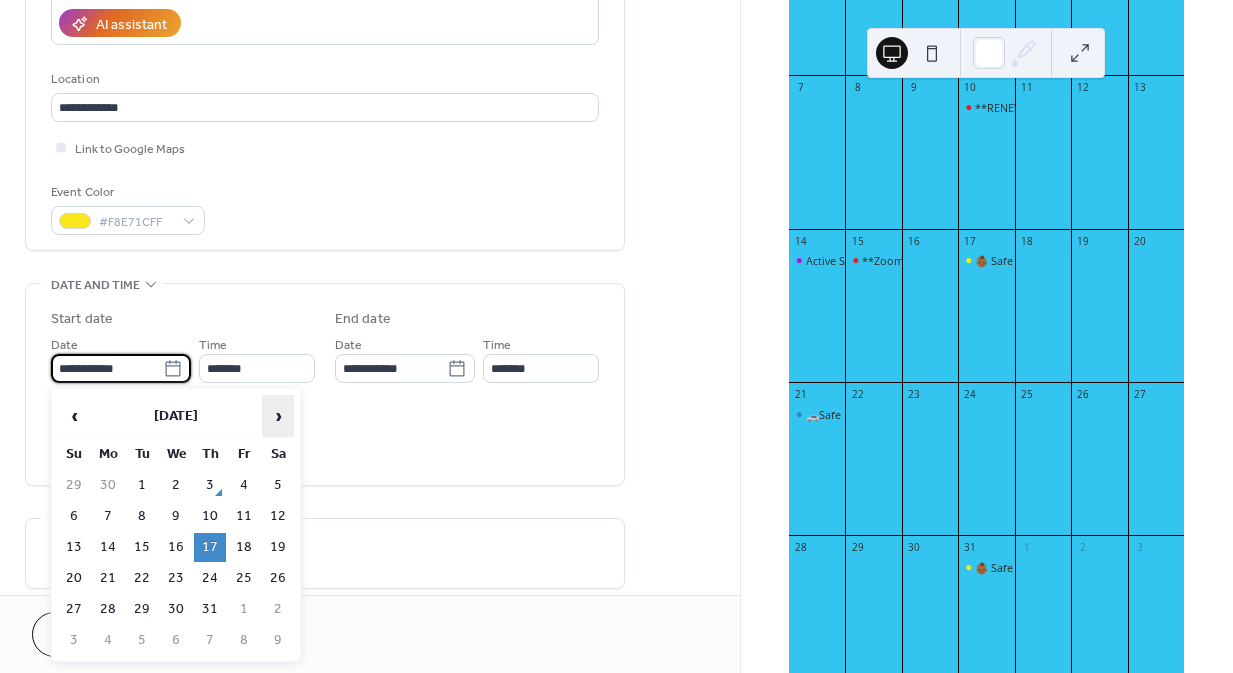 click on "›" at bounding box center [278, 416] 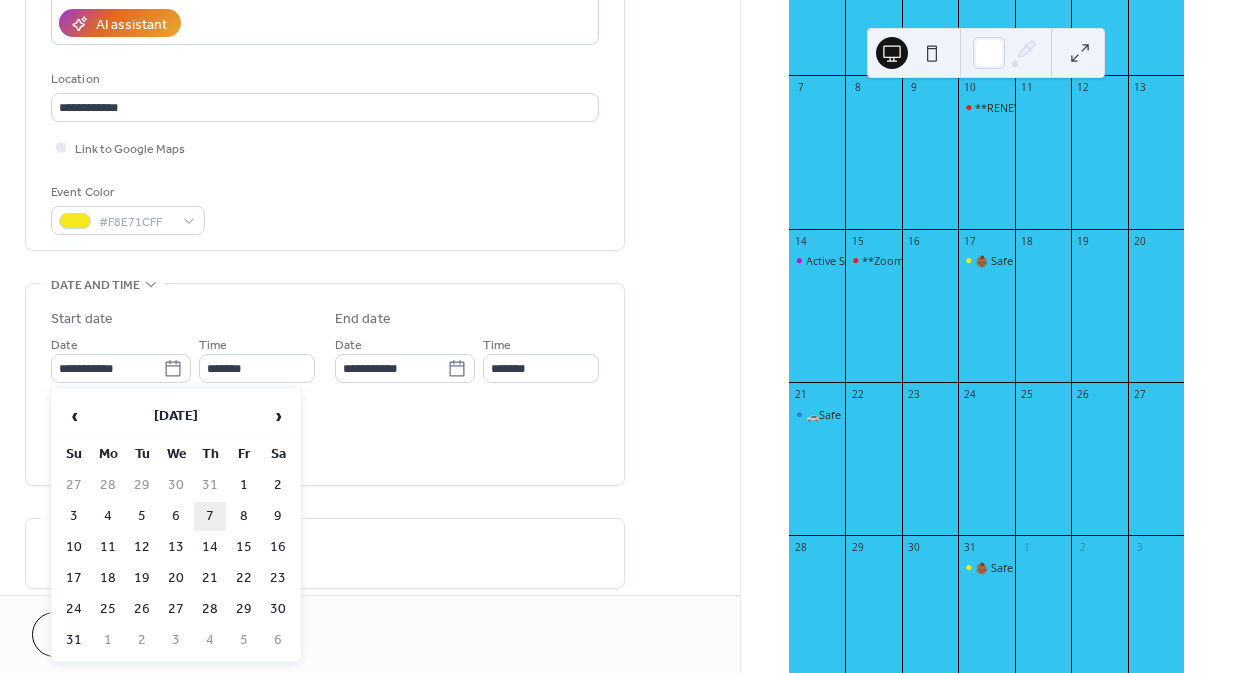 click on "7" at bounding box center [210, 516] 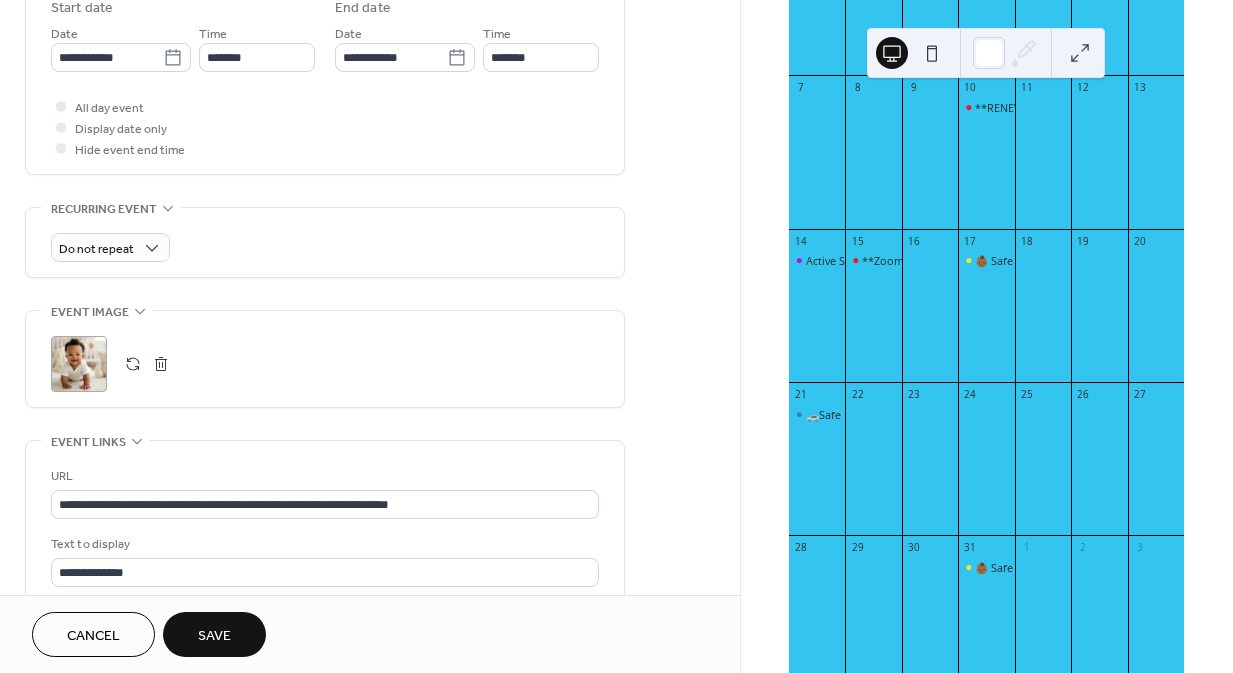 scroll, scrollTop: 718, scrollLeft: 0, axis: vertical 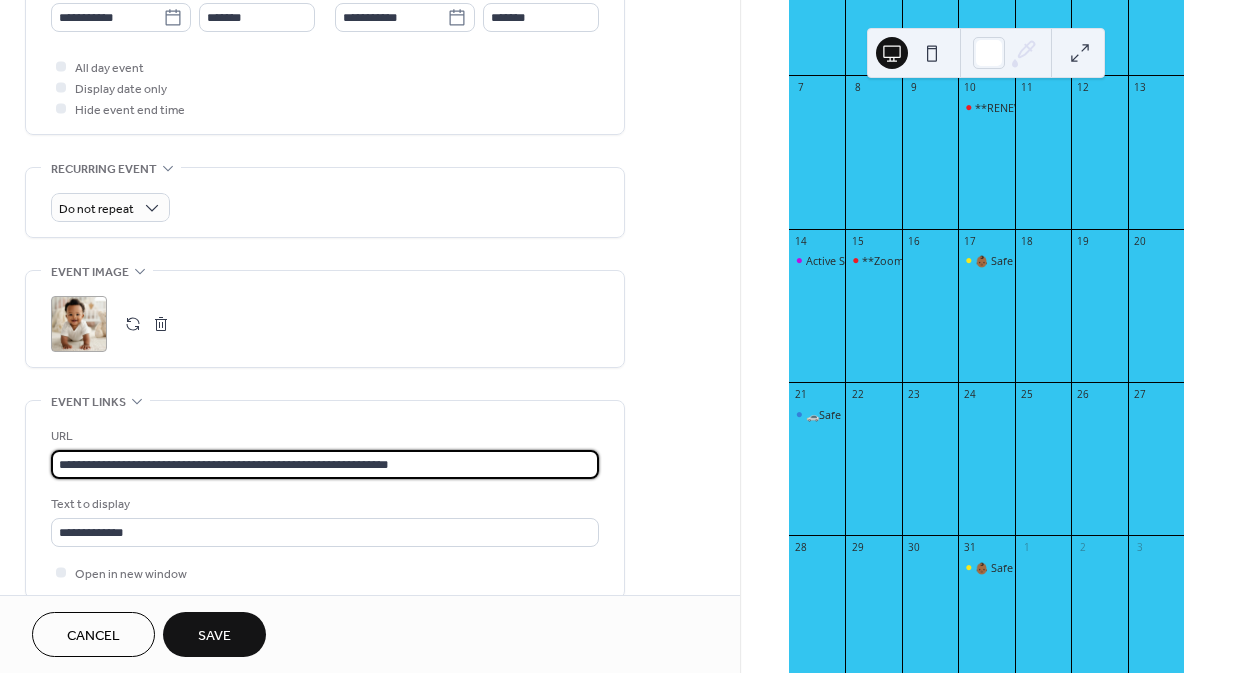 drag, startPoint x: 484, startPoint y: 469, endPoint x: 81, endPoint y: 427, distance: 405.18268 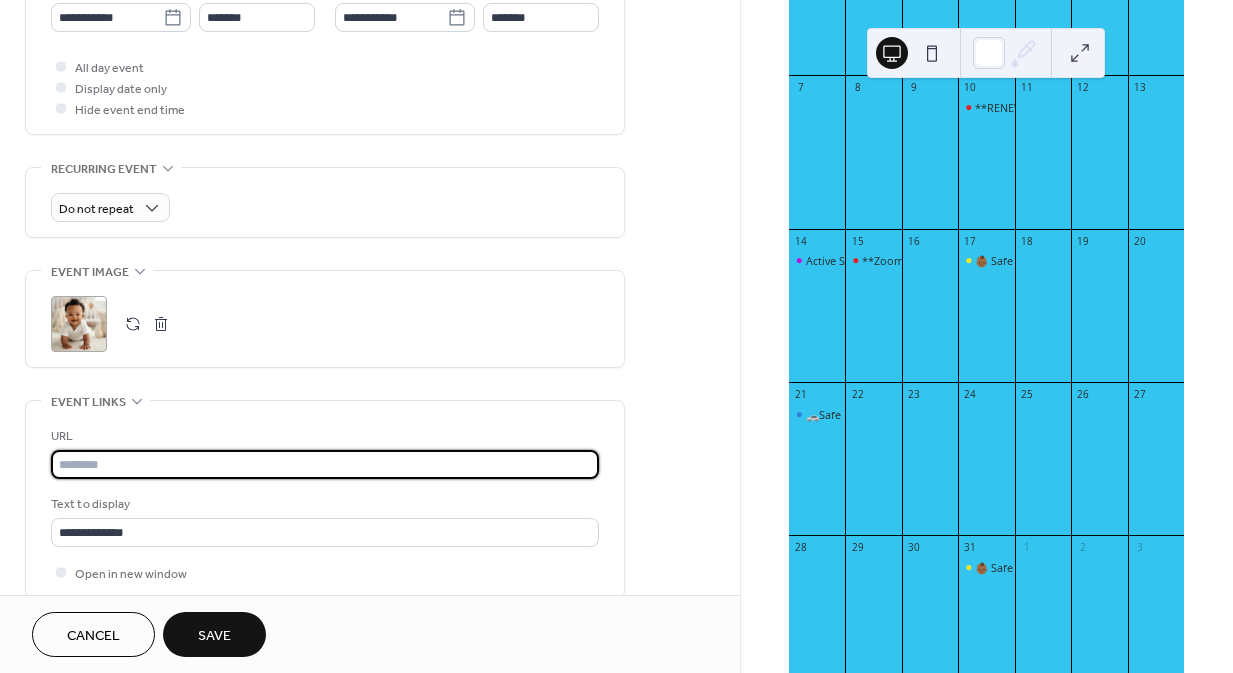 paste on "**********" 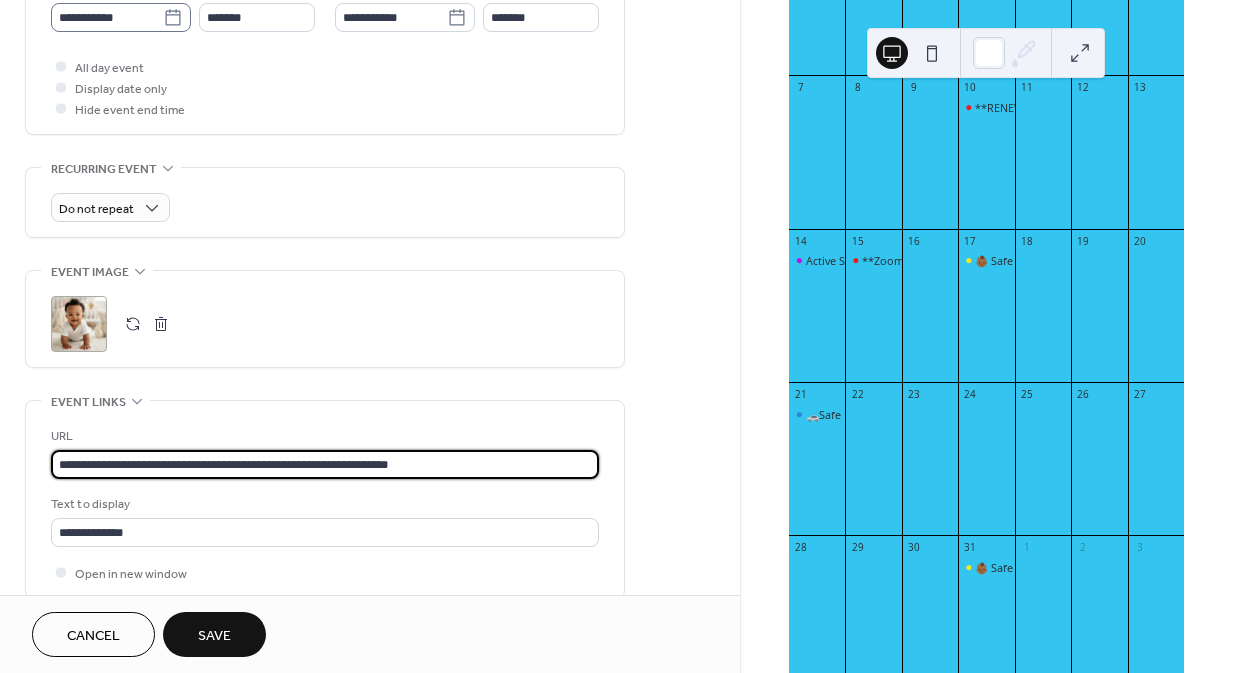 type on "**********" 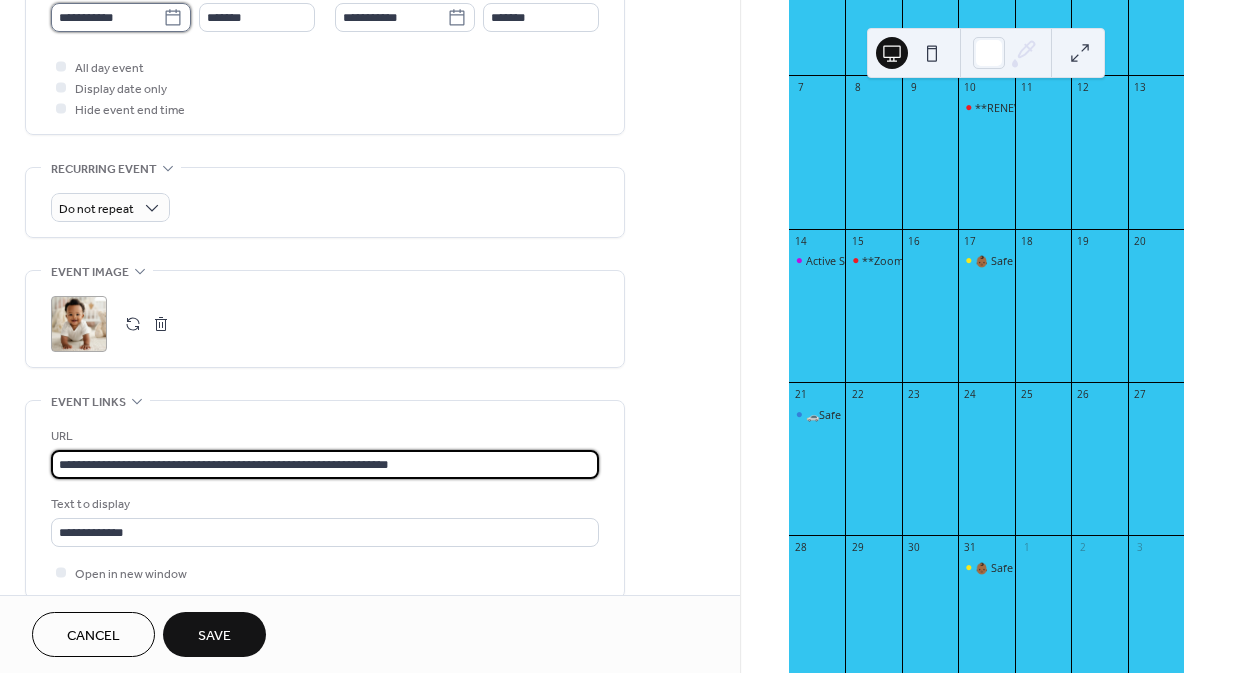 click on "**********" at bounding box center (107, 17) 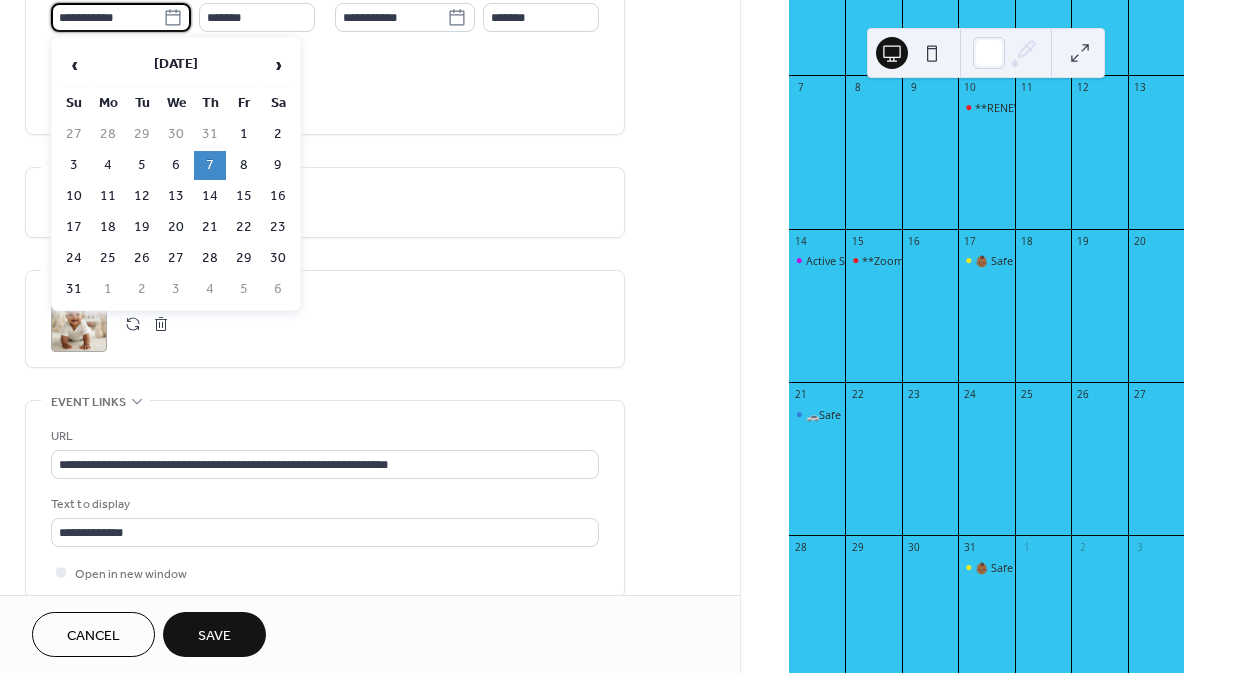 click on "**********" at bounding box center (370, 112) 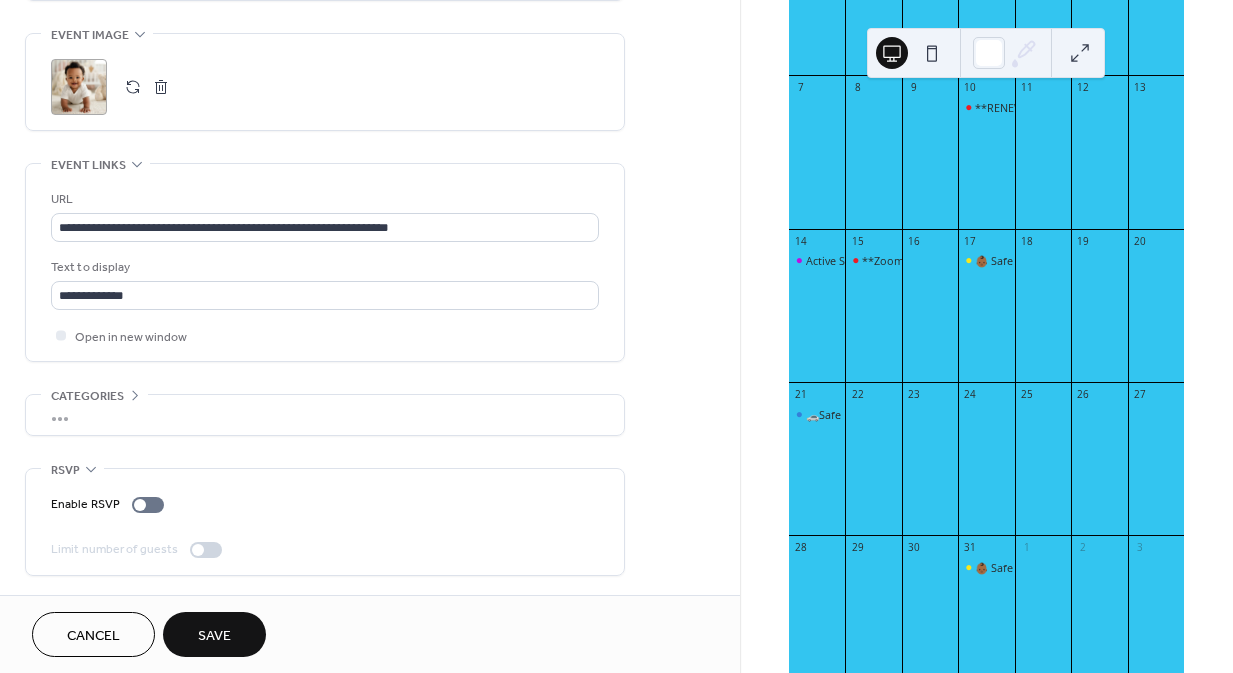 scroll, scrollTop: 956, scrollLeft: 0, axis: vertical 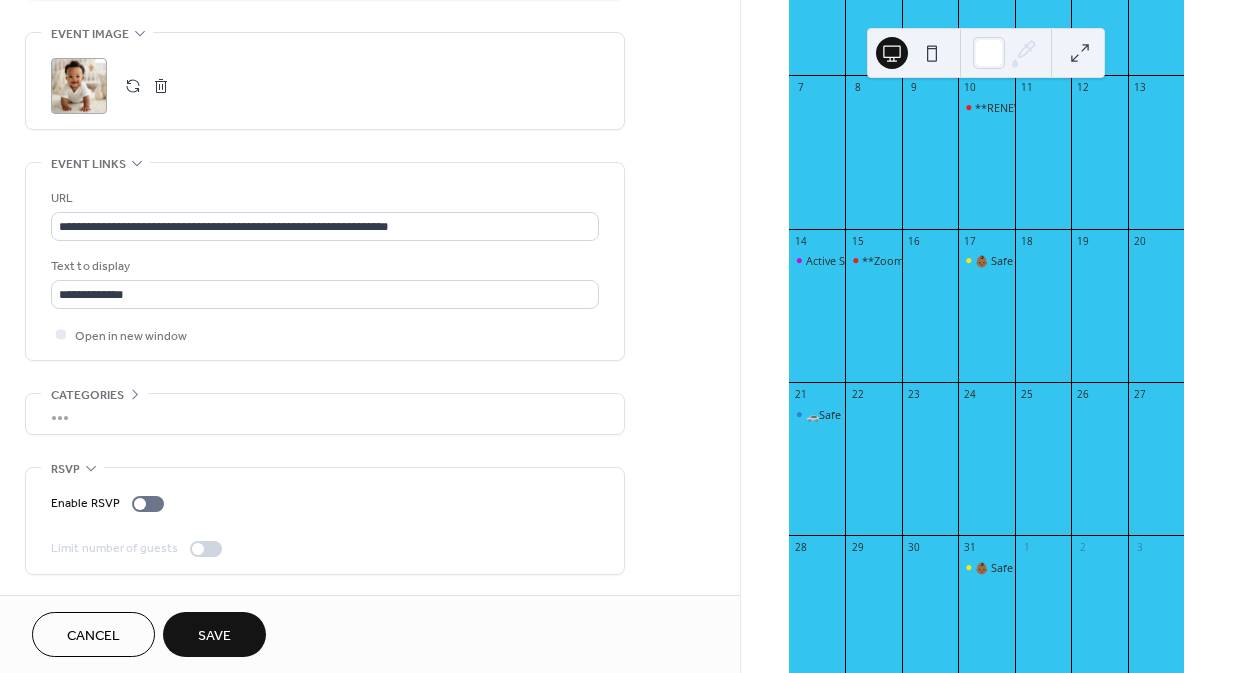 click on "Save" at bounding box center [214, 634] 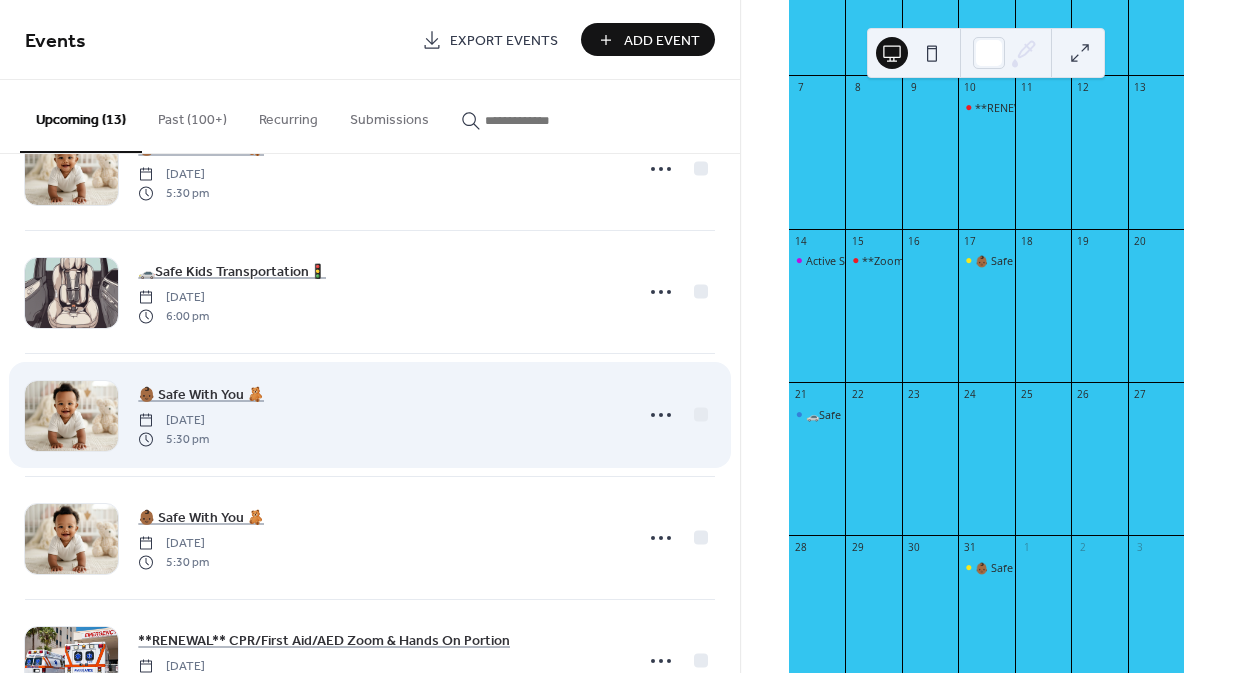 scroll, scrollTop: 449, scrollLeft: 0, axis: vertical 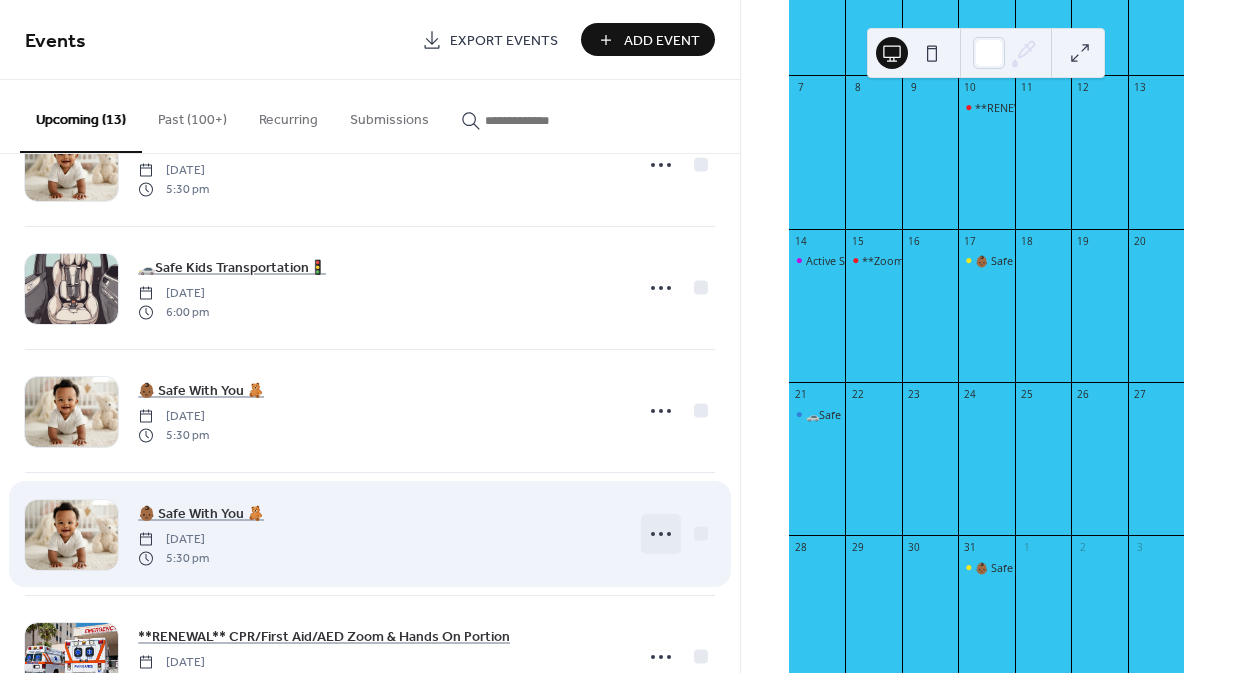 click 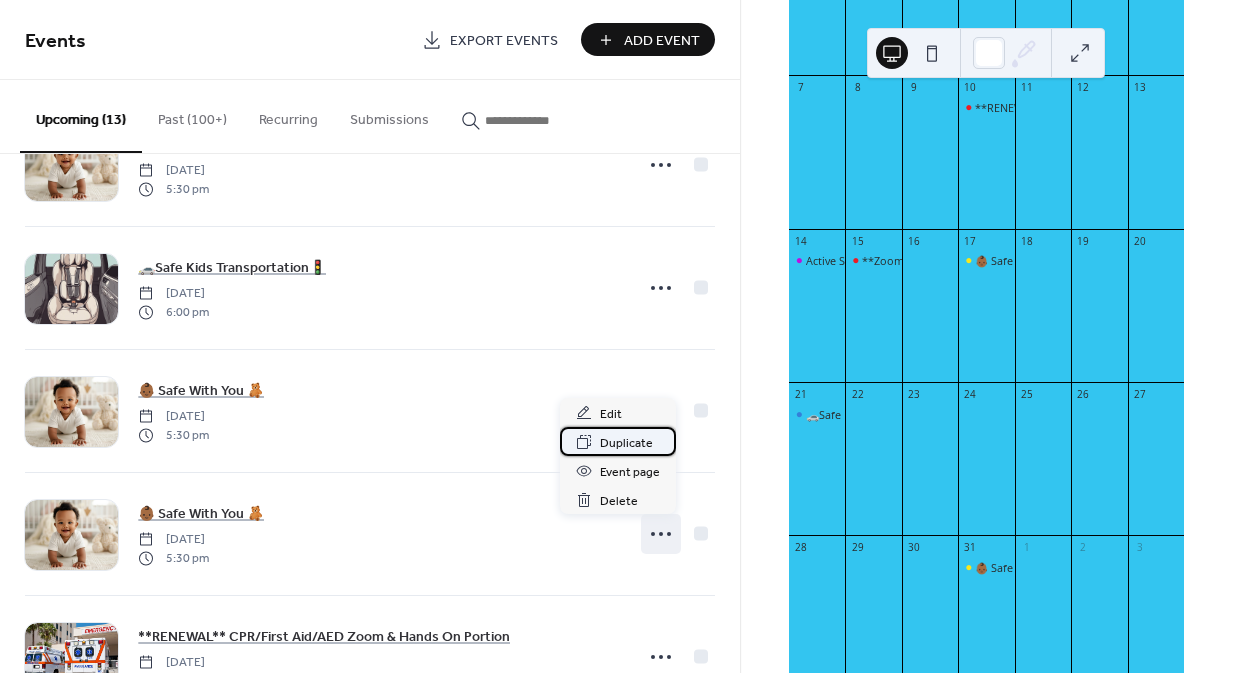 click on "Duplicate" at bounding box center [626, 443] 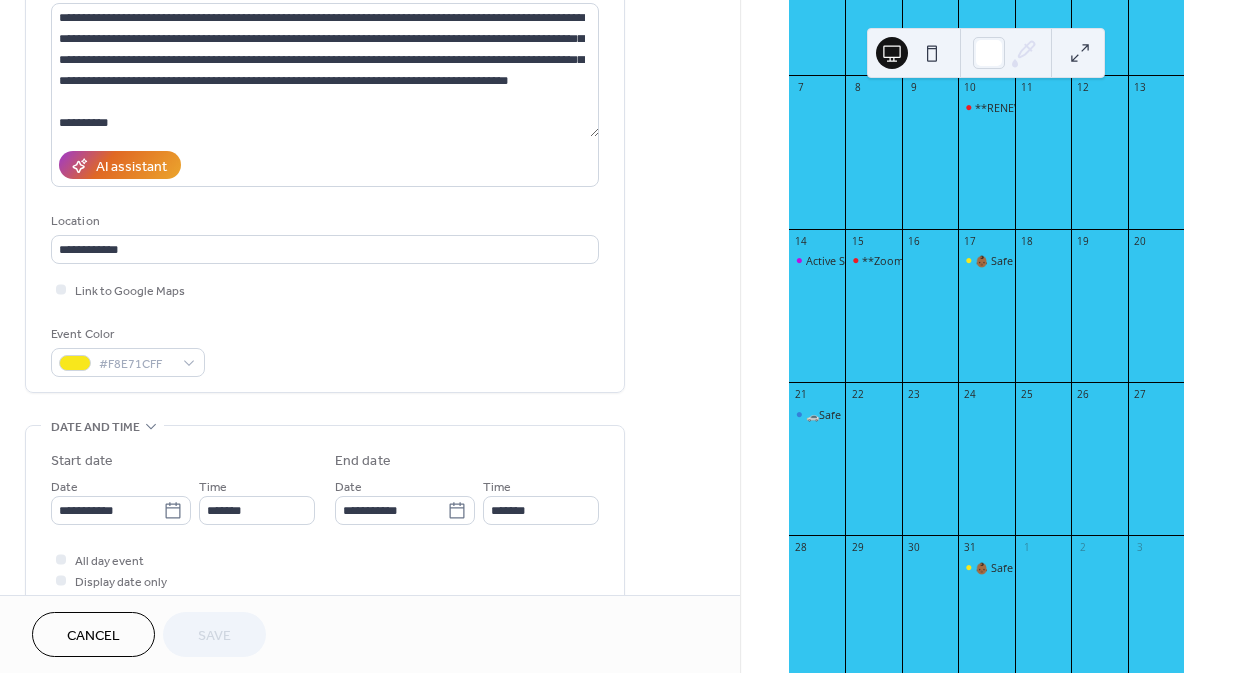 scroll, scrollTop: 410, scrollLeft: 0, axis: vertical 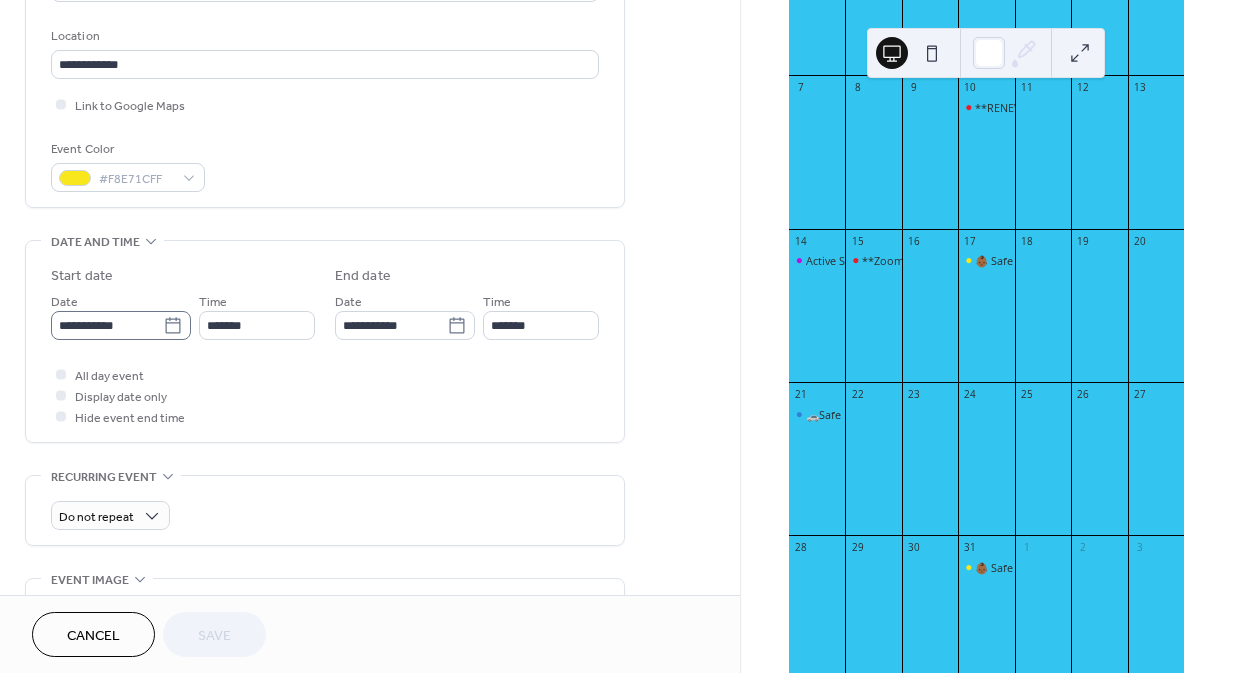 click 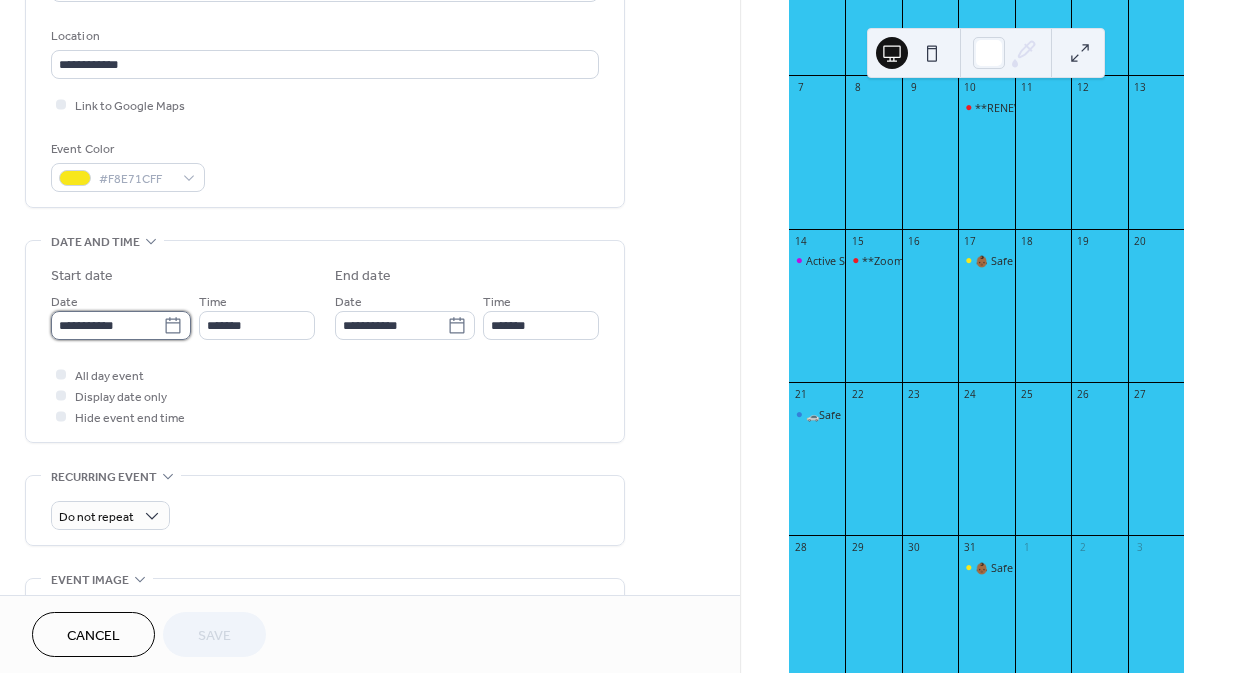 click on "**********" at bounding box center (107, 325) 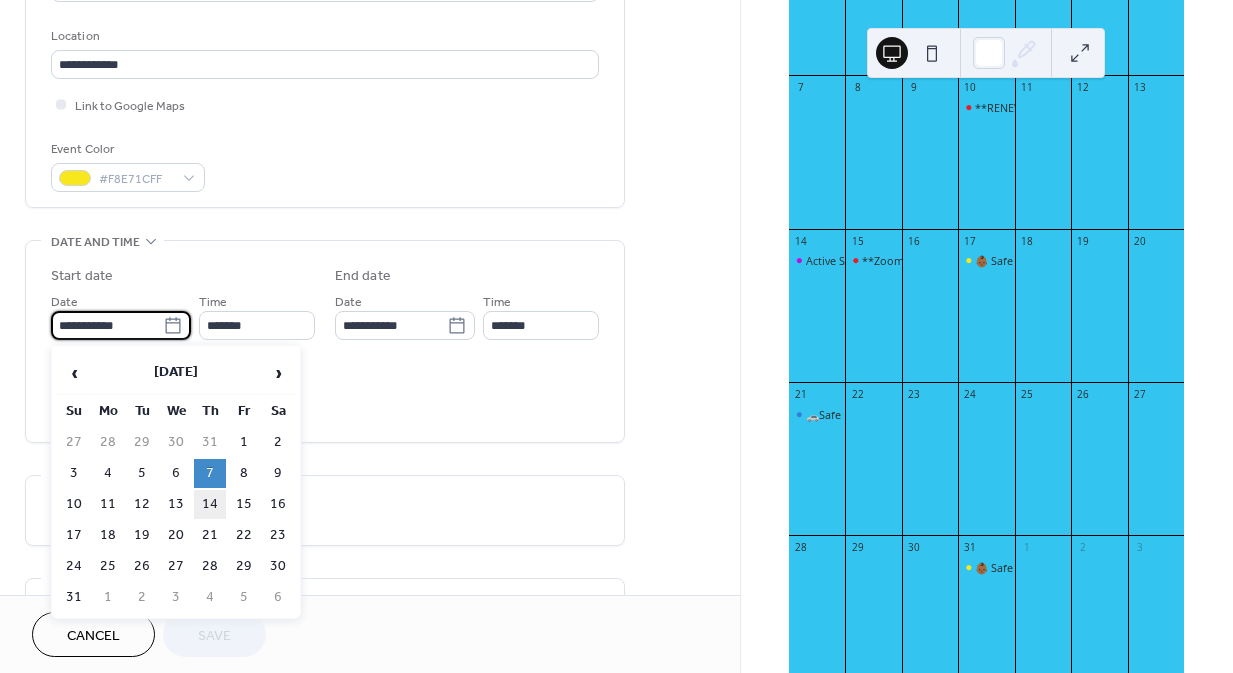click on "14" at bounding box center (210, 504) 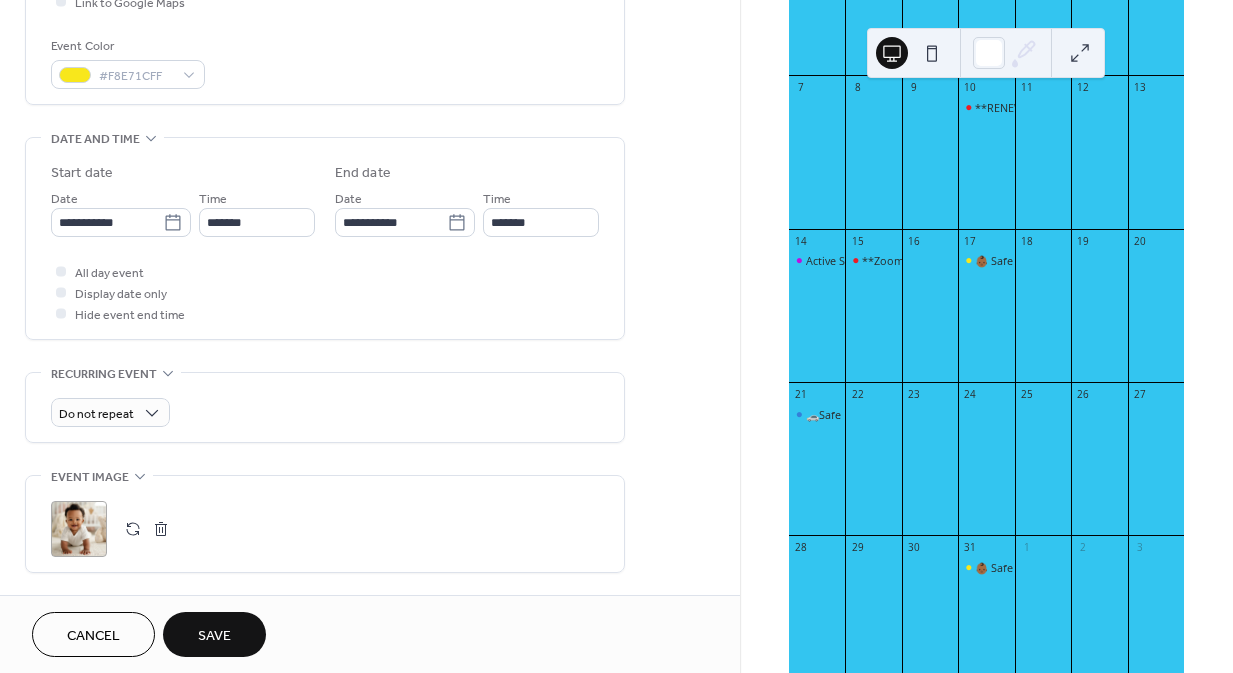 scroll, scrollTop: 882, scrollLeft: 0, axis: vertical 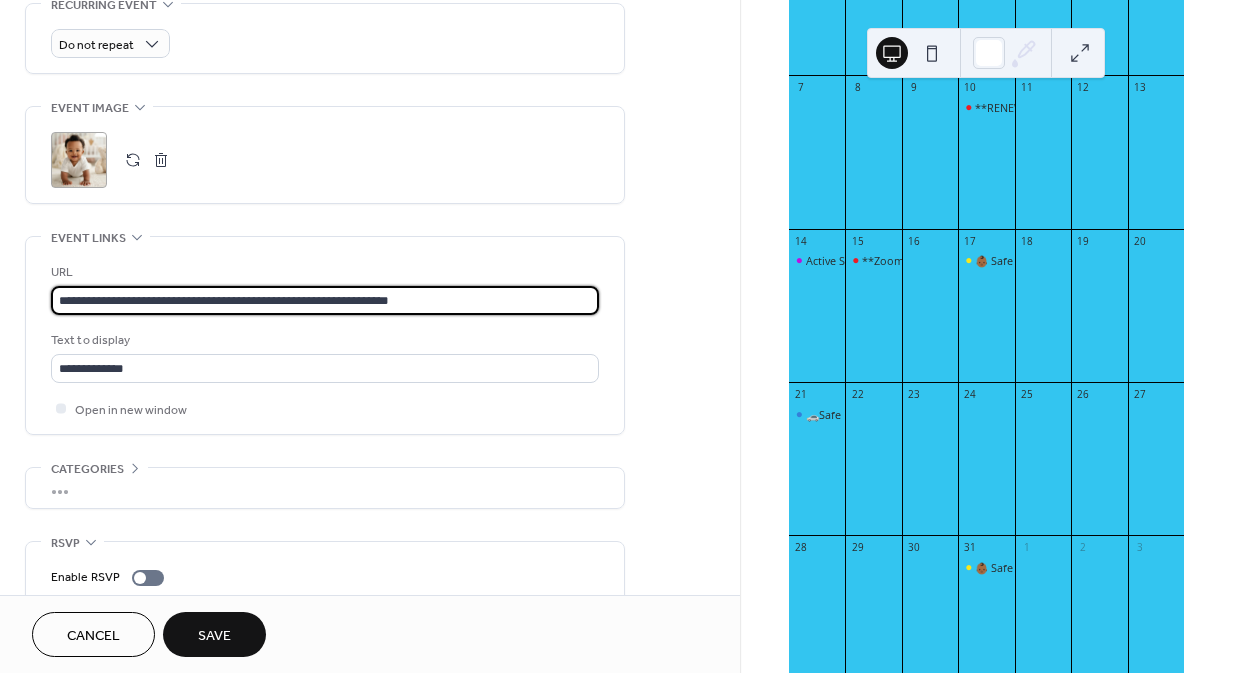 drag, startPoint x: 148, startPoint y: 239, endPoint x: -92, endPoint y: 209, distance: 241.86774 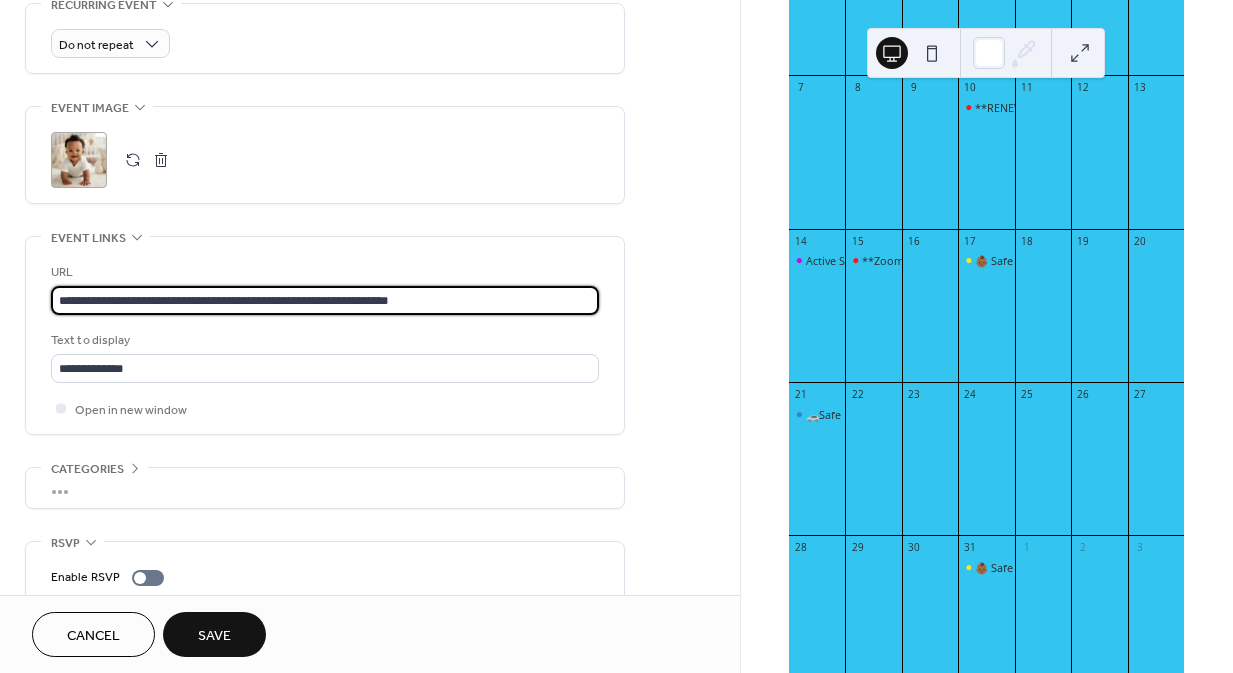 click on "**********" at bounding box center [616, 336] 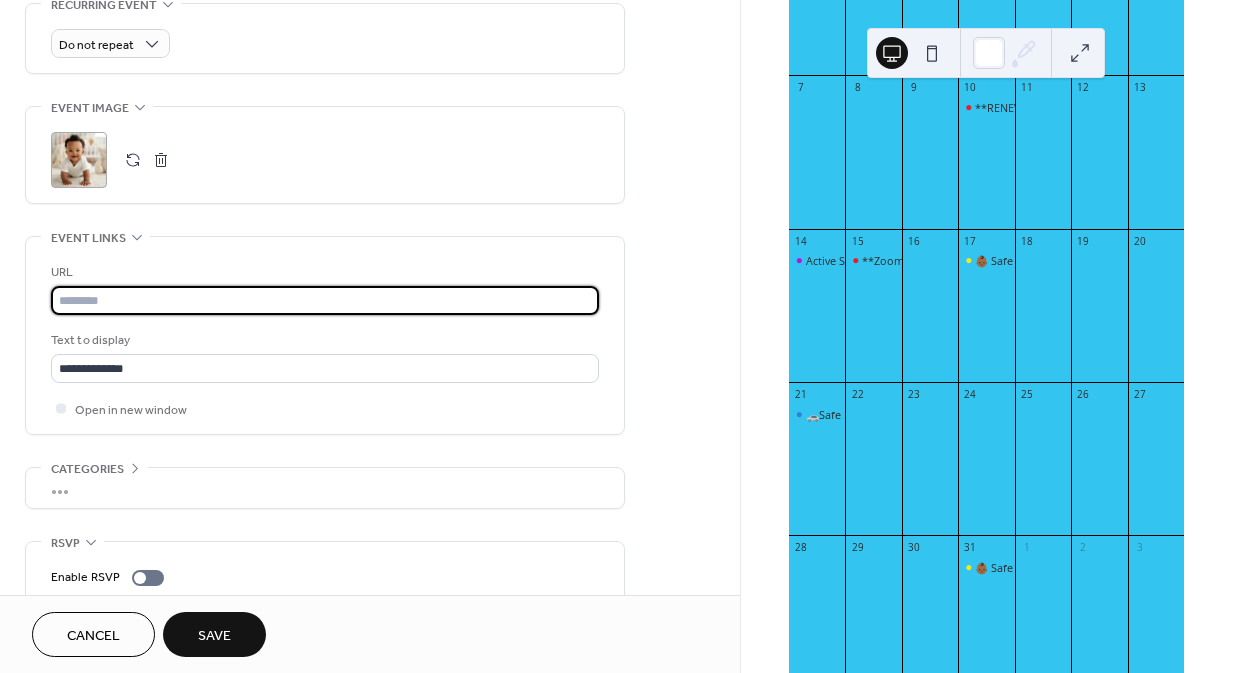 paste on "**********" 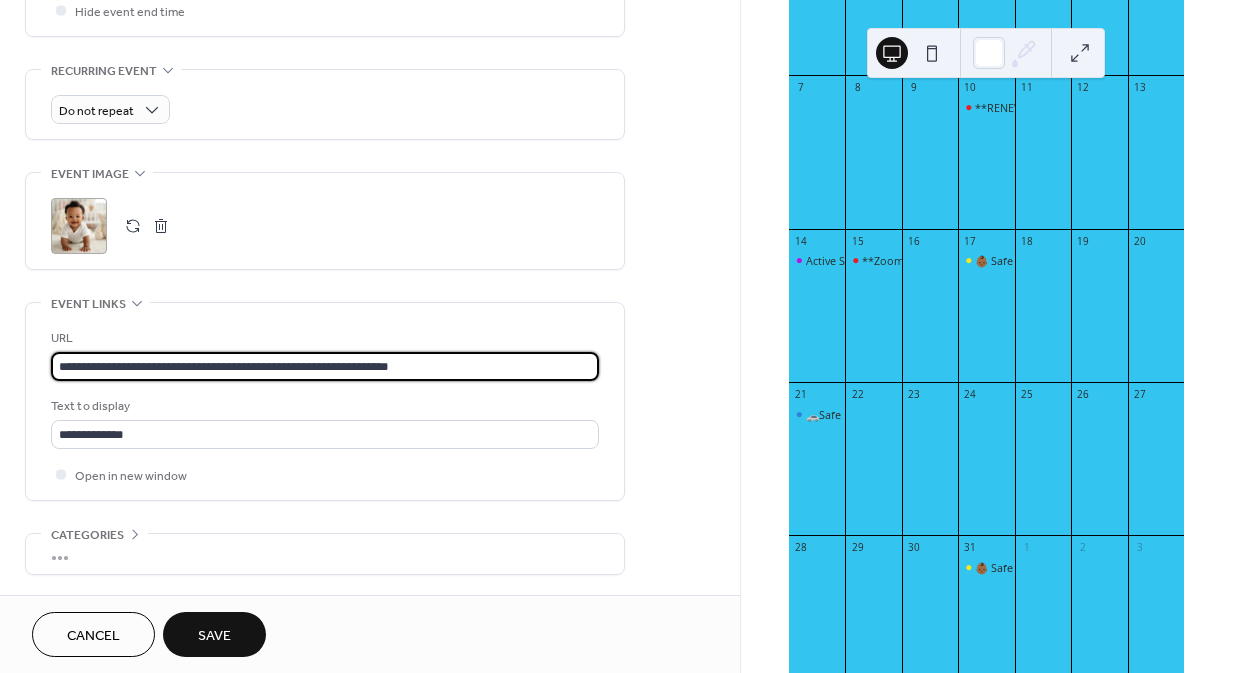 scroll, scrollTop: 840, scrollLeft: 0, axis: vertical 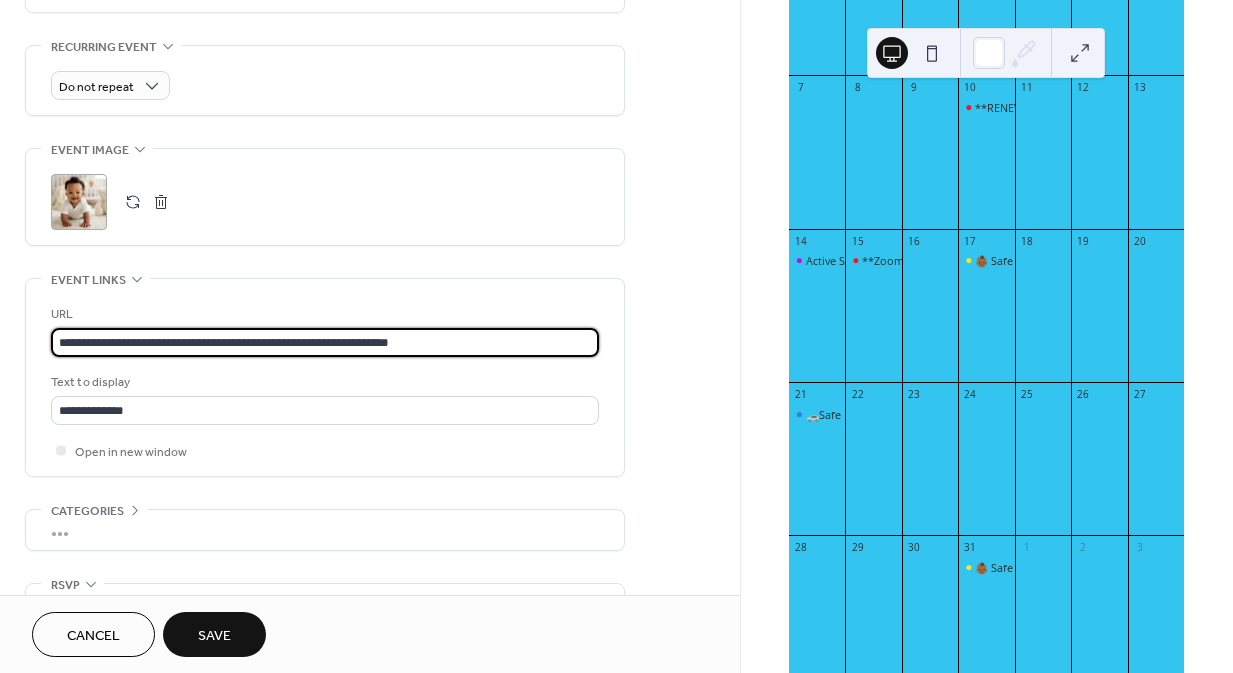type on "**********" 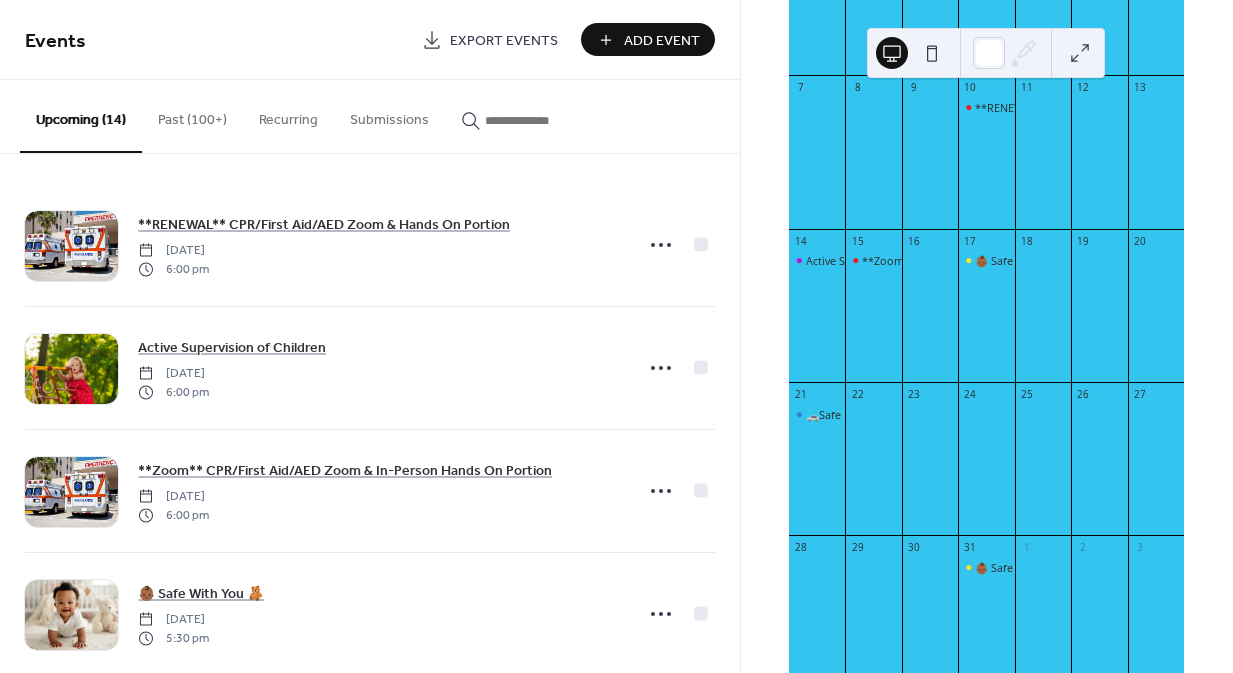 click 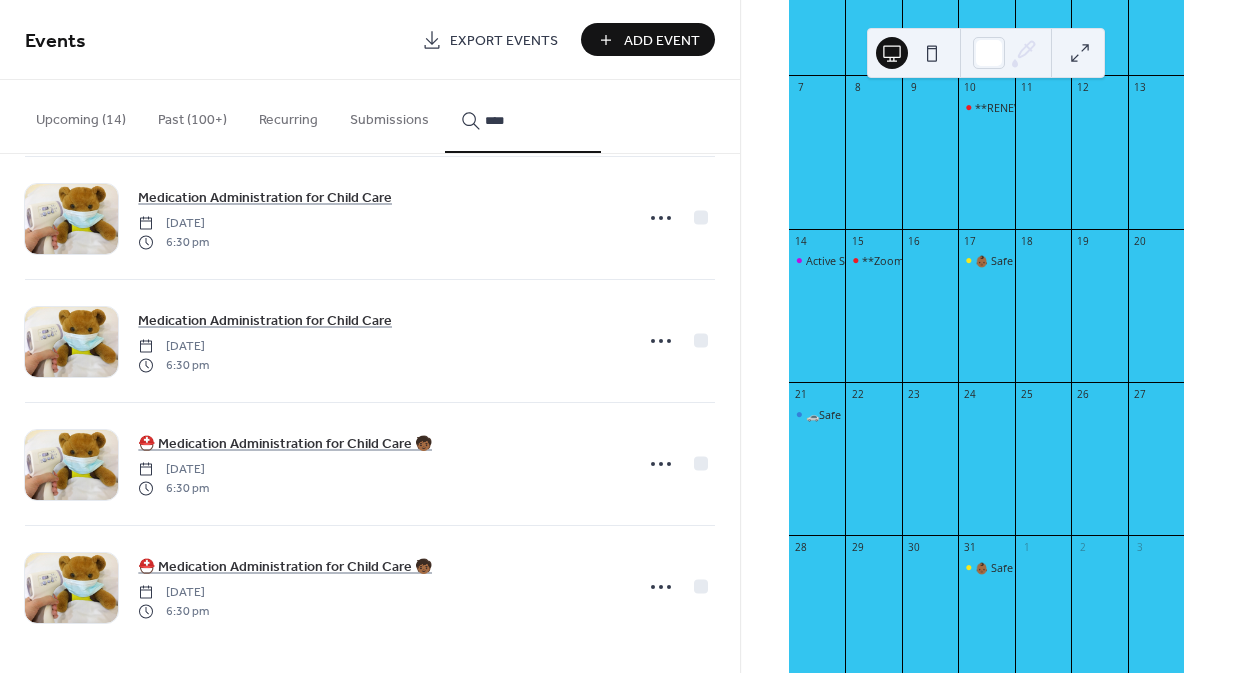 scroll, scrollTop: 401, scrollLeft: 0, axis: vertical 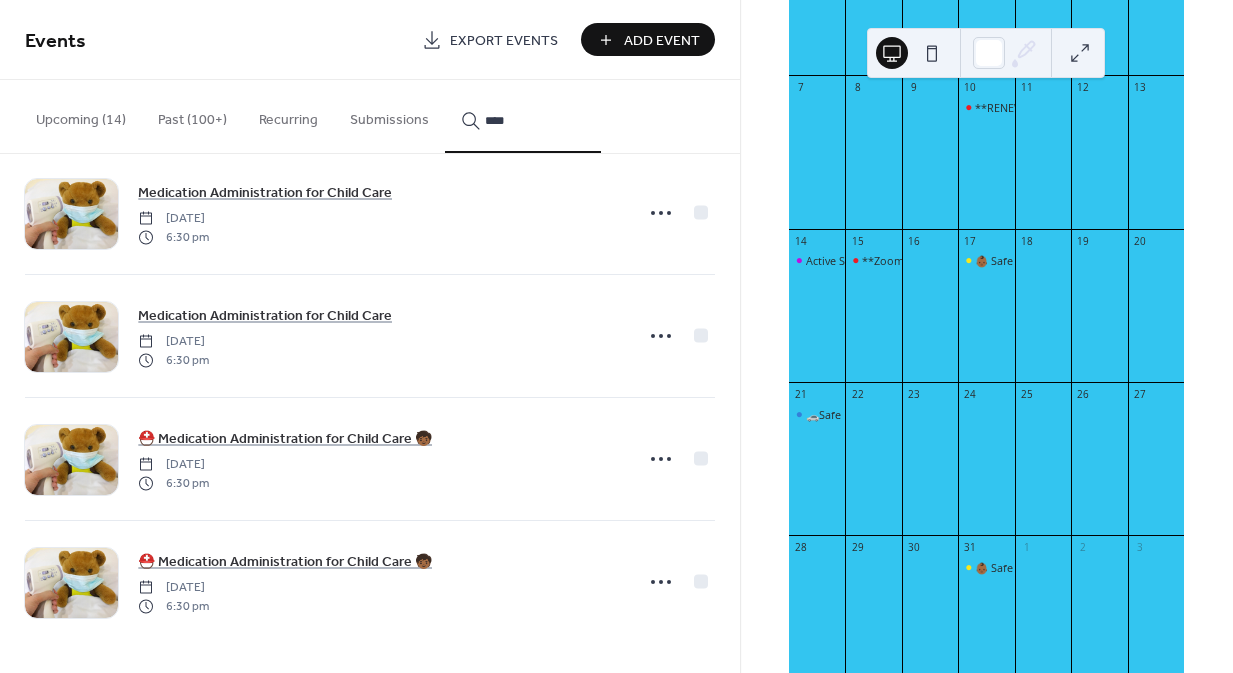 type on "****" 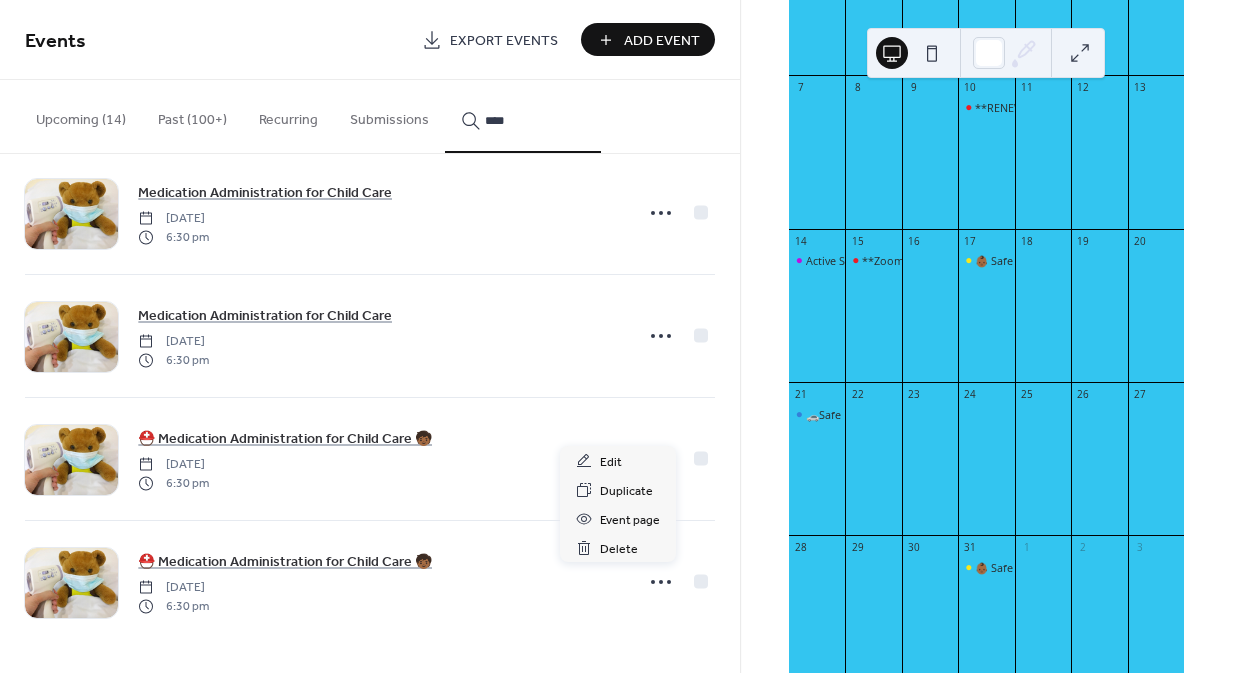 click 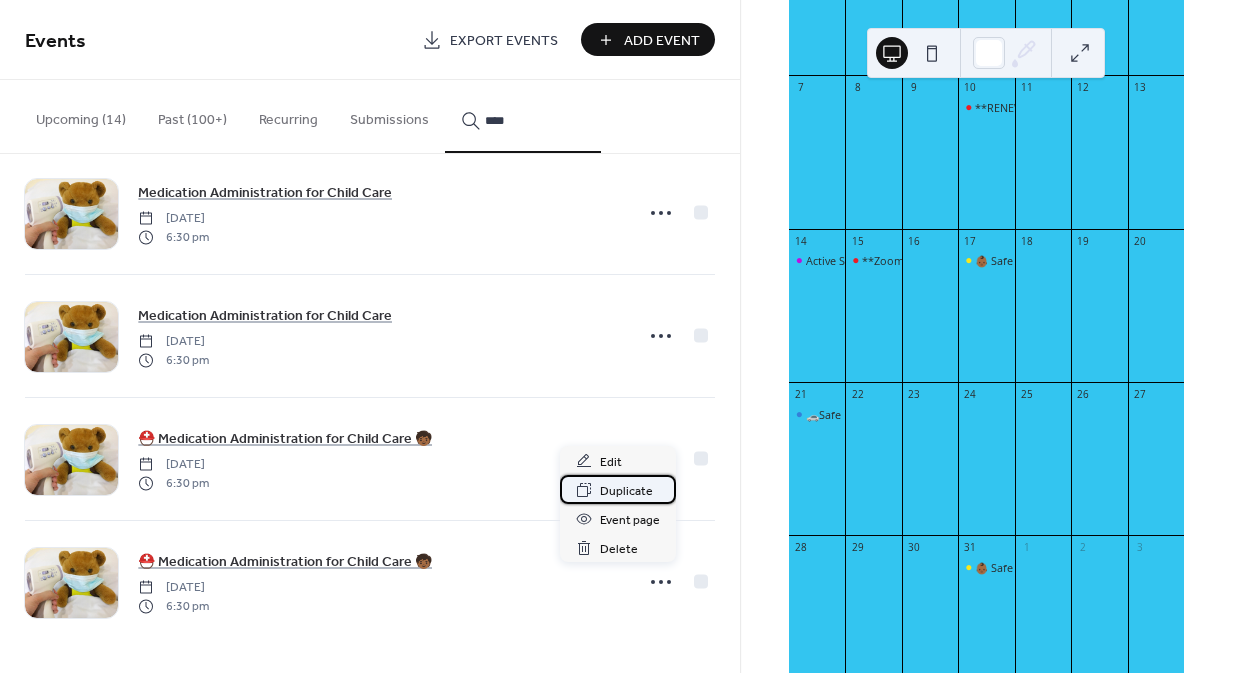 click on "Duplicate" at bounding box center [626, 491] 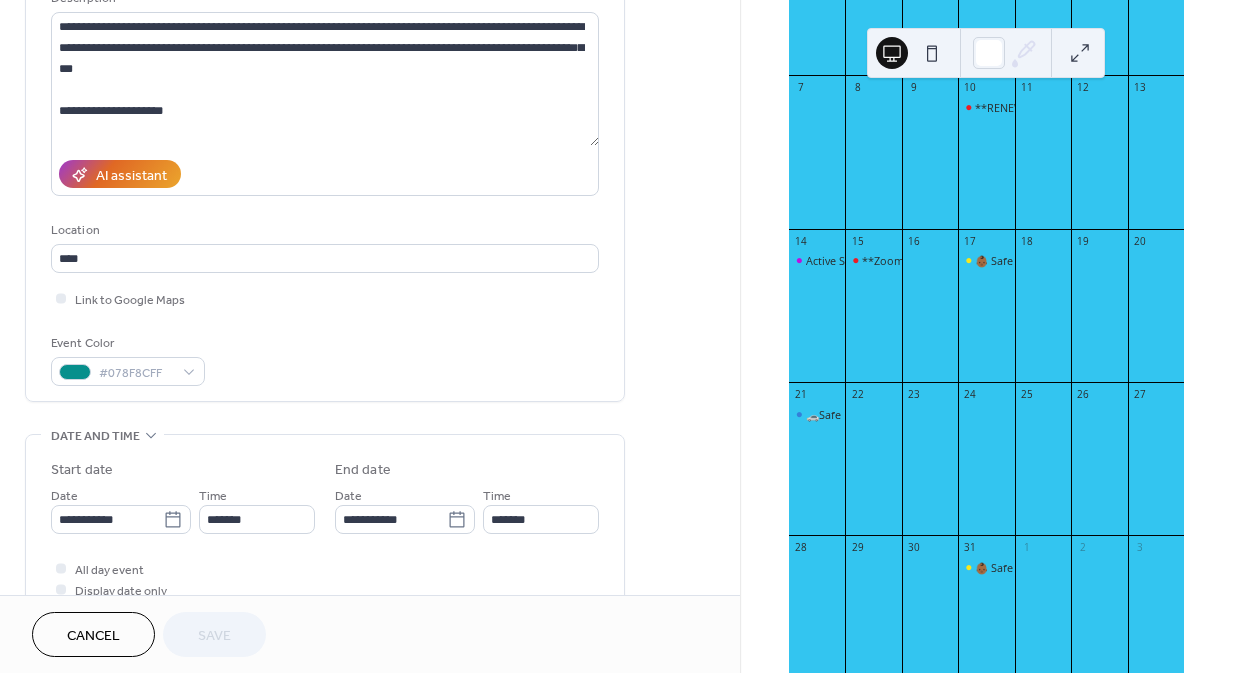 scroll, scrollTop: 265, scrollLeft: 0, axis: vertical 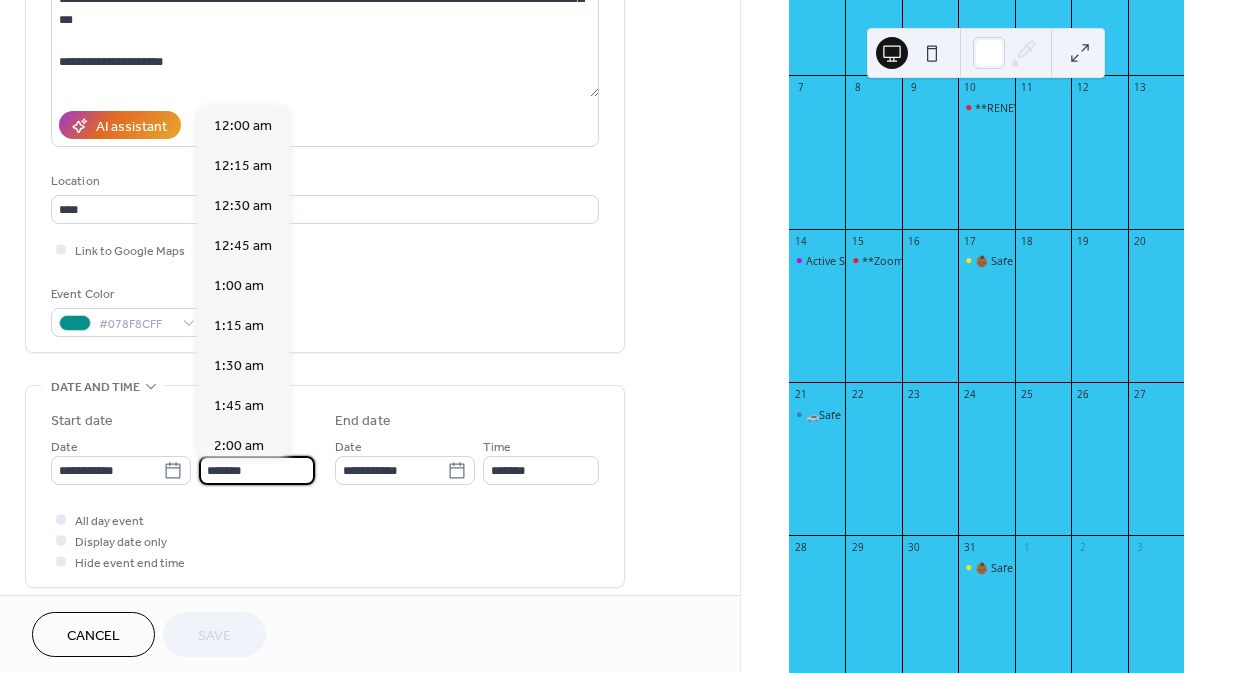 click on "*******" at bounding box center [257, 470] 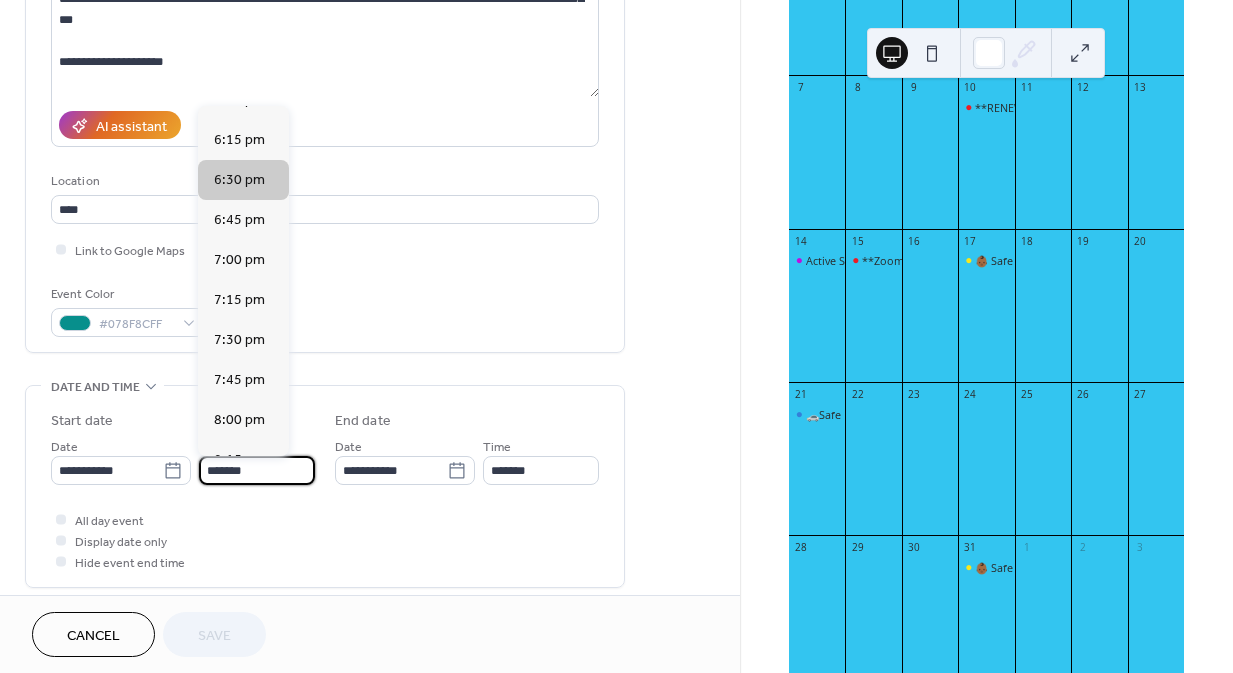 scroll, scrollTop: 2902, scrollLeft: 0, axis: vertical 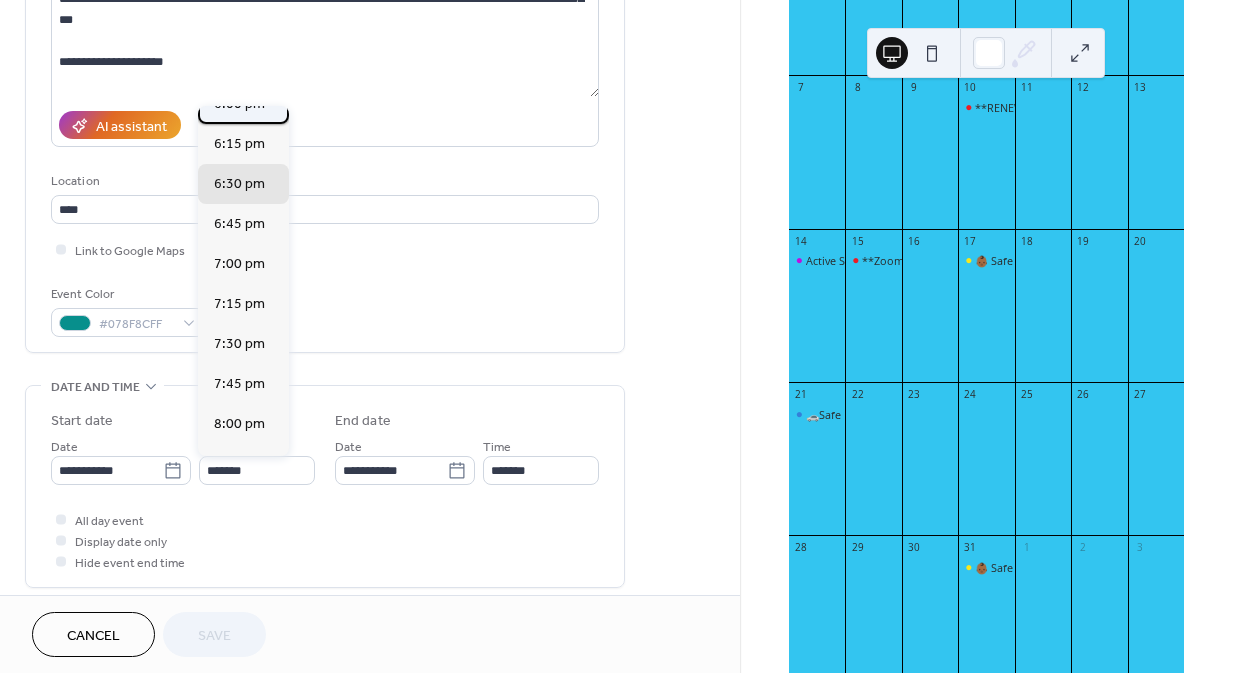 click on "6:00 pm" at bounding box center [239, 103] 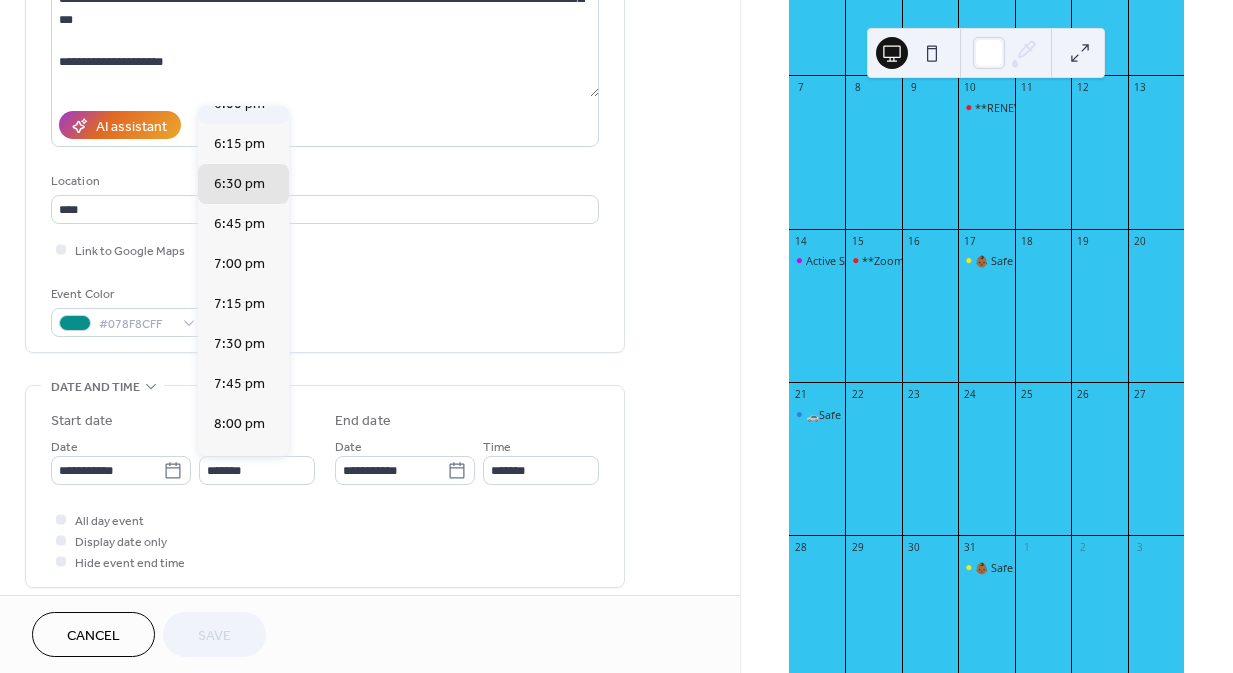 type on "*******" 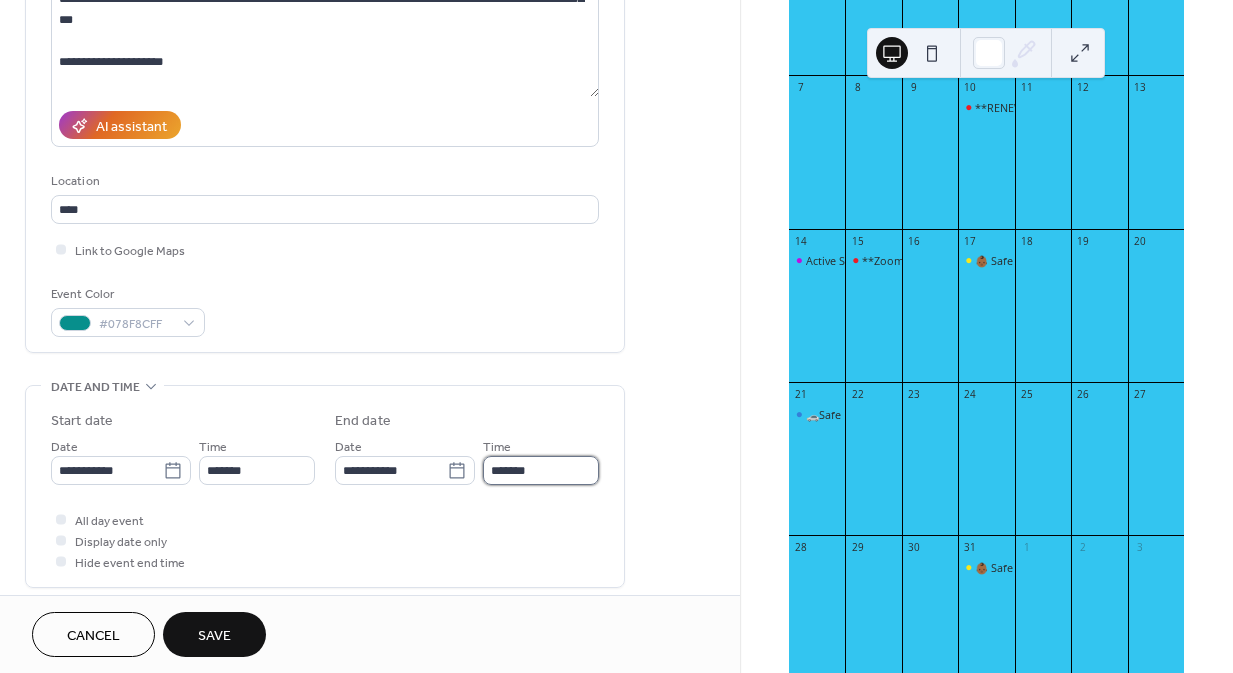 click on "*******" at bounding box center [541, 470] 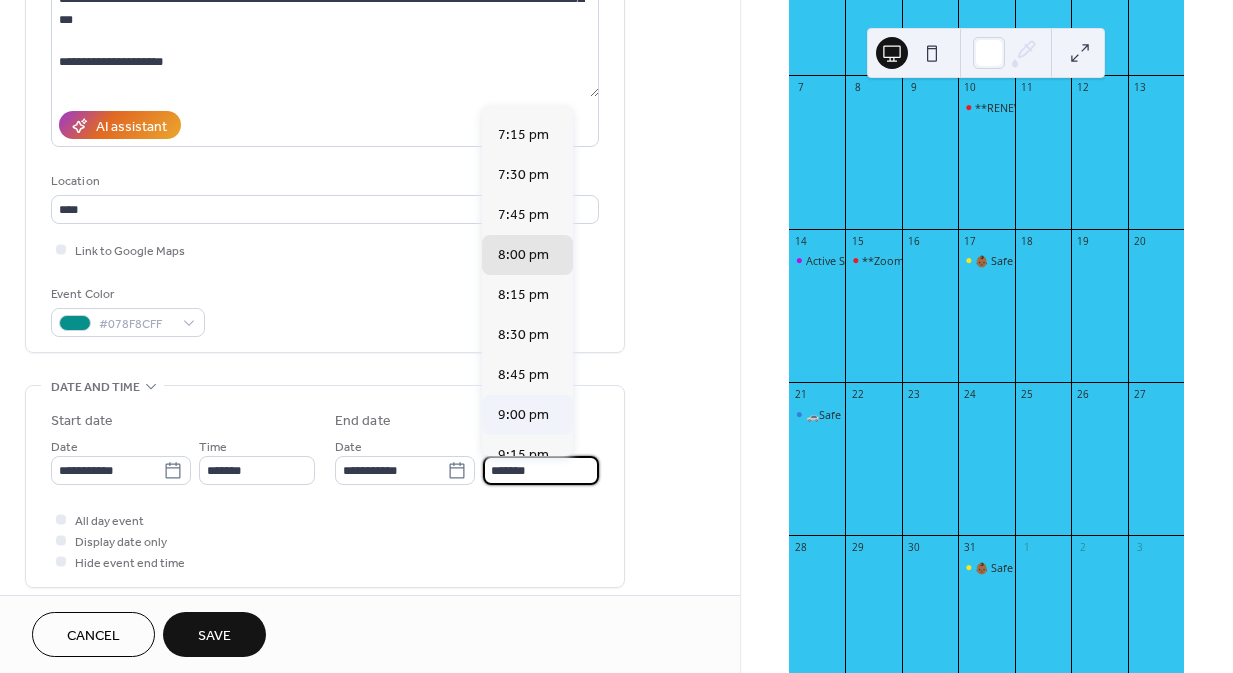 scroll, scrollTop: 156, scrollLeft: 0, axis: vertical 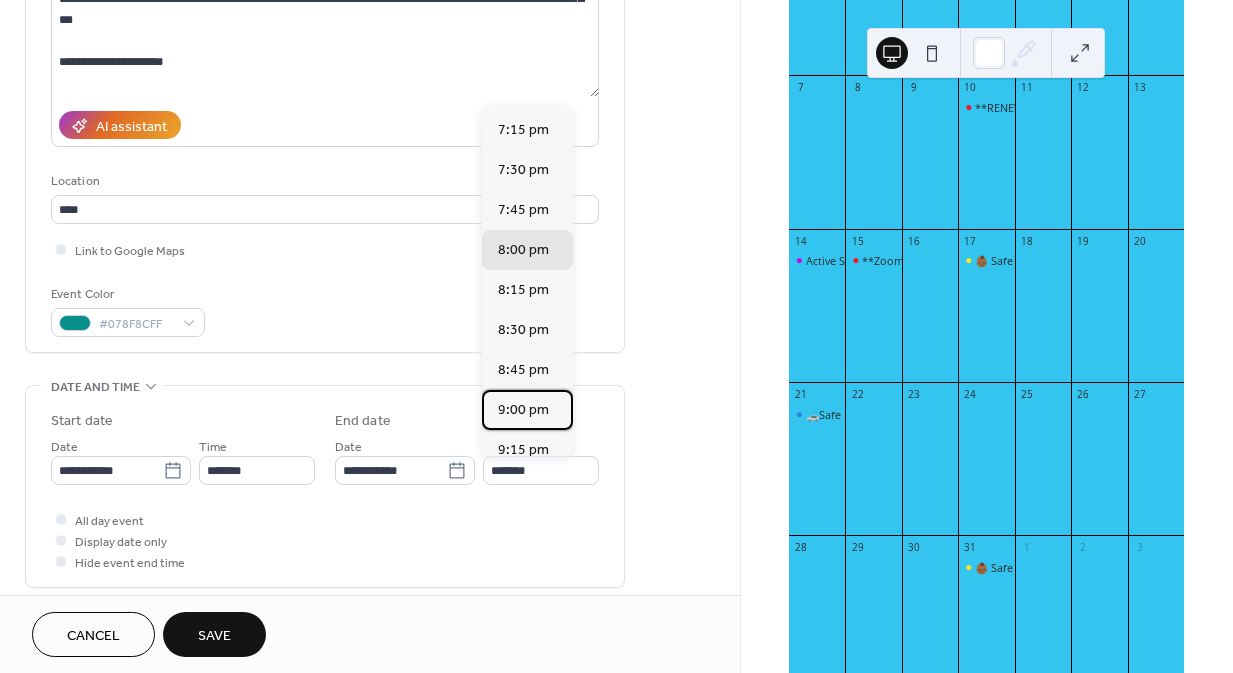 click on "9:00 pm" at bounding box center (523, 409) 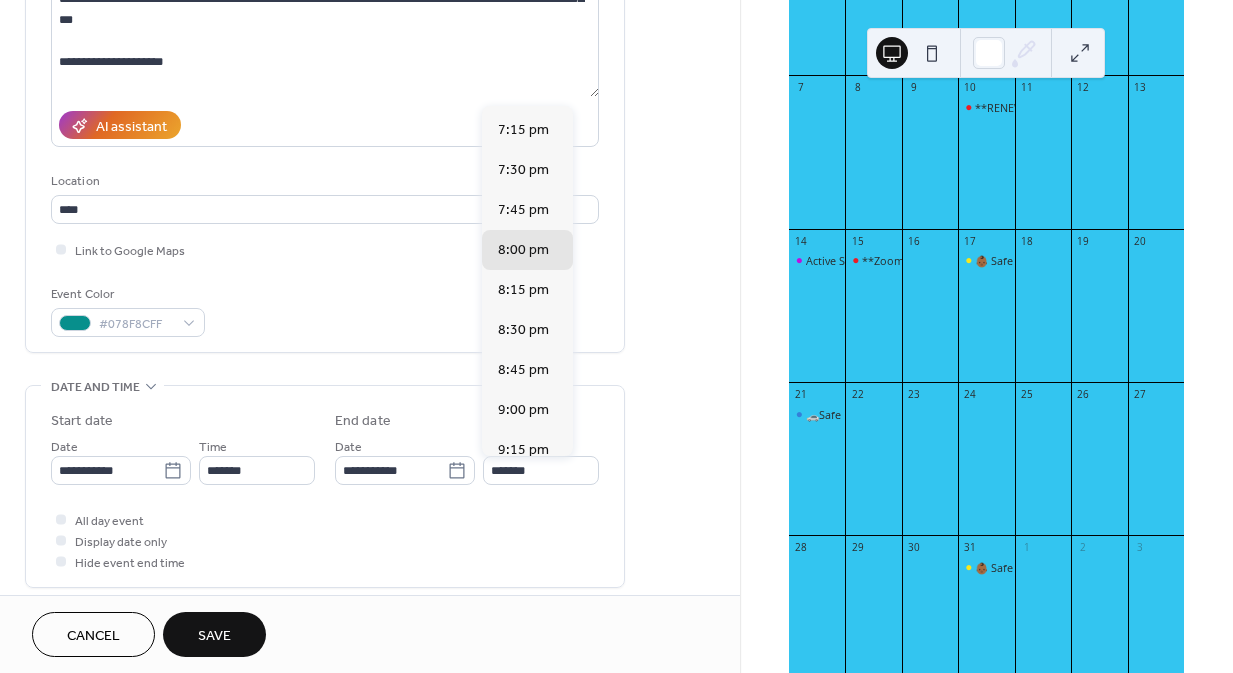 type on "*******" 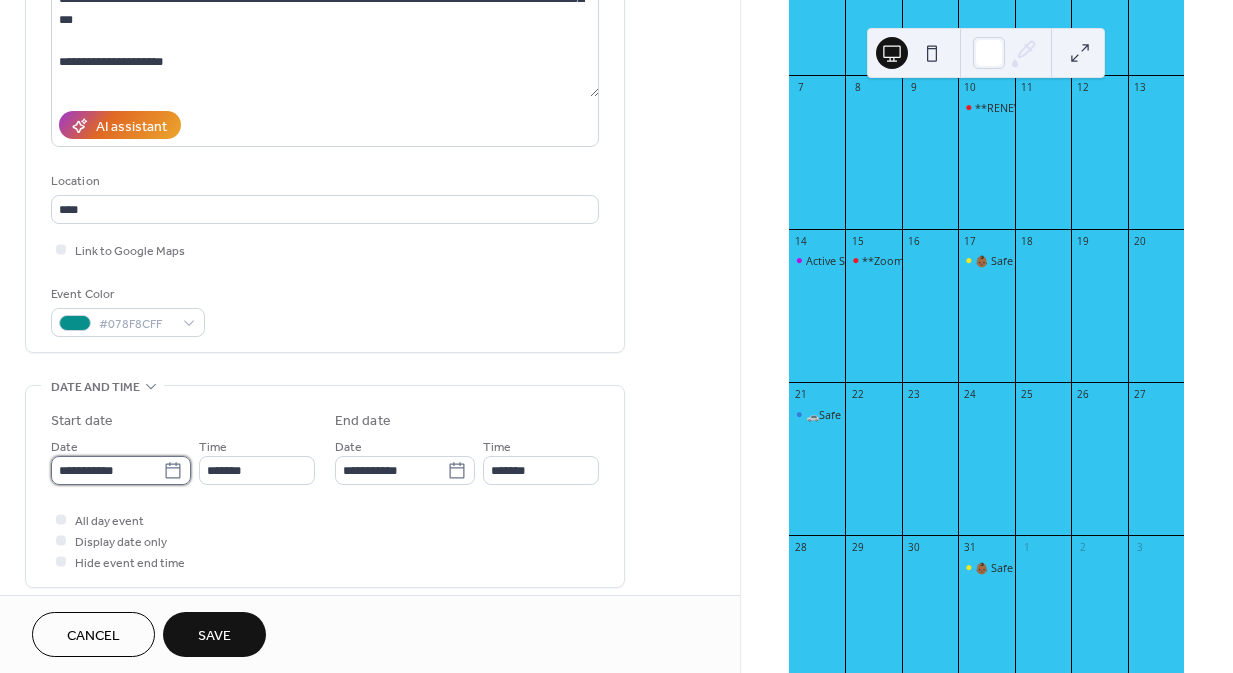 click on "**********" at bounding box center (107, 470) 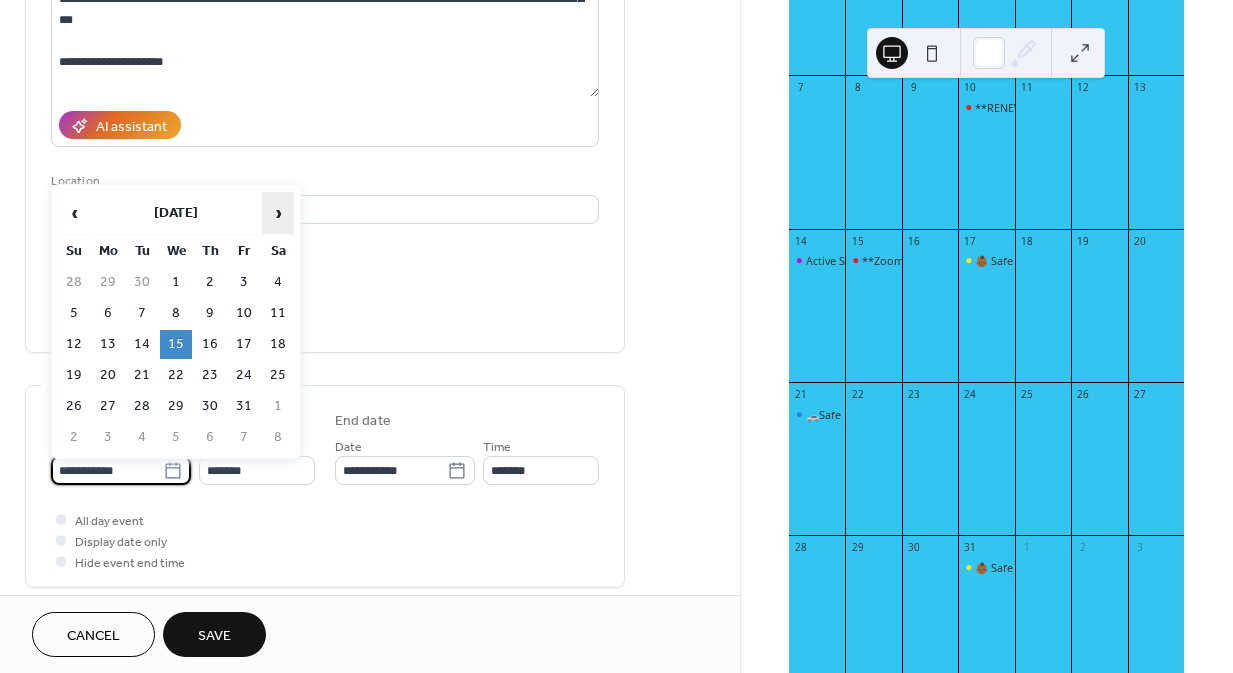 click on "›" at bounding box center [278, 213] 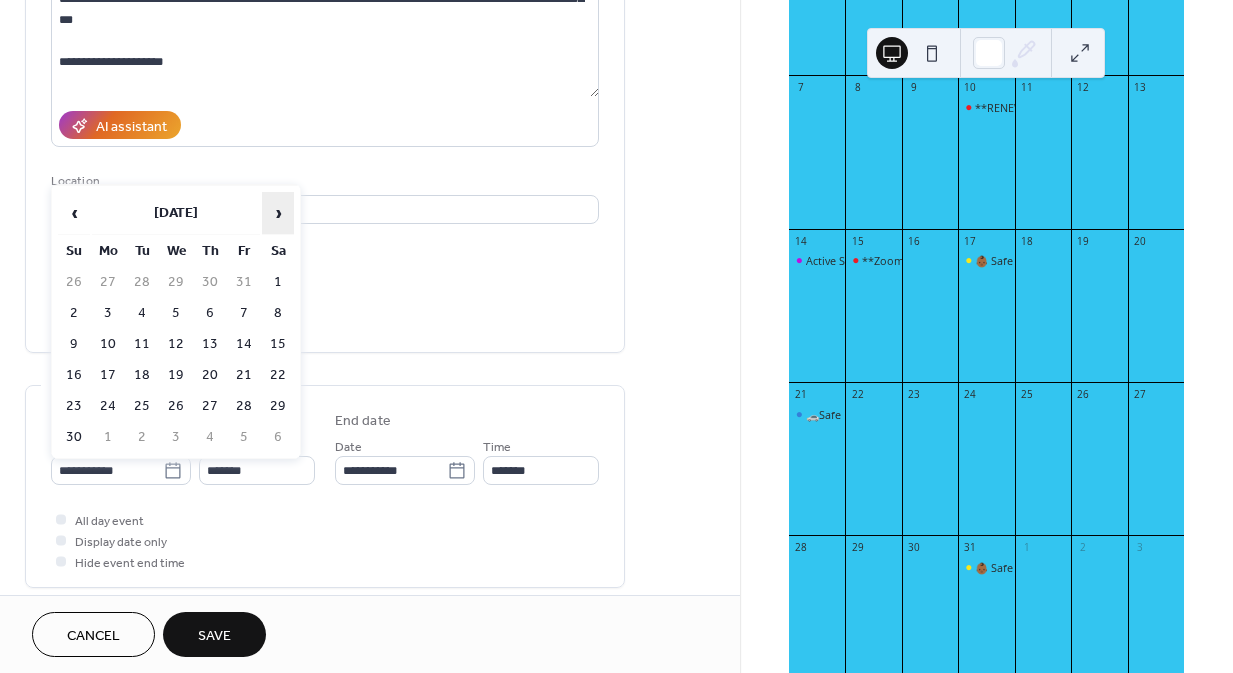 click on "›" at bounding box center (278, 213) 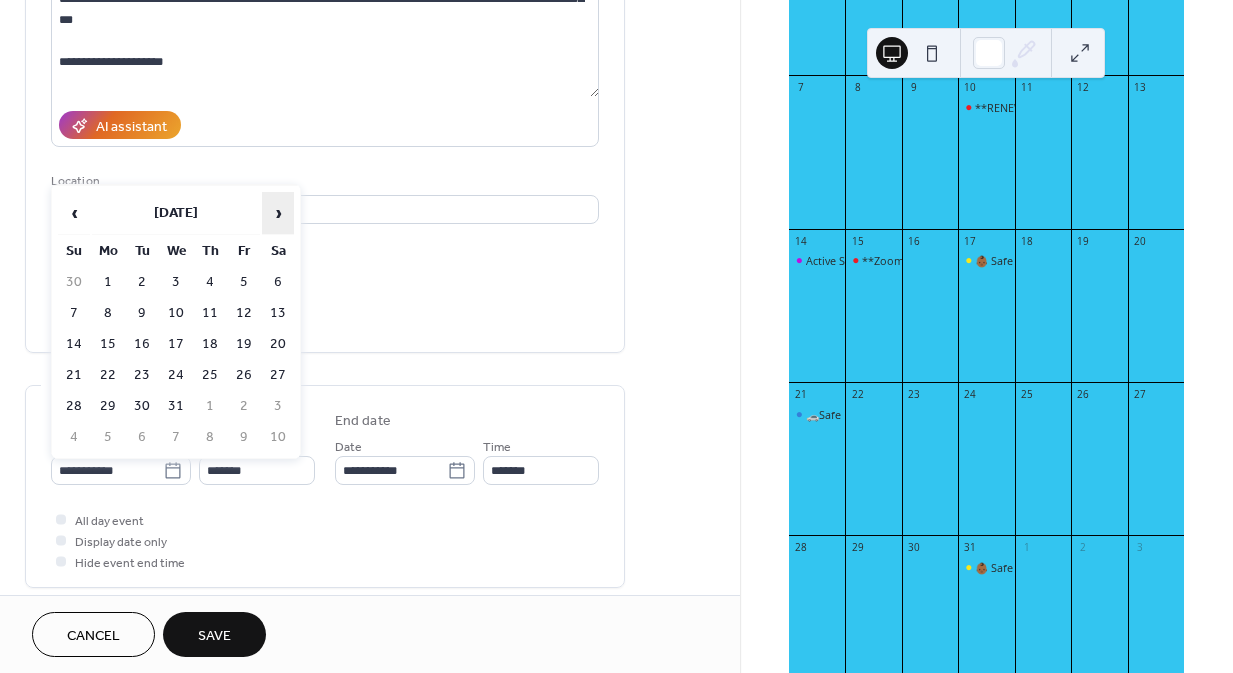 click on "›" at bounding box center [278, 213] 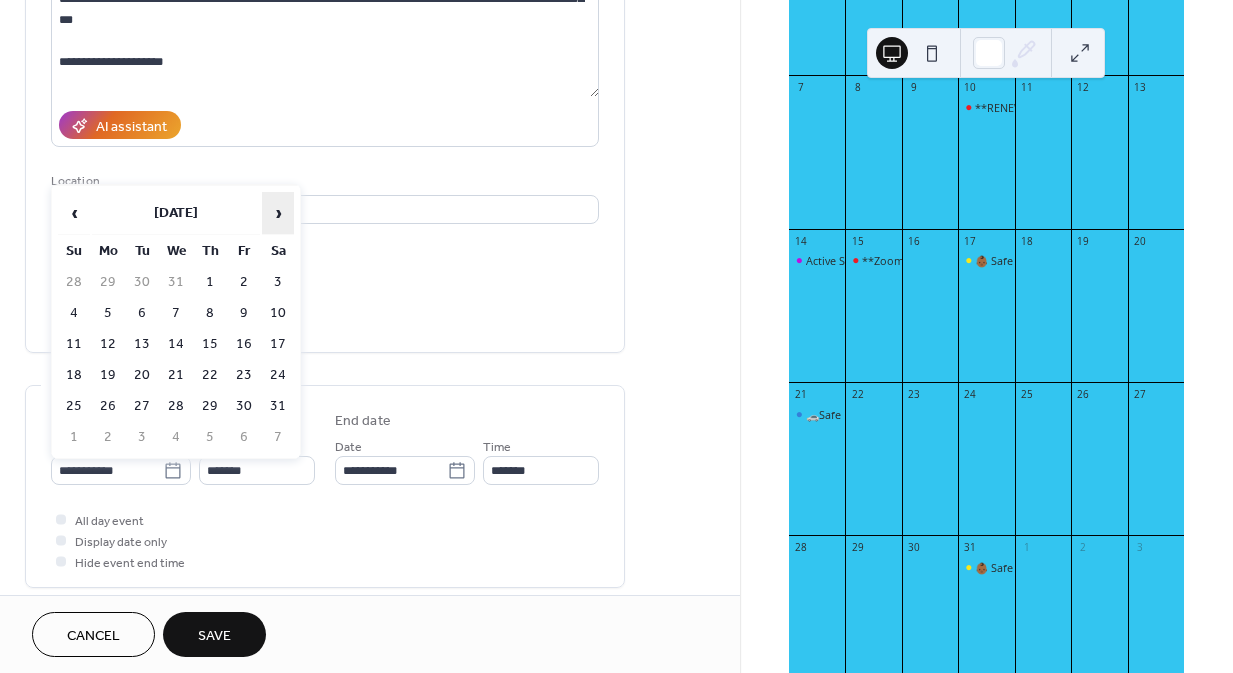 click on "›" at bounding box center (278, 213) 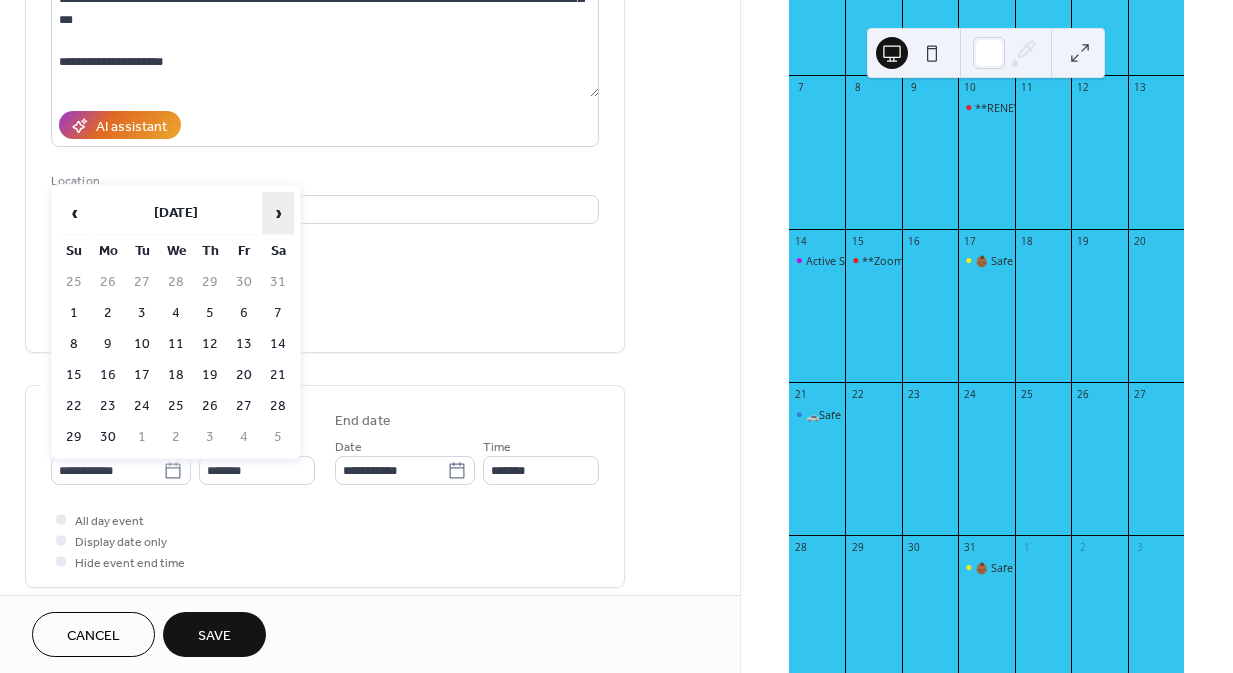 click on "›" at bounding box center (278, 213) 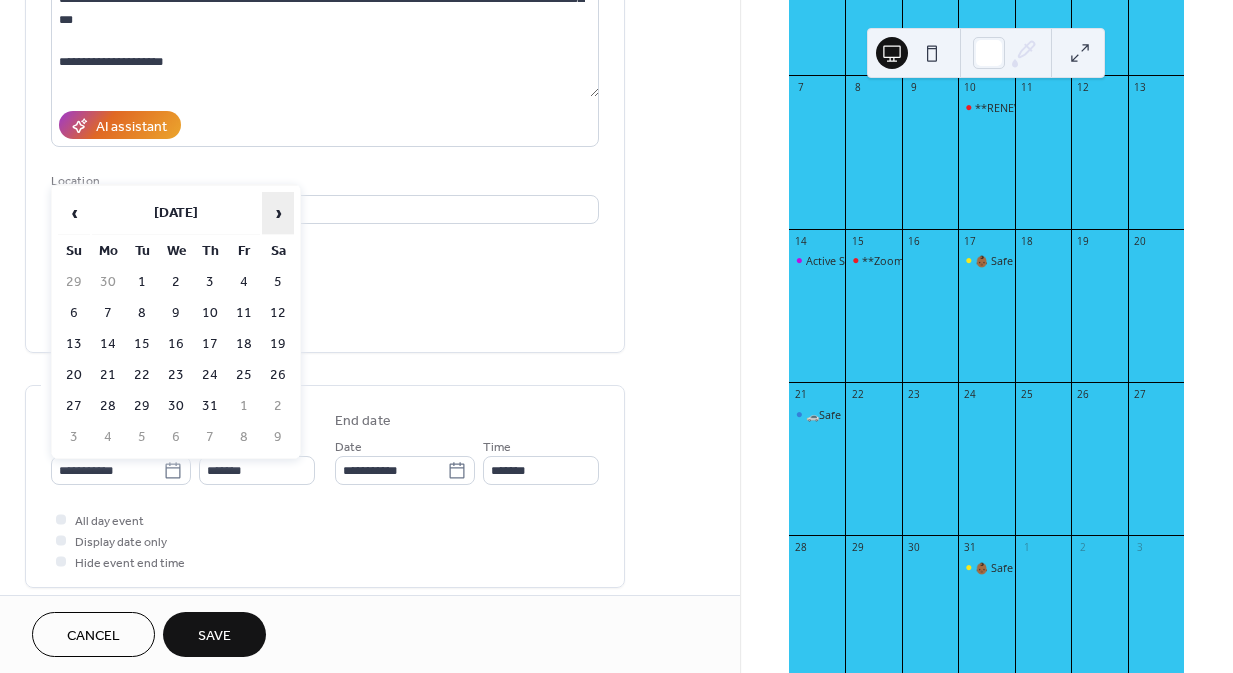 click on "›" at bounding box center (278, 213) 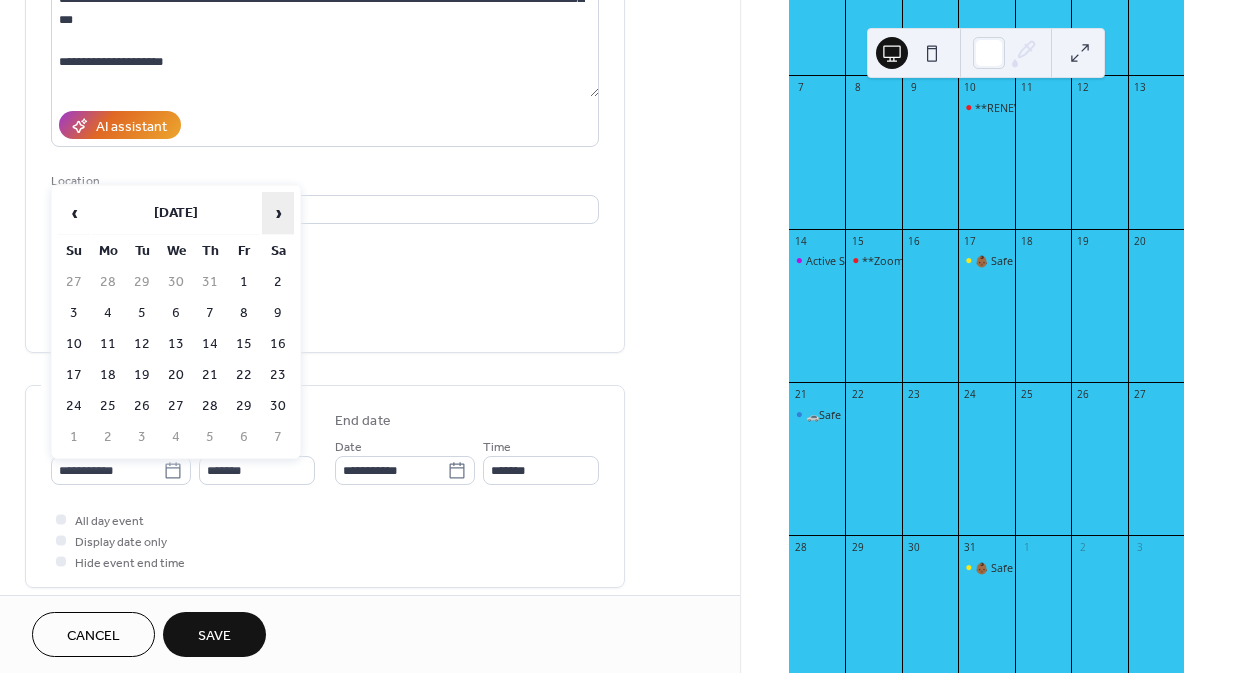 click on "›" at bounding box center [278, 213] 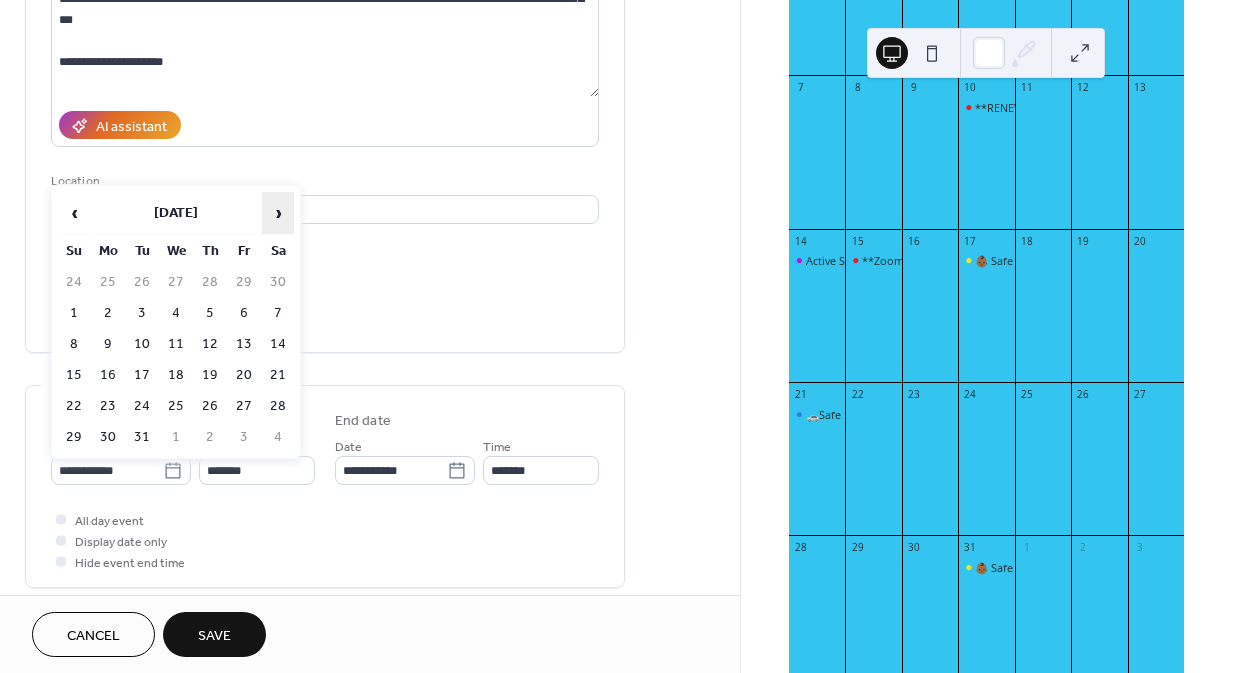 click on "›" at bounding box center [278, 213] 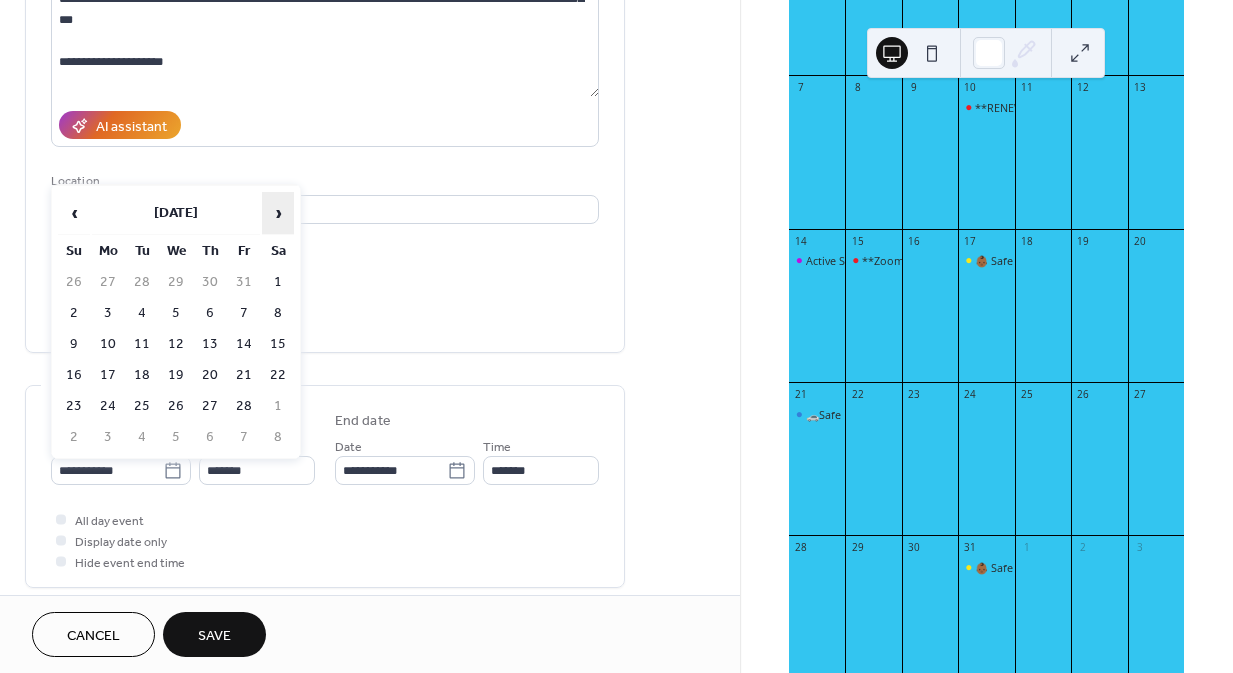 click on "›" at bounding box center (278, 213) 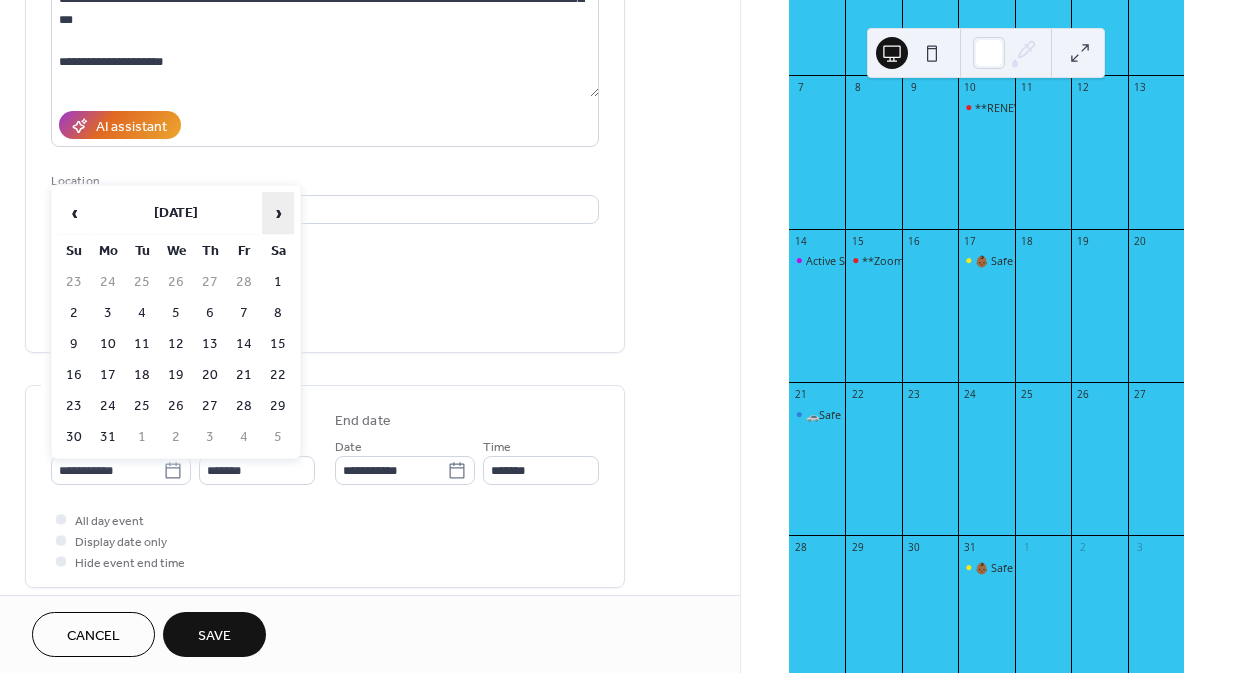click on "›" at bounding box center (278, 213) 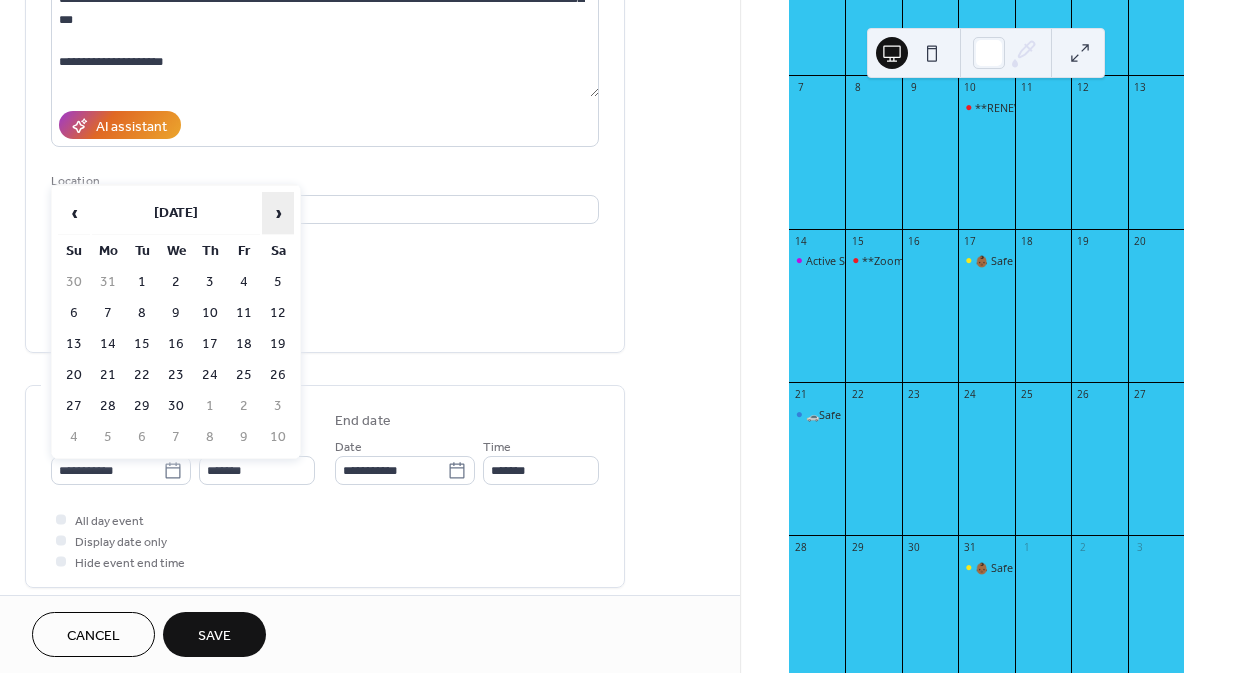 click on "›" at bounding box center (278, 213) 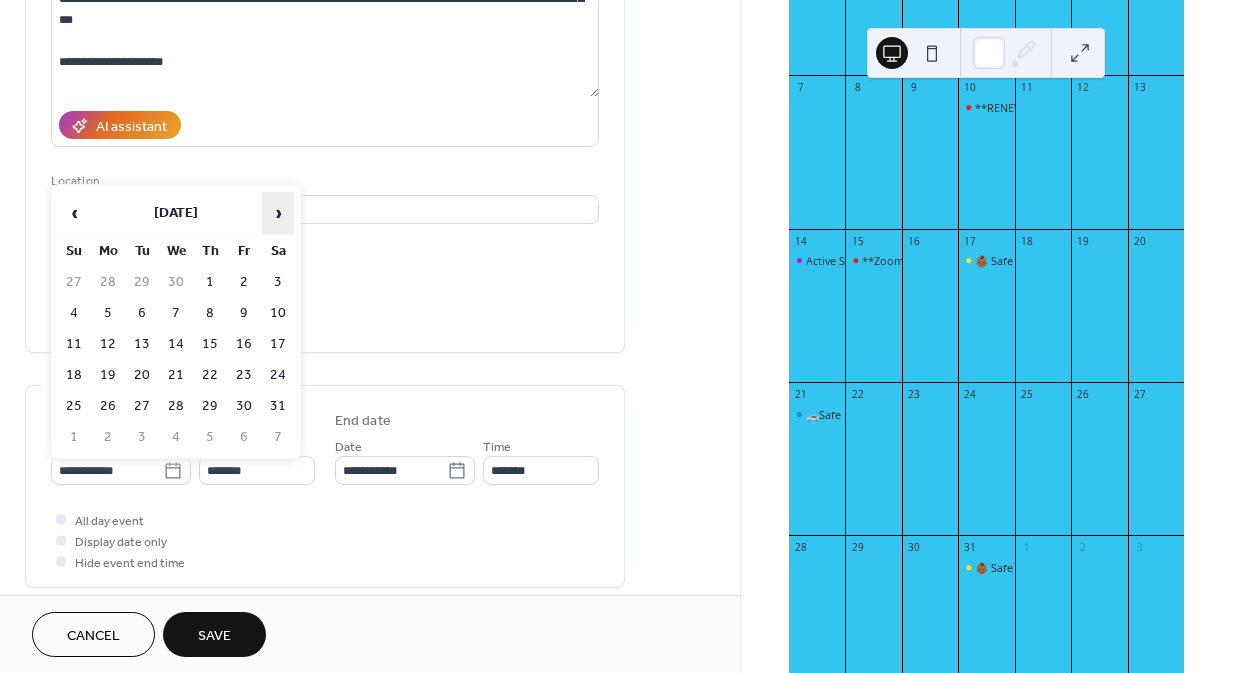 click on "›" at bounding box center [278, 213] 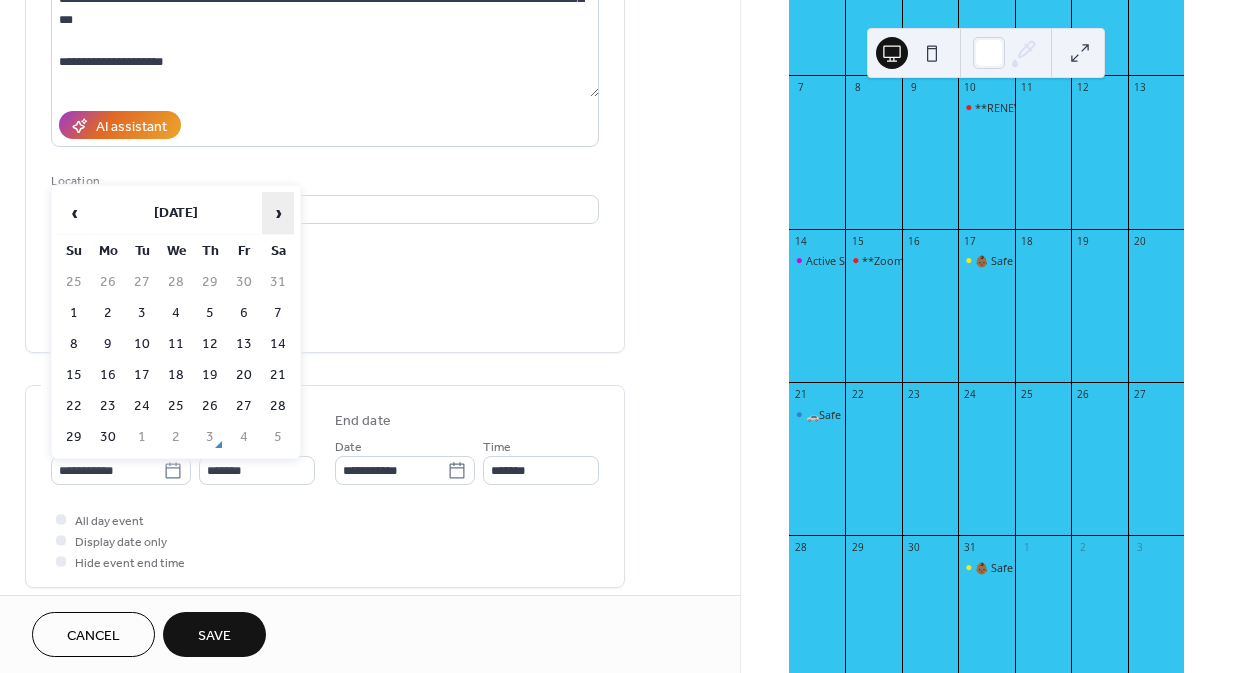 click on "›" at bounding box center (278, 213) 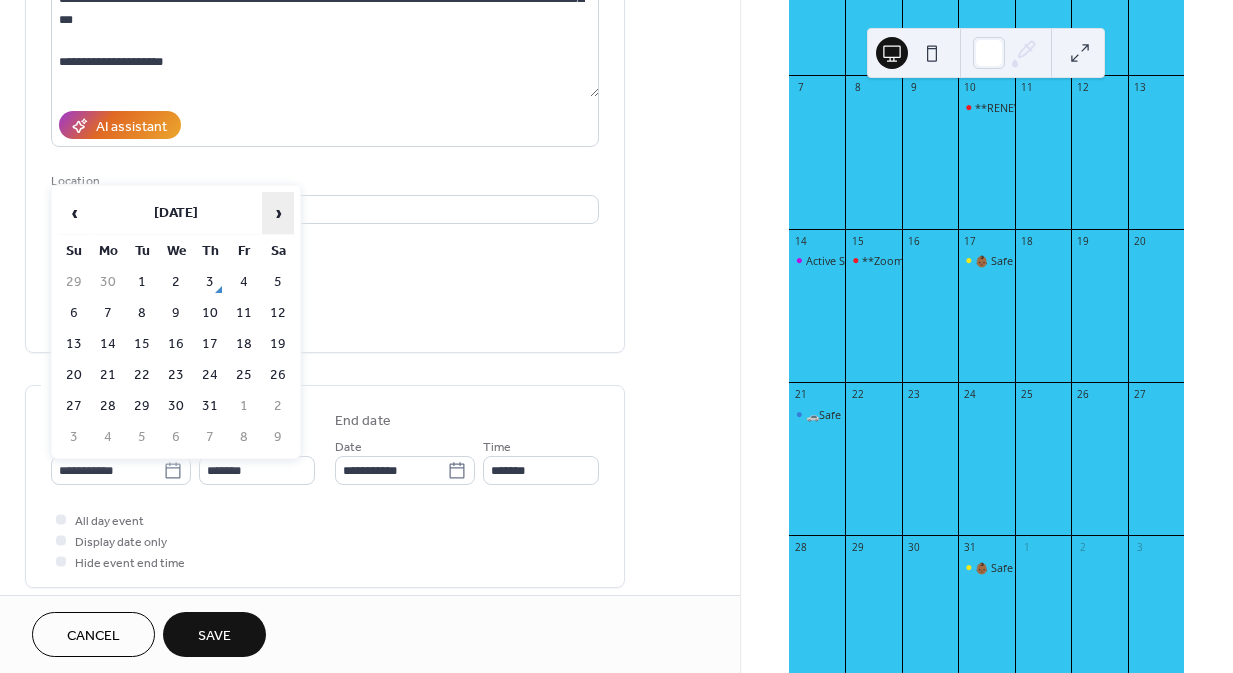 click on "›" at bounding box center [278, 213] 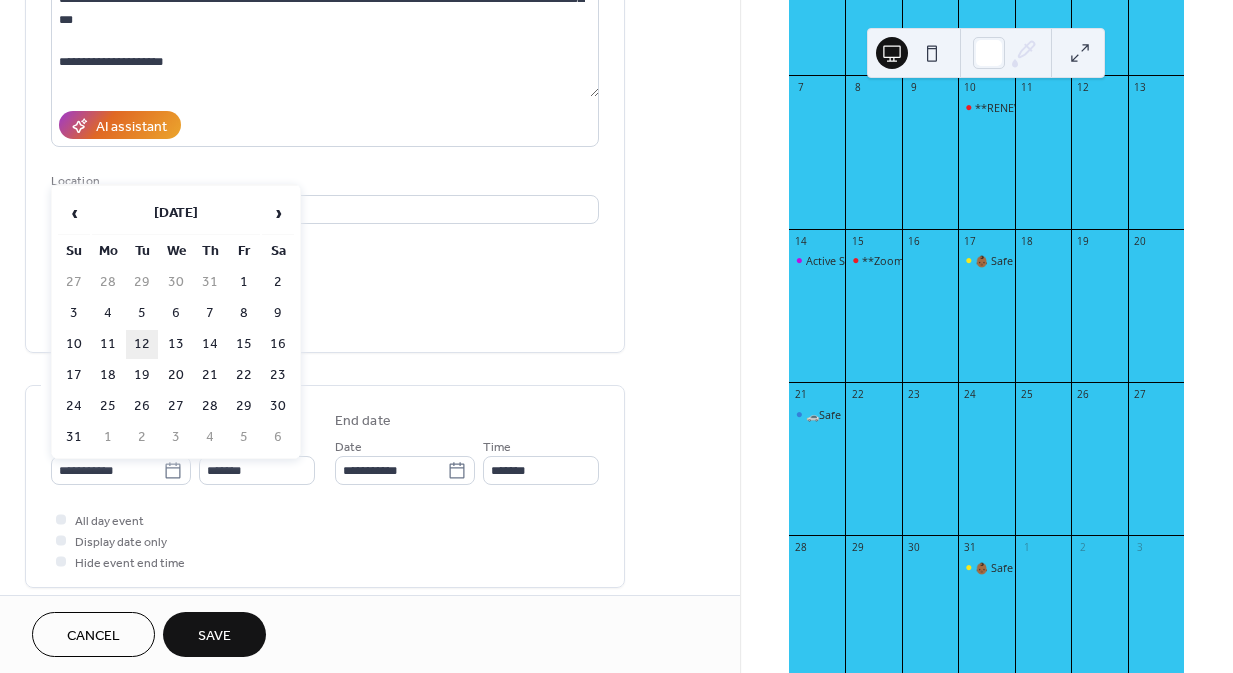 click on "12" at bounding box center [142, 344] 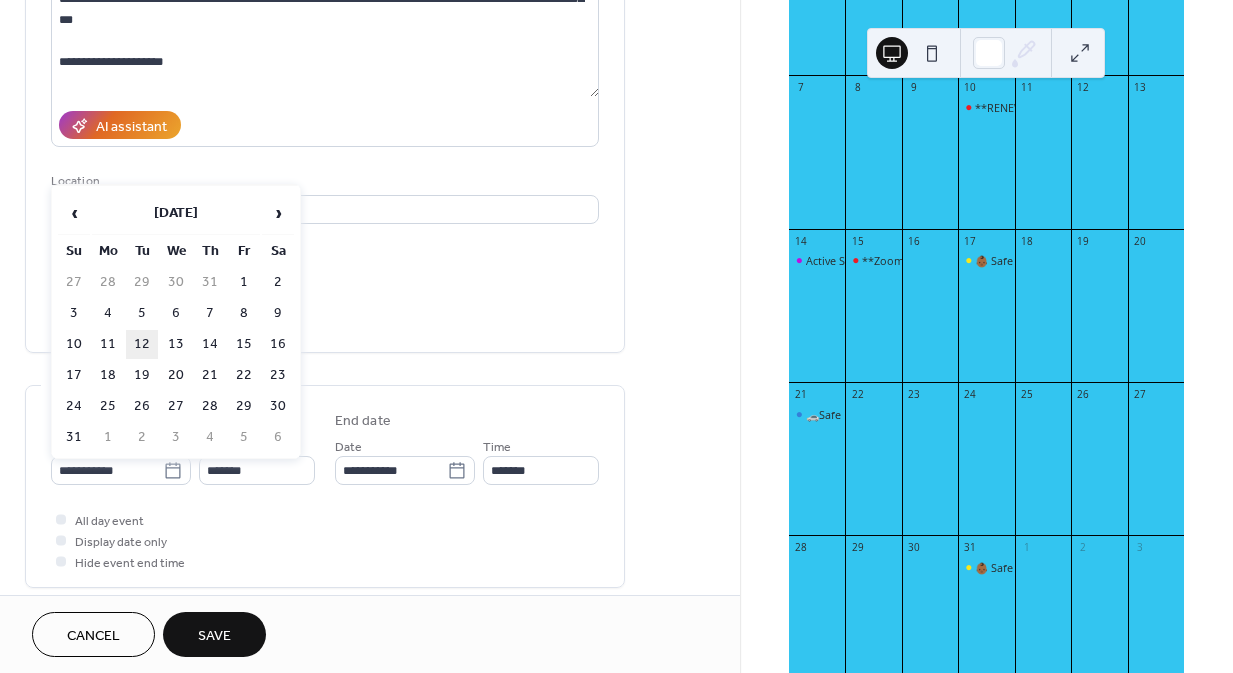 type on "**********" 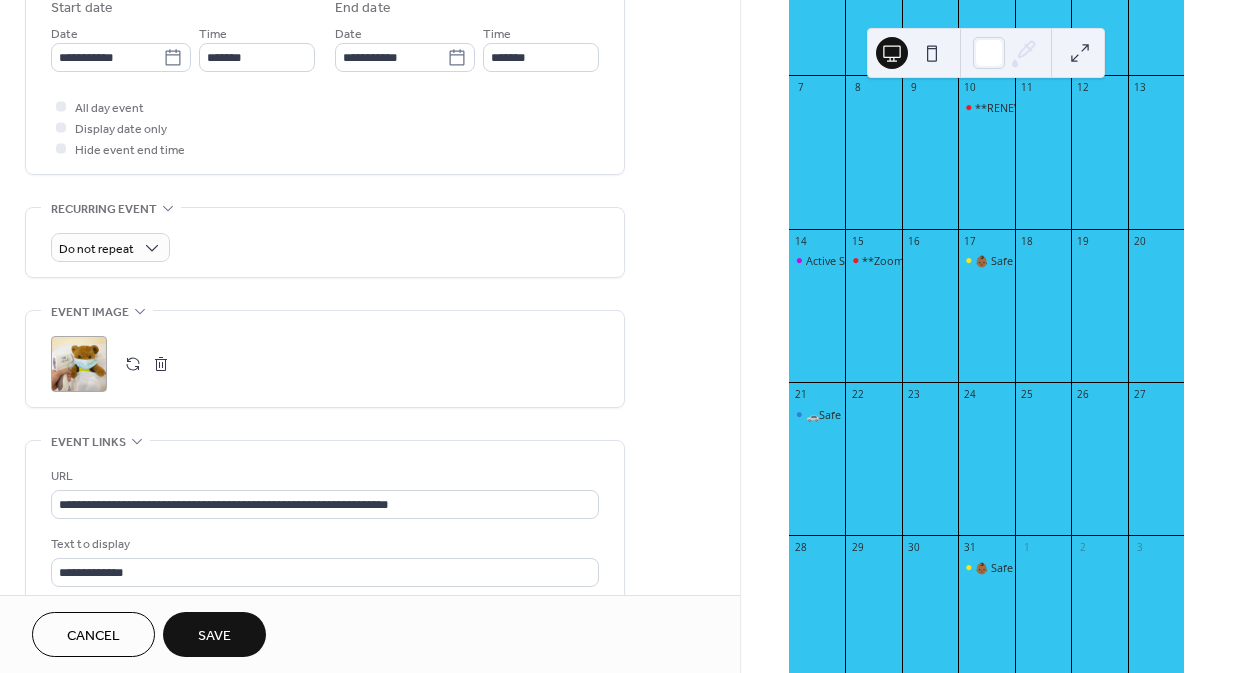 scroll, scrollTop: 741, scrollLeft: 0, axis: vertical 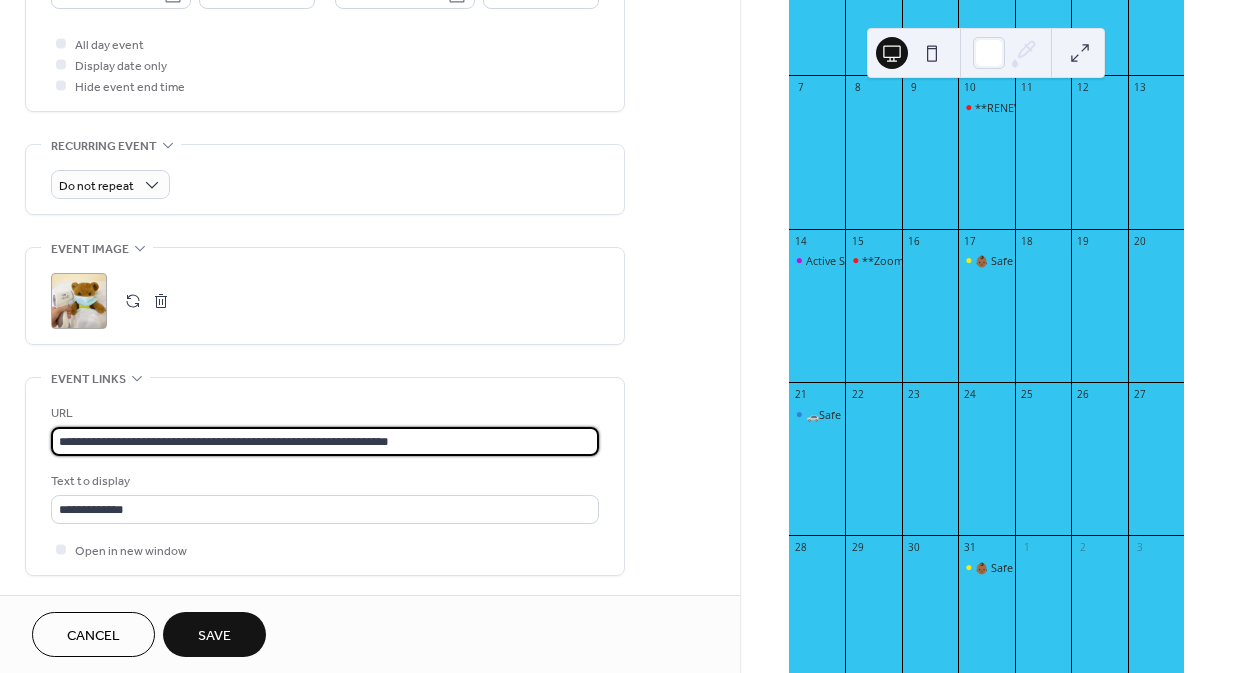 drag, startPoint x: 338, startPoint y: 437, endPoint x: -83, endPoint y: 382, distance: 424.57742 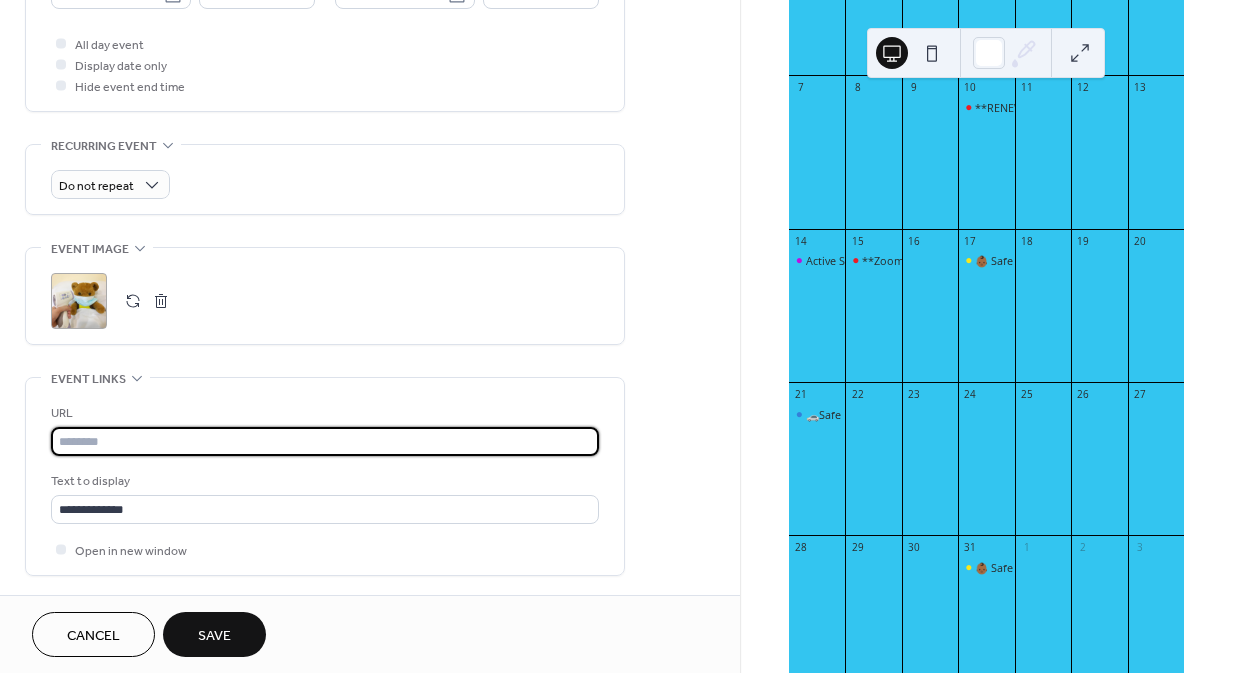 paste on "**********" 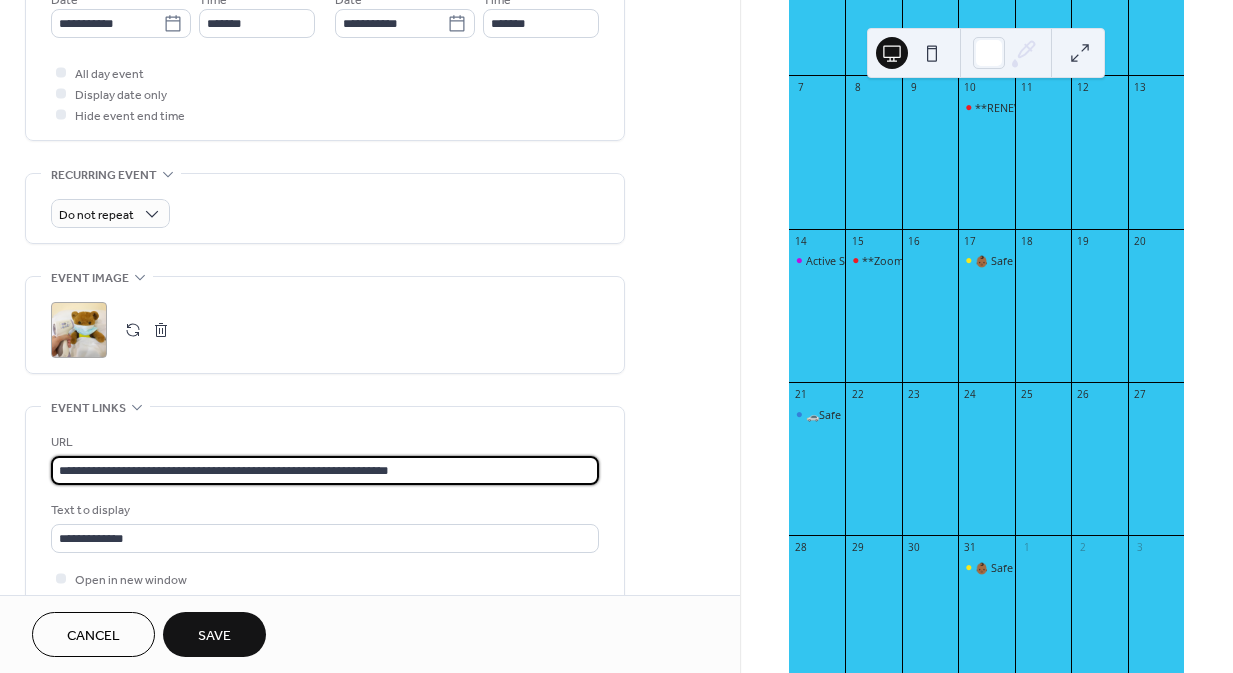 scroll, scrollTop: 747, scrollLeft: 0, axis: vertical 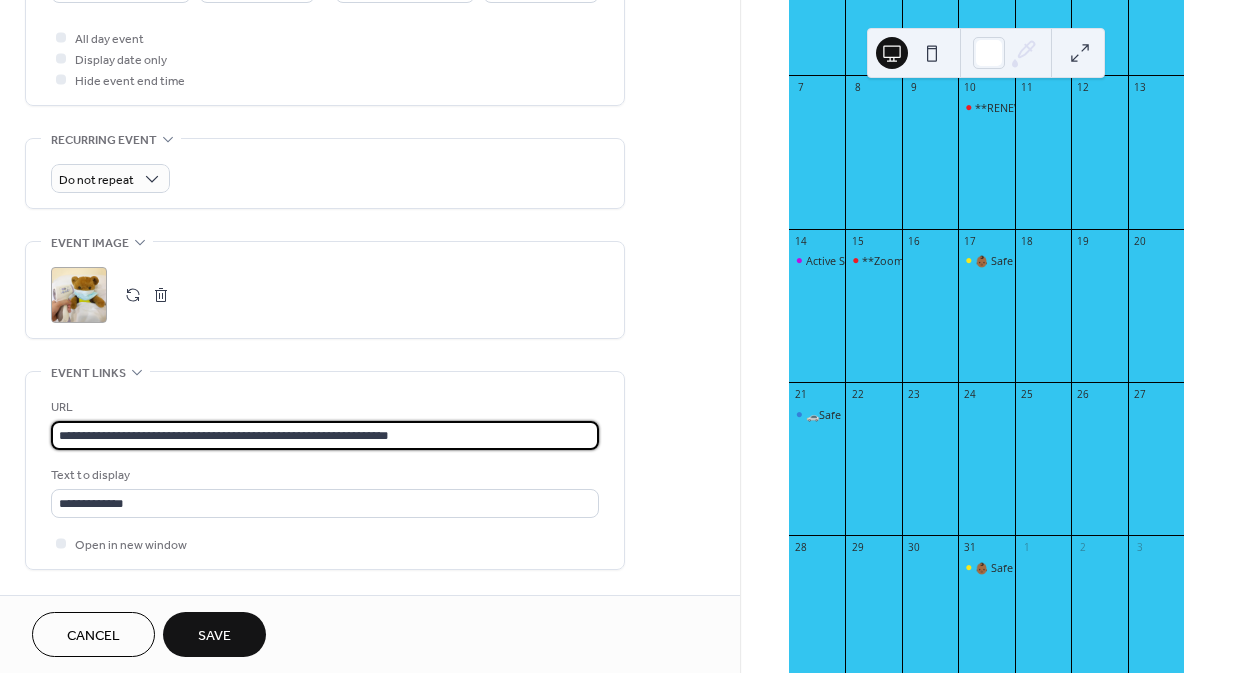 type on "**********" 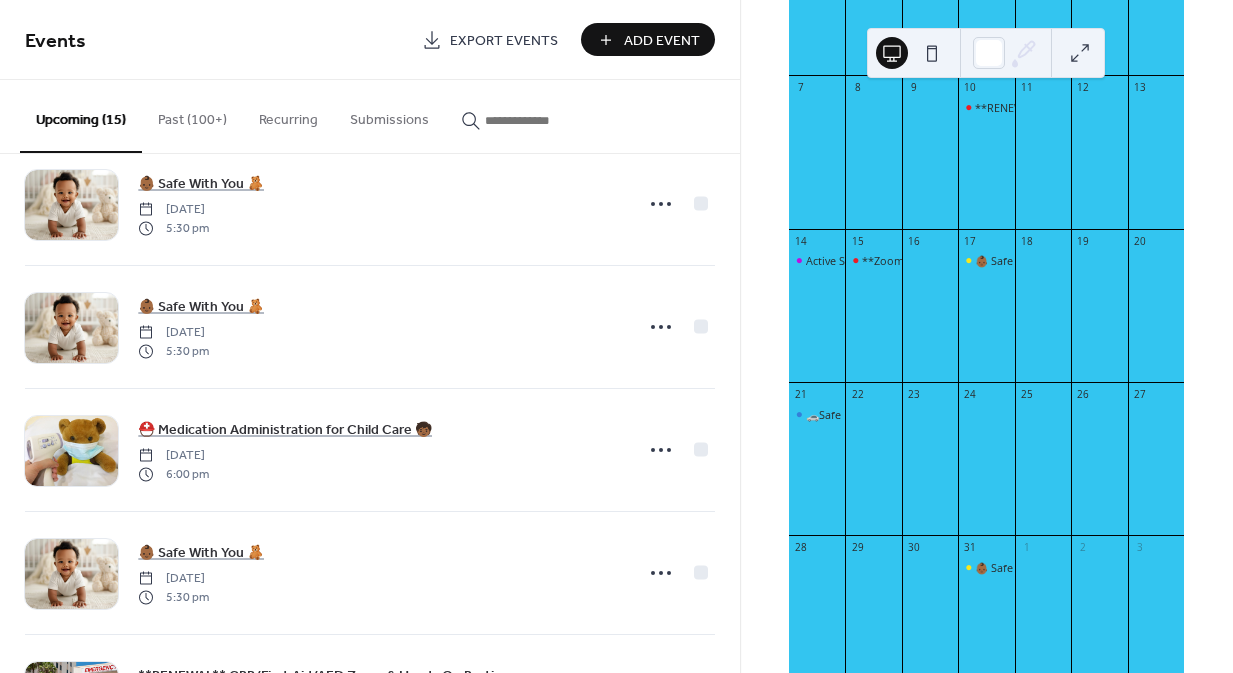 scroll, scrollTop: 528, scrollLeft: 0, axis: vertical 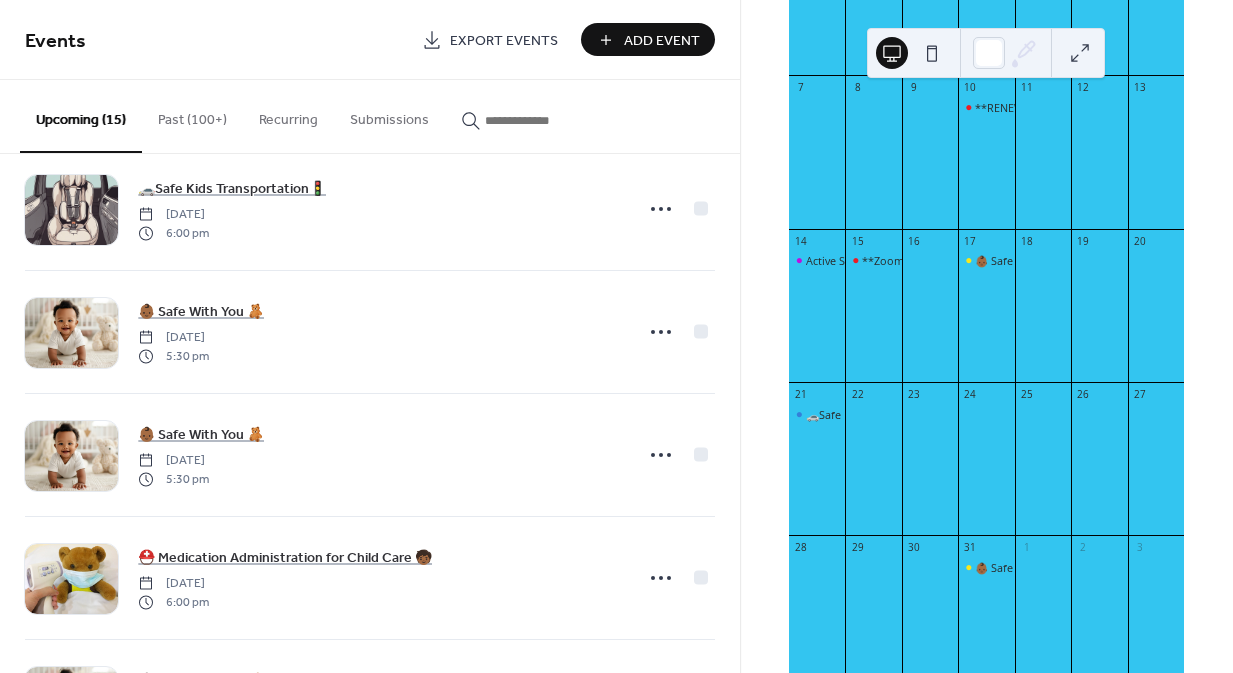 click on "Add Event" at bounding box center [662, 41] 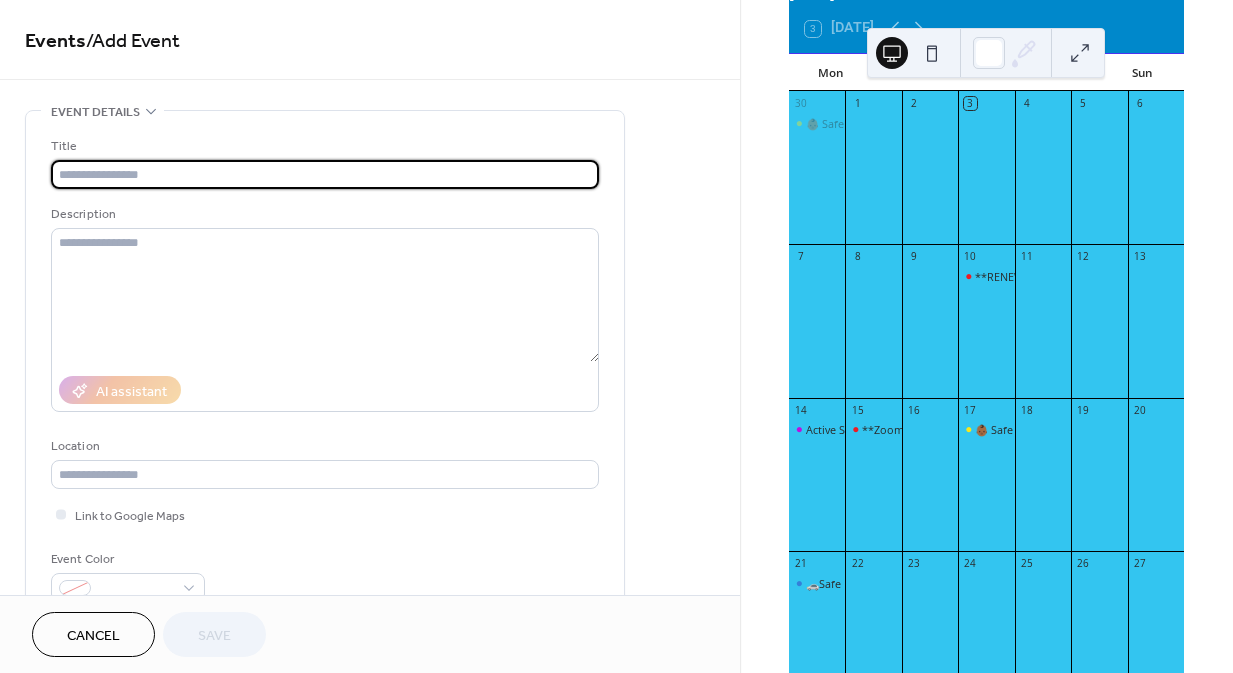 scroll, scrollTop: 119, scrollLeft: 0, axis: vertical 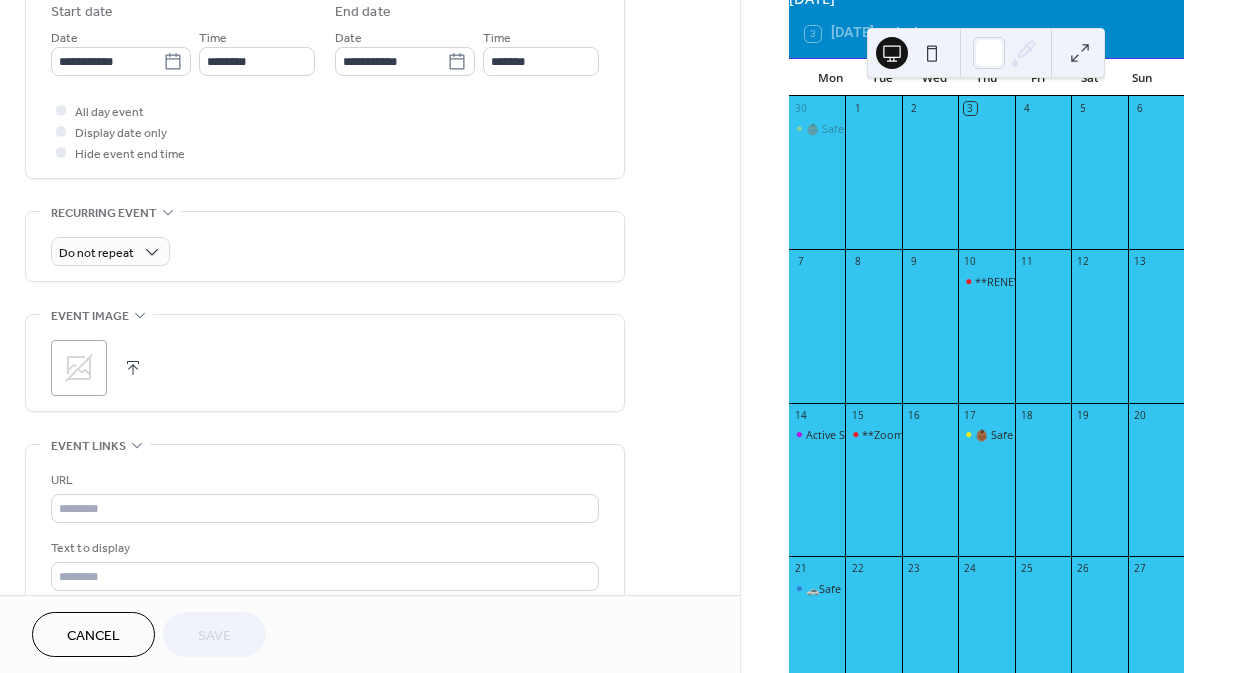 click on "Cancel" at bounding box center (93, 636) 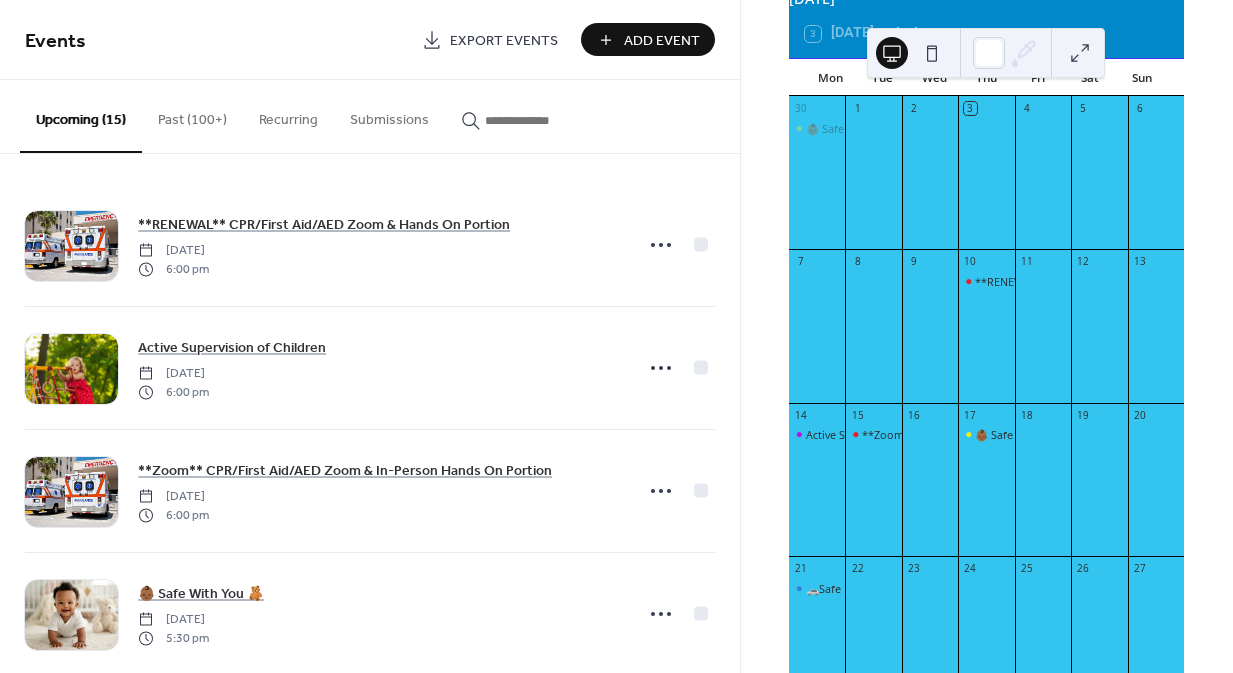 click at bounding box center (535, 120) 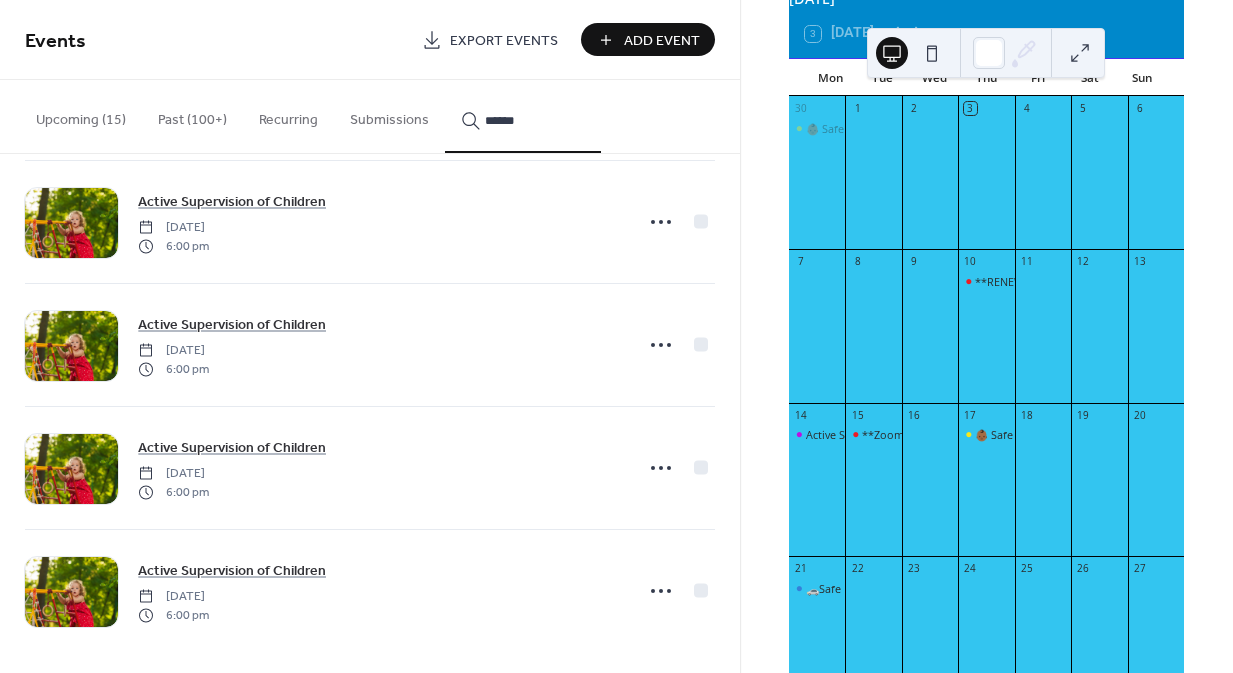 scroll, scrollTop: 1262, scrollLeft: 0, axis: vertical 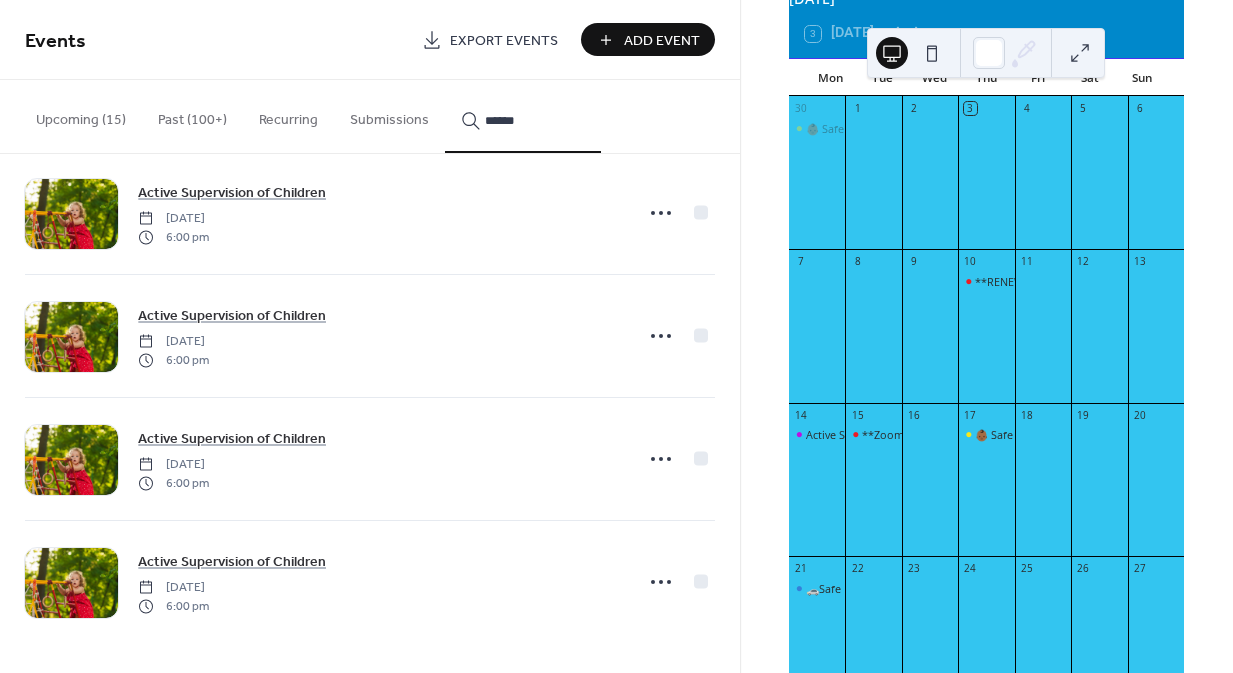 type on "******" 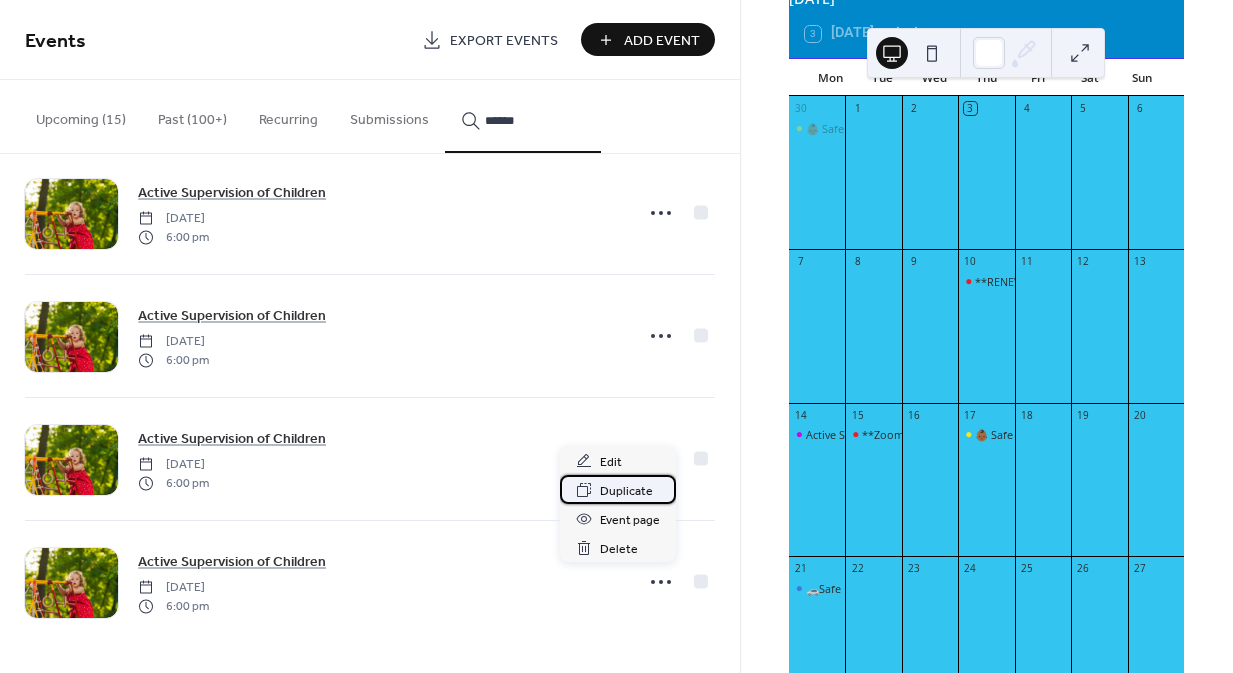 click on "Duplicate" at bounding box center (626, 491) 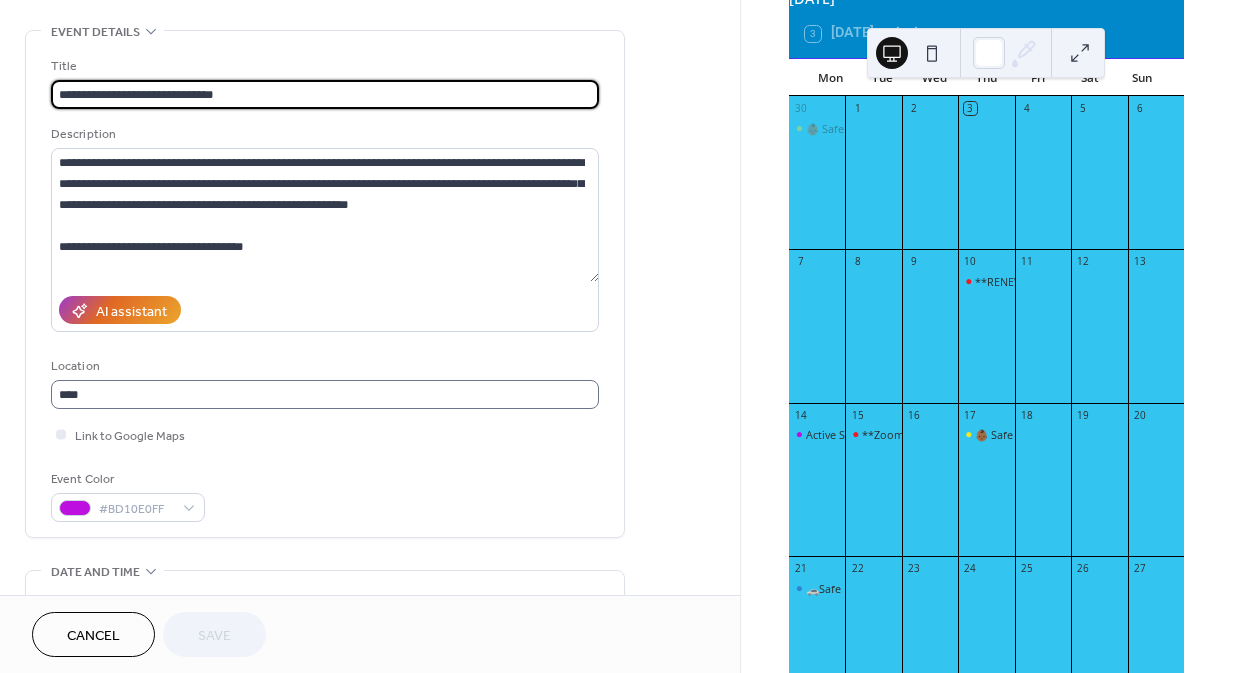 scroll, scrollTop: 475, scrollLeft: 0, axis: vertical 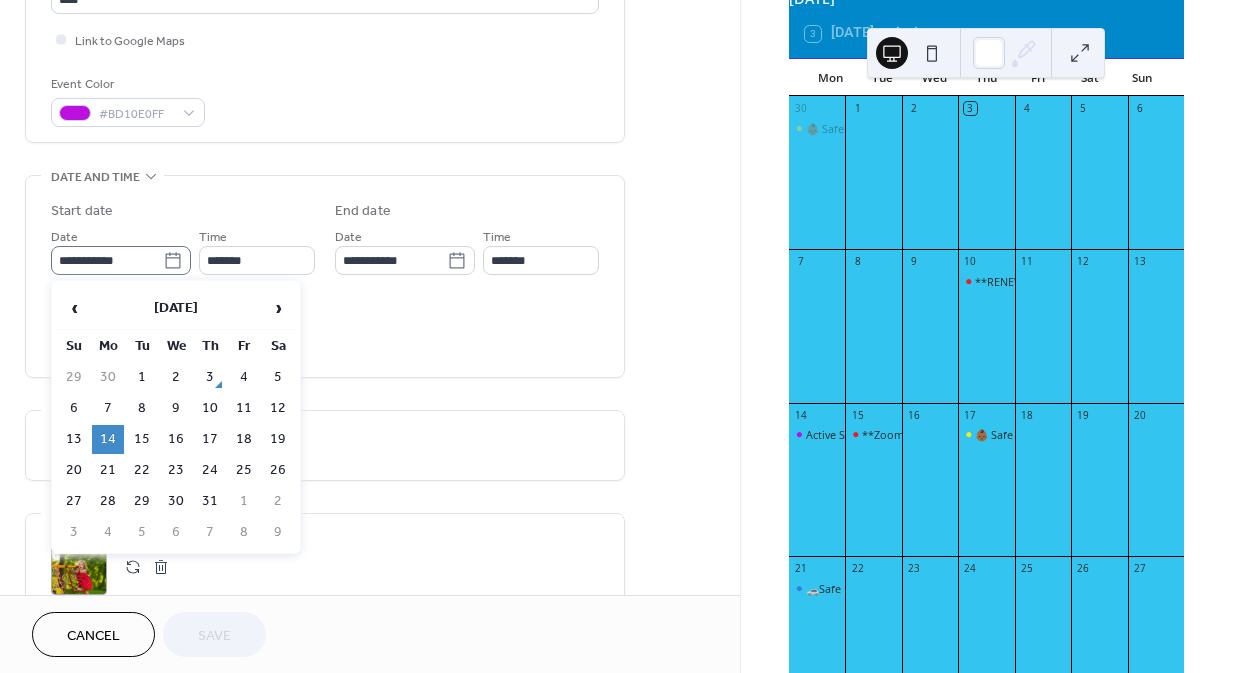 click 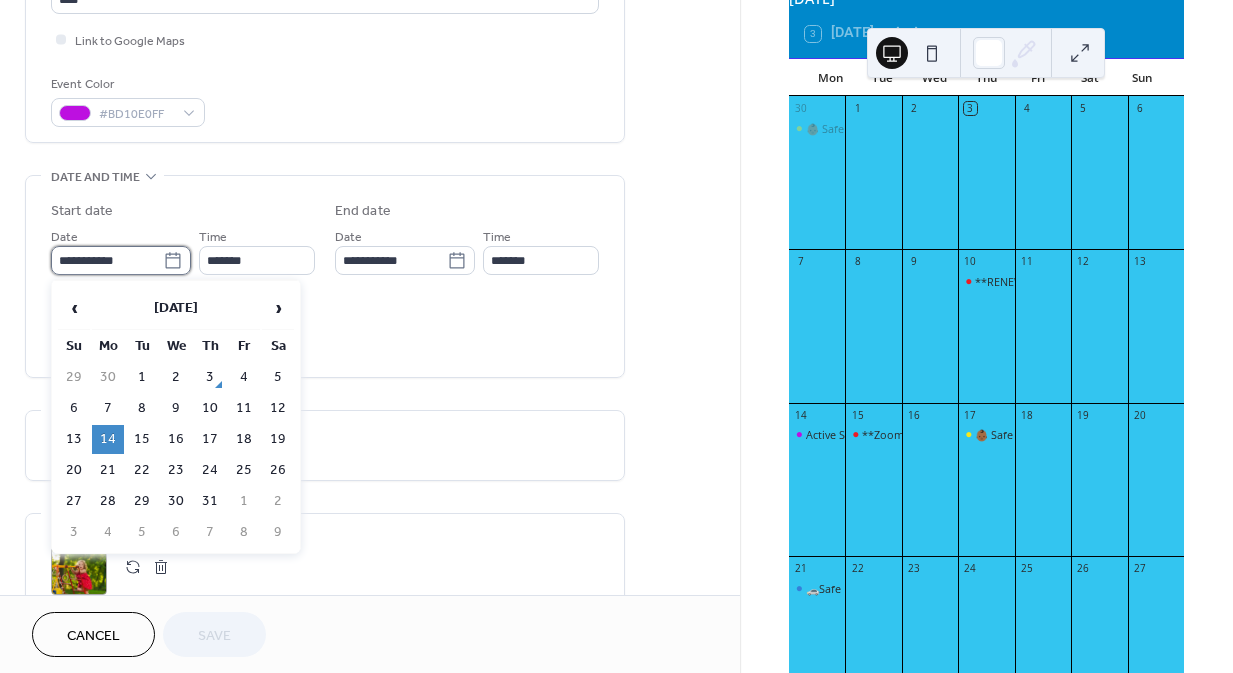 click on "**********" at bounding box center [107, 260] 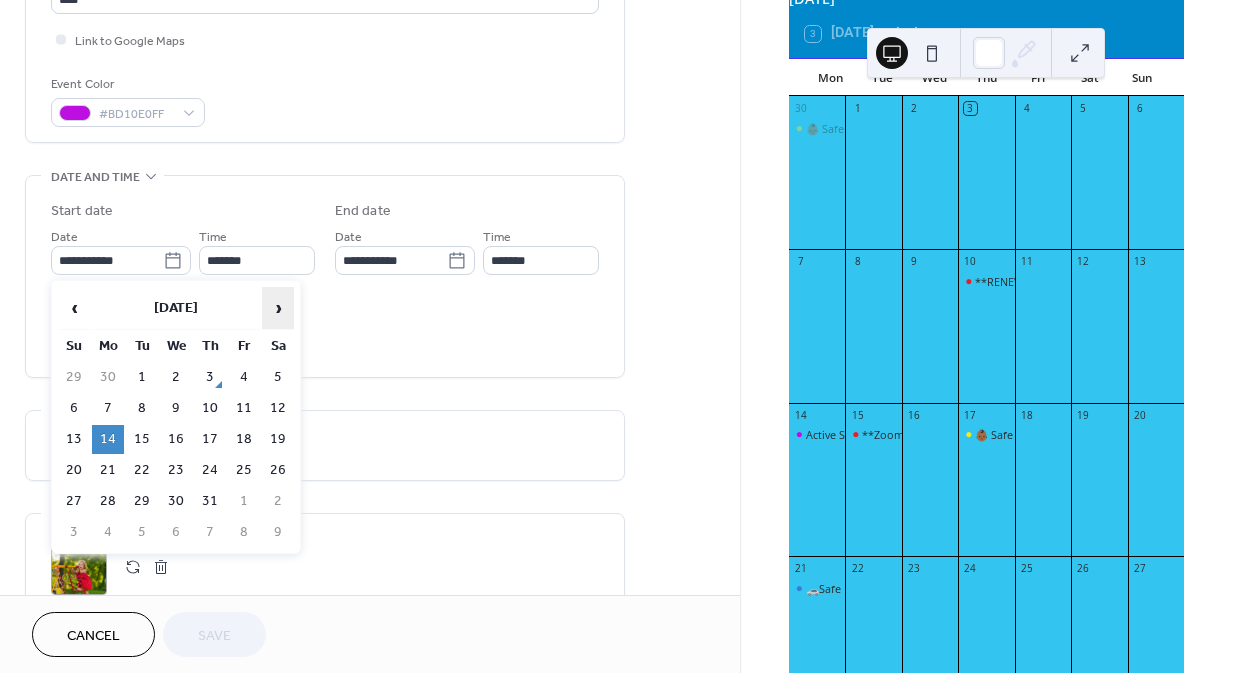 click on "›" at bounding box center [278, 308] 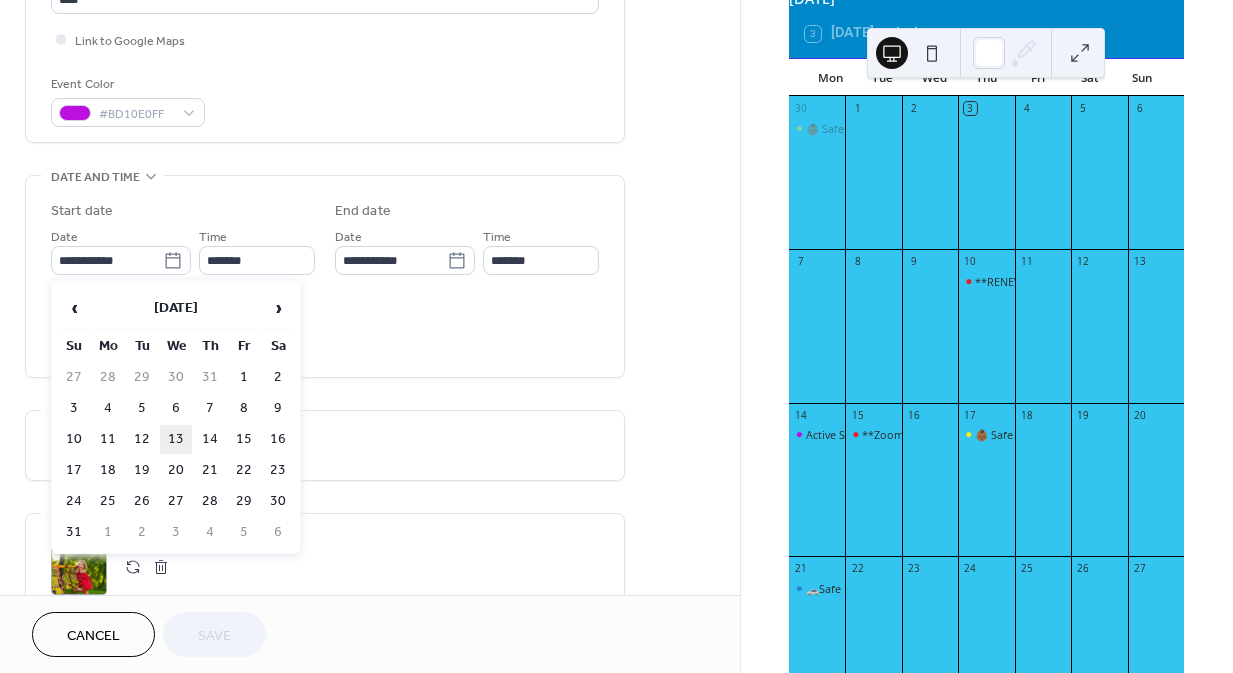 click on "13" at bounding box center (176, 439) 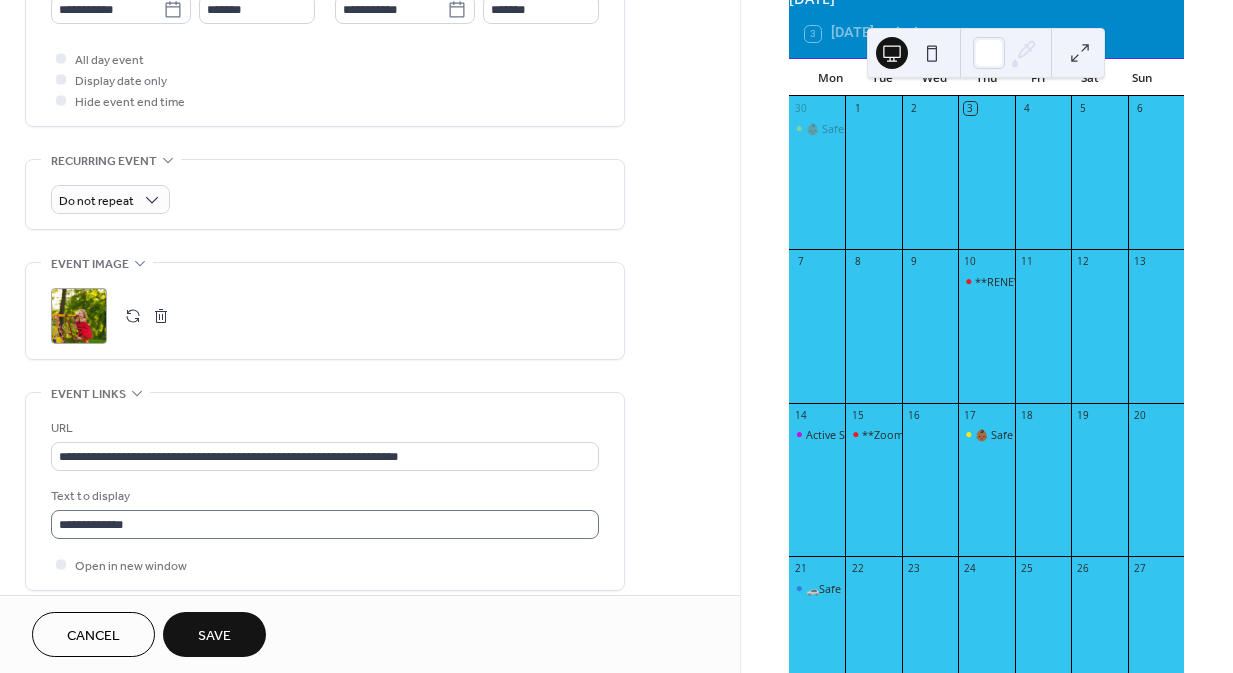 scroll, scrollTop: 863, scrollLeft: 0, axis: vertical 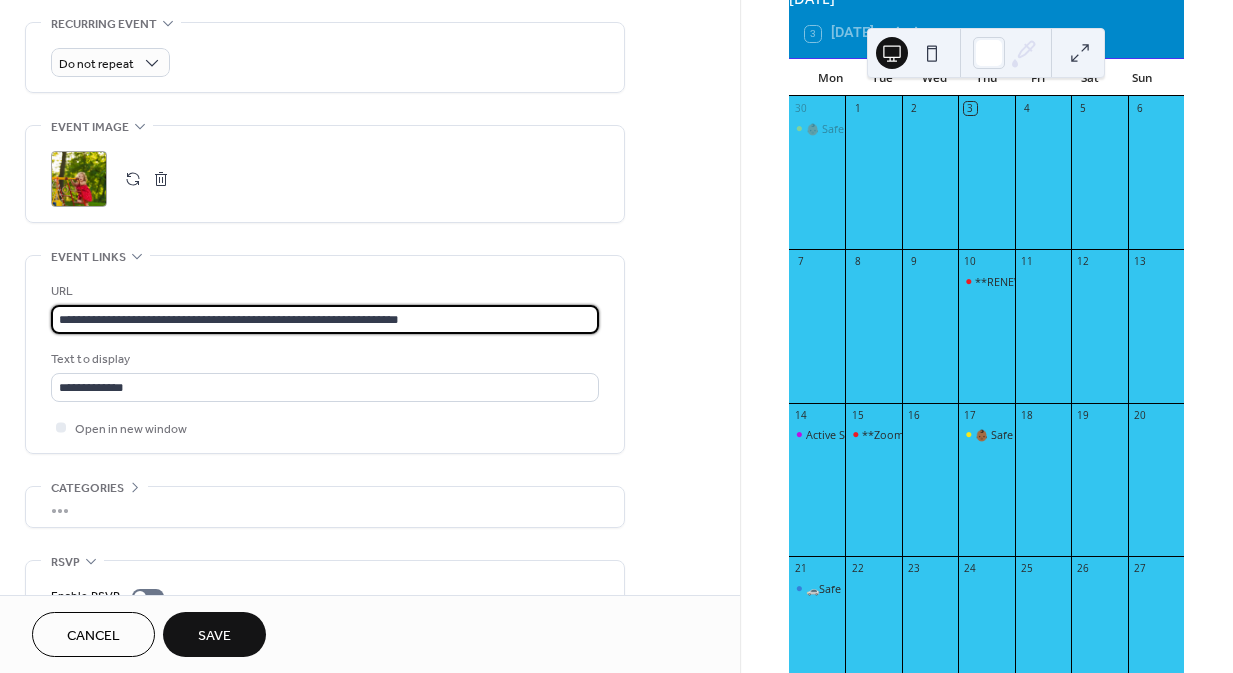 drag, startPoint x: 493, startPoint y: 320, endPoint x: 48, endPoint y: 287, distance: 446.22192 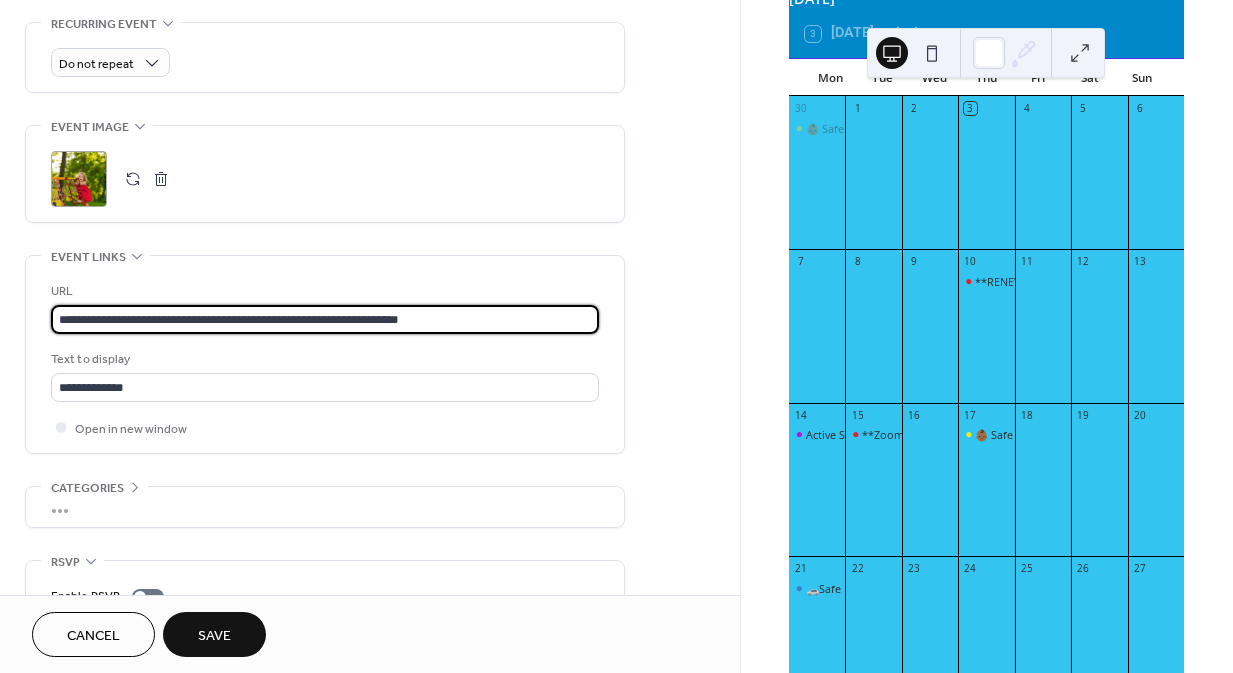 click on "**********" at bounding box center (325, 354) 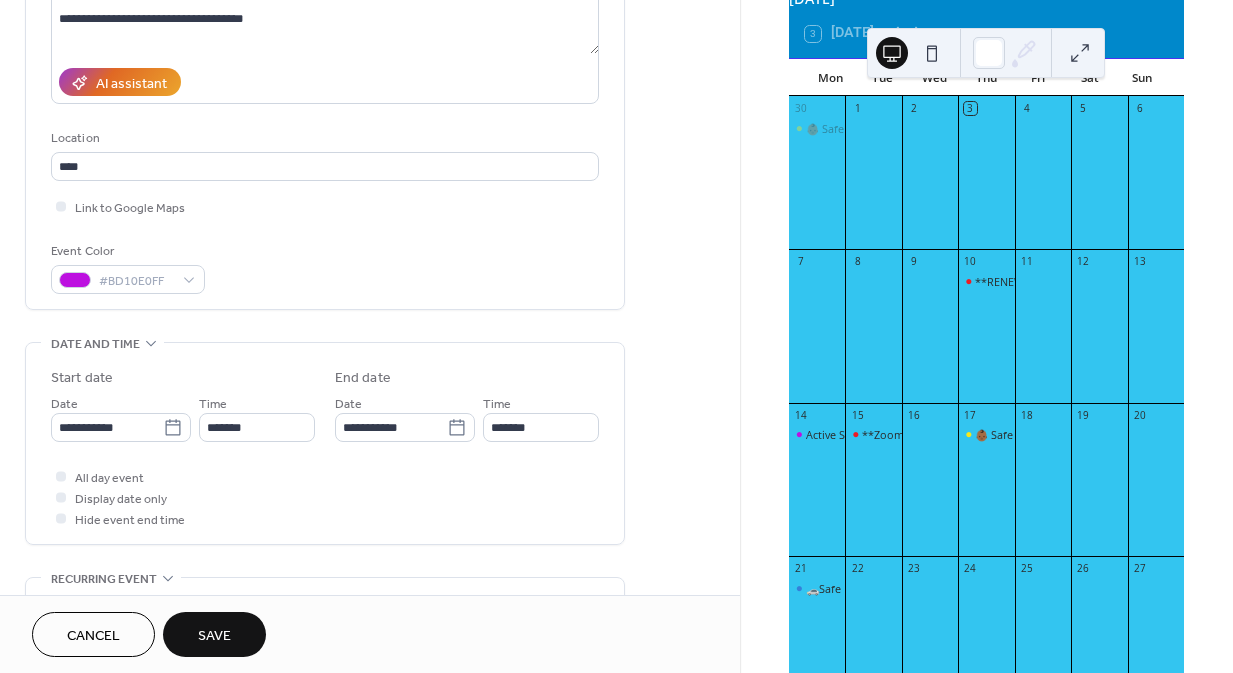 scroll, scrollTop: 312, scrollLeft: 0, axis: vertical 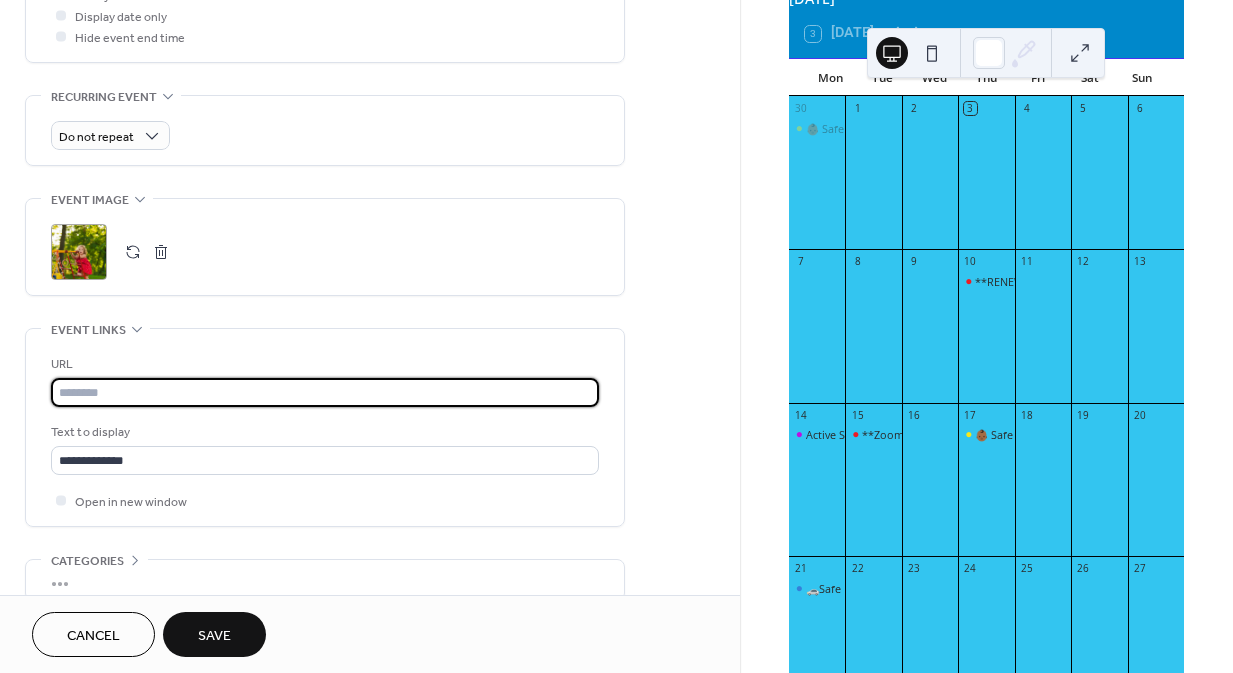 paste on "**********" 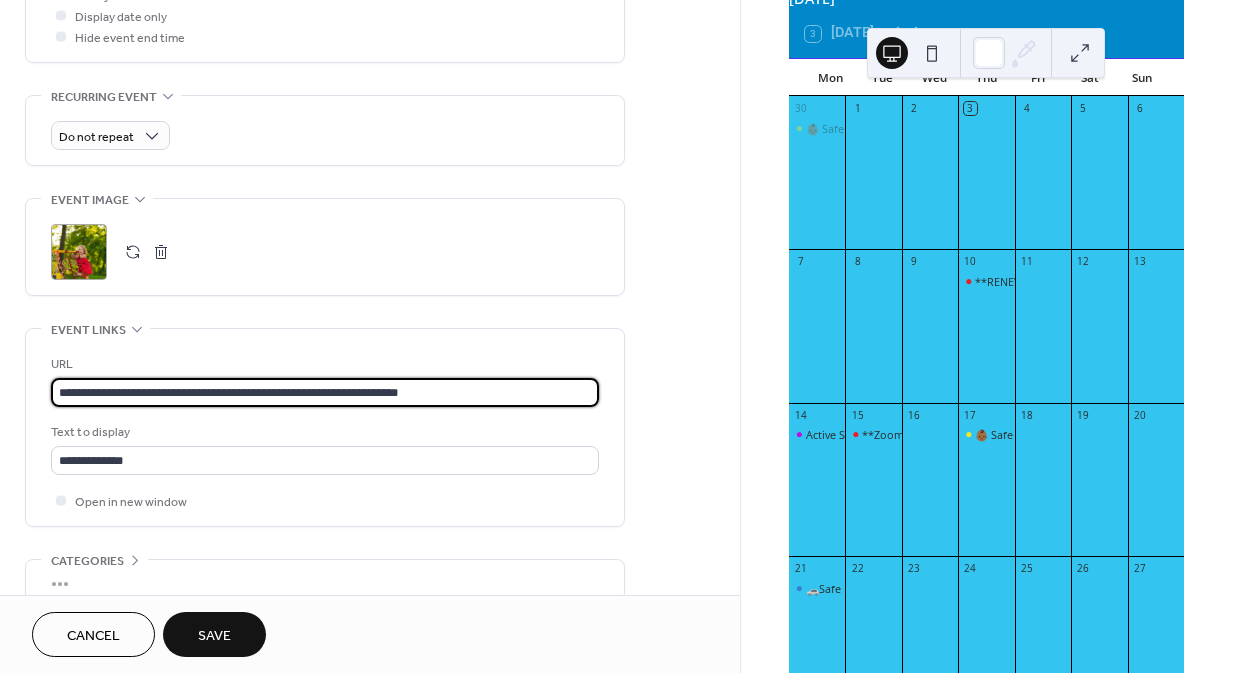 type on "**********" 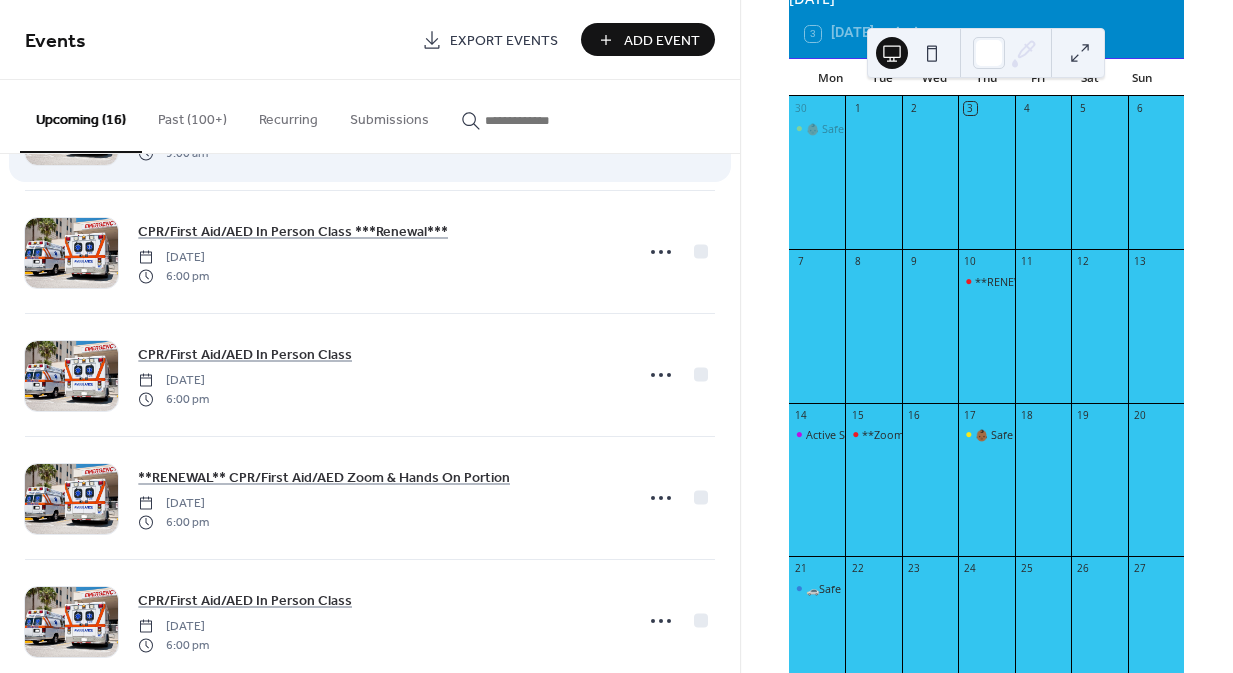 scroll, scrollTop: 1508, scrollLeft: 0, axis: vertical 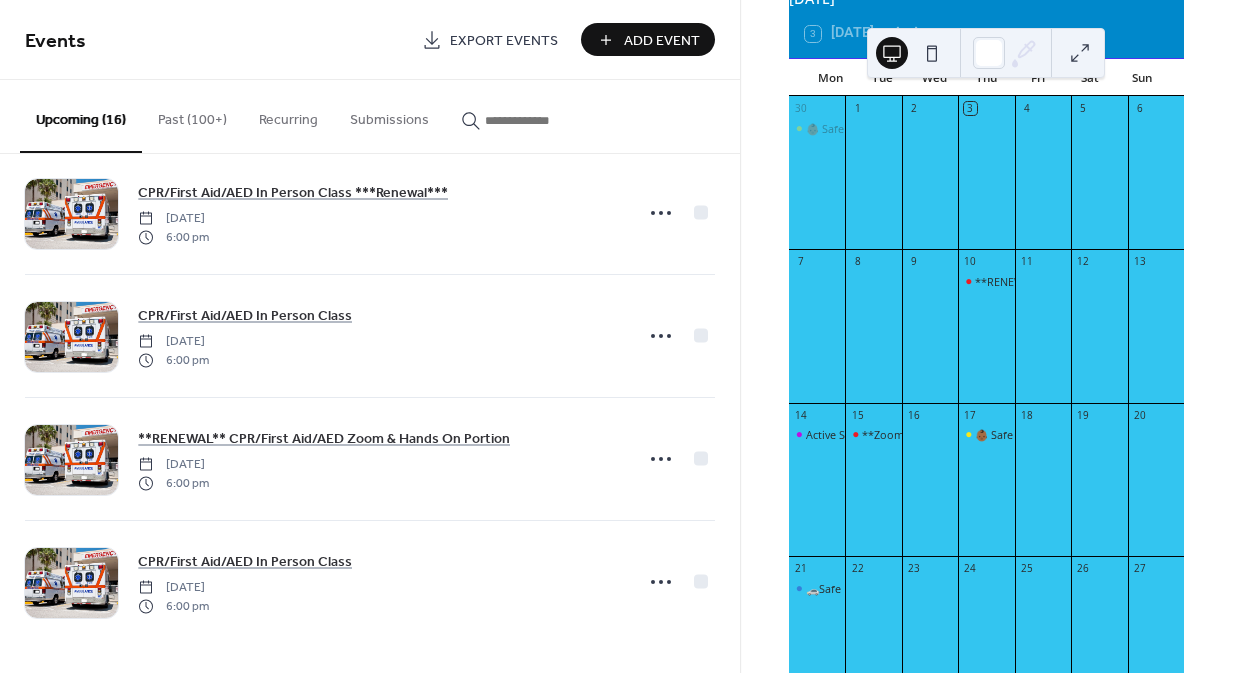 click at bounding box center (535, 120) 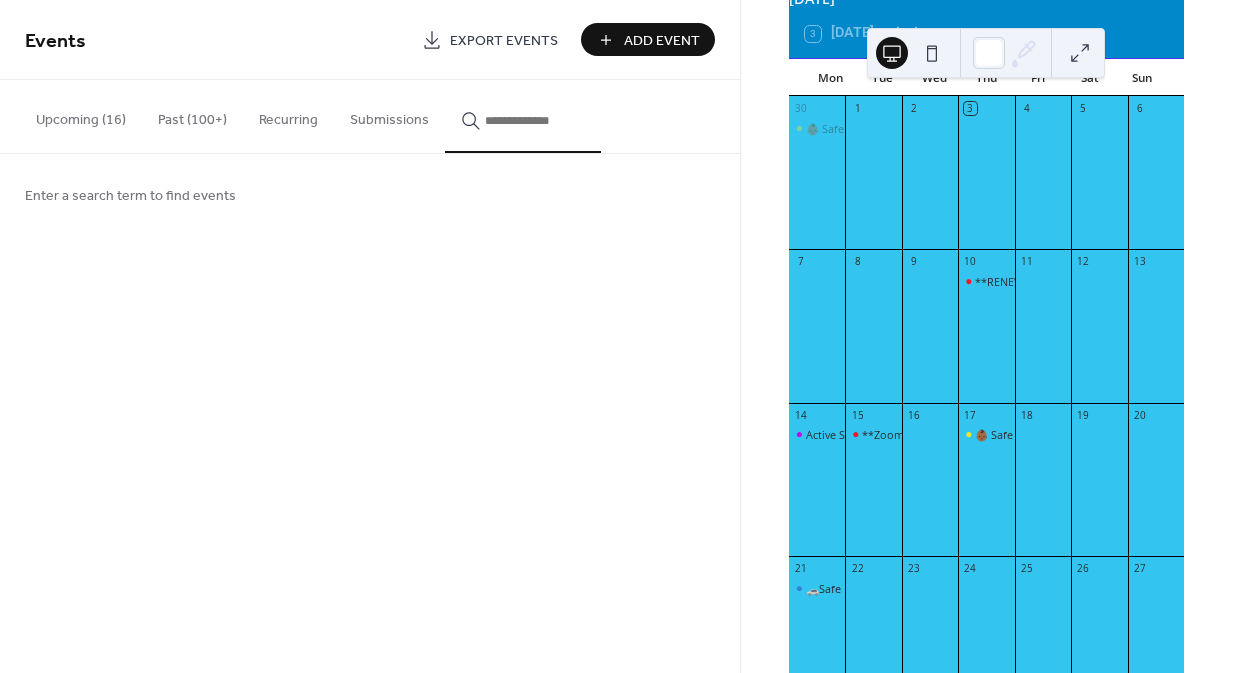 click on "Upcoming  (16)" at bounding box center (81, 115) 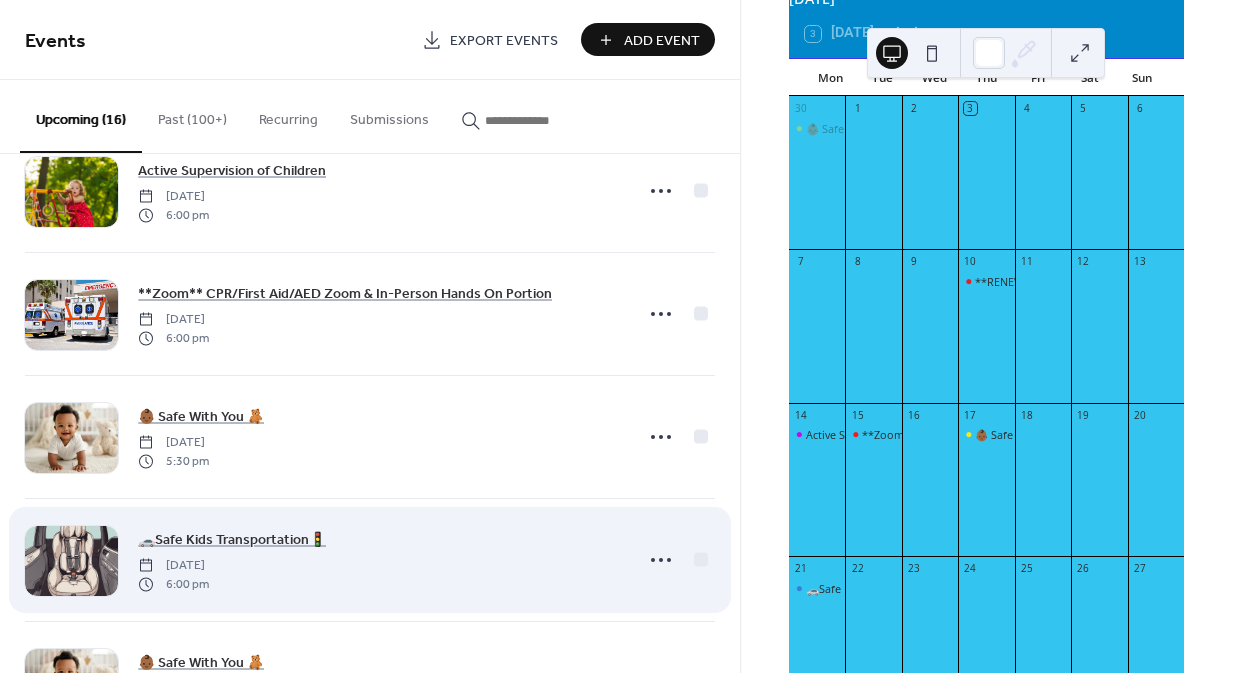 scroll, scrollTop: 208, scrollLeft: 0, axis: vertical 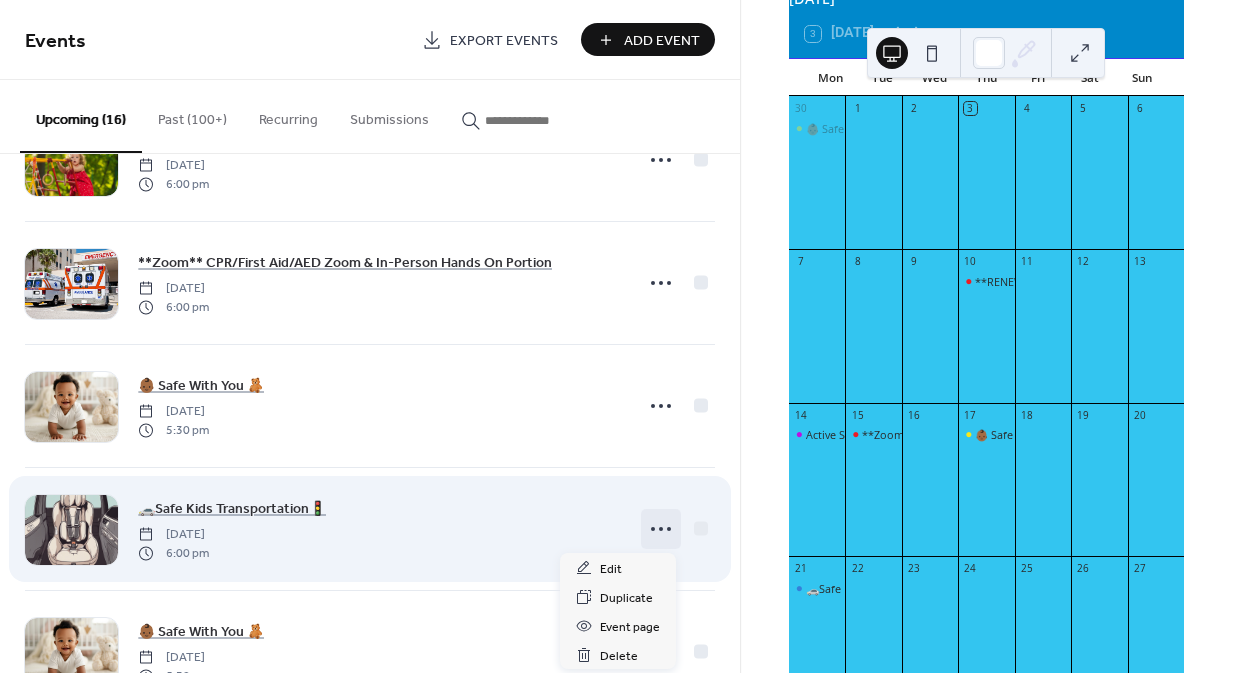 click 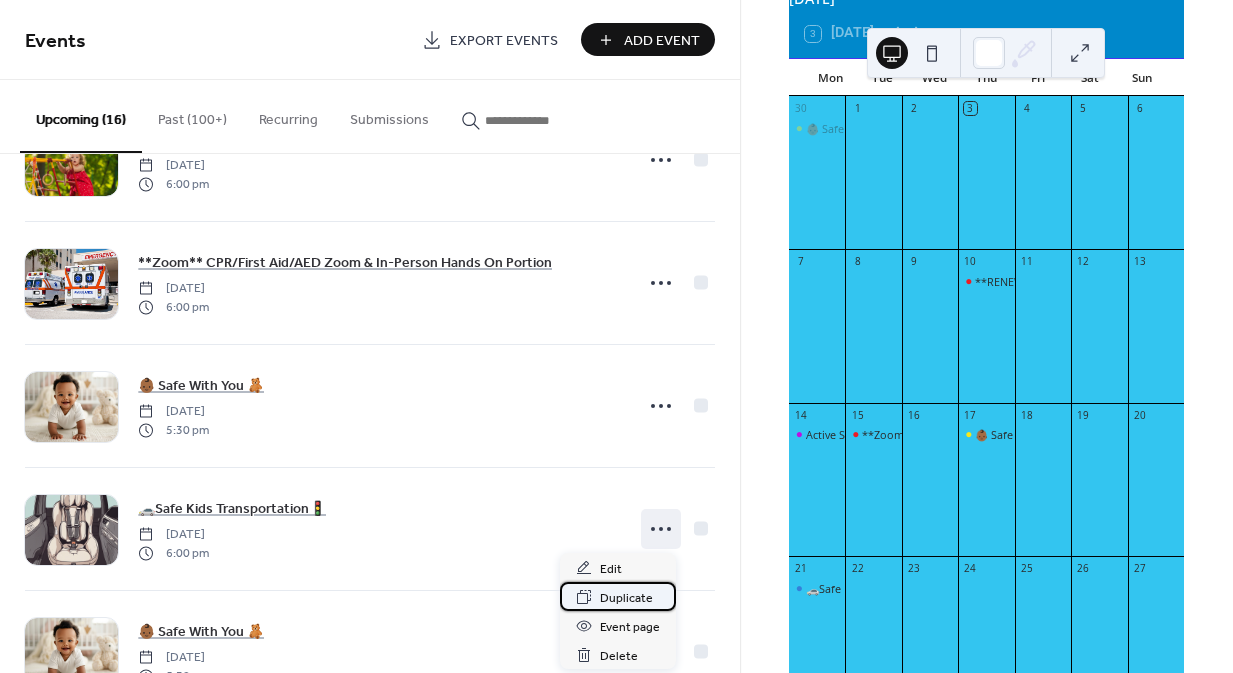 click on "Duplicate" at bounding box center [626, 598] 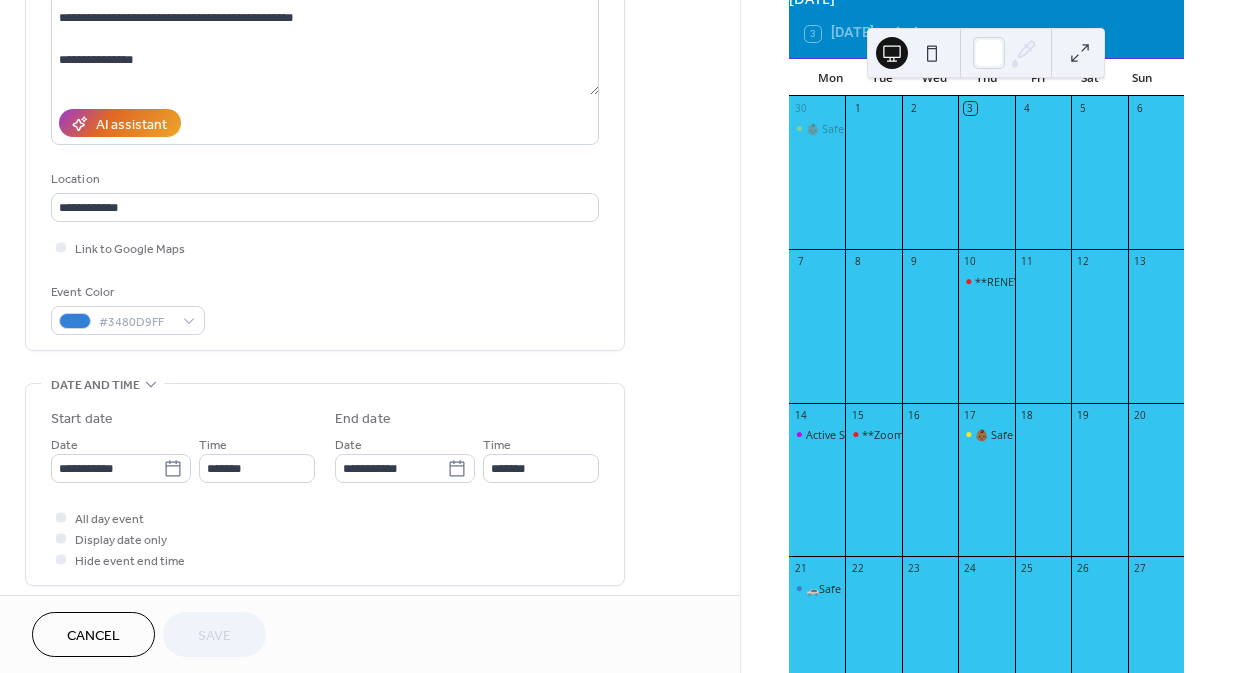 scroll, scrollTop: 274, scrollLeft: 0, axis: vertical 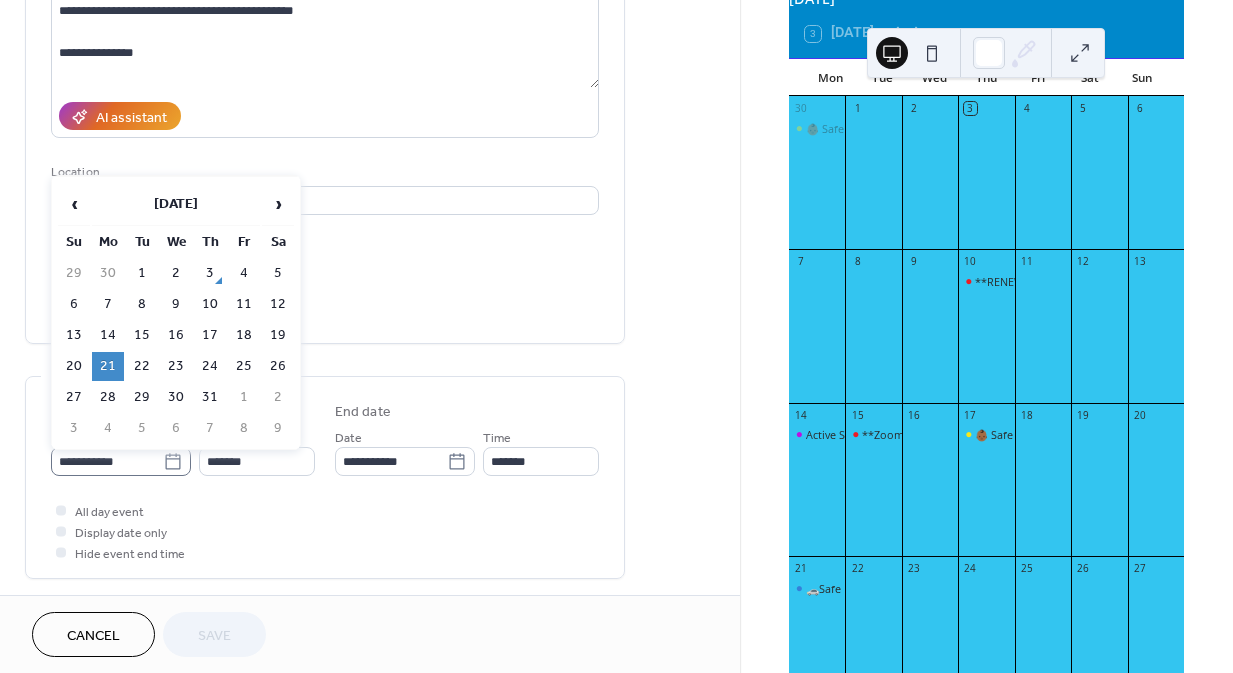 click 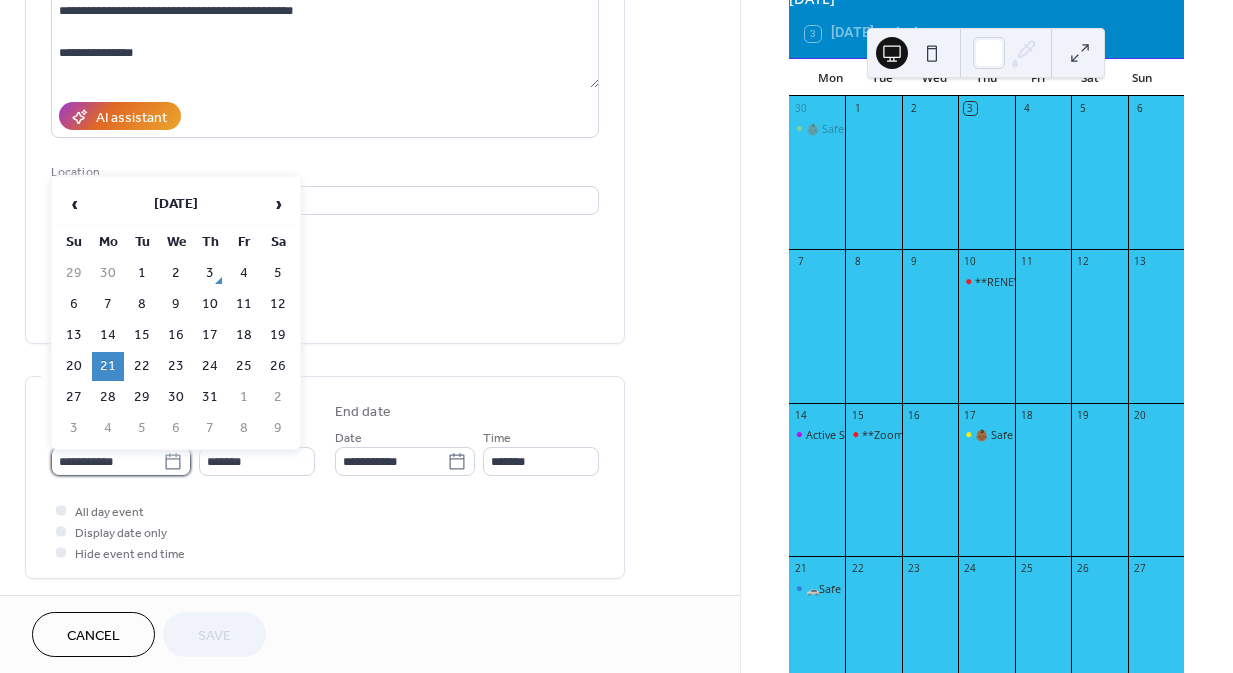 click on "**********" at bounding box center [107, 461] 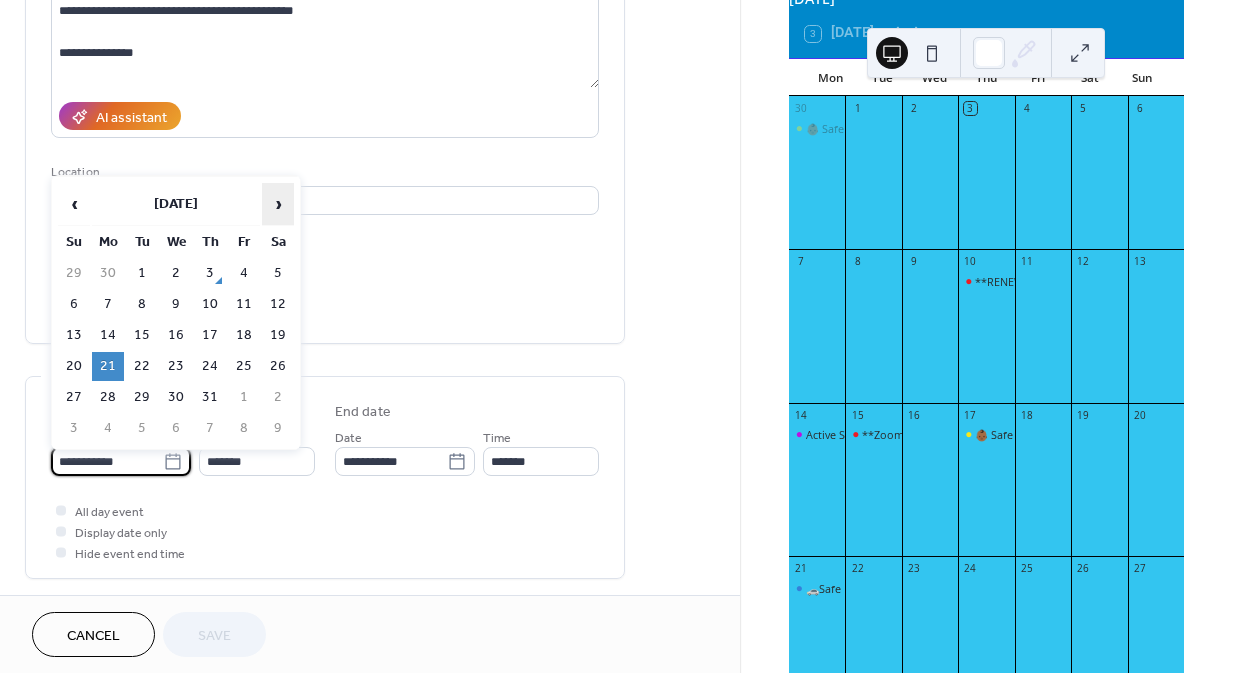 click on "›" at bounding box center (278, 204) 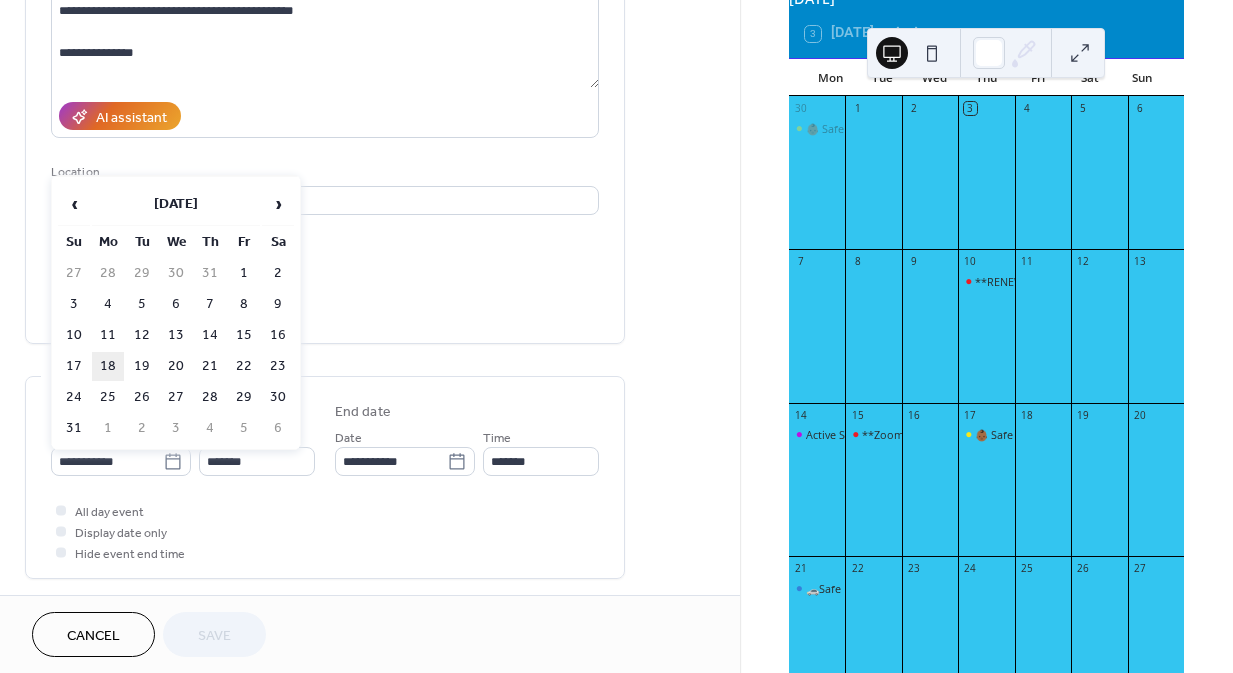 click on "18" at bounding box center [108, 366] 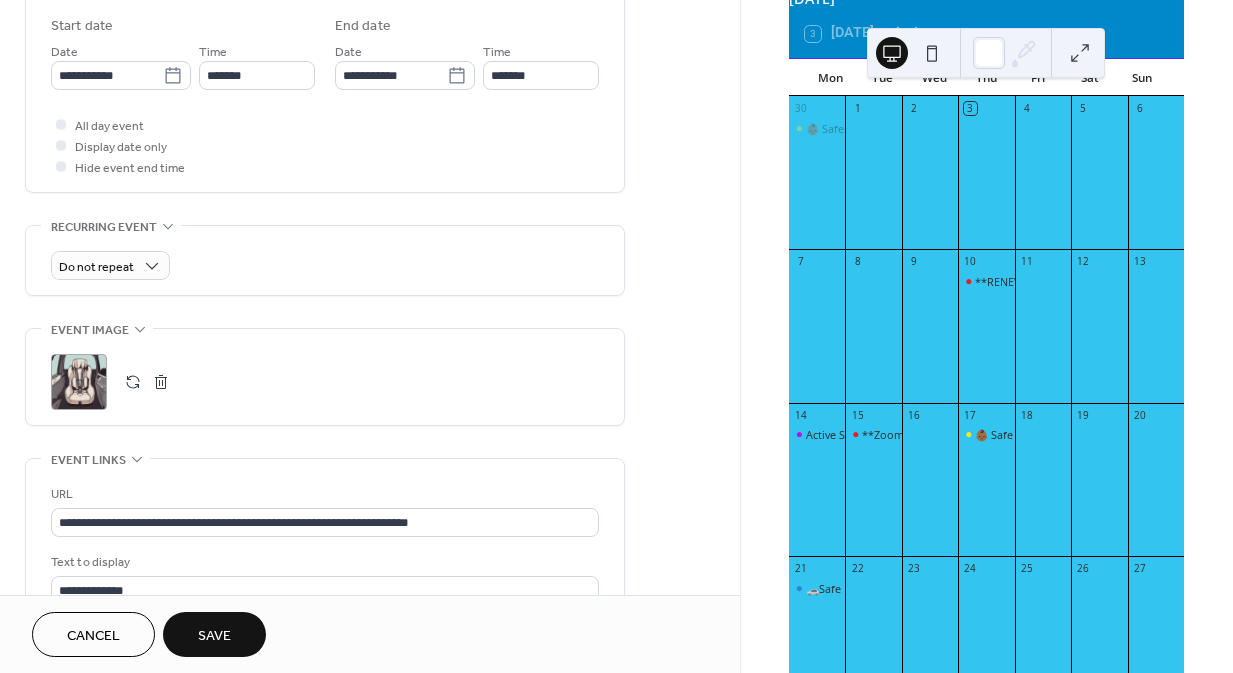 scroll, scrollTop: 733, scrollLeft: 0, axis: vertical 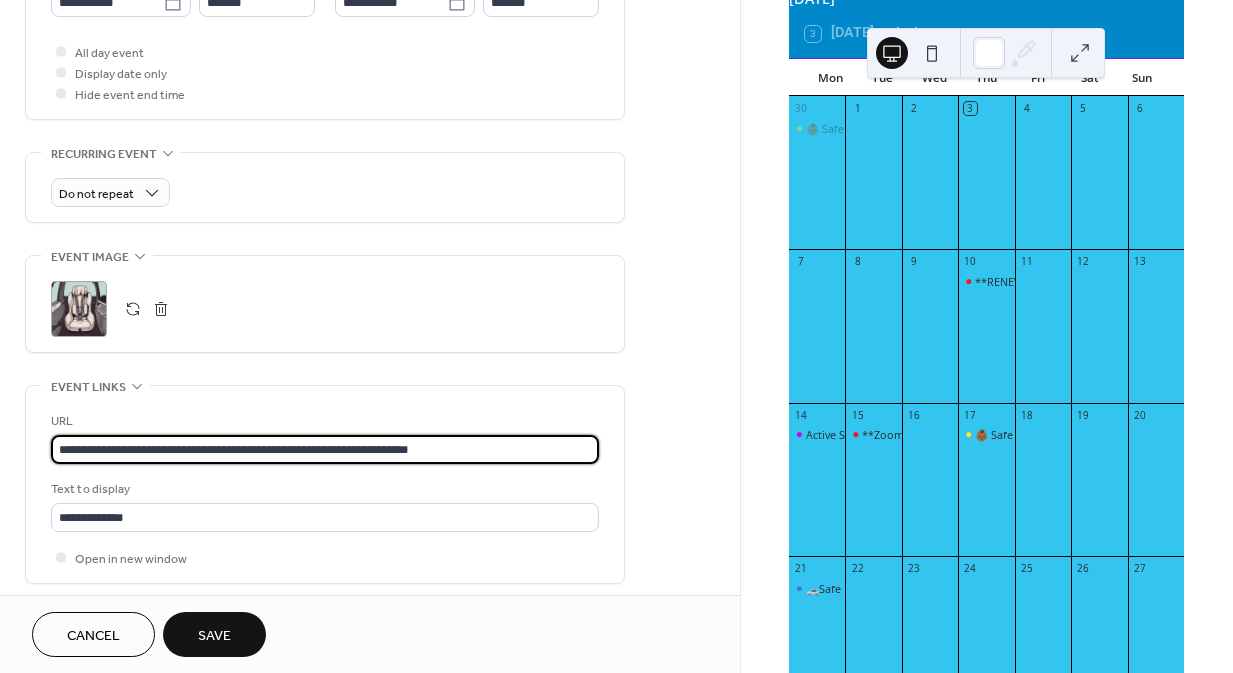 drag, startPoint x: 527, startPoint y: 445, endPoint x: -10, endPoint y: 366, distance: 542.7799 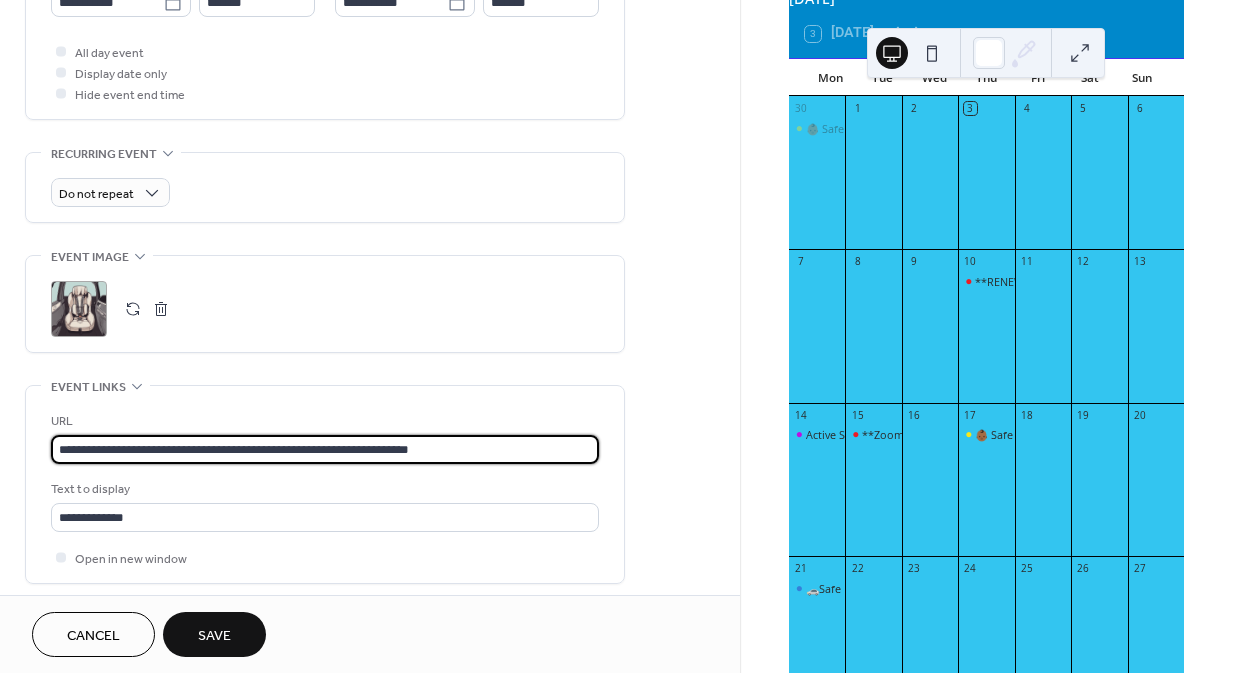 click on "**********" at bounding box center (616, 336) 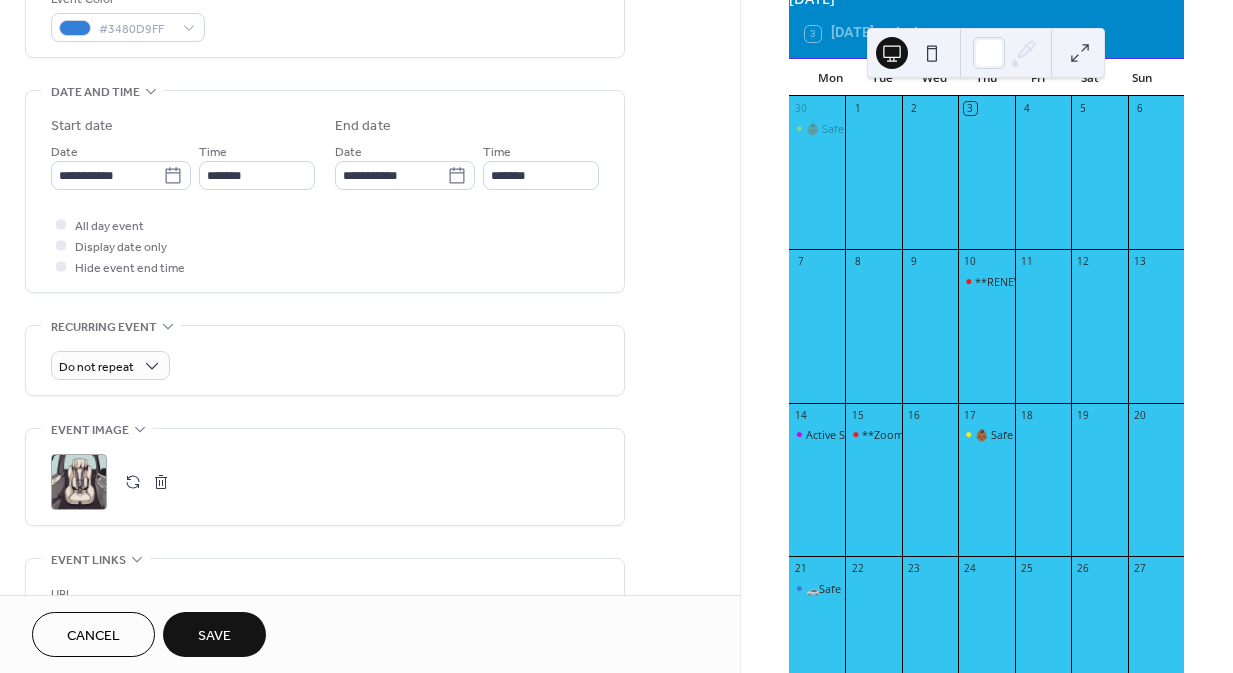 scroll, scrollTop: 559, scrollLeft: 0, axis: vertical 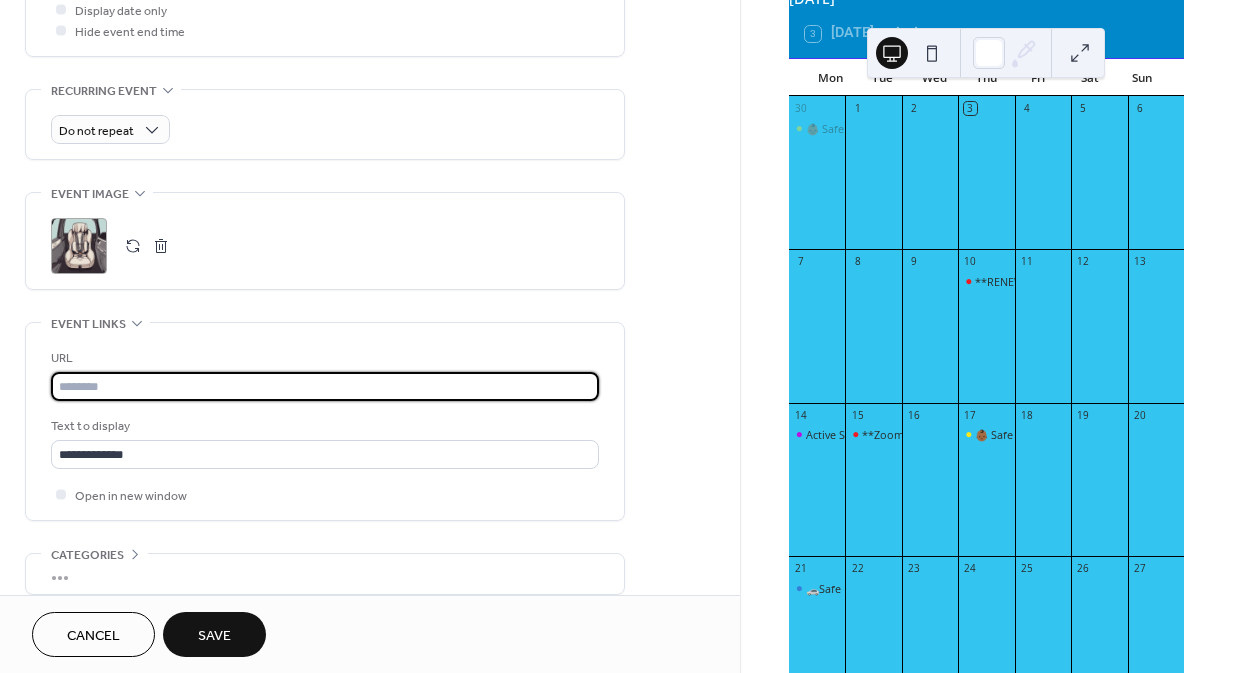 paste on "**********" 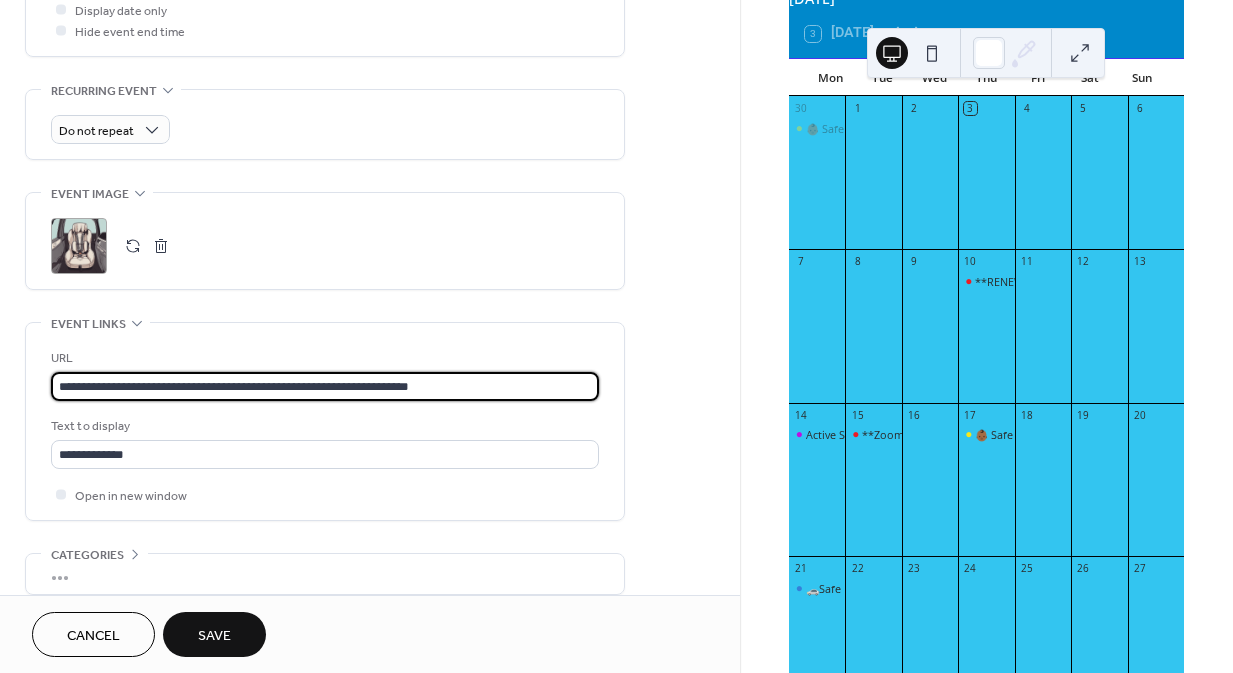 type on "**********" 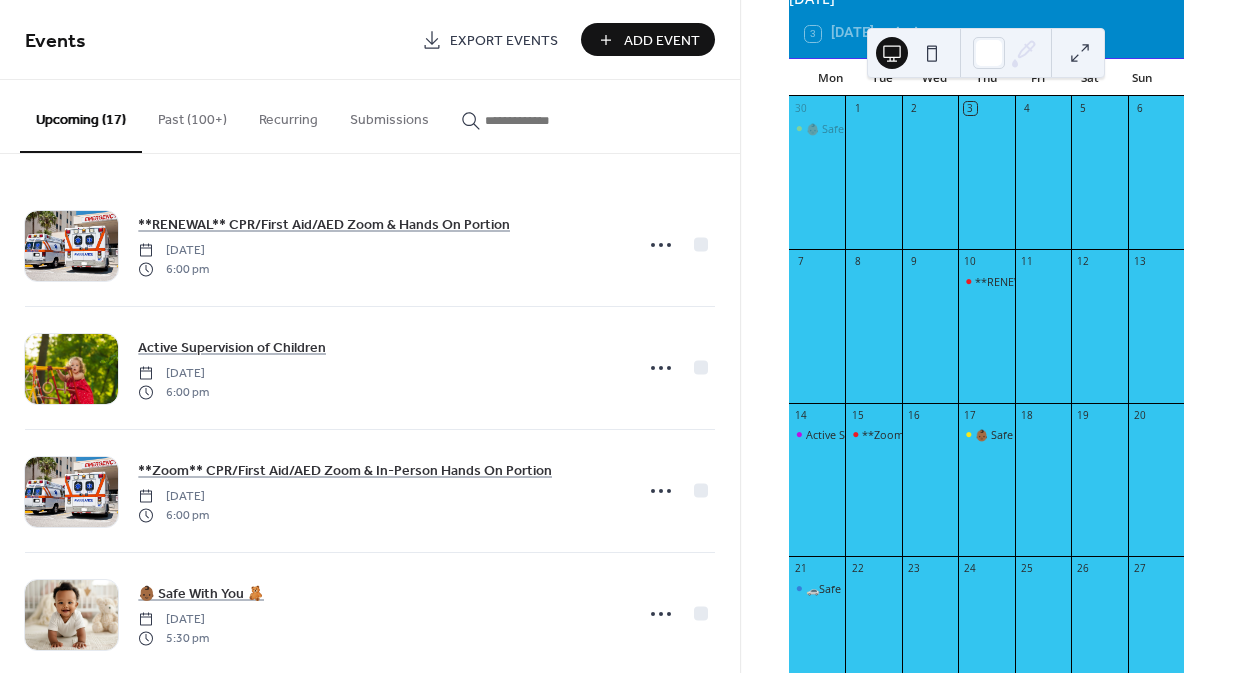 click at bounding box center [535, 120] 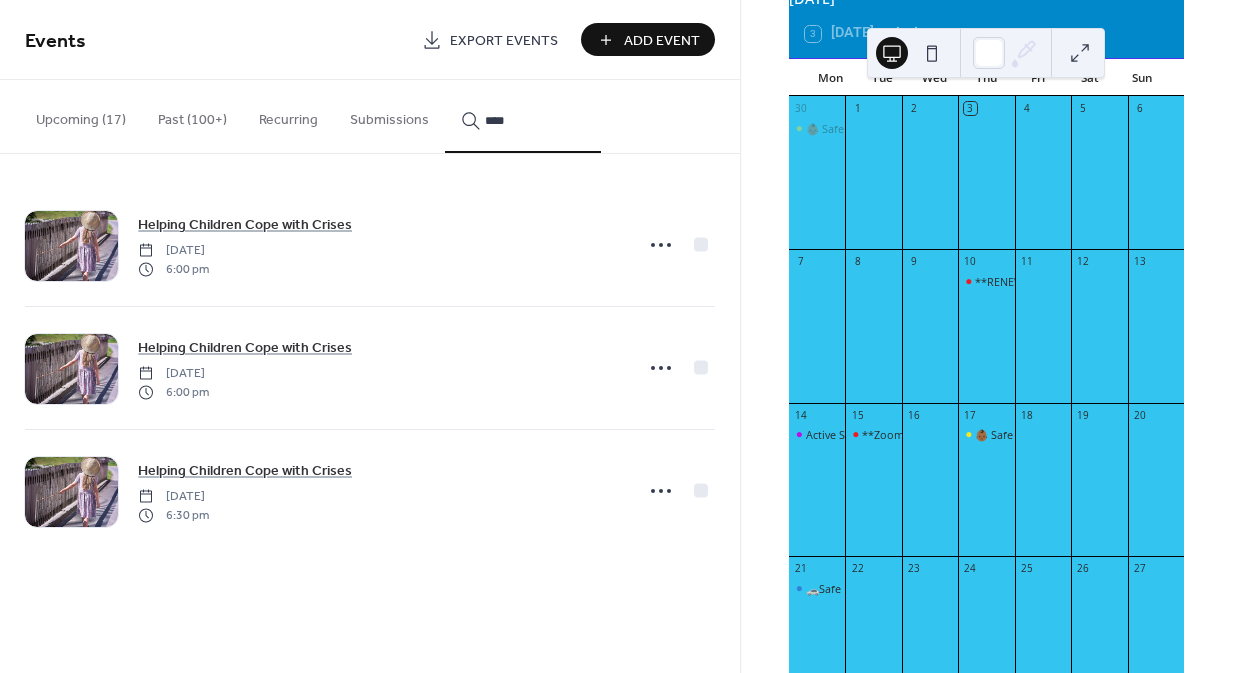 type on "****" 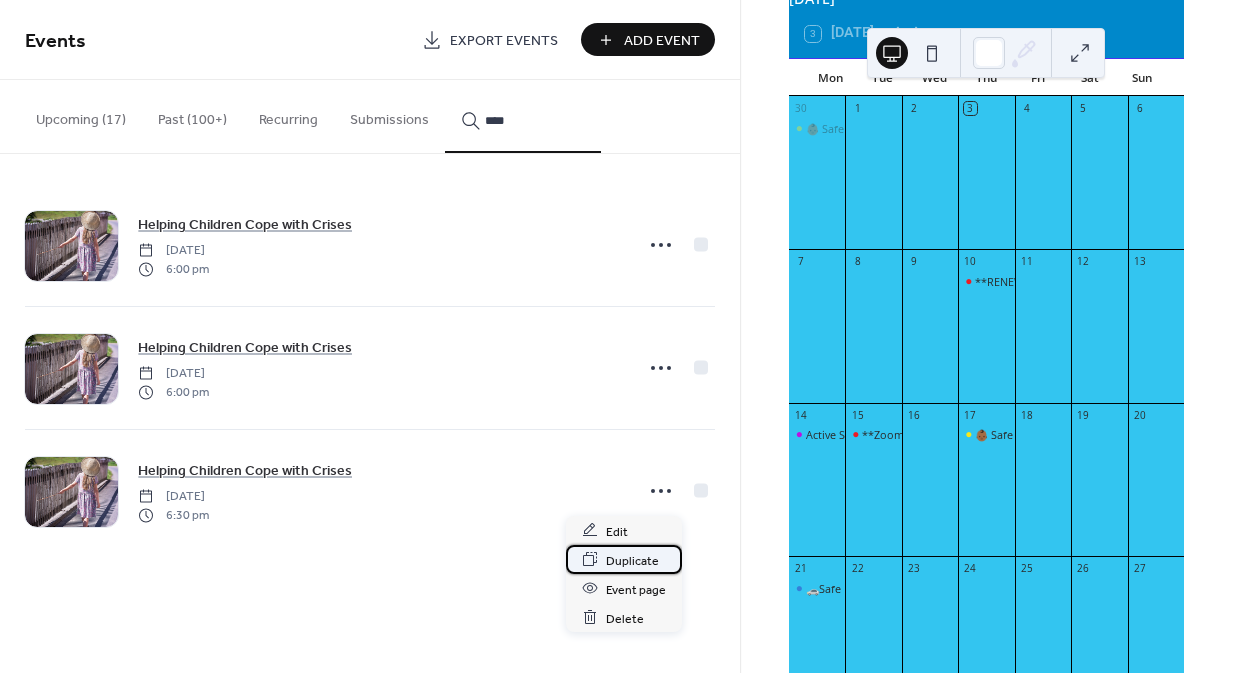 click on "Duplicate" at bounding box center (632, 560) 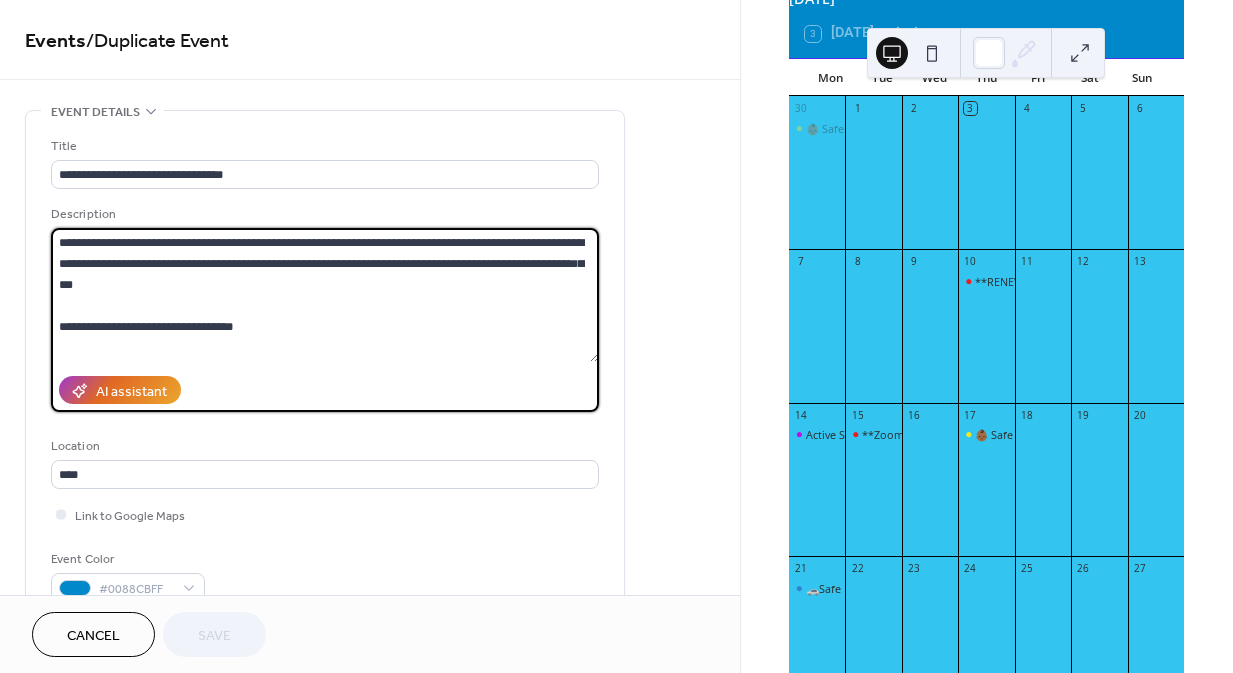 click on "**********" at bounding box center (325, 295) 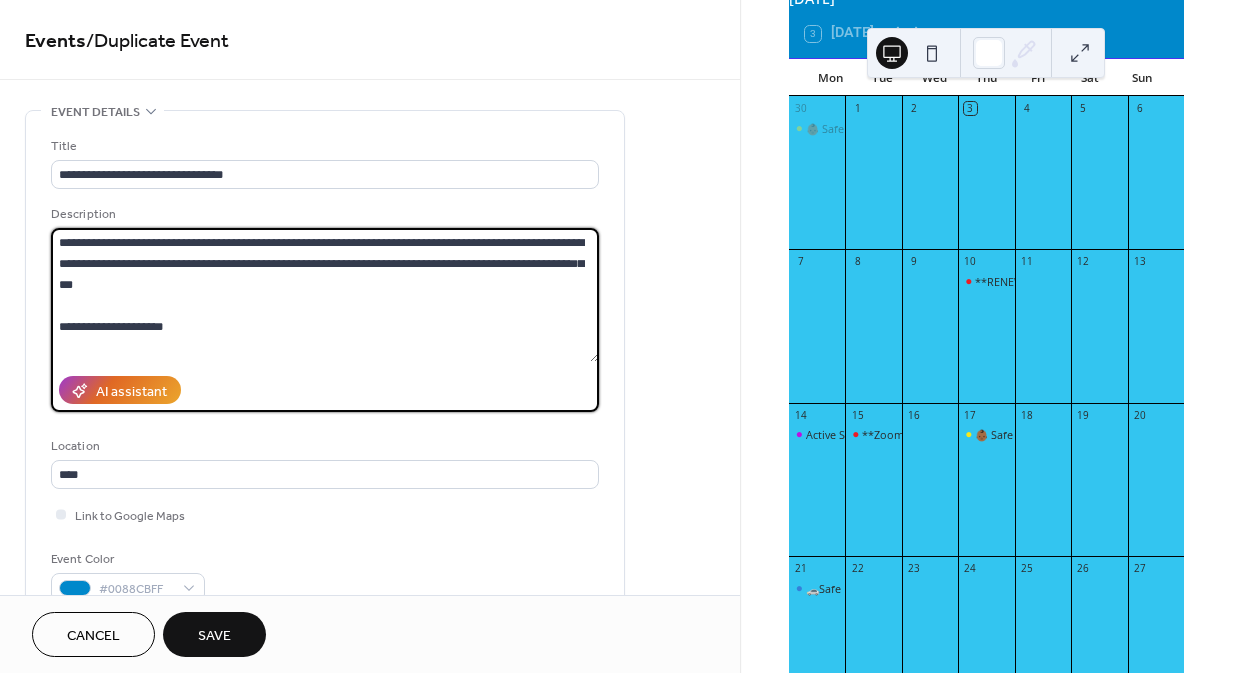 click on "**********" at bounding box center [325, 295] 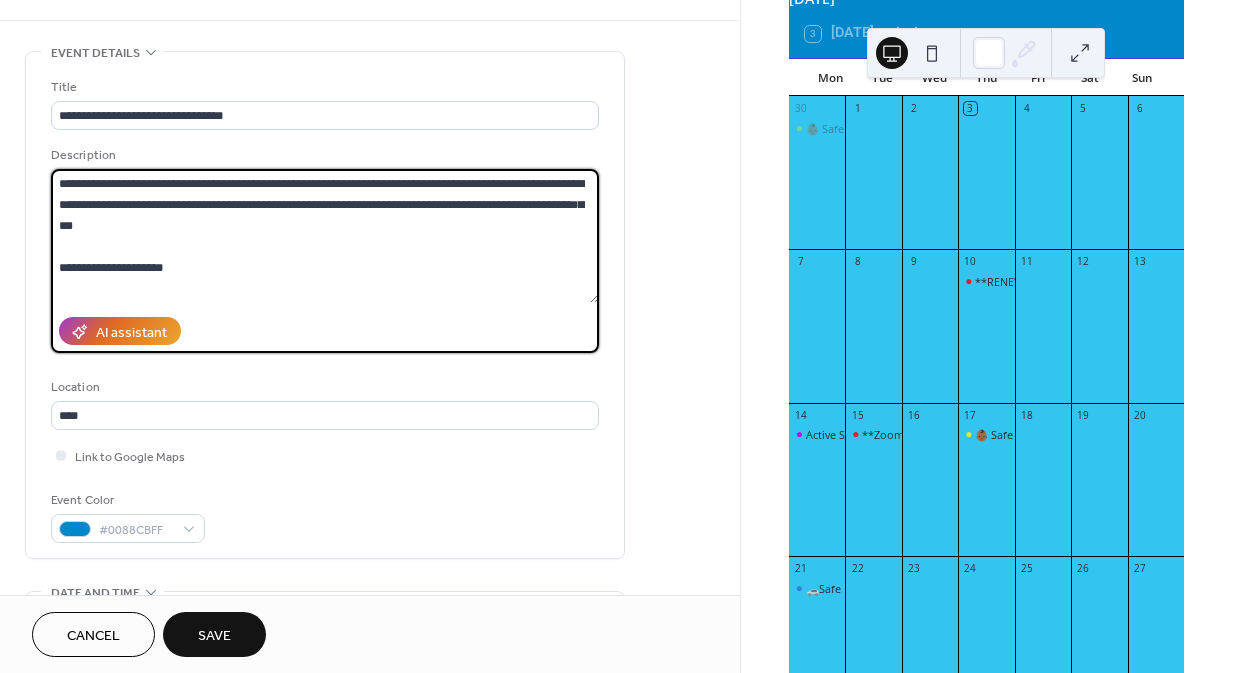 scroll, scrollTop: 63, scrollLeft: 0, axis: vertical 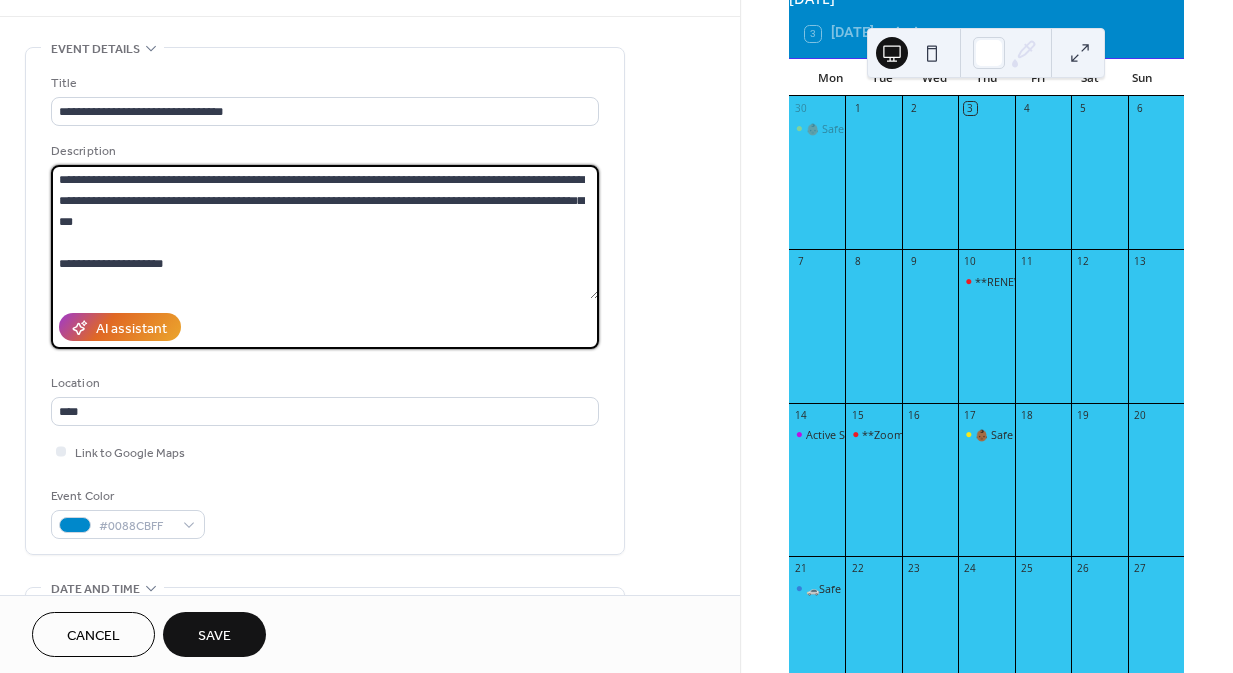 type on "**********" 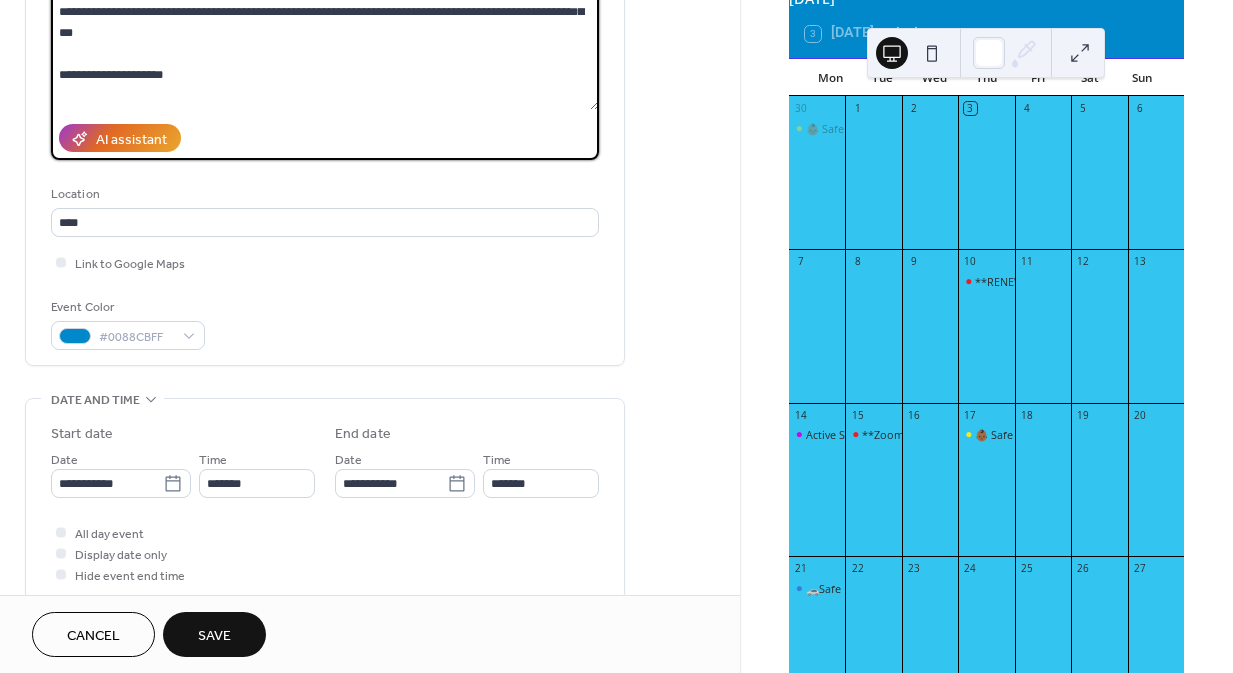 scroll, scrollTop: 296, scrollLeft: 0, axis: vertical 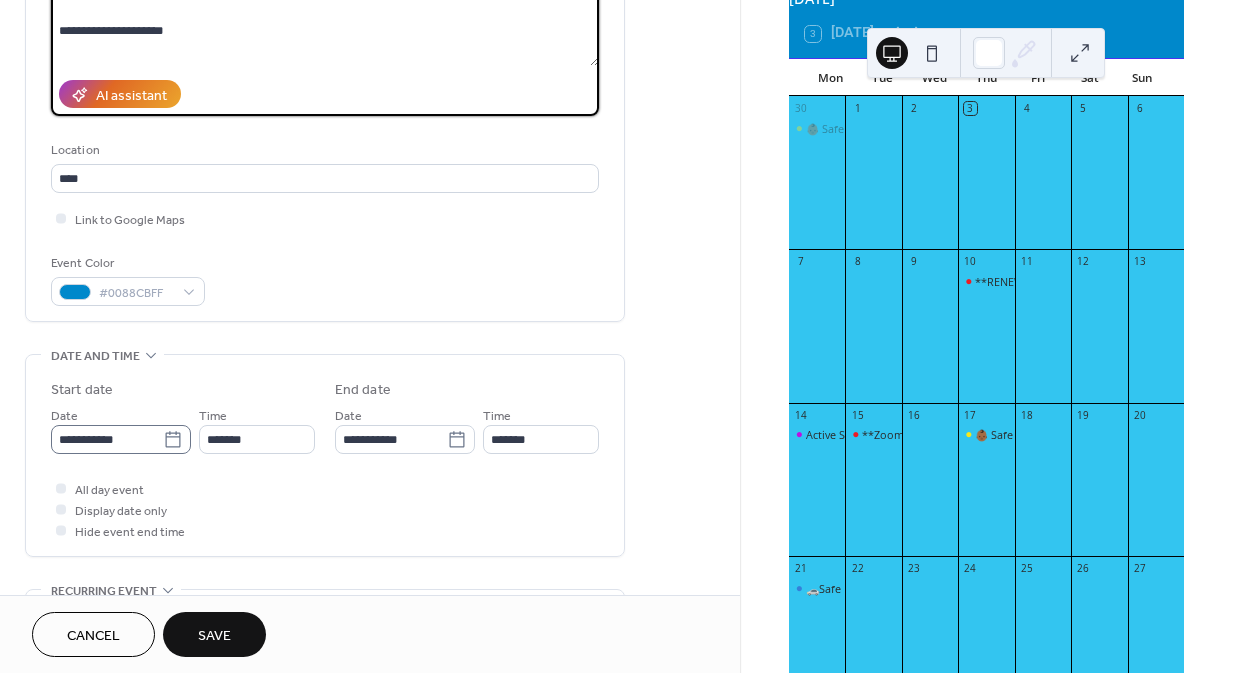 click 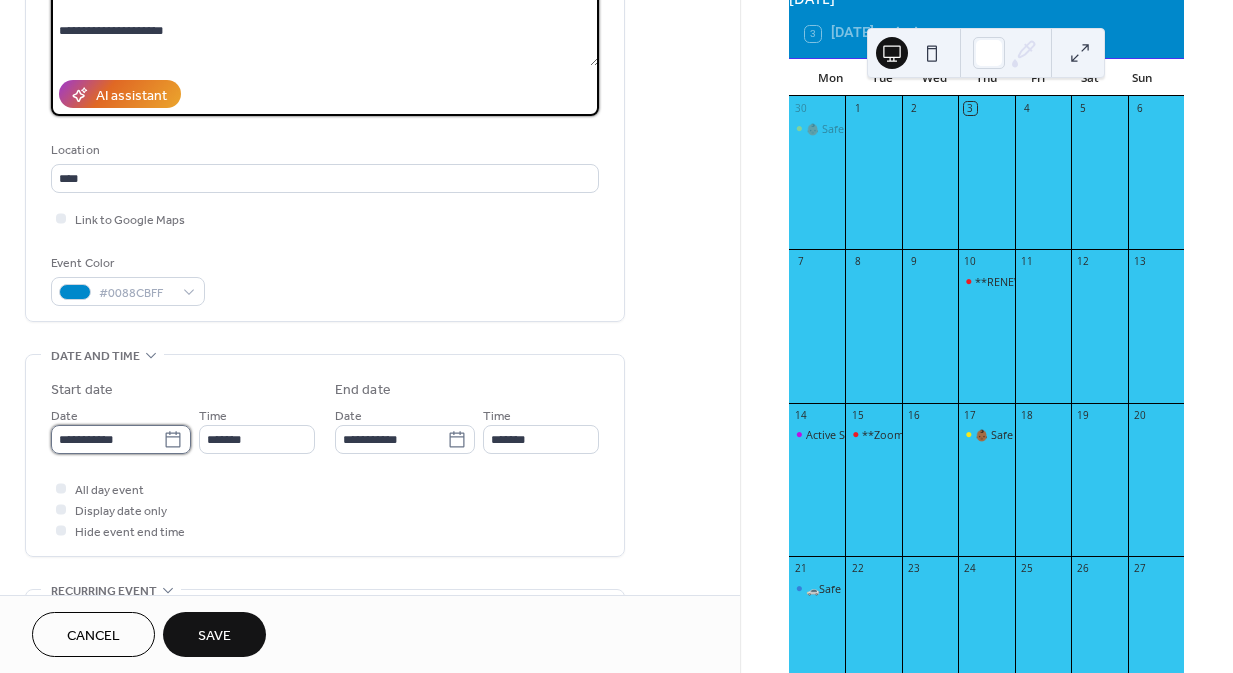 click on "**********" at bounding box center [107, 439] 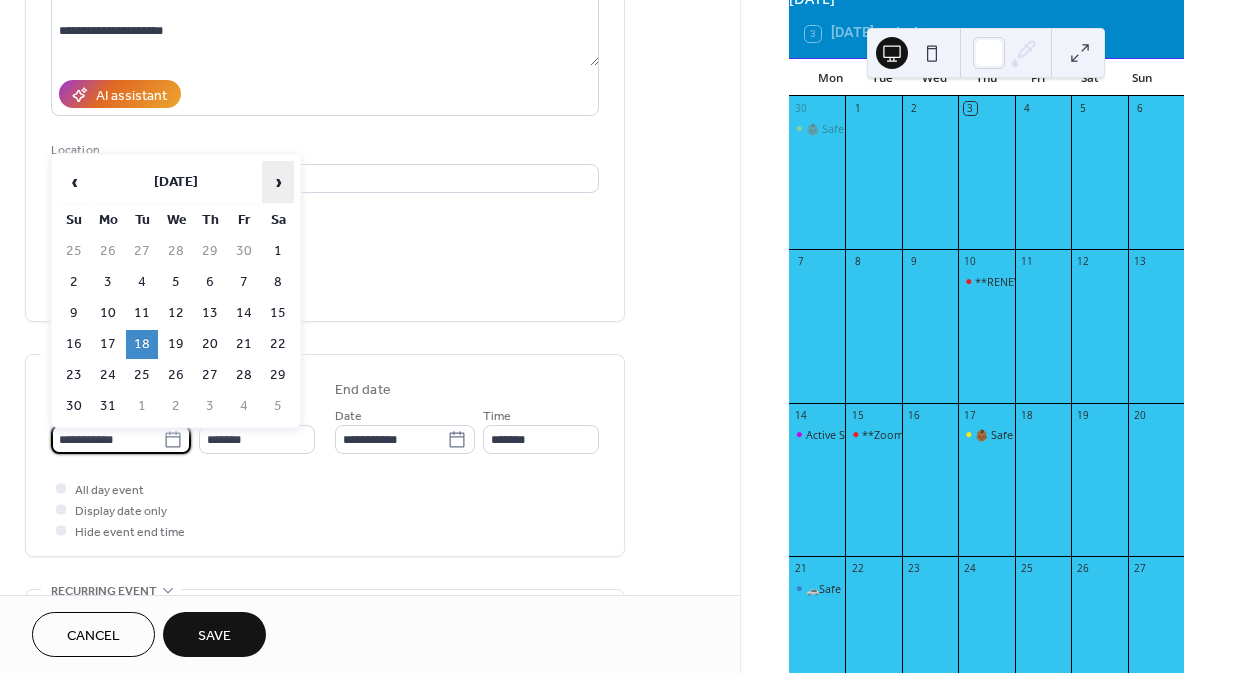 click on "›" at bounding box center (278, 182) 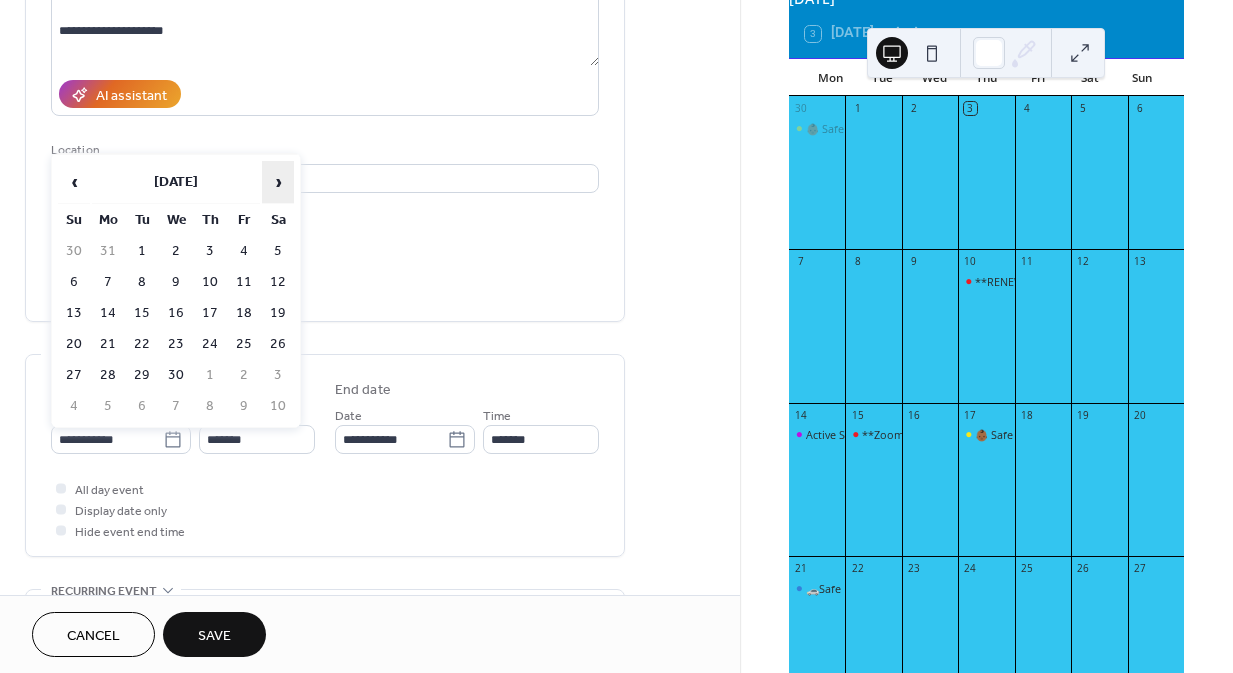 click on "›" at bounding box center [278, 182] 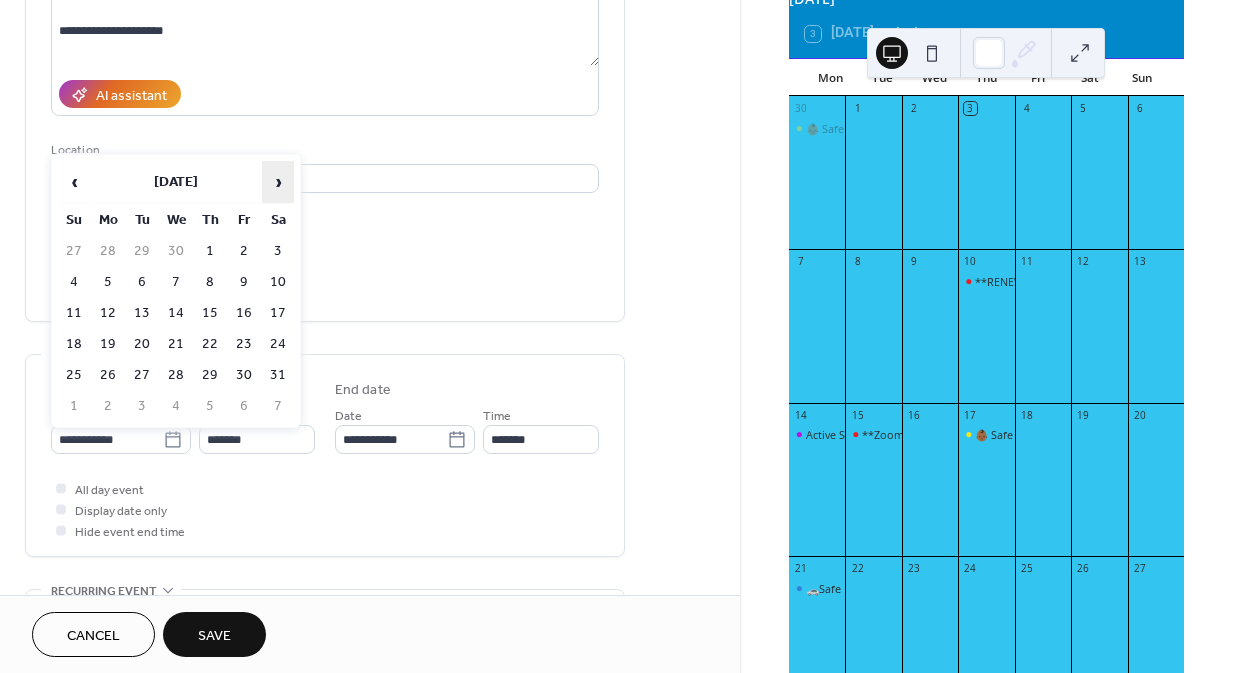 click on "›" at bounding box center (278, 182) 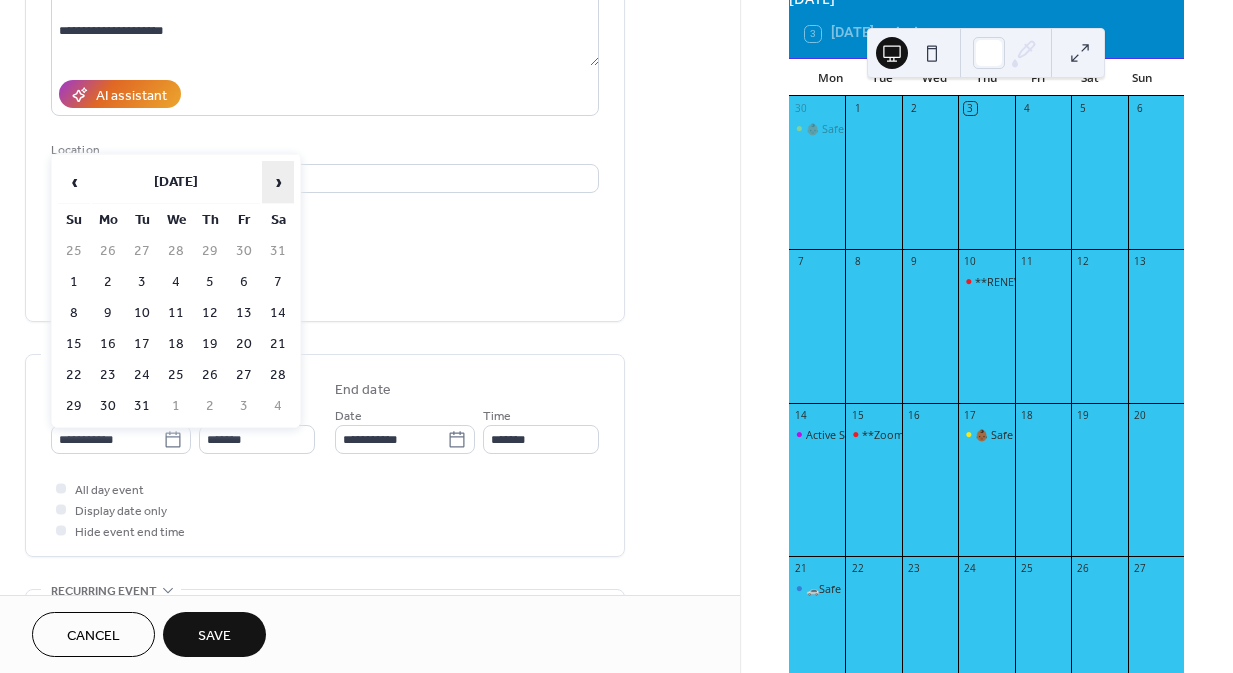 click on "›" at bounding box center [278, 182] 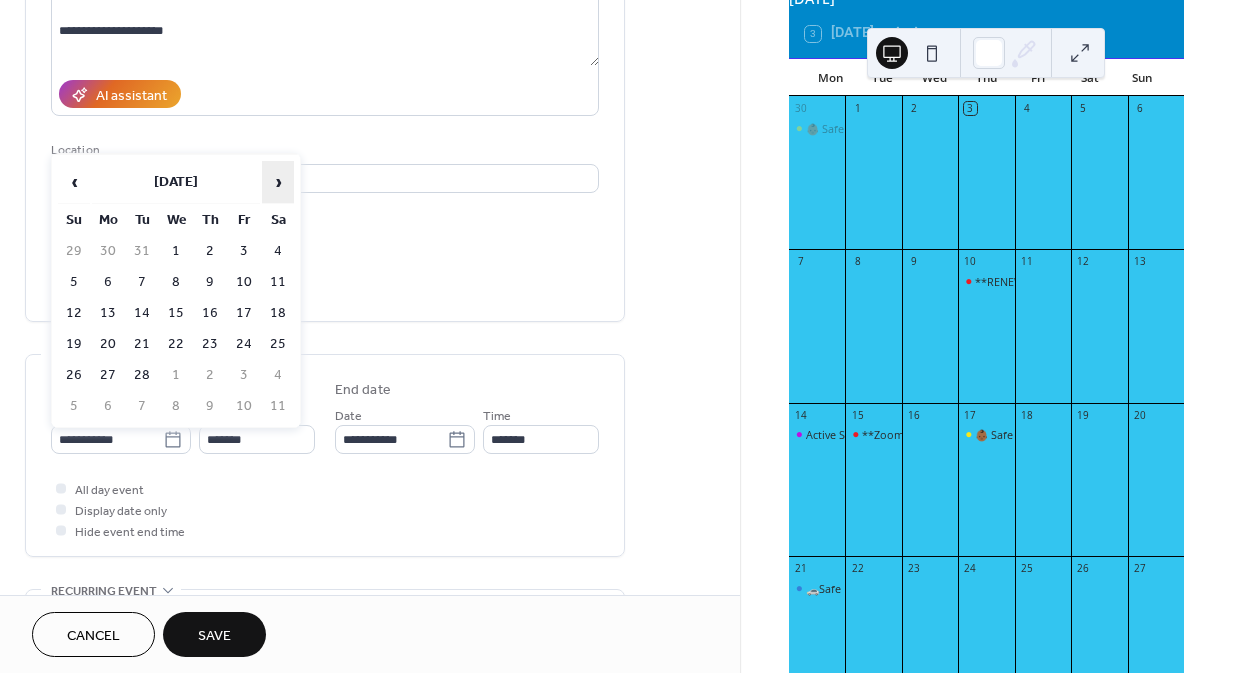 click on "›" at bounding box center (278, 182) 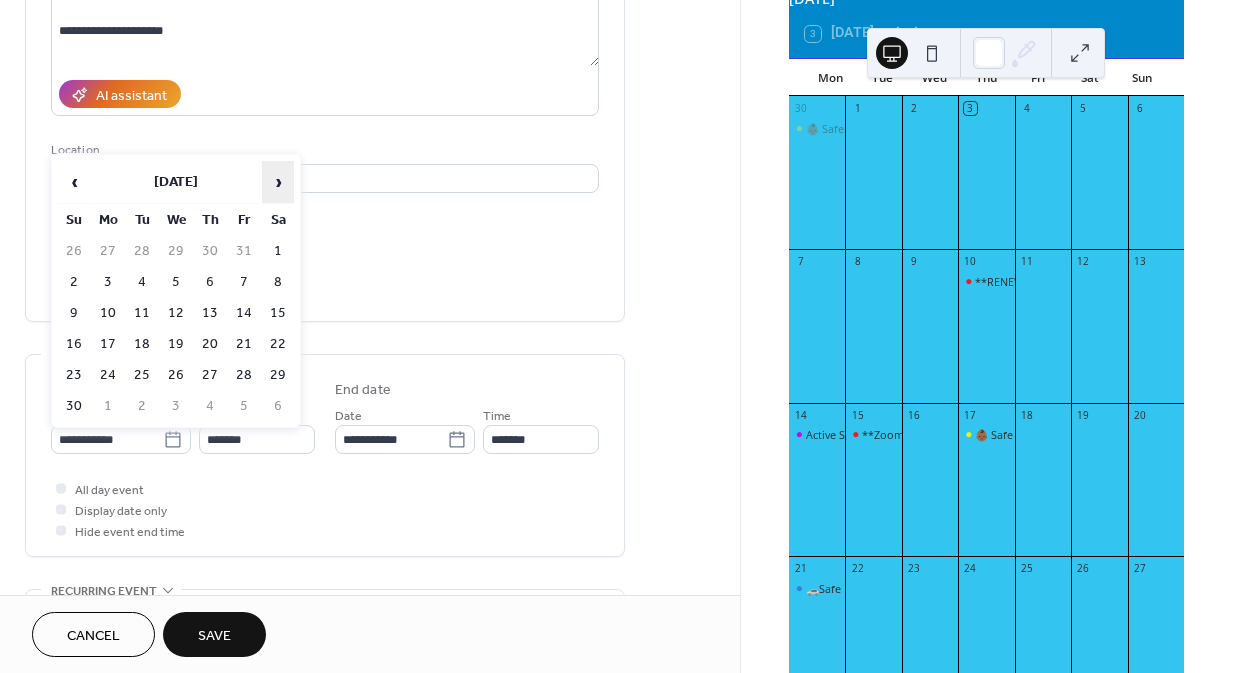 click on "›" at bounding box center (278, 182) 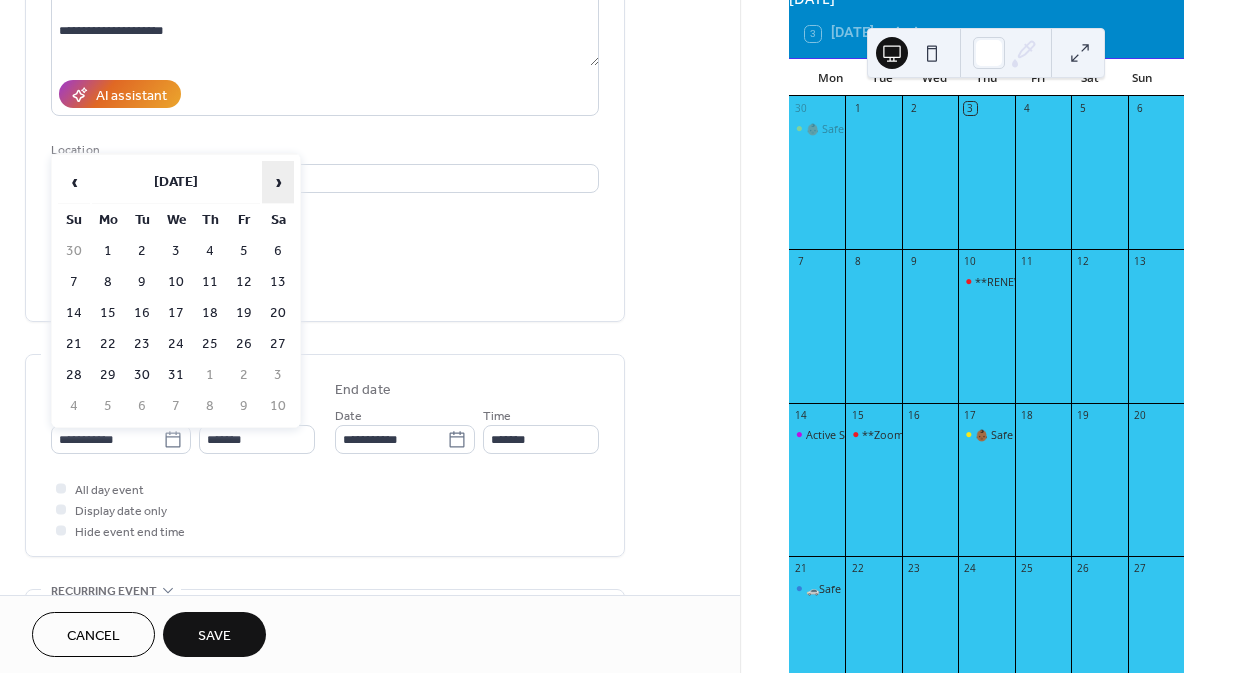 click on "›" at bounding box center [278, 182] 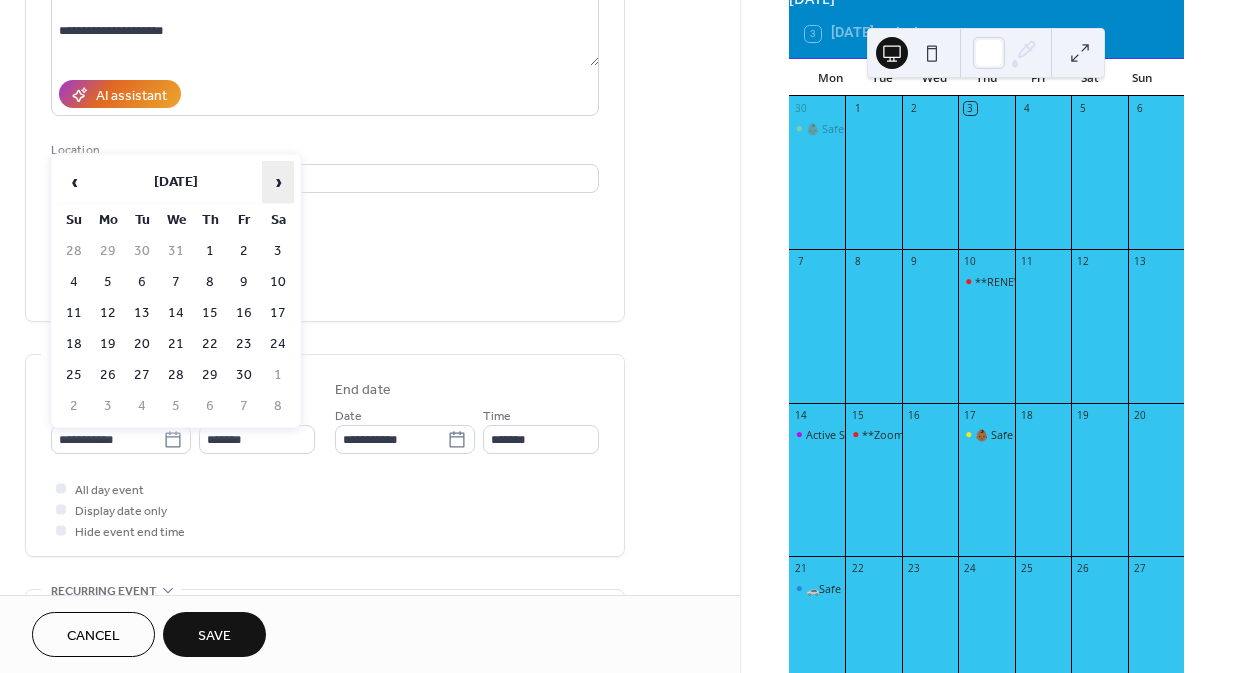 click on "›" at bounding box center (278, 182) 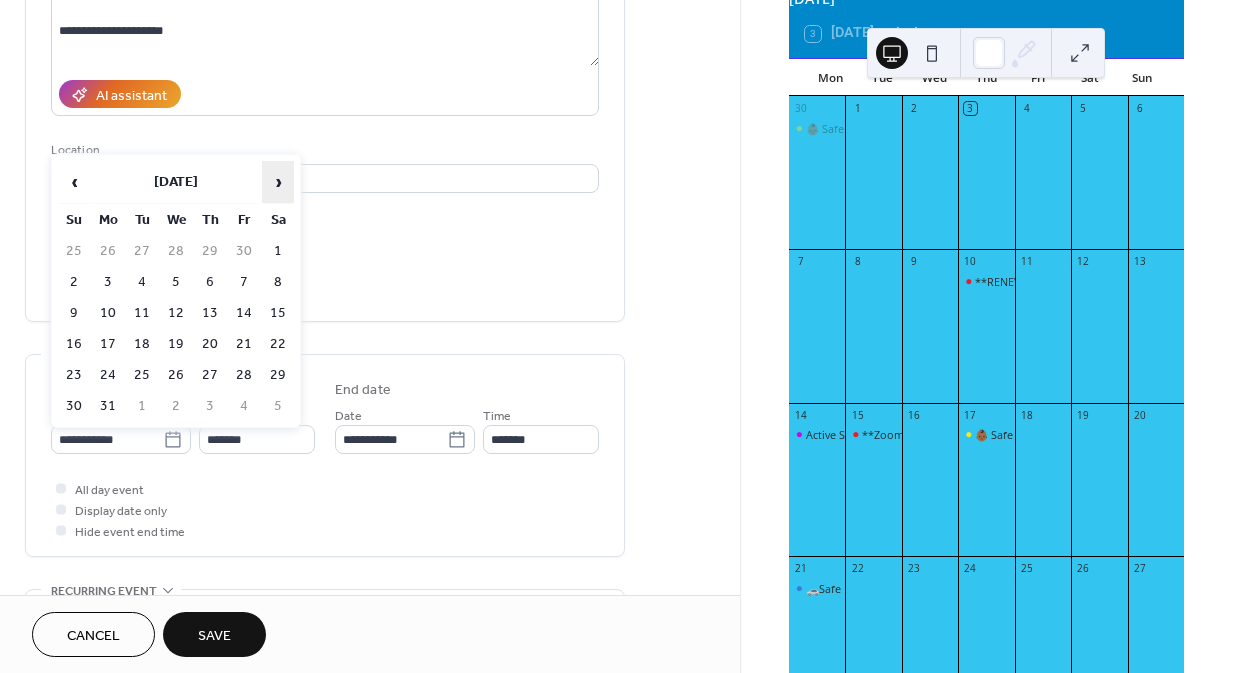 click on "›" at bounding box center (278, 182) 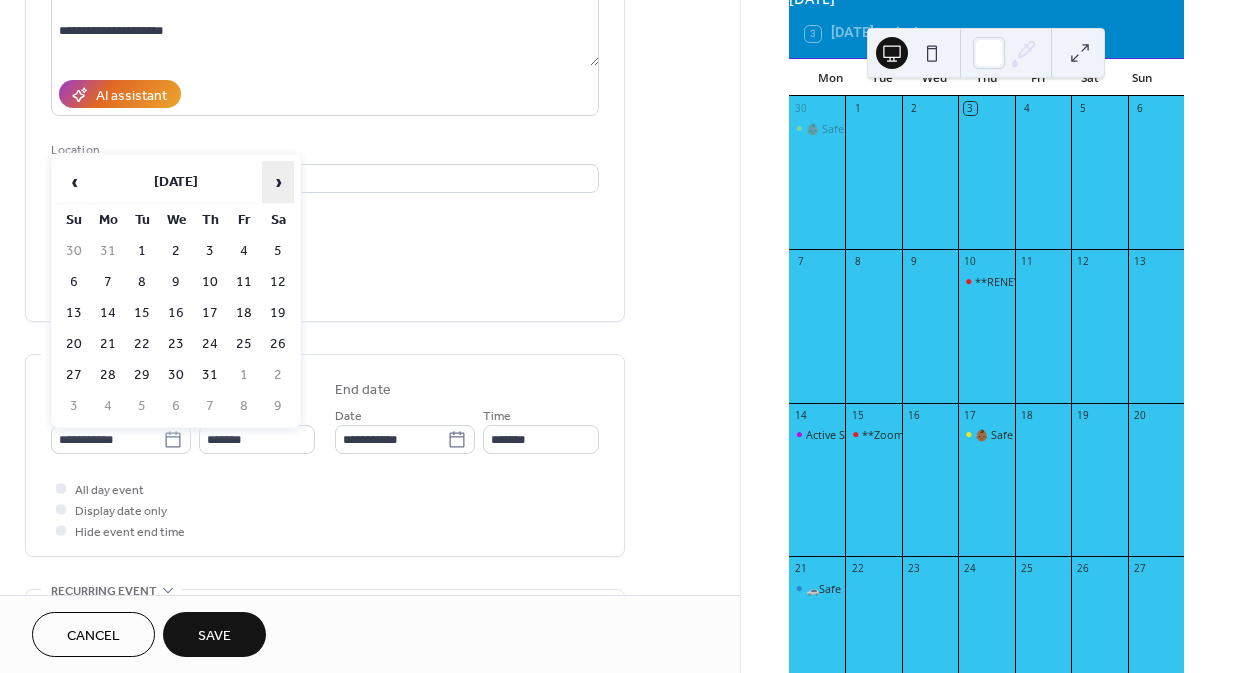 click on "›" at bounding box center (278, 182) 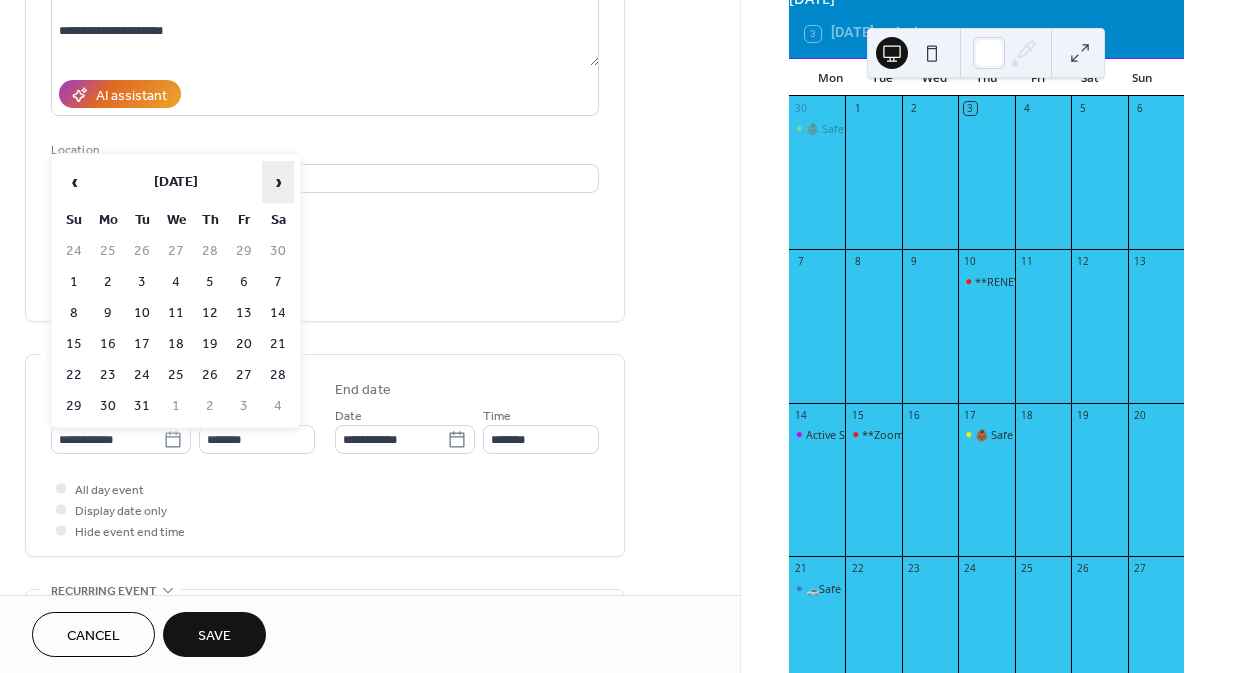click on "›" at bounding box center (278, 182) 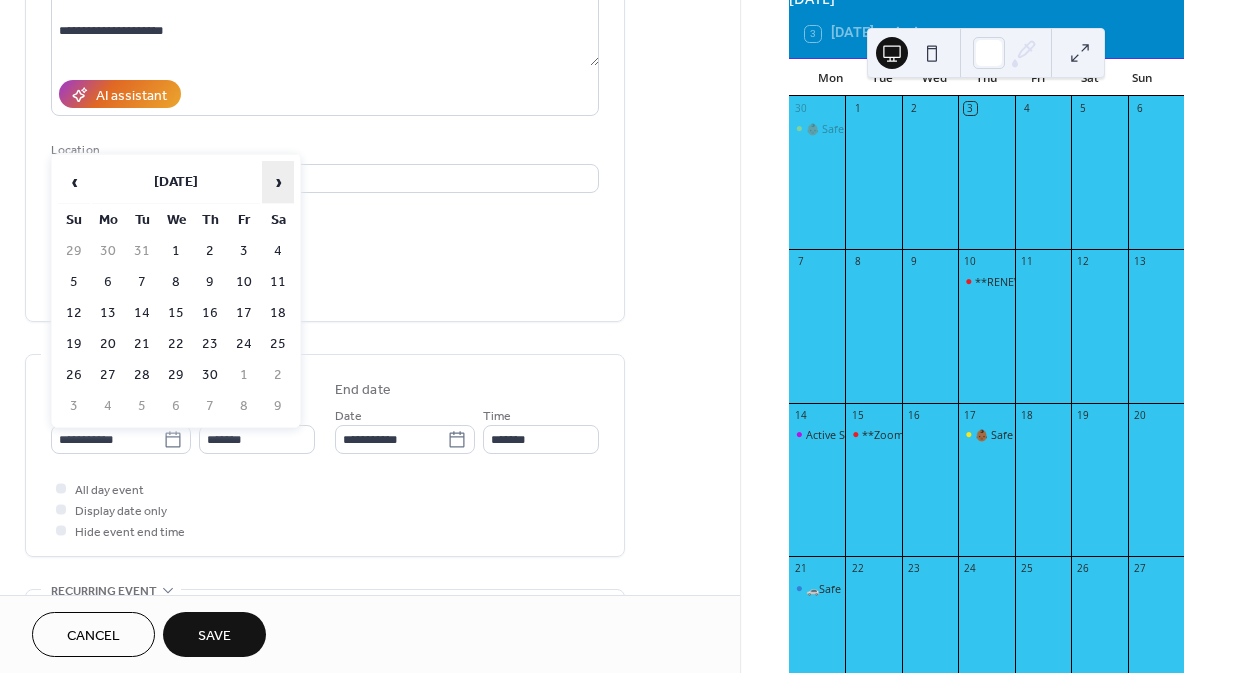 click on "›" at bounding box center (278, 182) 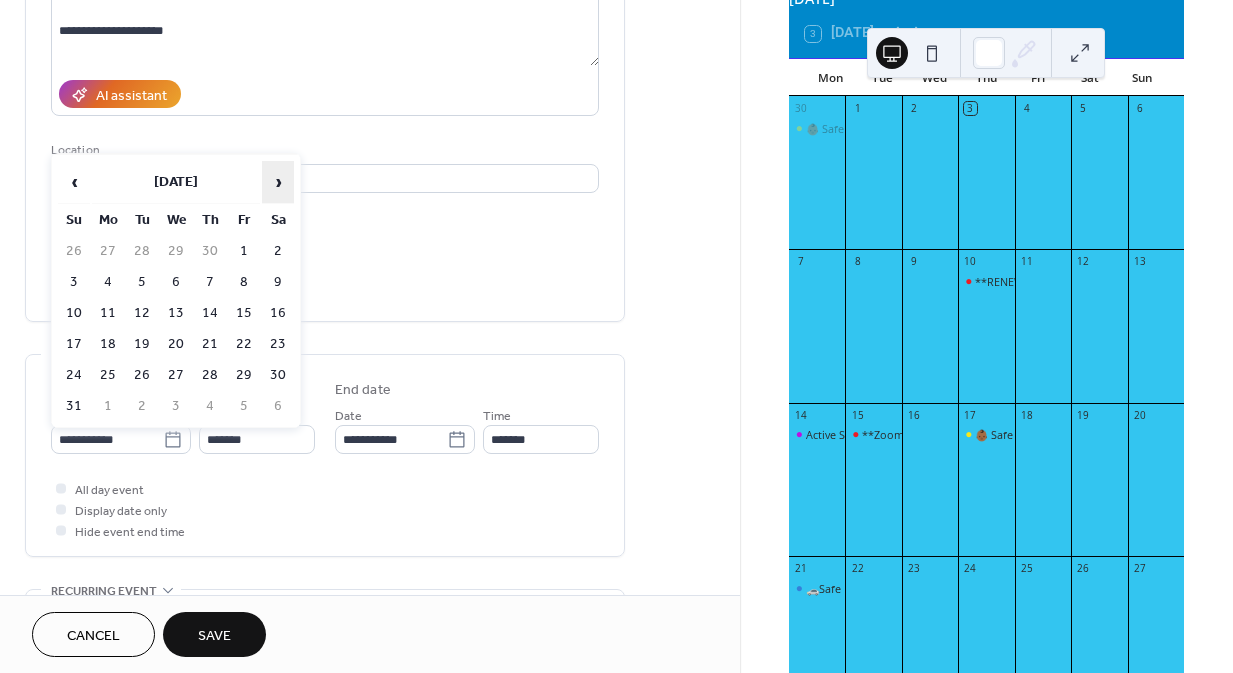 click on "›" at bounding box center [278, 182] 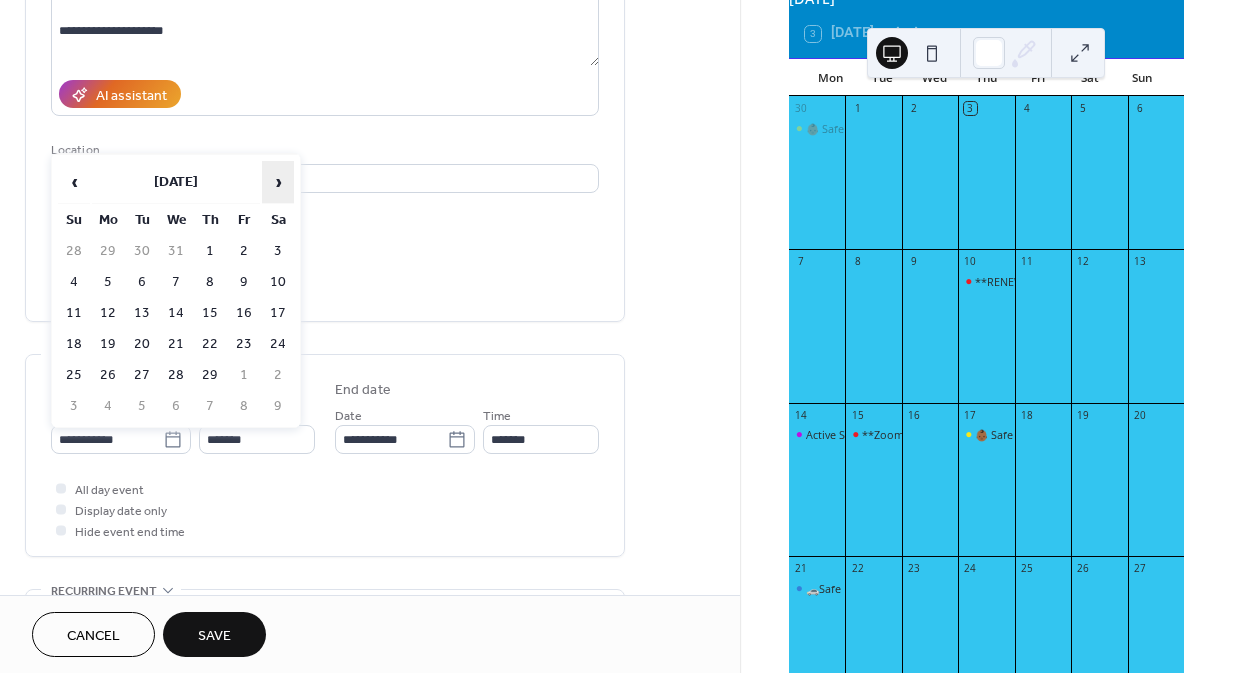click on "›" at bounding box center [278, 182] 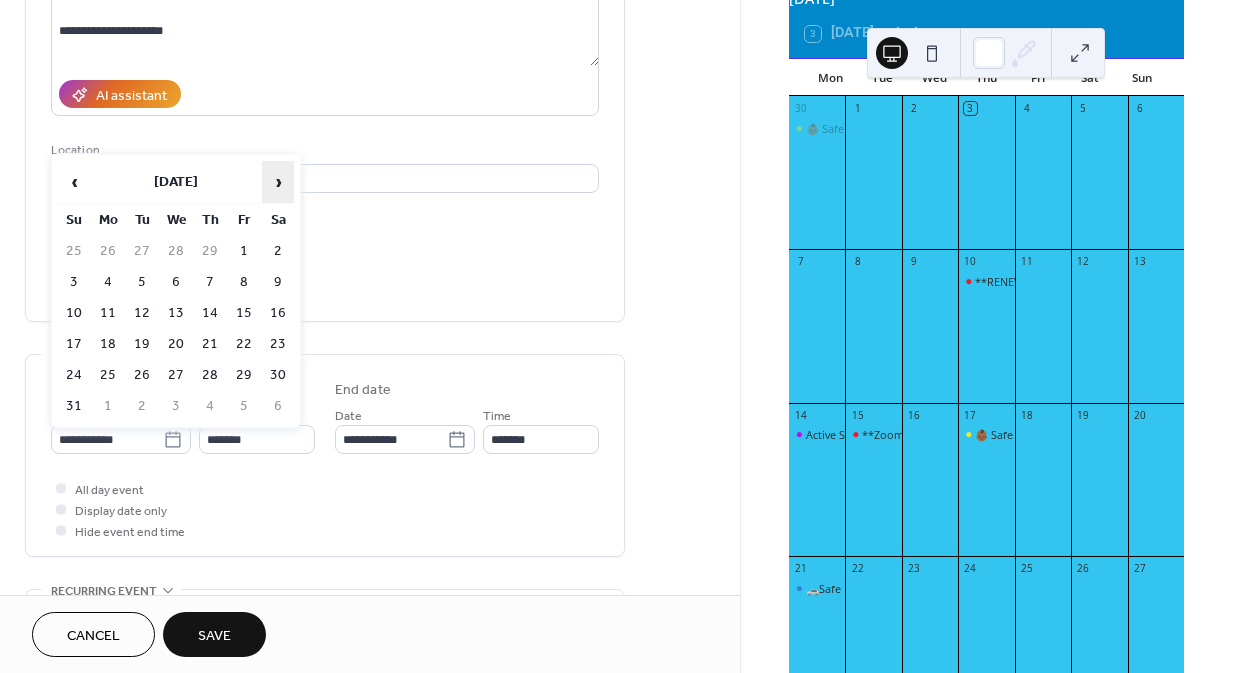 click on "›" at bounding box center (278, 182) 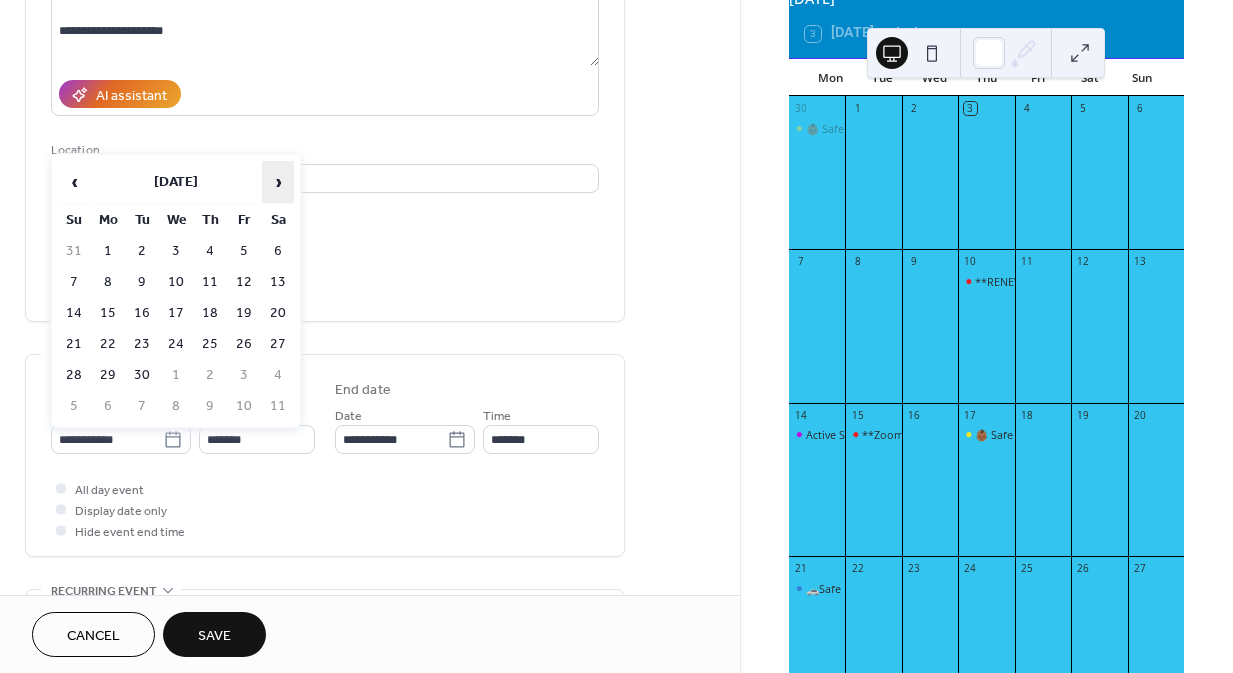 click on "›" at bounding box center [278, 182] 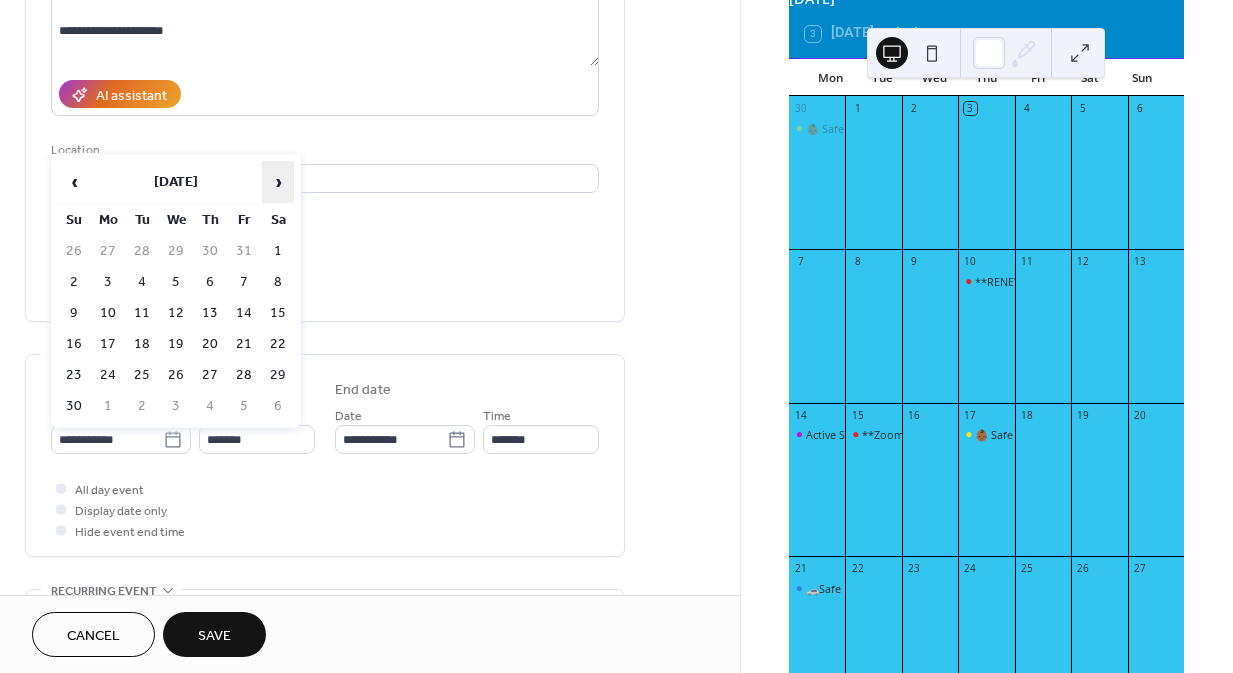 click on "›" at bounding box center [278, 182] 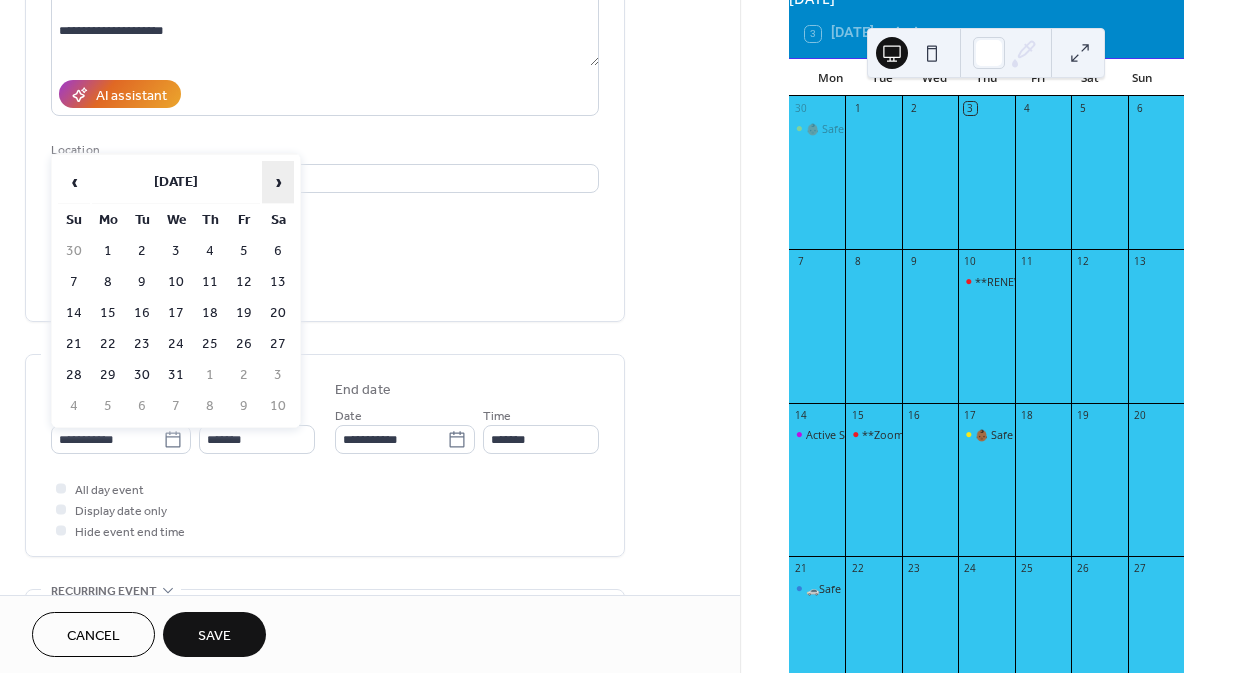 click on "›" at bounding box center [278, 182] 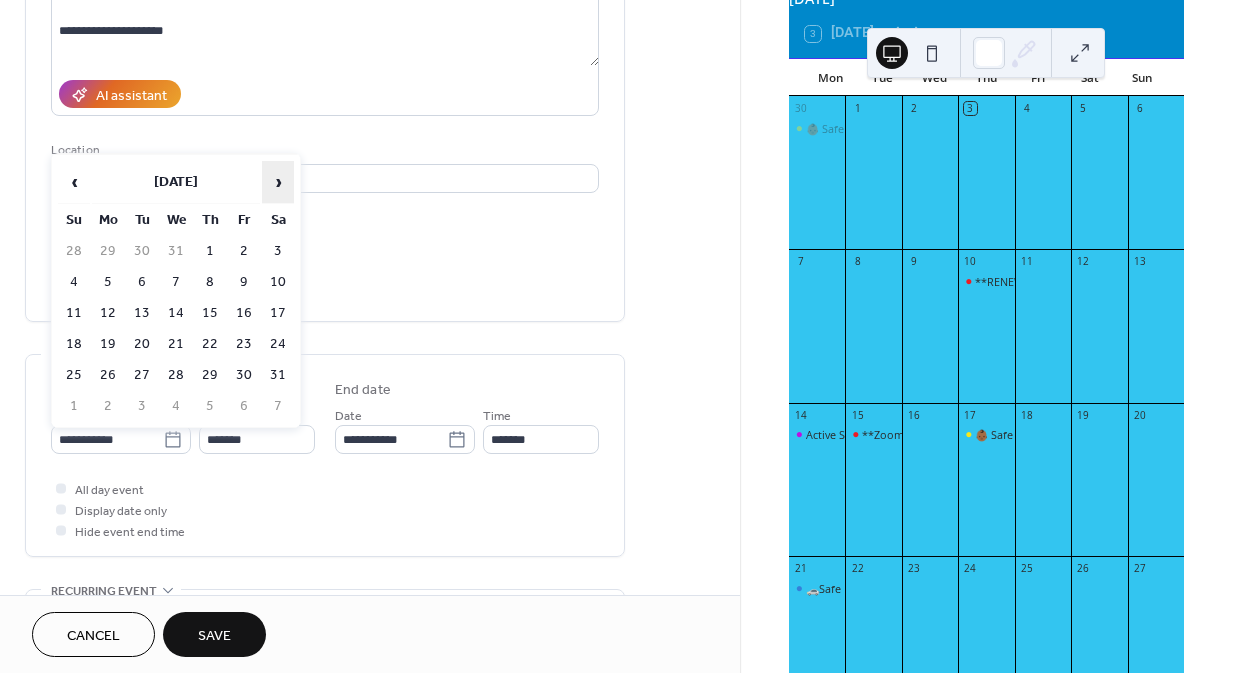 click on "›" at bounding box center [278, 182] 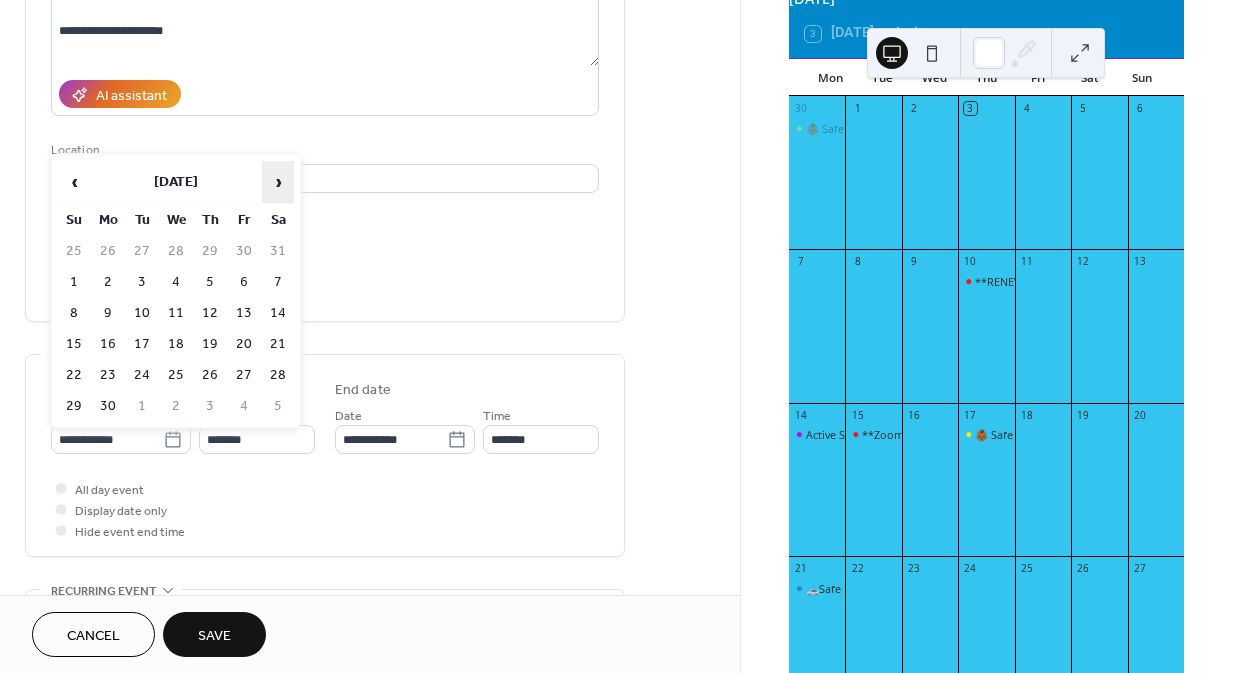 click on "›" at bounding box center [278, 182] 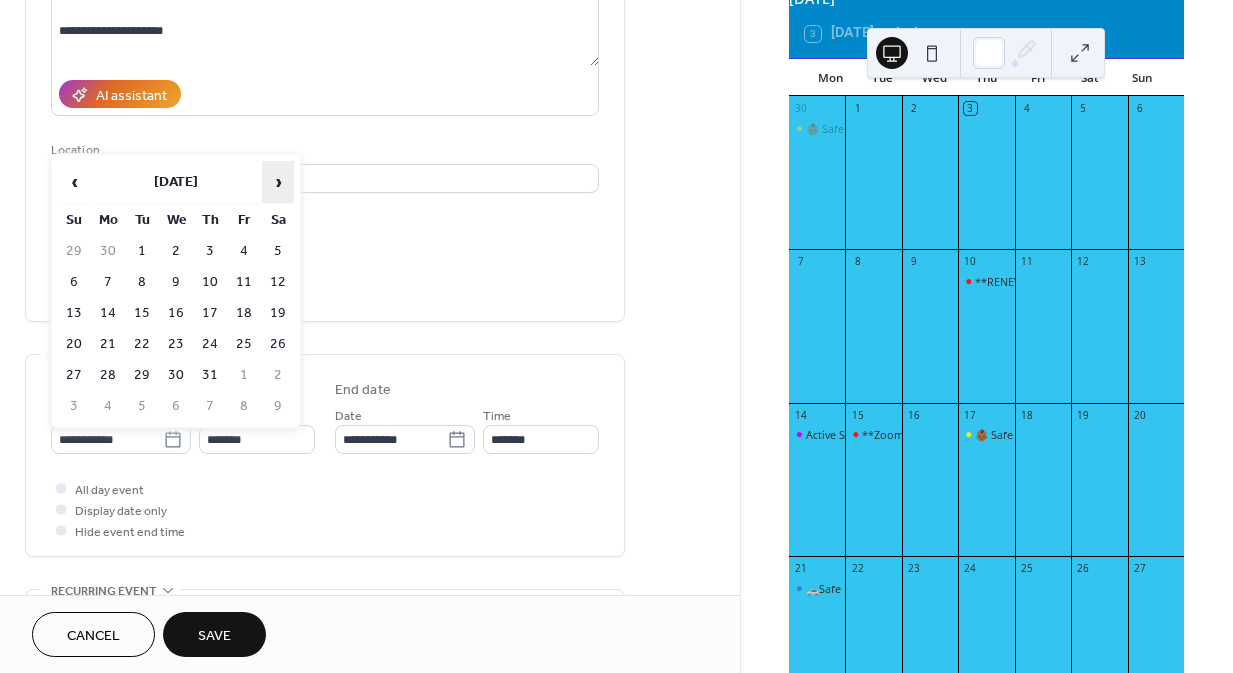 click on "›" at bounding box center (278, 182) 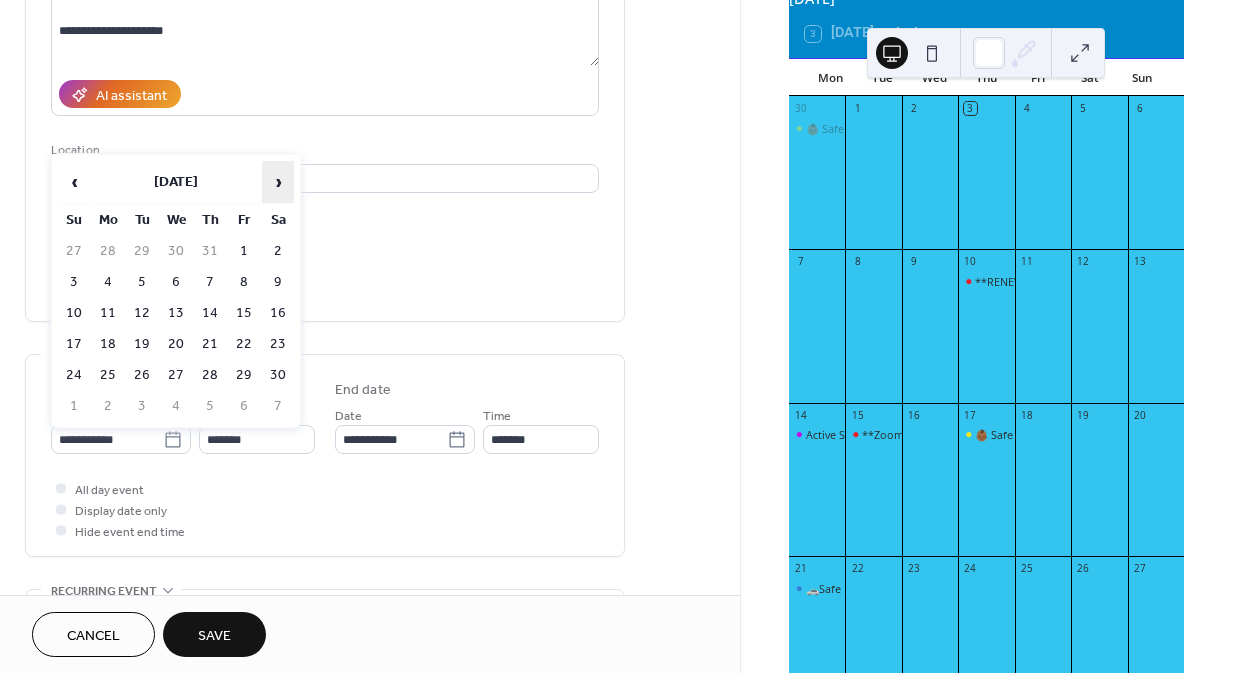 click on "›" at bounding box center [278, 182] 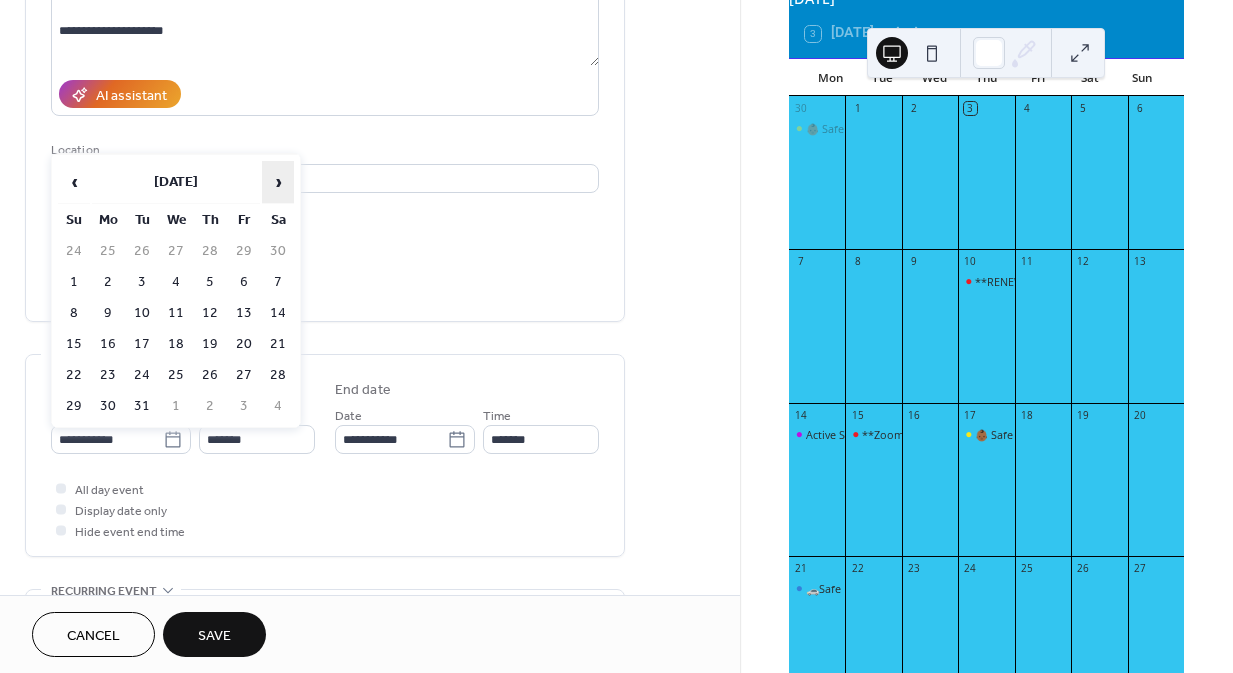 click on "›" at bounding box center [278, 182] 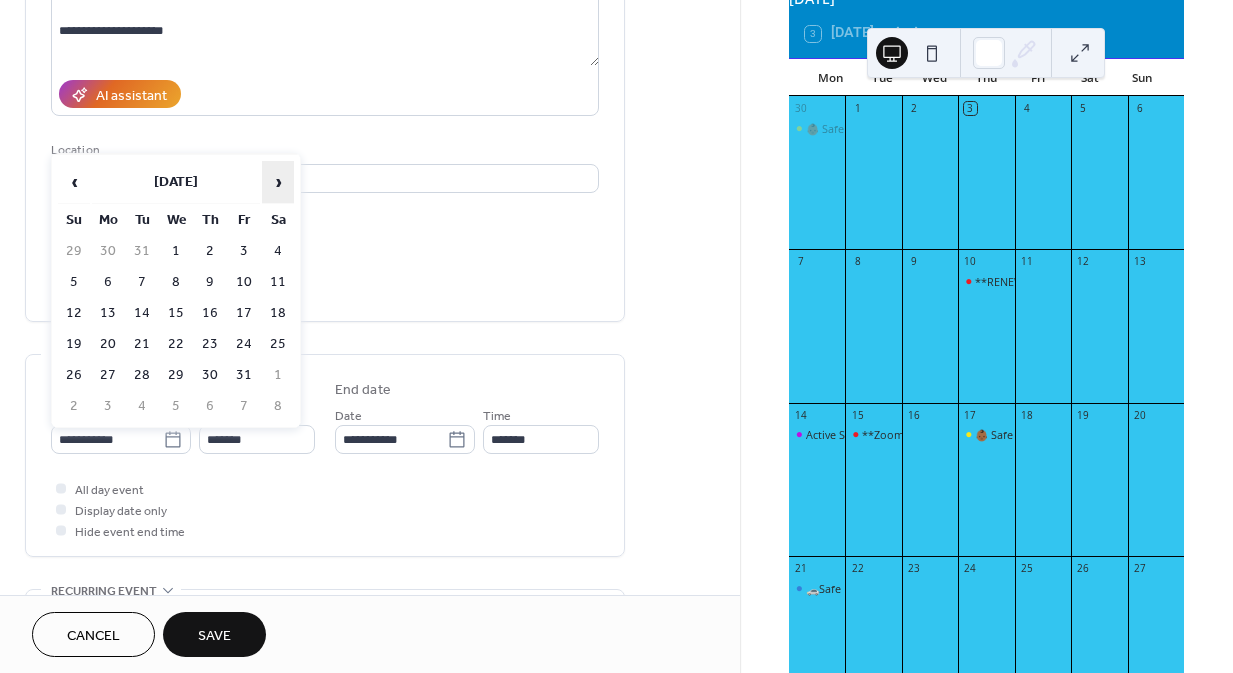 click on "›" at bounding box center [278, 182] 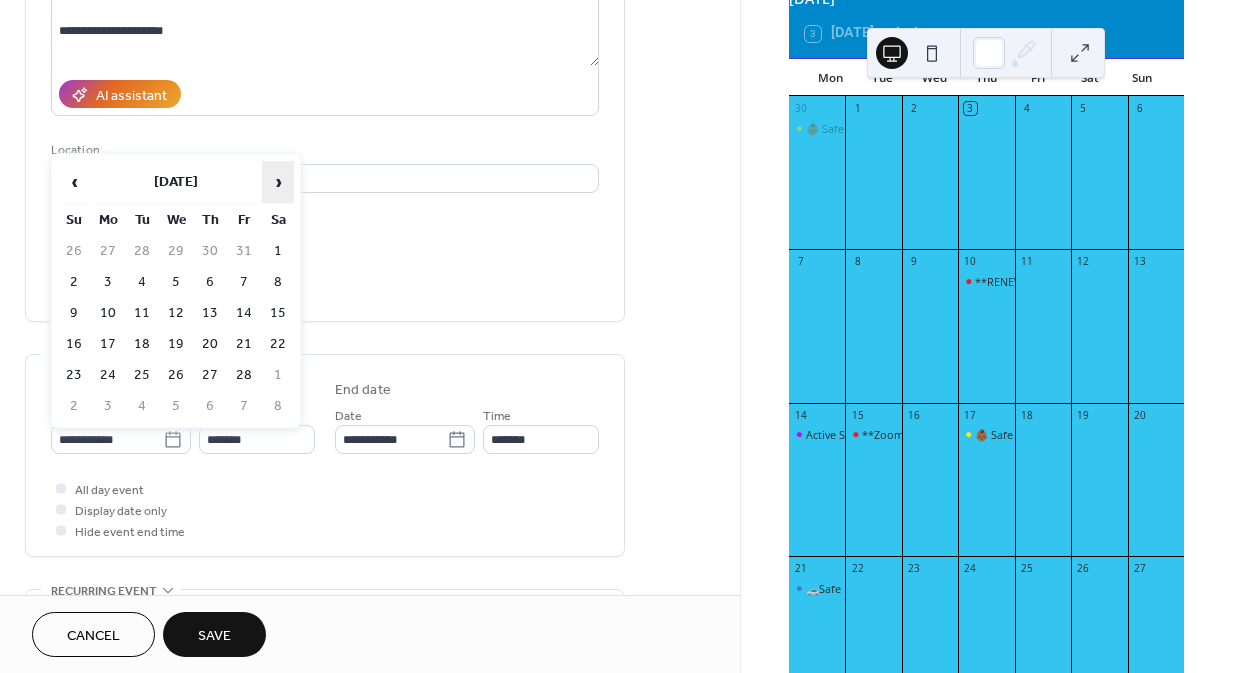 click on "›" at bounding box center [278, 182] 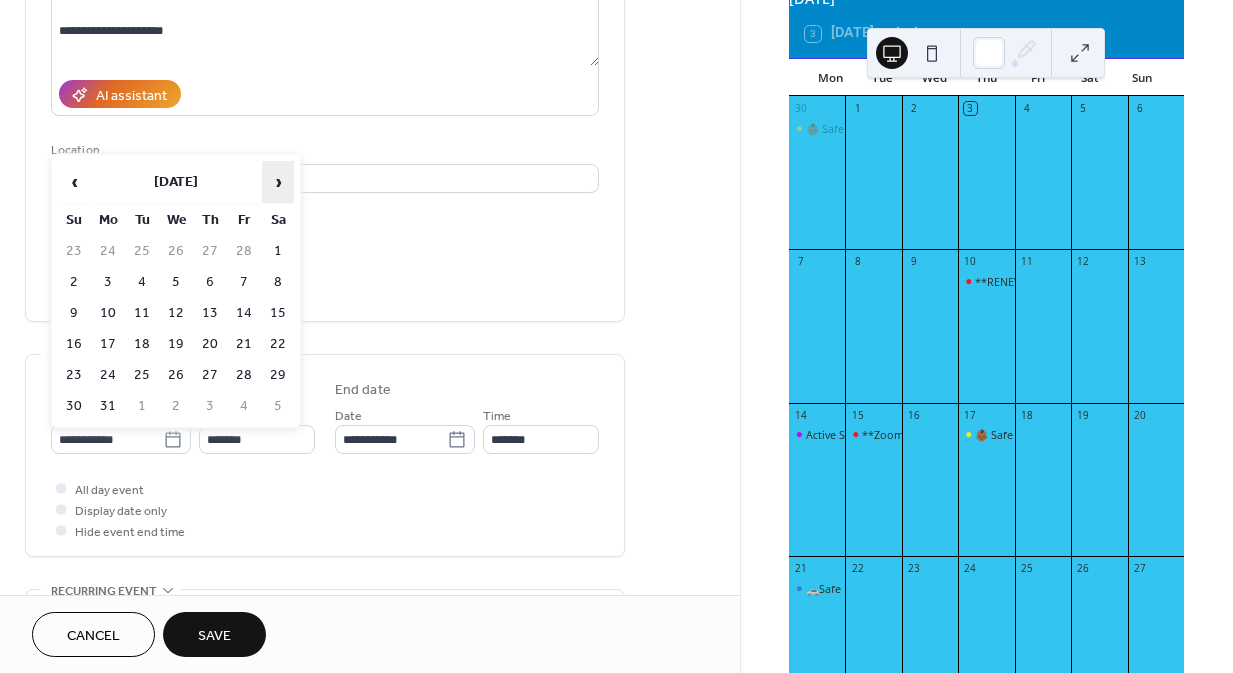 click on "›" at bounding box center (278, 182) 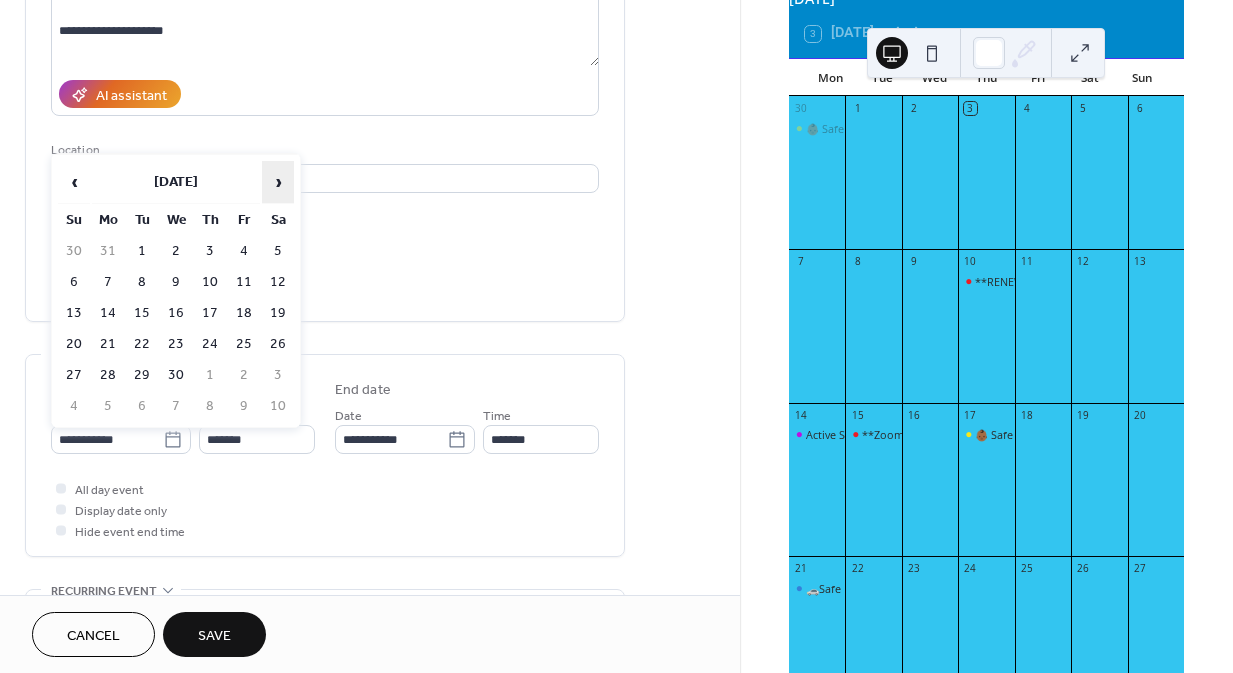 click on "›" at bounding box center (278, 182) 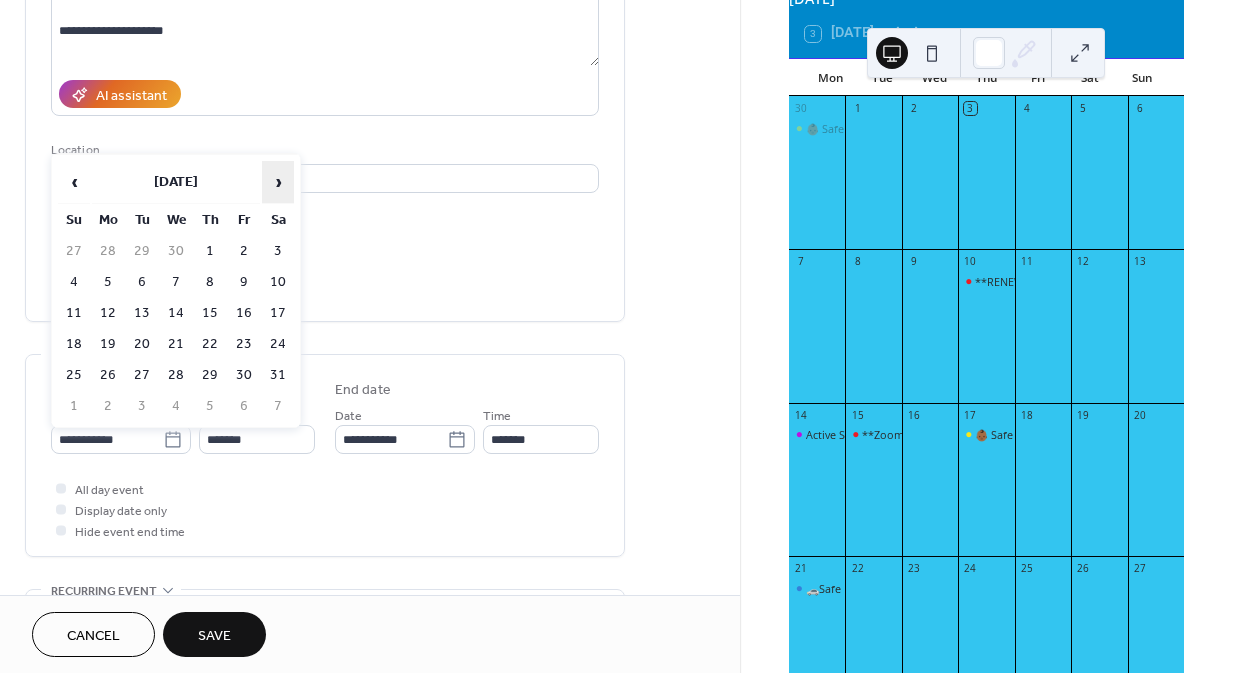 click on "›" at bounding box center [278, 182] 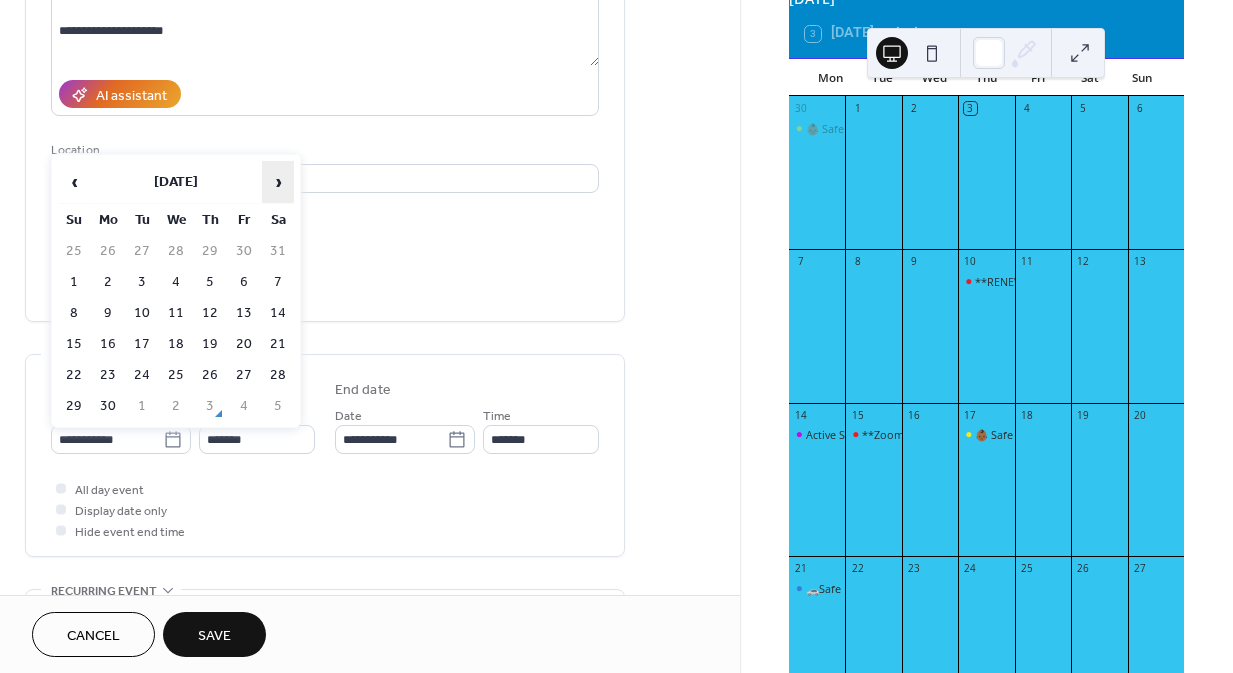 click on "›" at bounding box center (278, 182) 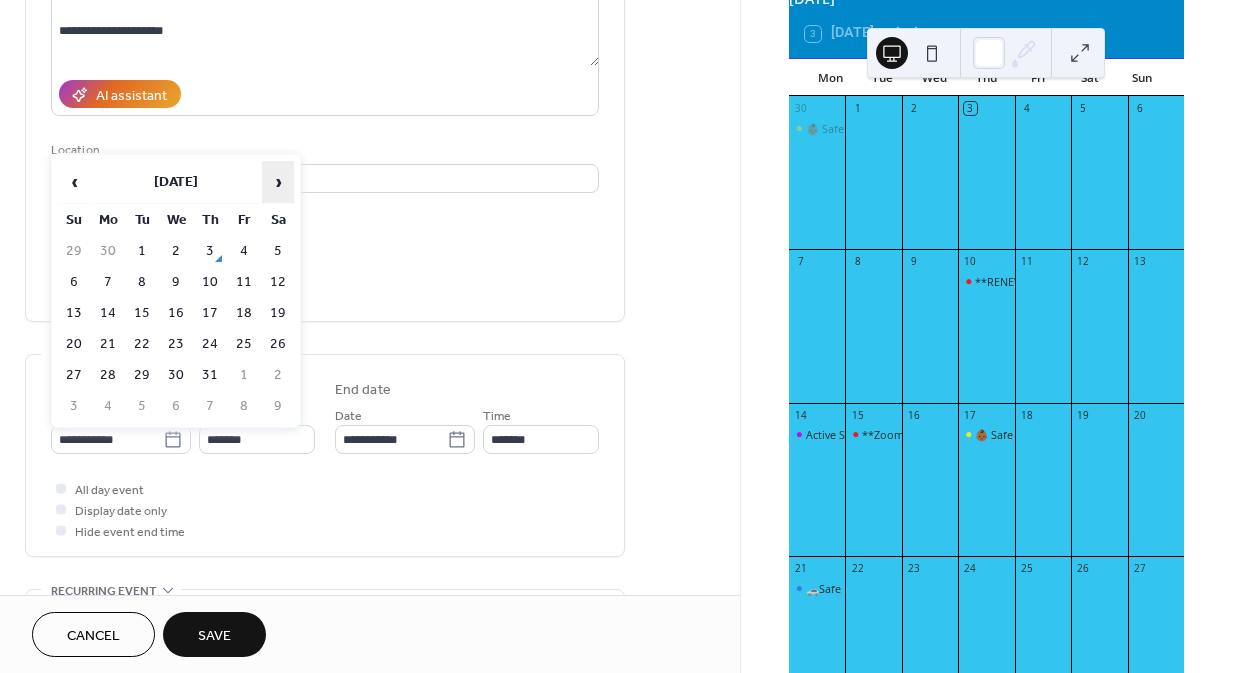 click on "›" at bounding box center (278, 182) 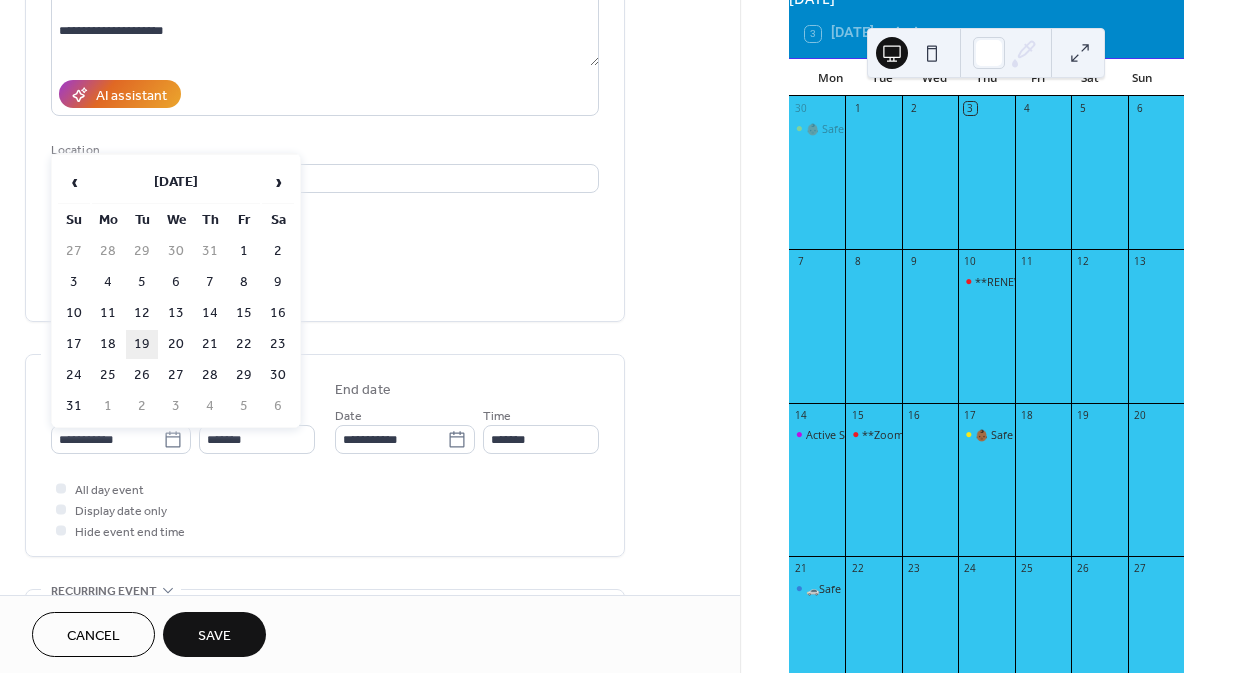 click on "19" at bounding box center [142, 344] 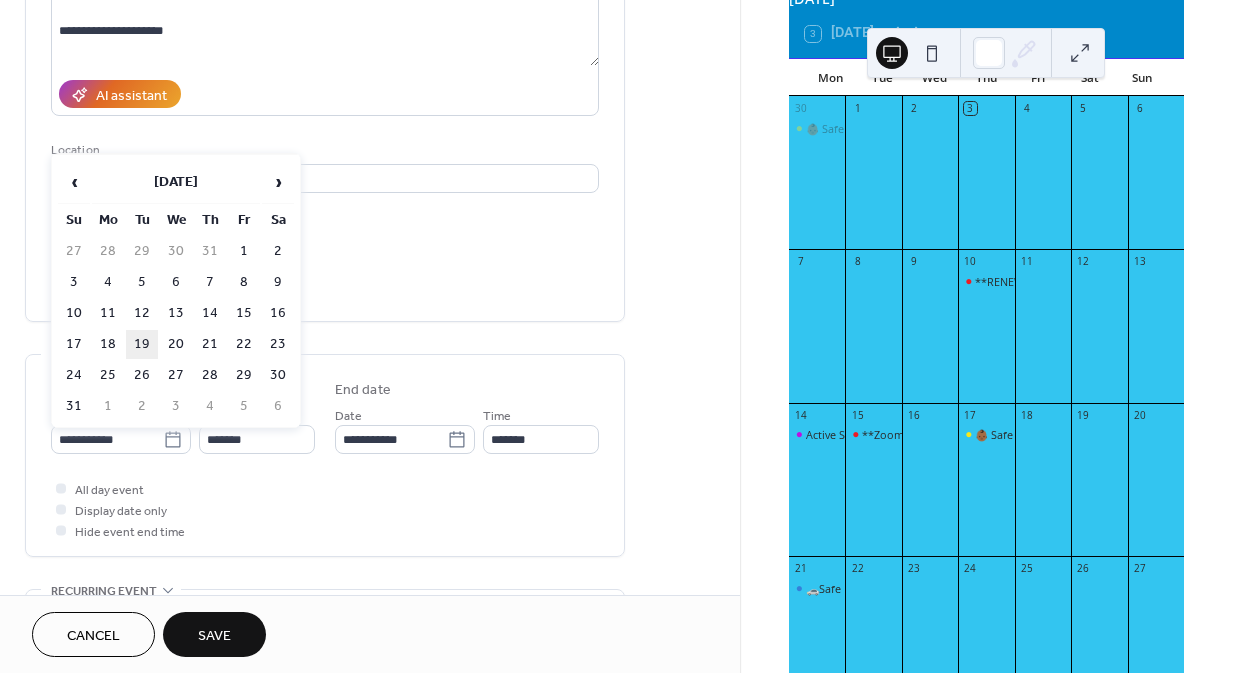 type on "**********" 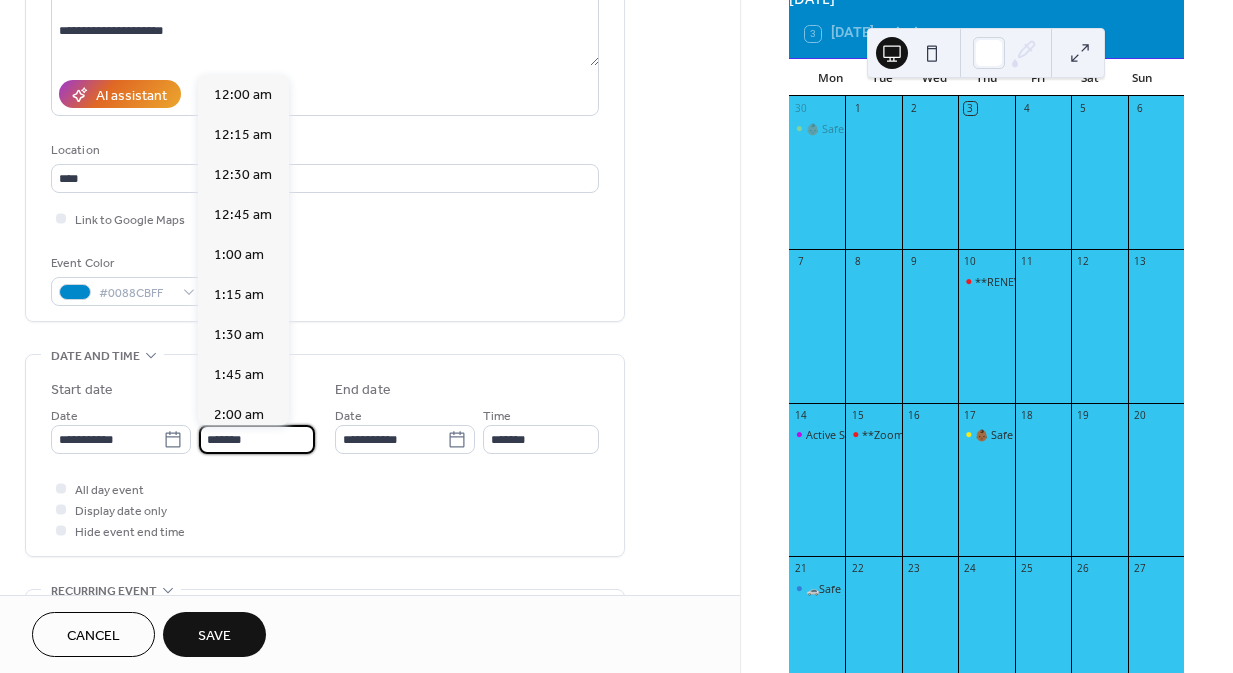 click on "*******" at bounding box center [257, 439] 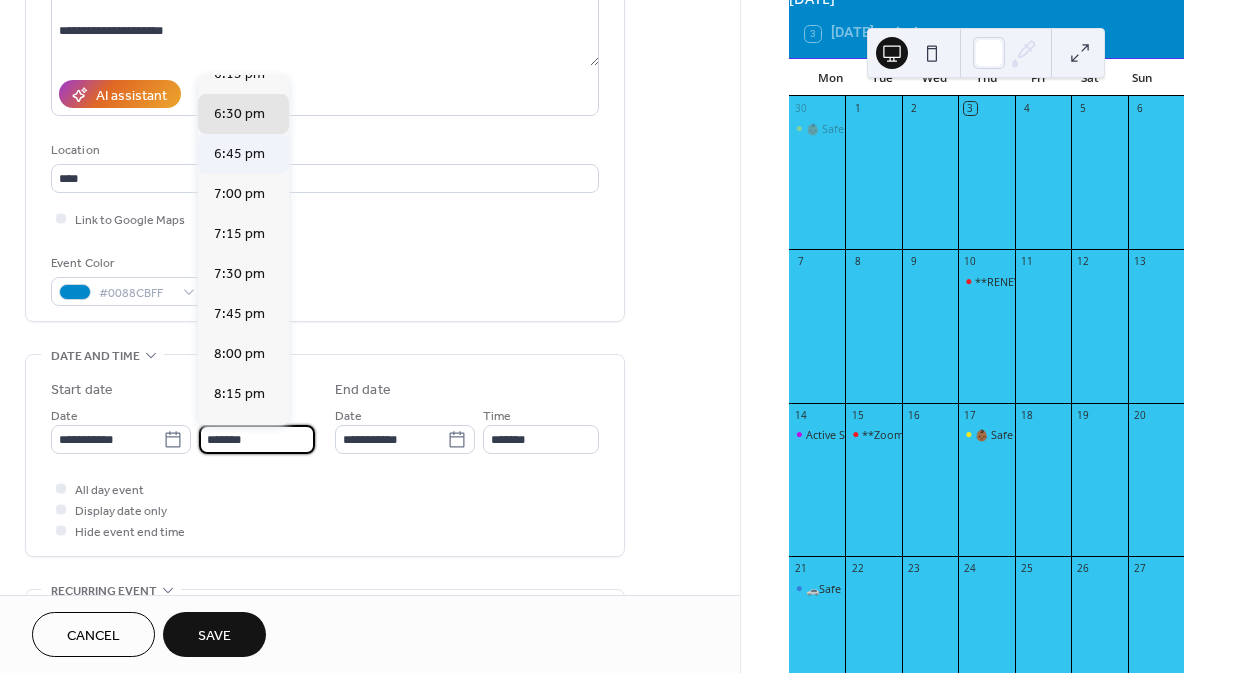 scroll, scrollTop: 2895, scrollLeft: 0, axis: vertical 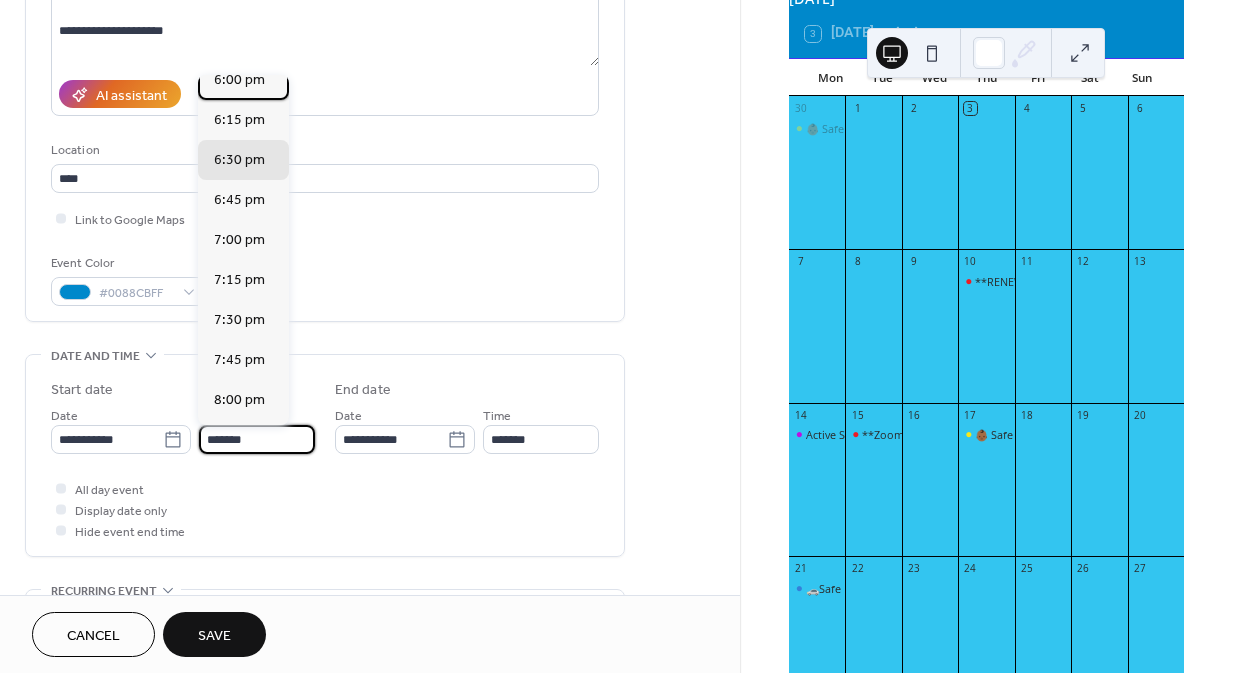 click on "6:00 pm" at bounding box center [239, 79] 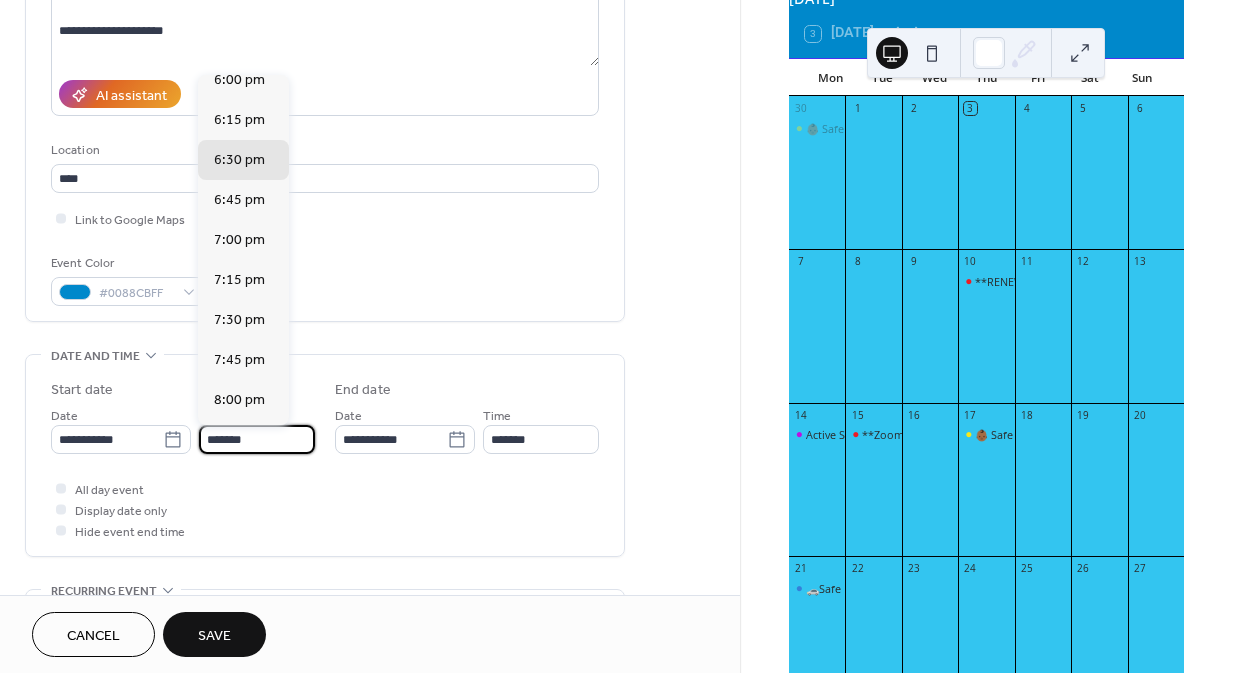 type on "*******" 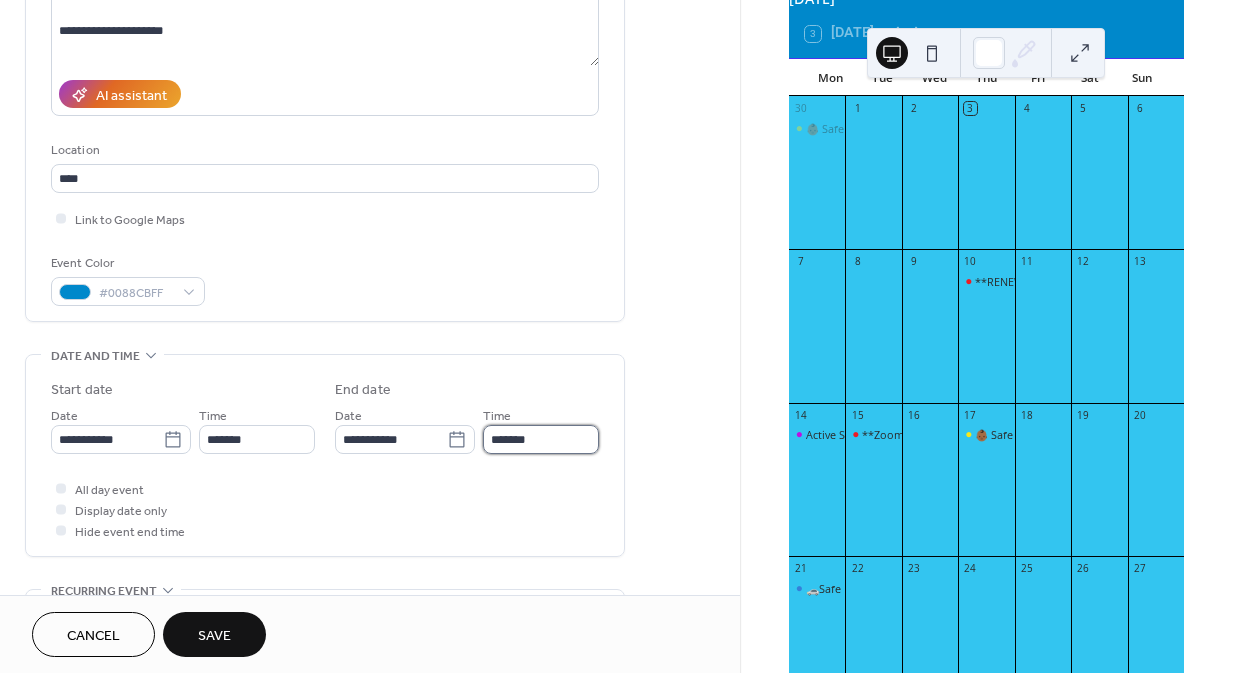 click on "*******" at bounding box center (541, 439) 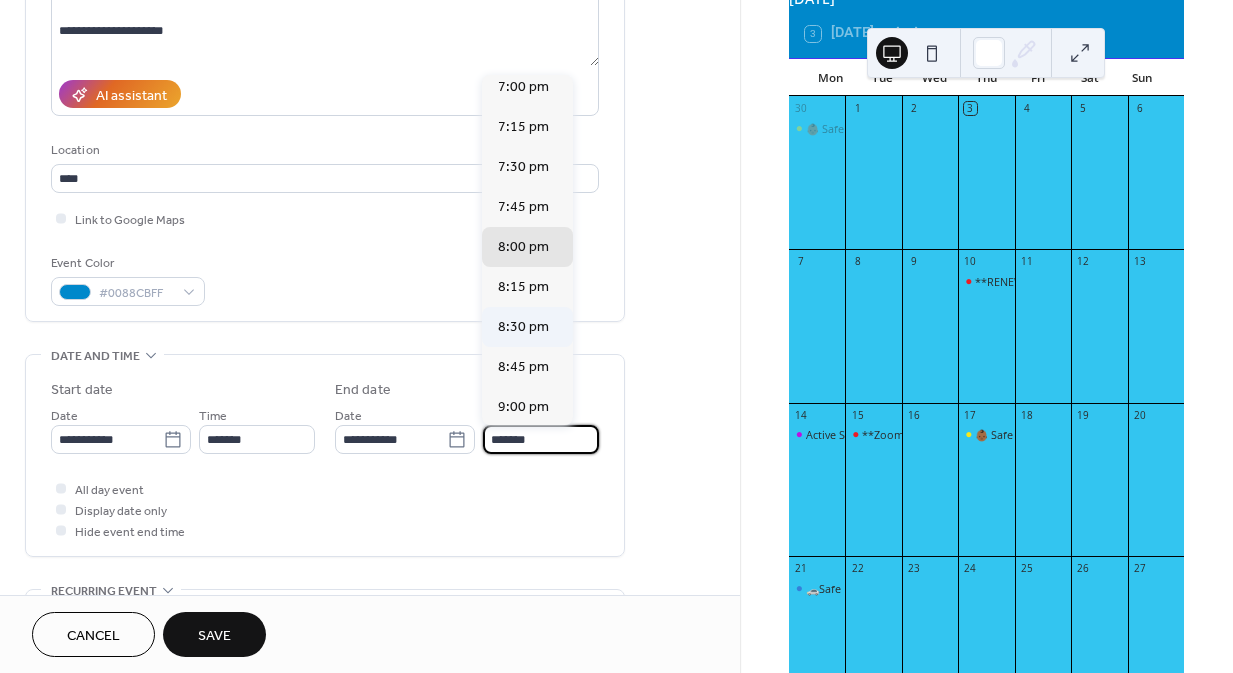 scroll, scrollTop: 132, scrollLeft: 0, axis: vertical 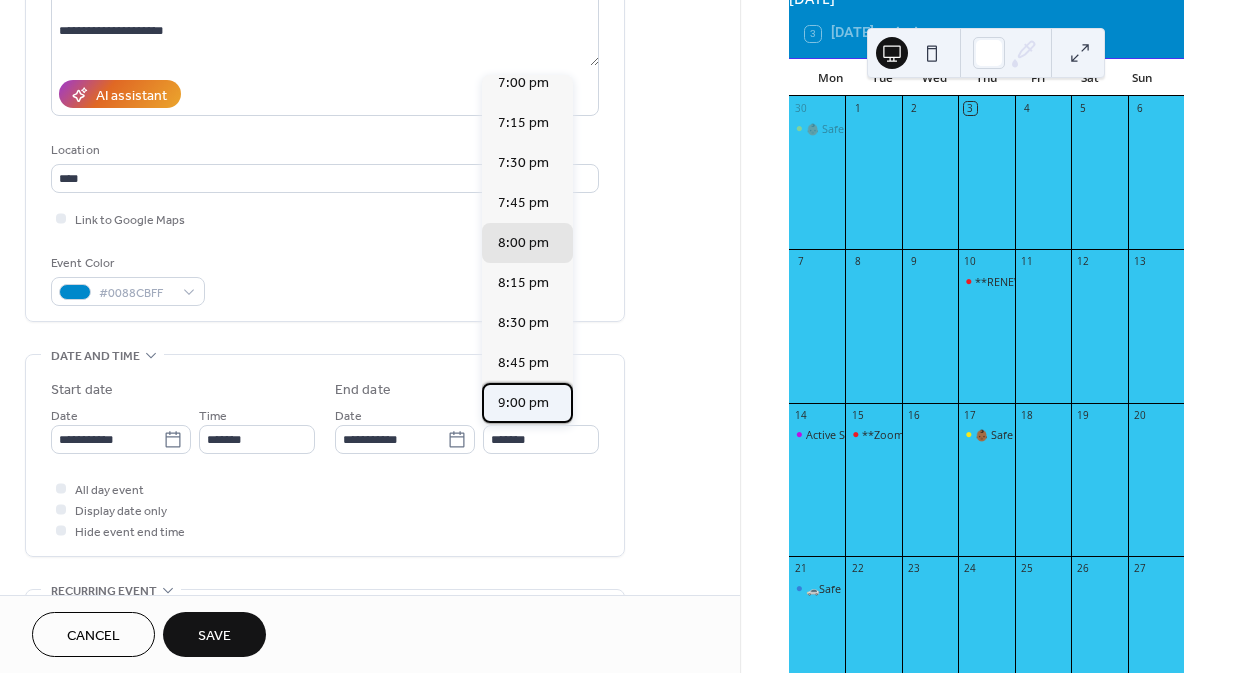 click on "9:00 pm" at bounding box center (523, 402) 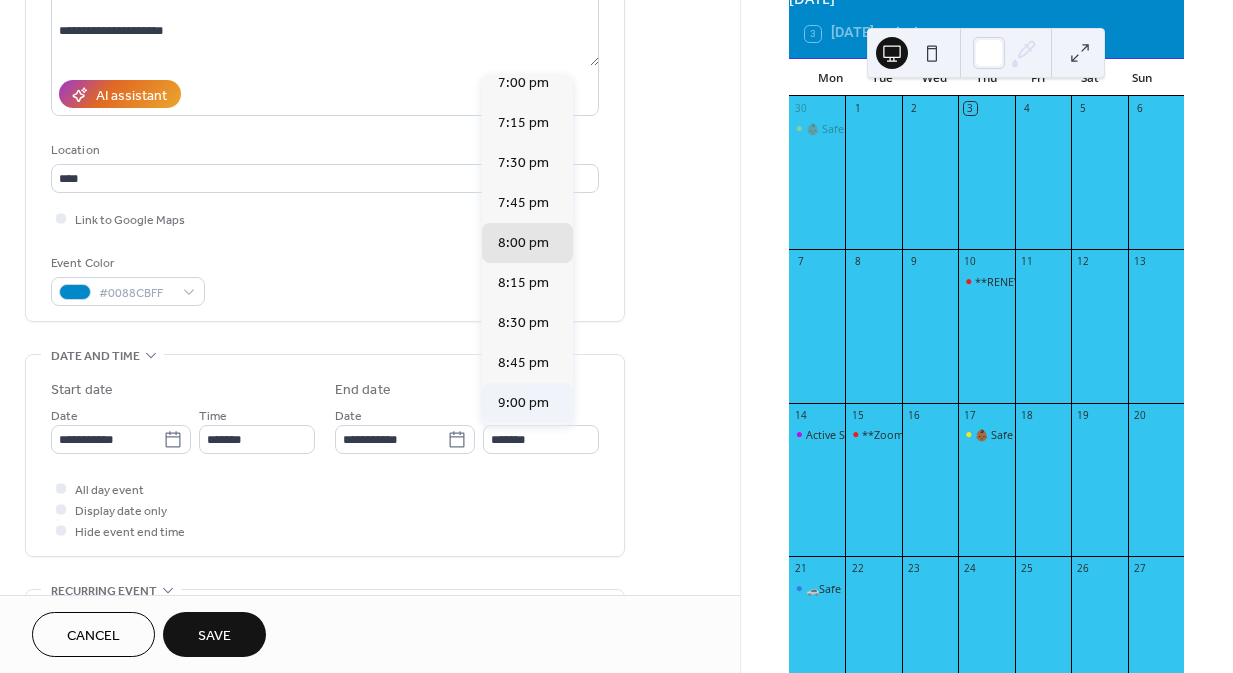 type on "*******" 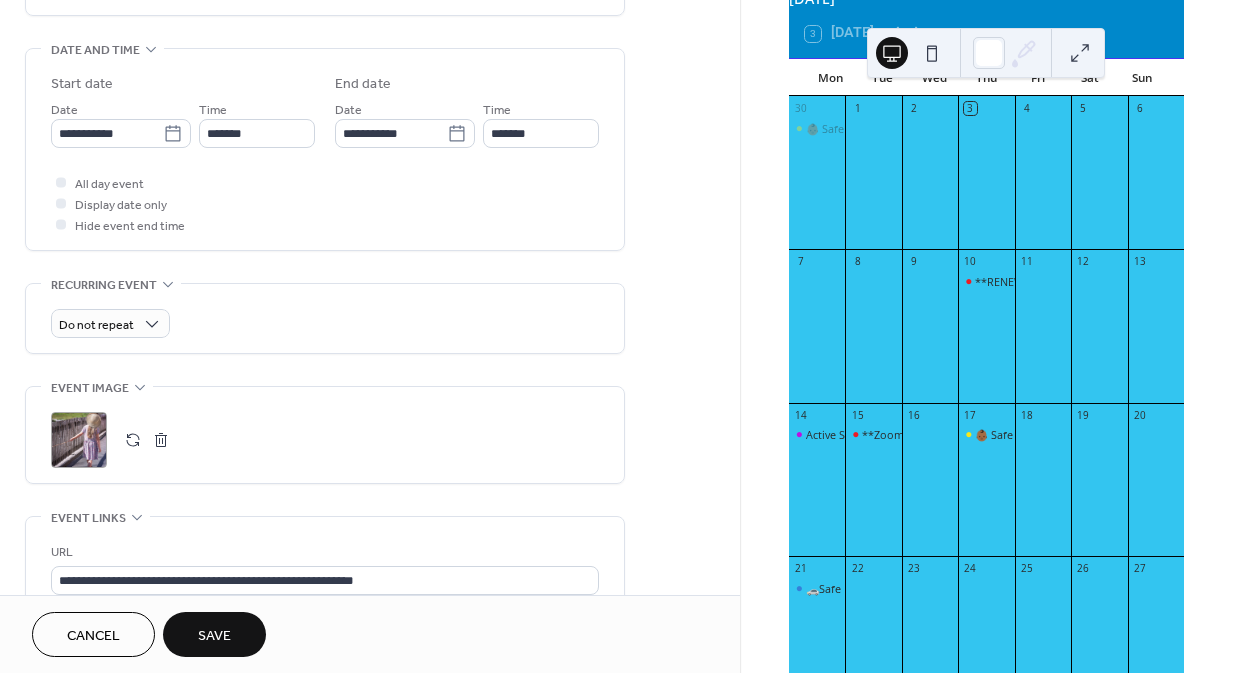 scroll, scrollTop: 723, scrollLeft: 0, axis: vertical 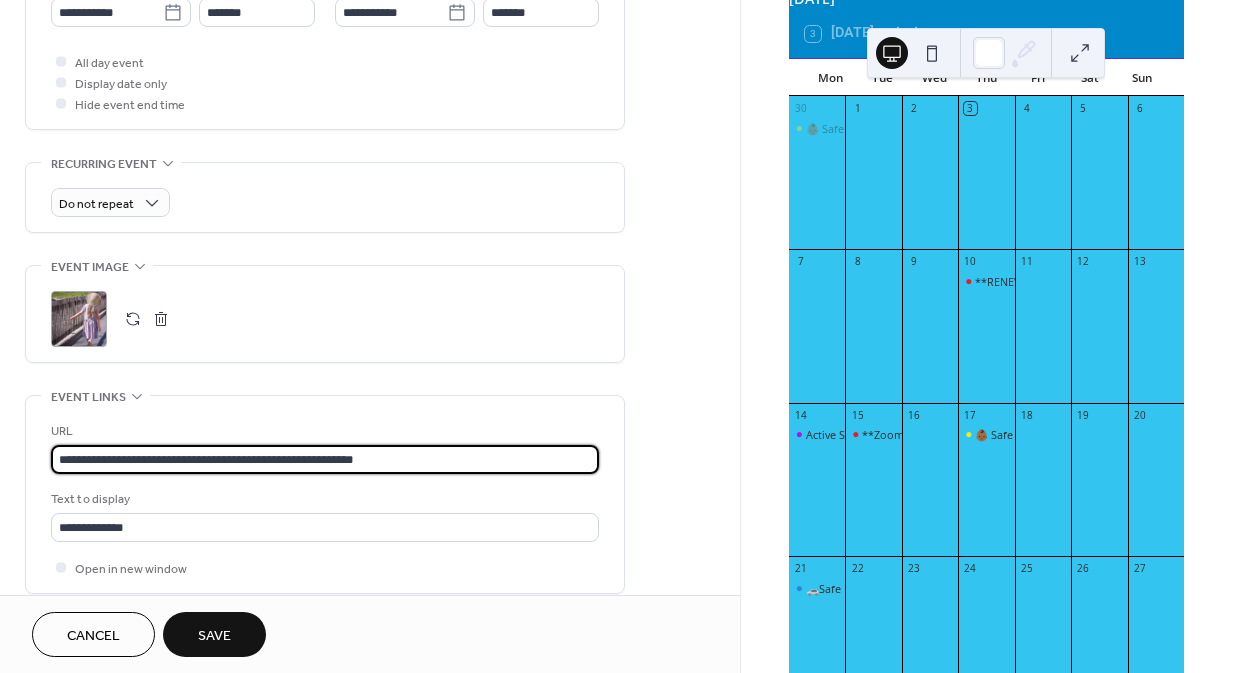 drag, startPoint x: 451, startPoint y: 451, endPoint x: 8, endPoint y: 404, distance: 445.48624 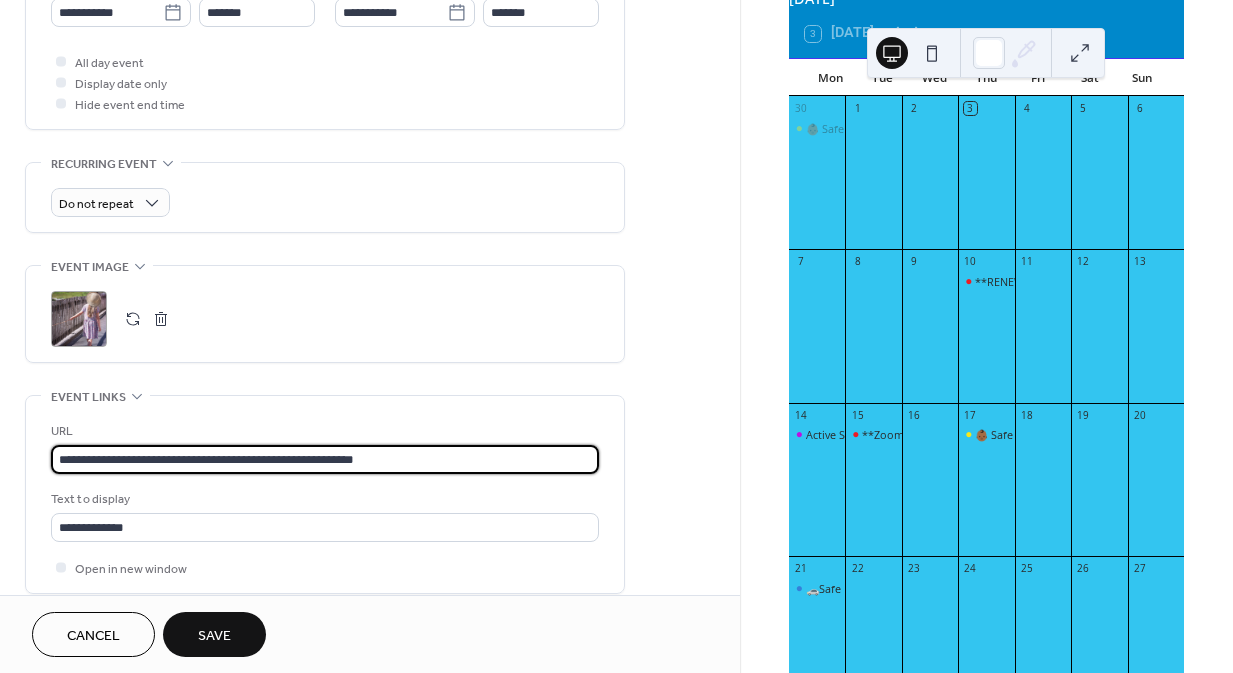 click on "**********" at bounding box center (370, 107) 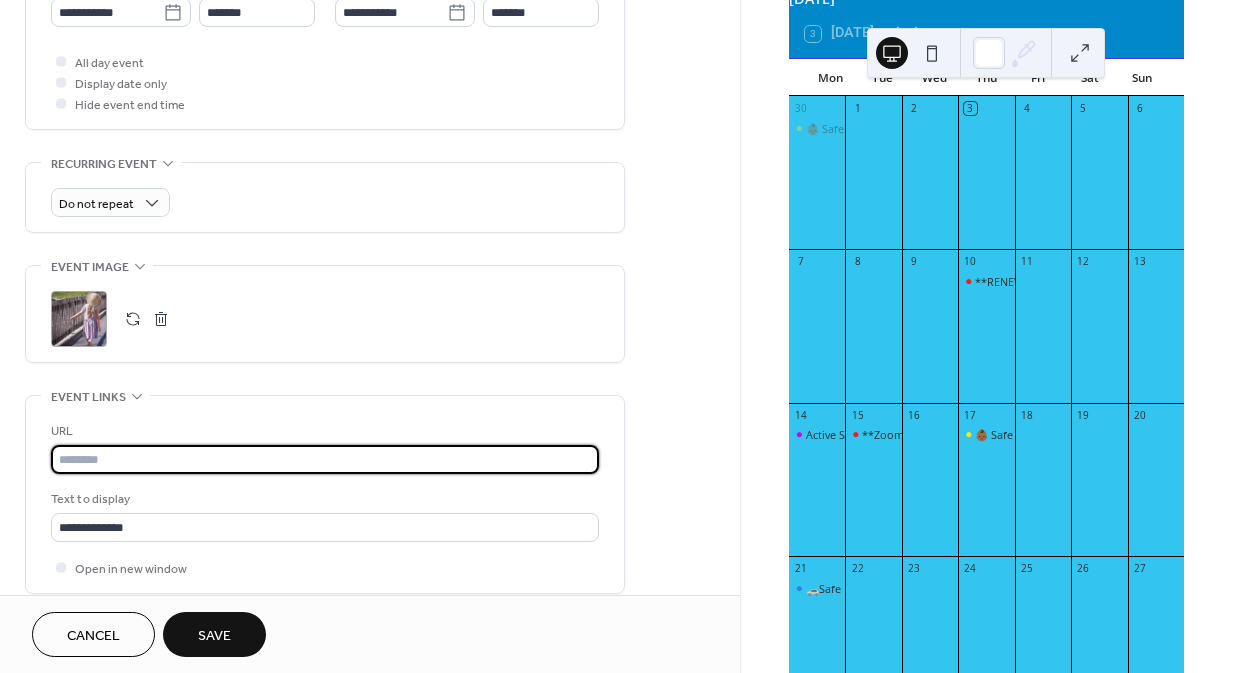paste on "**********" 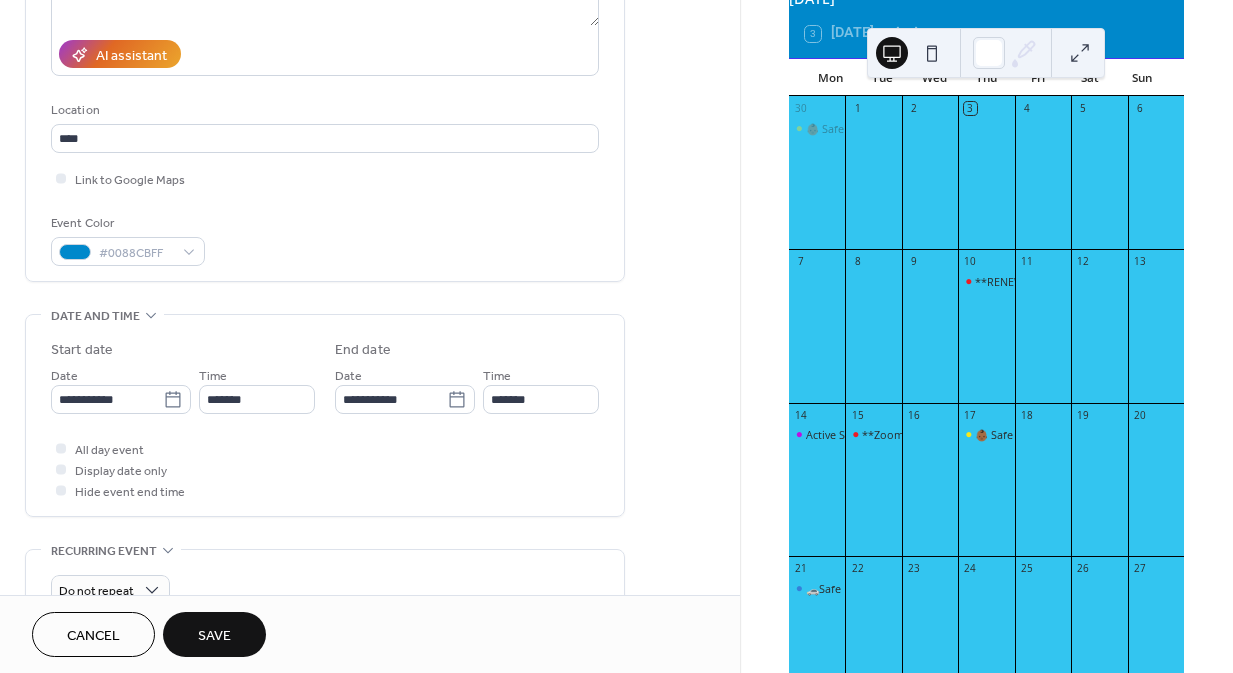scroll, scrollTop: 2, scrollLeft: 0, axis: vertical 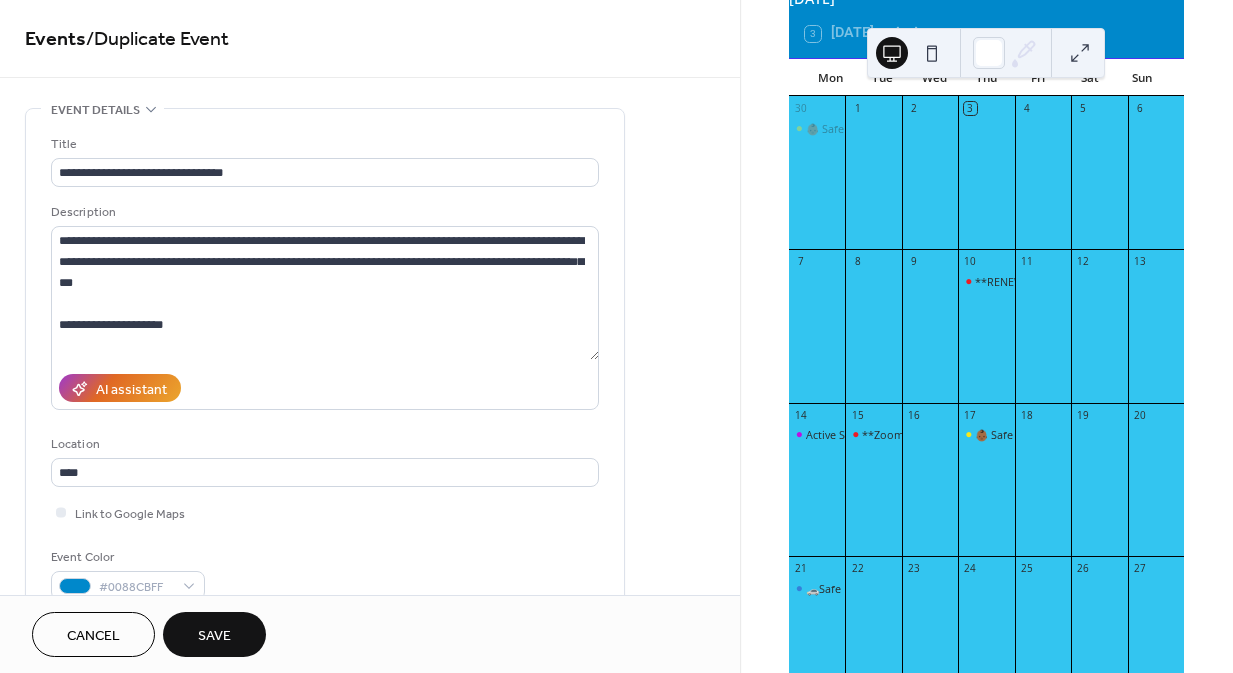 type on "**********" 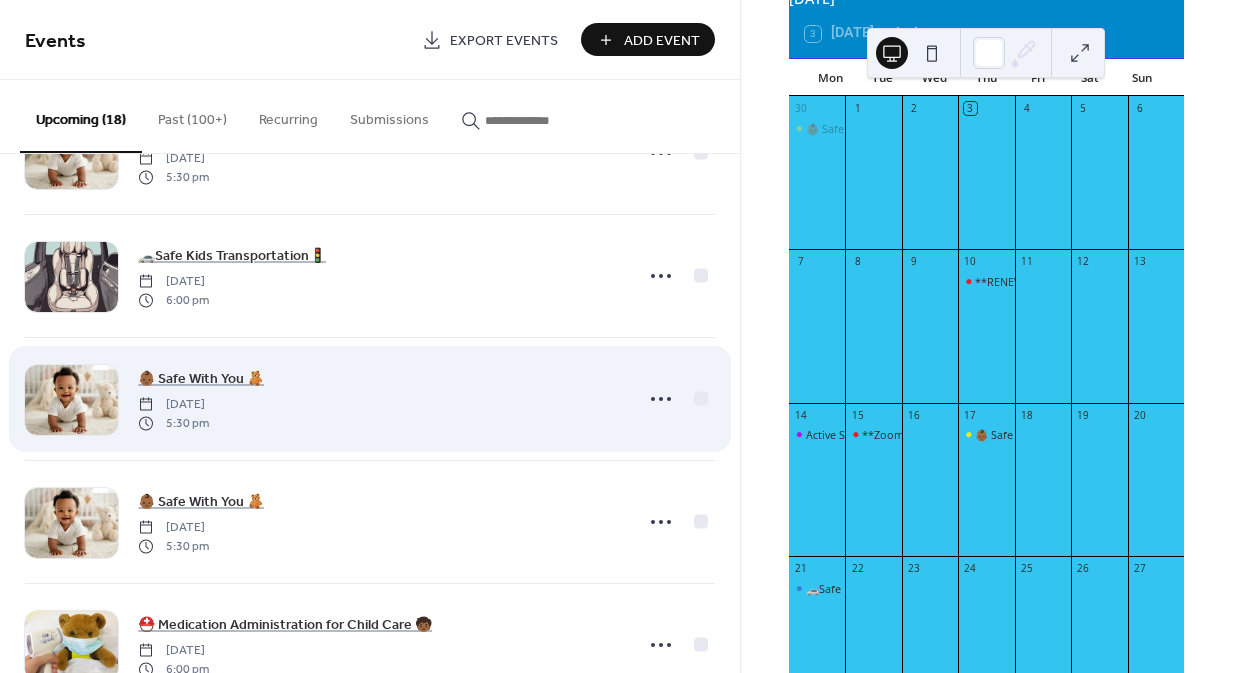 scroll, scrollTop: 470, scrollLeft: 0, axis: vertical 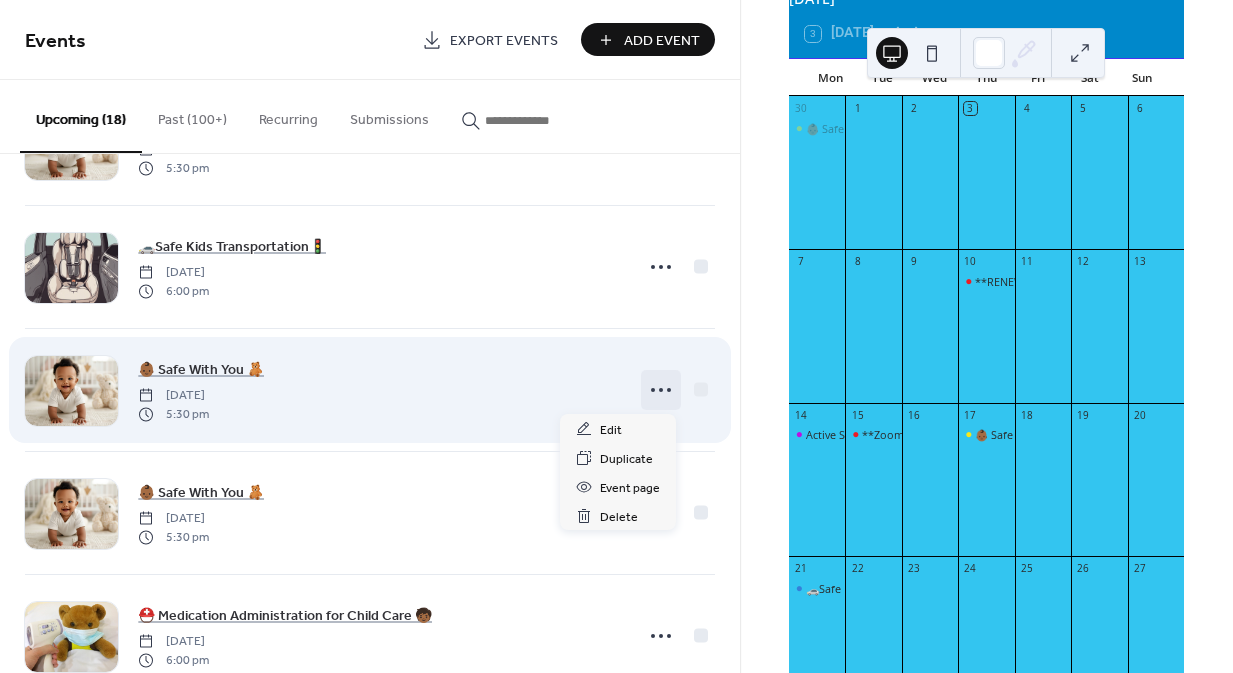 click 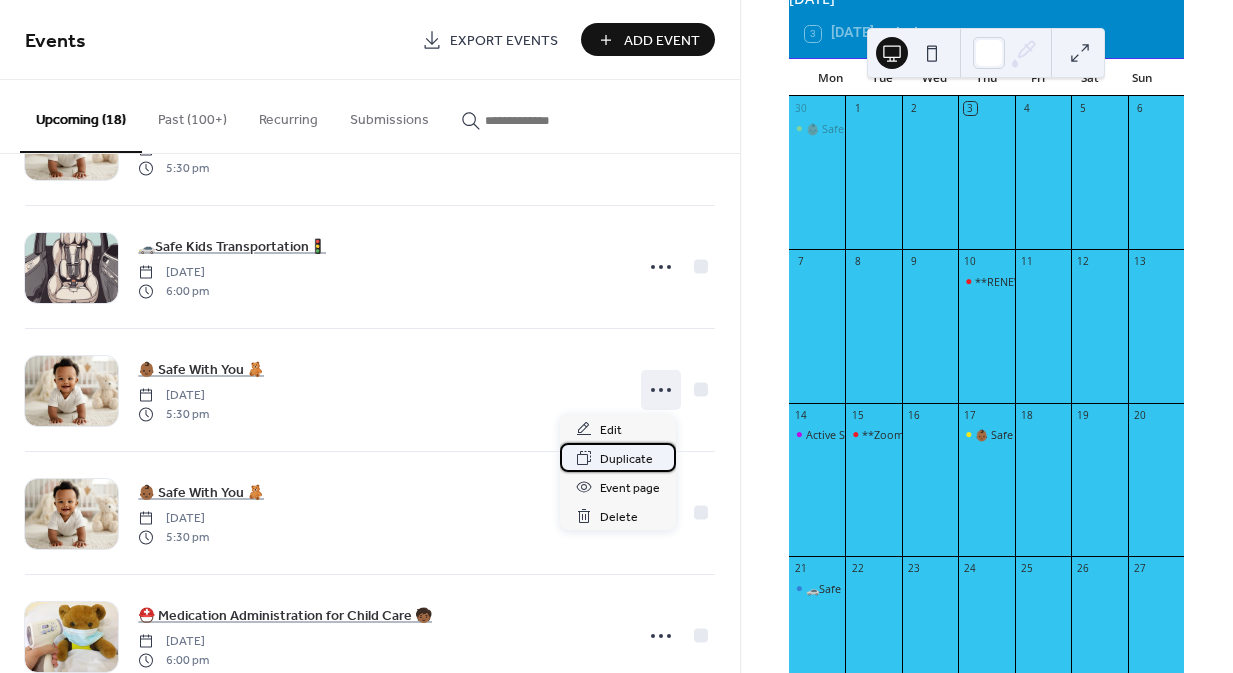 click on "Duplicate" at bounding box center (626, 459) 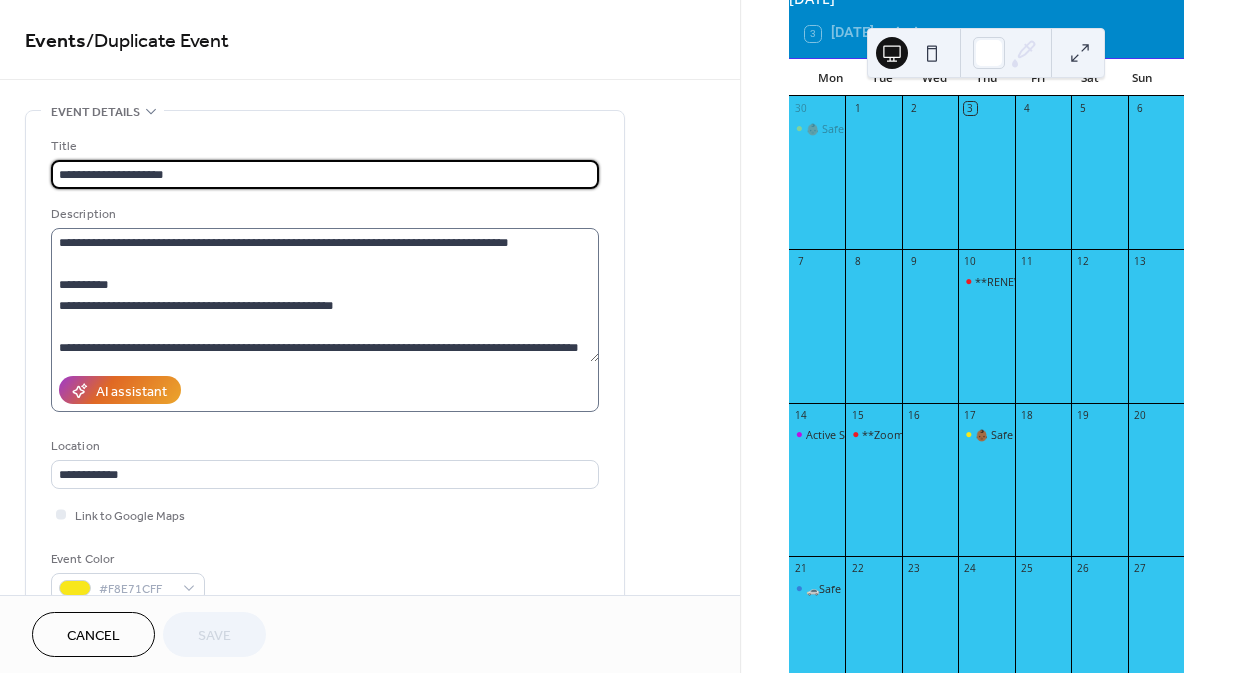 scroll, scrollTop: 105, scrollLeft: 0, axis: vertical 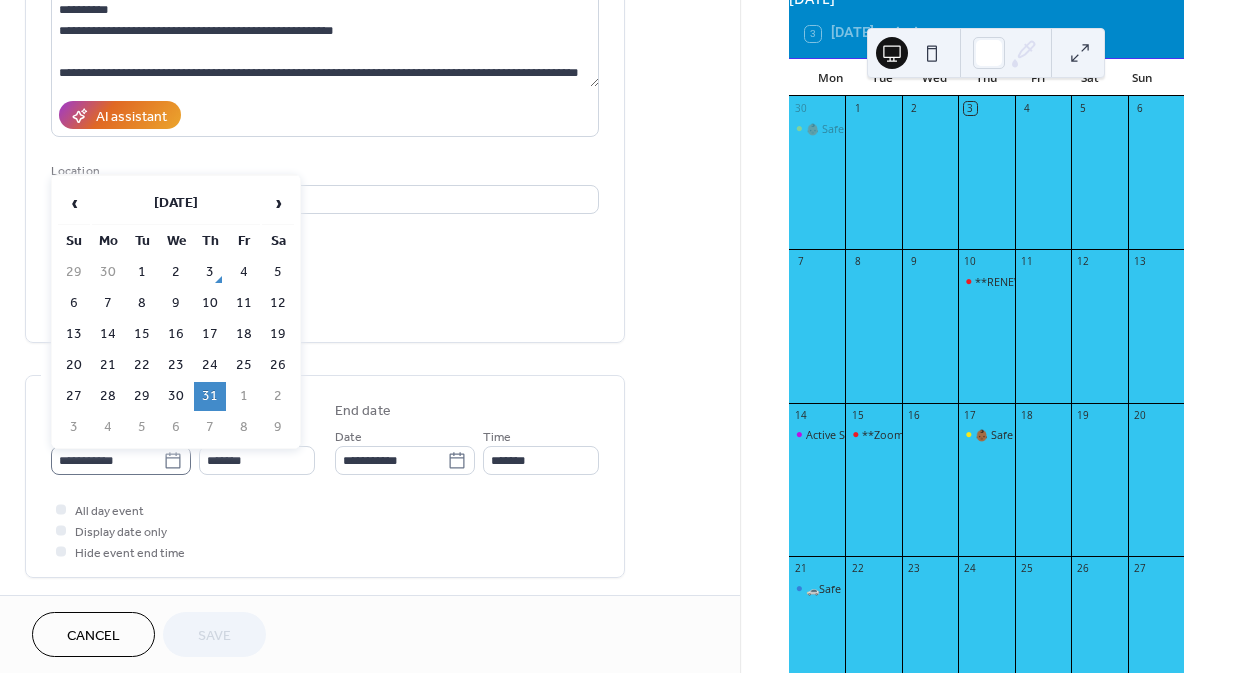 click 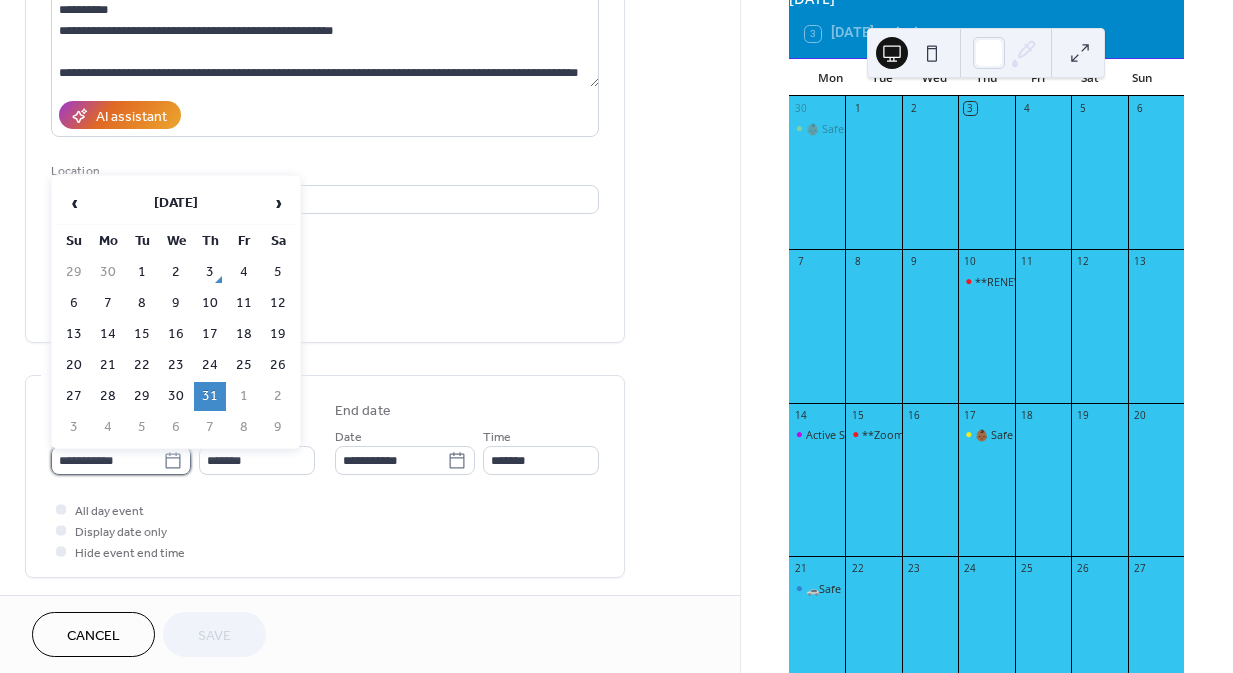 click on "**********" at bounding box center [107, 460] 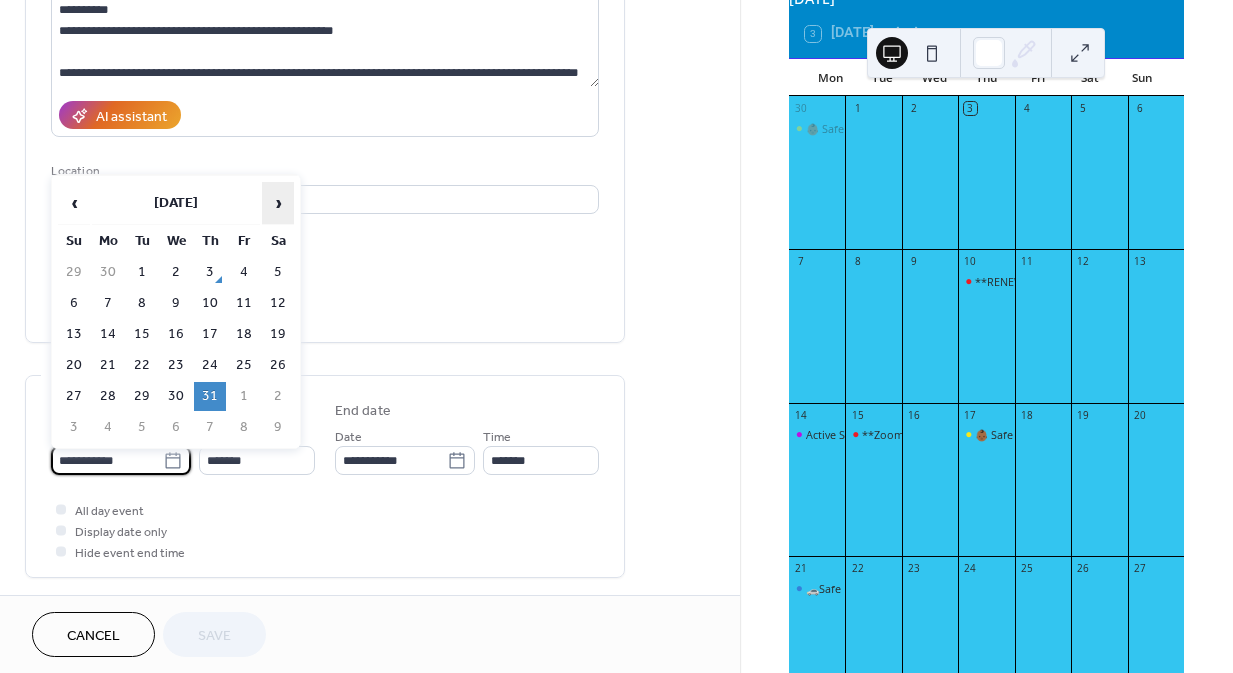 click on "›" at bounding box center (278, 203) 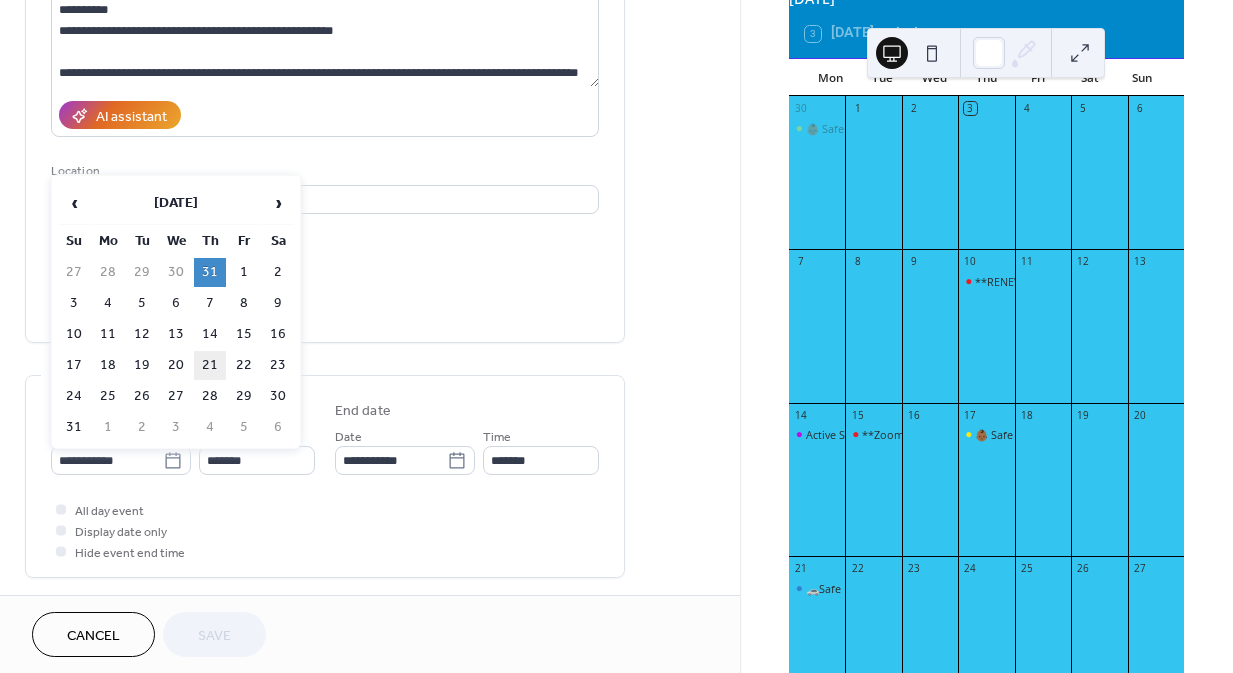 click on "21" at bounding box center (210, 365) 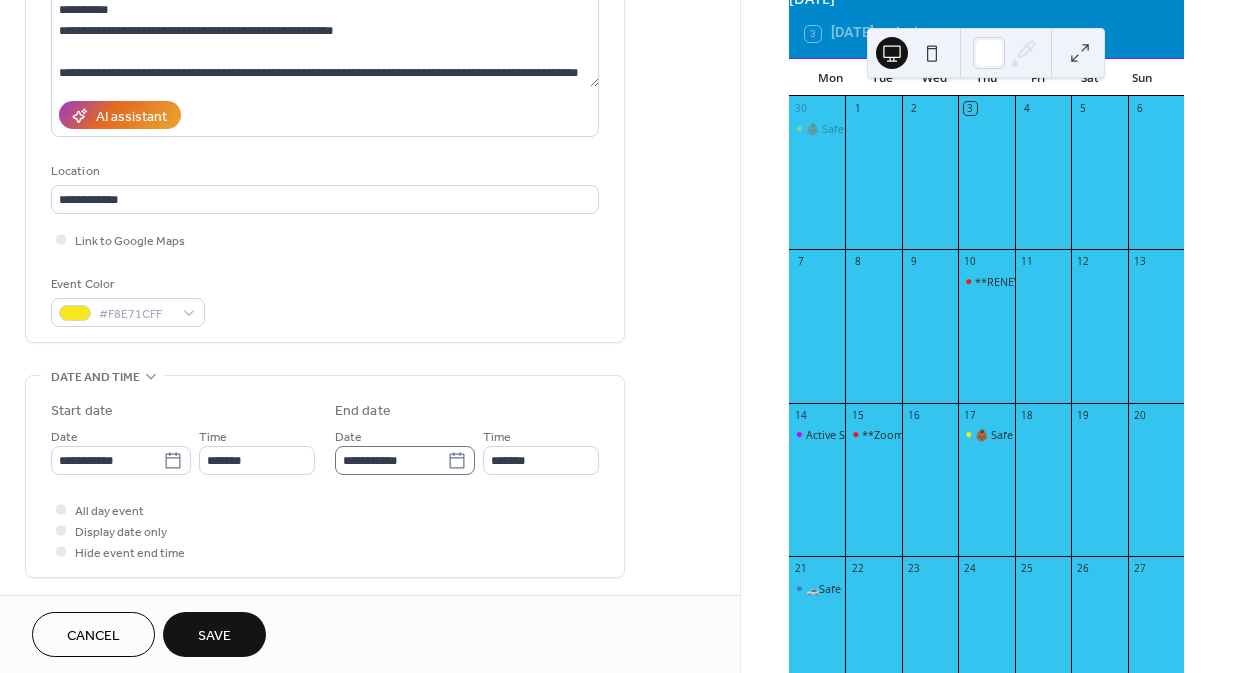 scroll, scrollTop: 1, scrollLeft: 0, axis: vertical 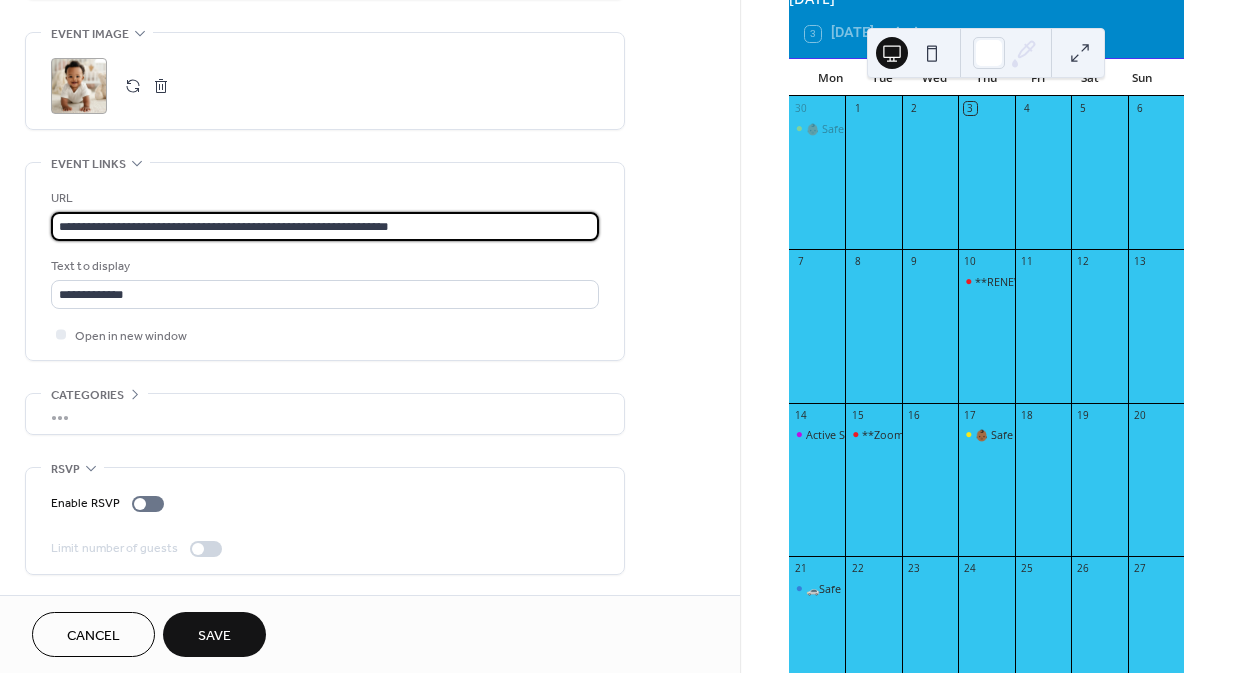 drag, startPoint x: 482, startPoint y: 231, endPoint x: 130, endPoint y: 181, distance: 355.53342 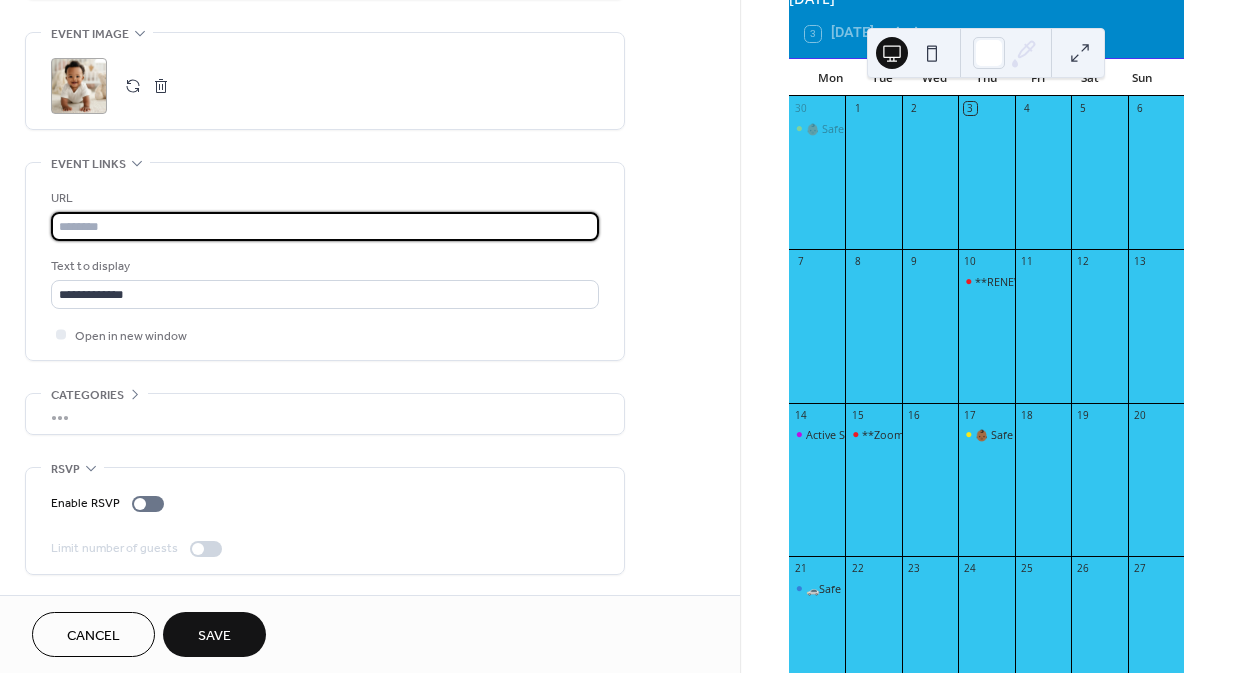 paste on "**********" 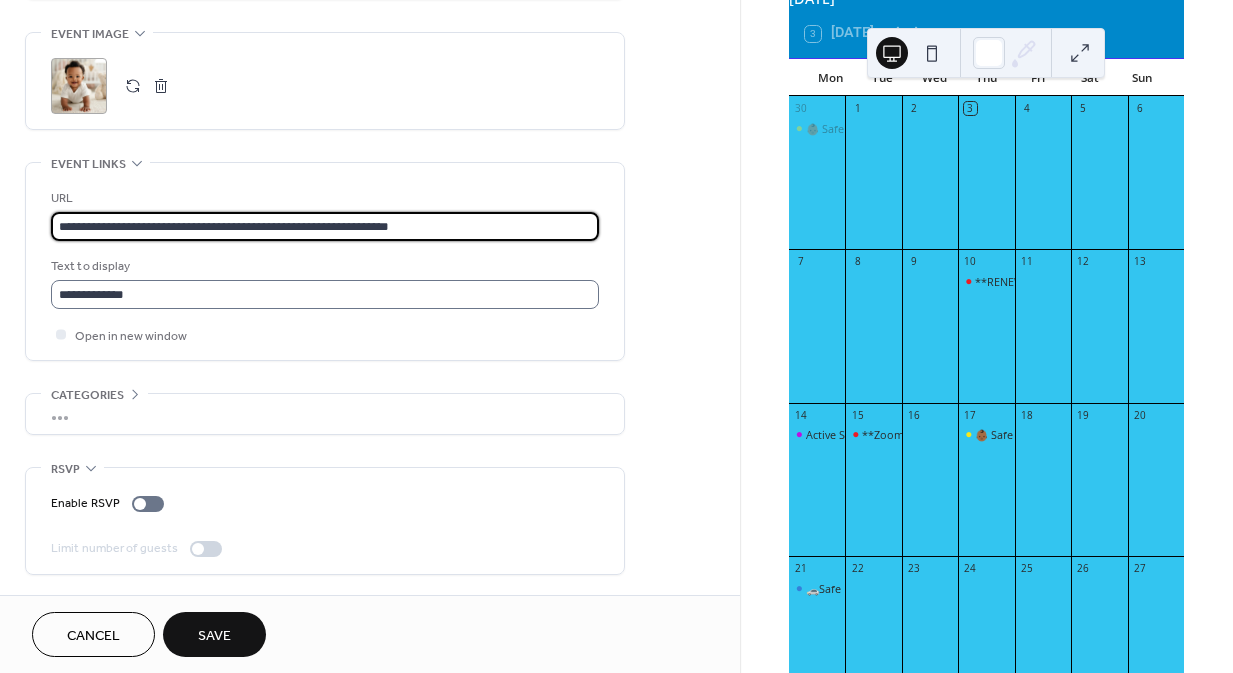 scroll, scrollTop: 1, scrollLeft: 0, axis: vertical 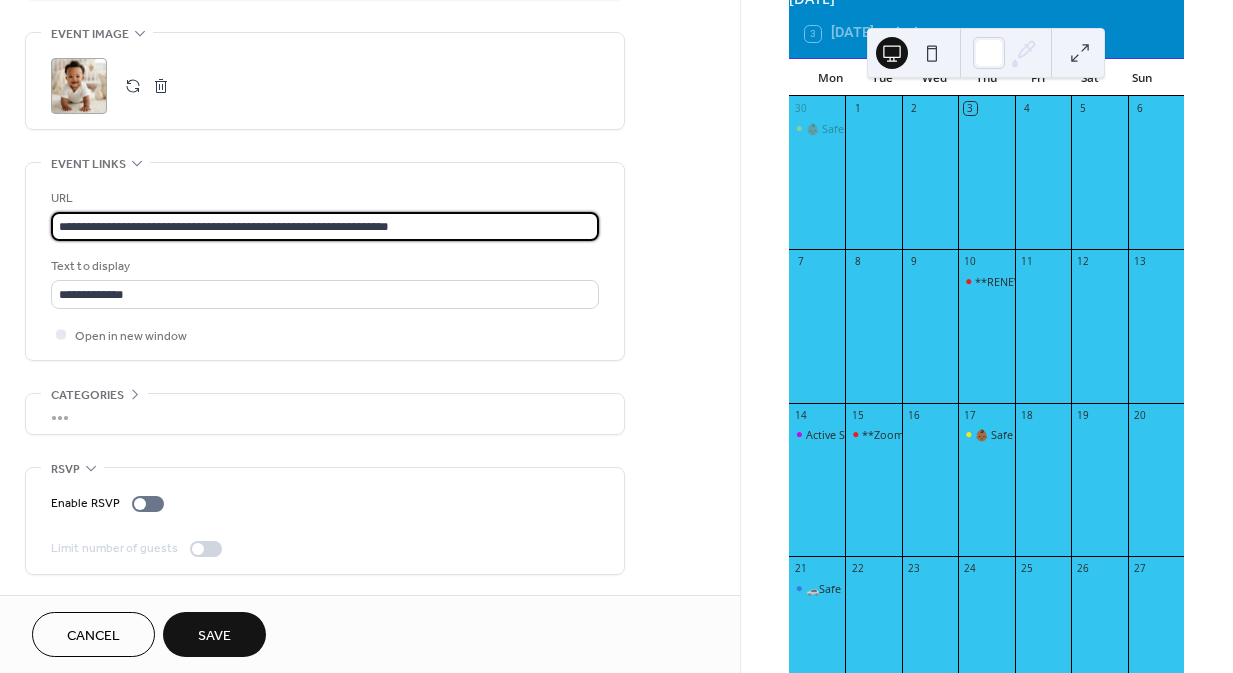 type on "**********" 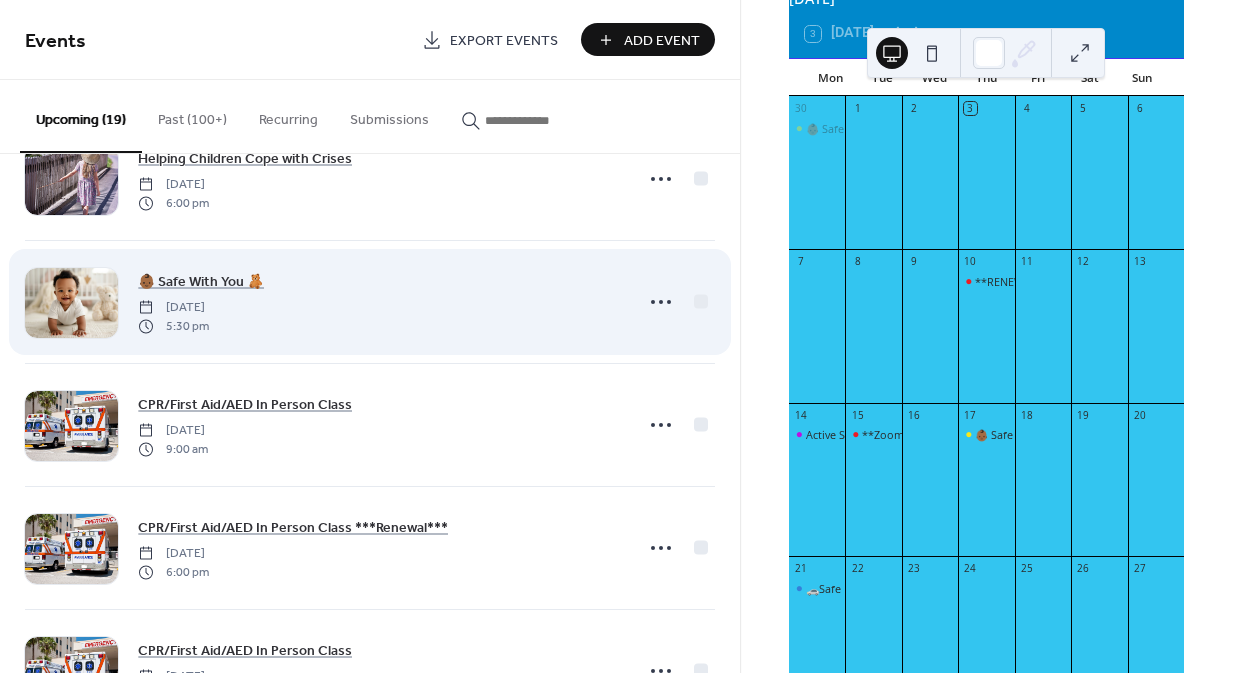 scroll, scrollTop: 1508, scrollLeft: 0, axis: vertical 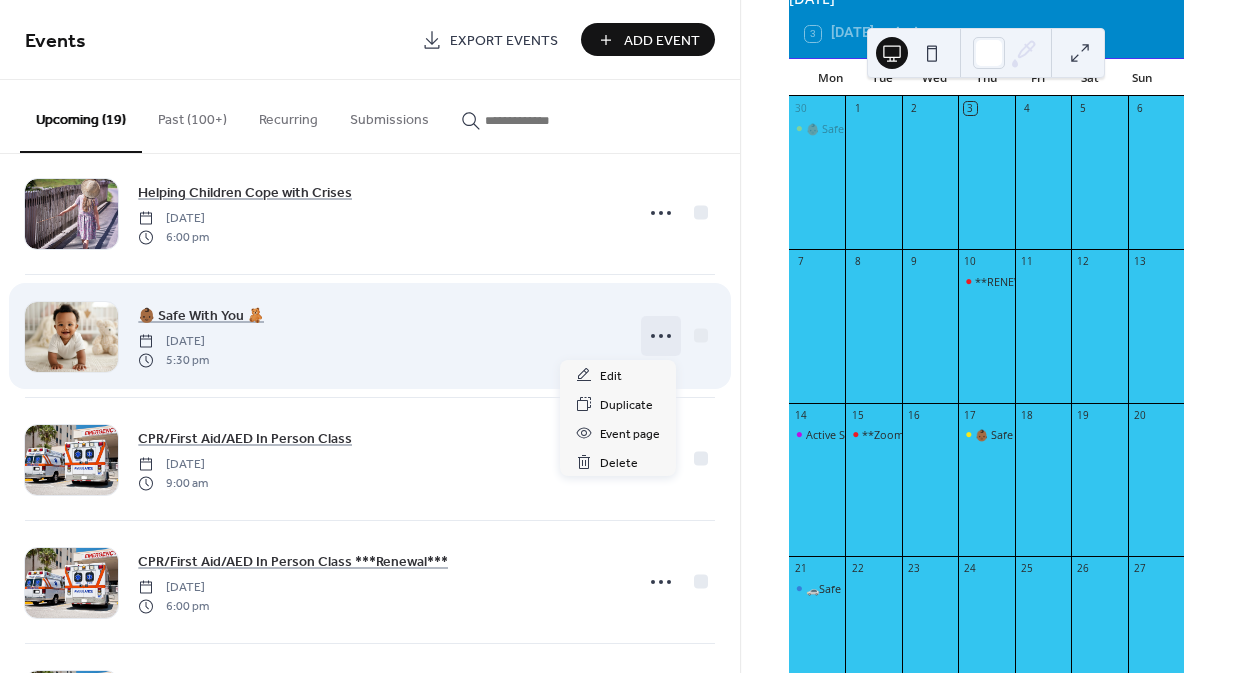 click 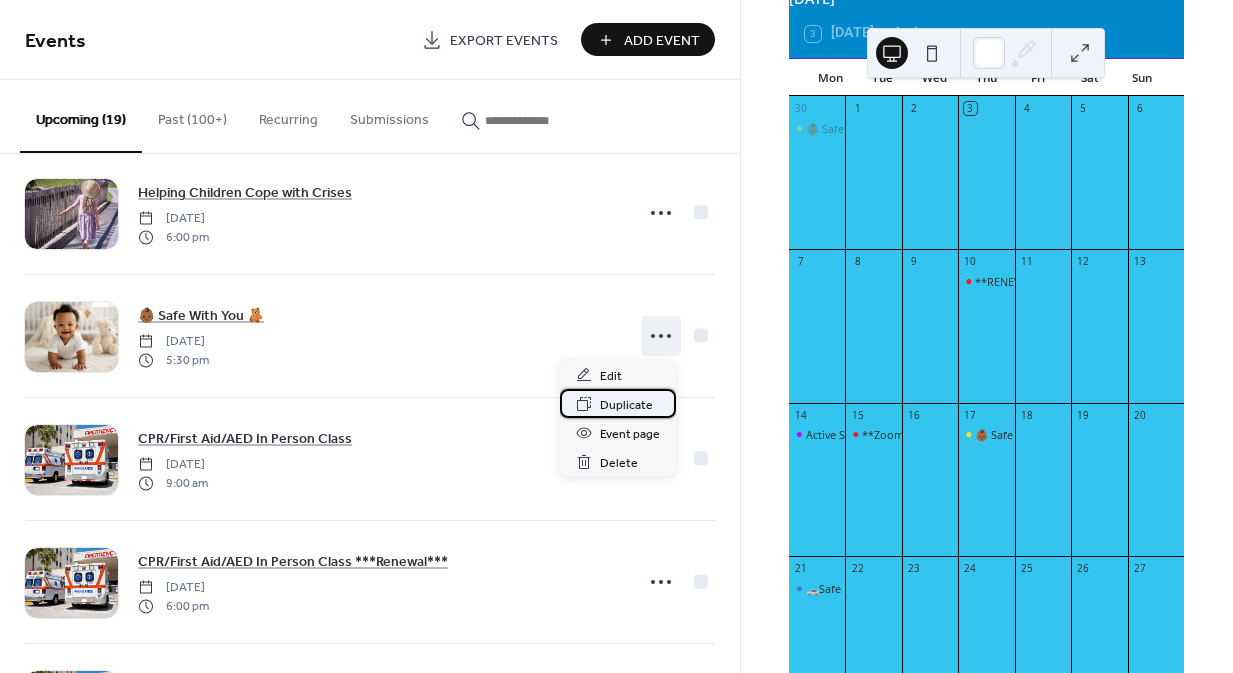 click on "Duplicate" at bounding box center (626, 405) 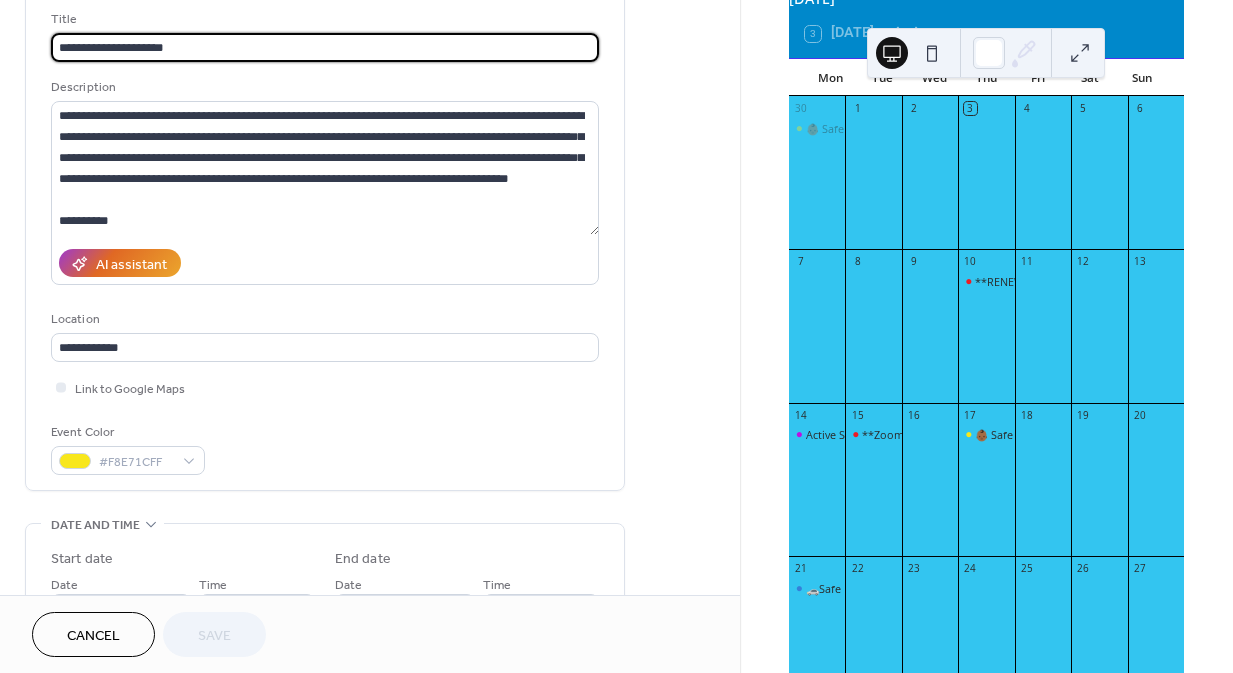 scroll, scrollTop: 265, scrollLeft: 0, axis: vertical 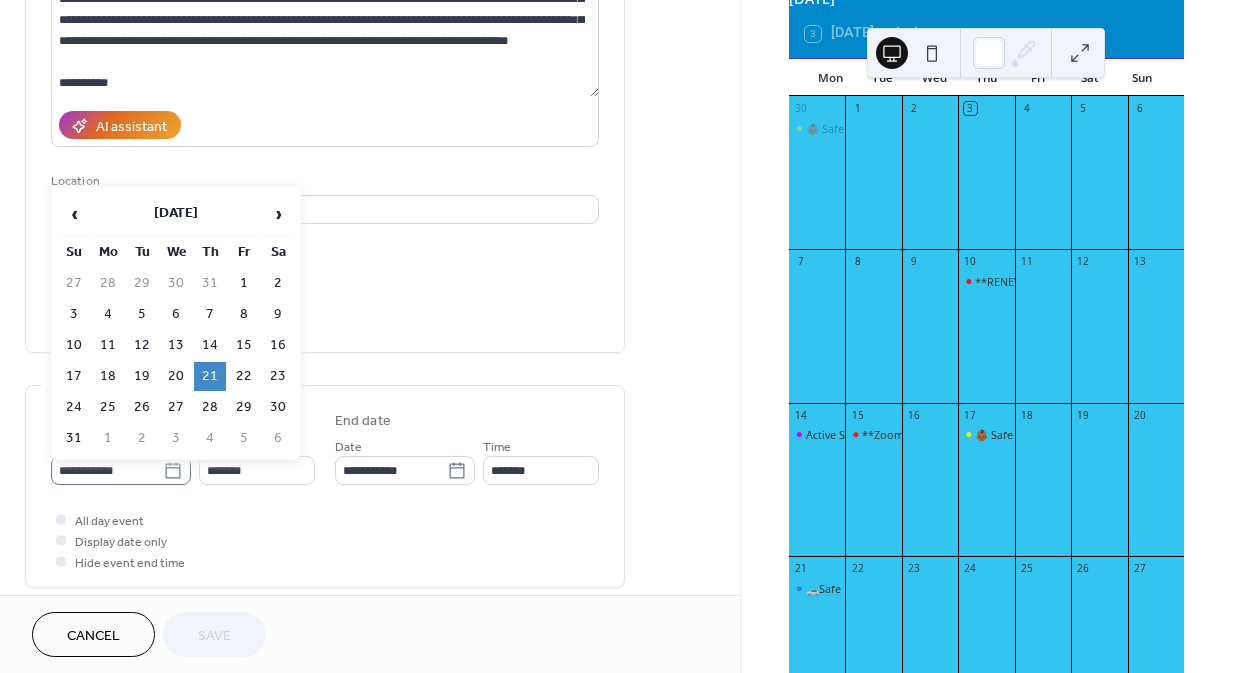 click 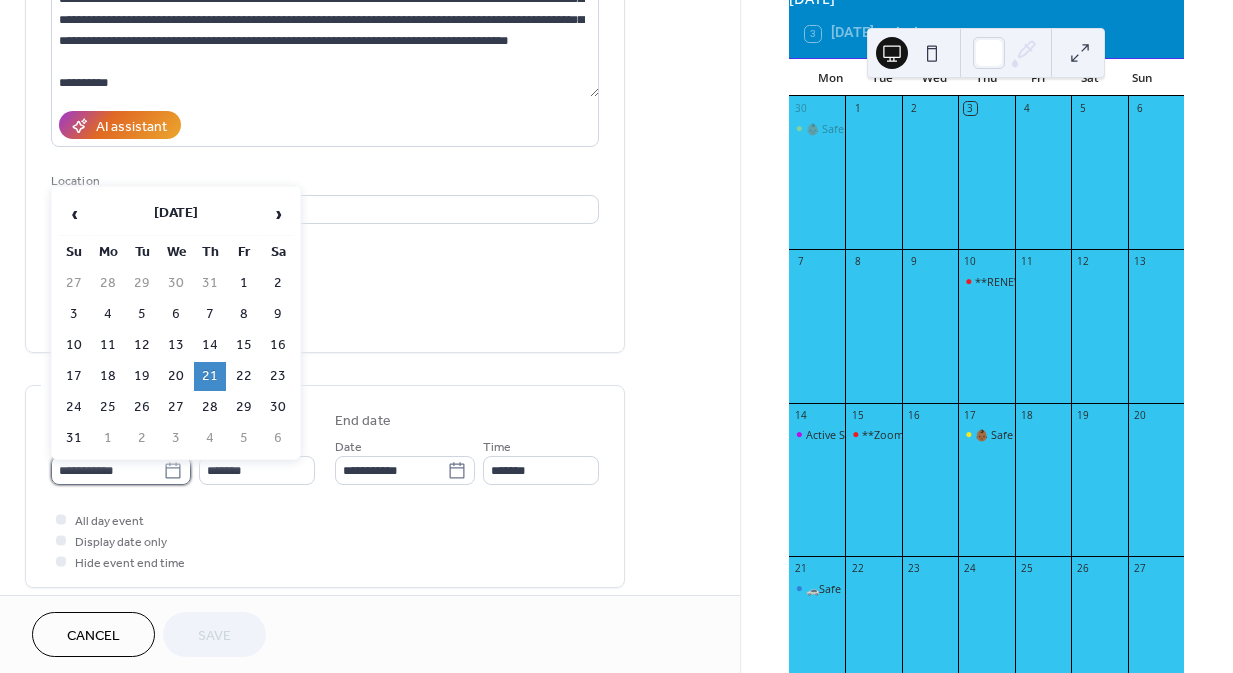 click on "**********" at bounding box center [107, 470] 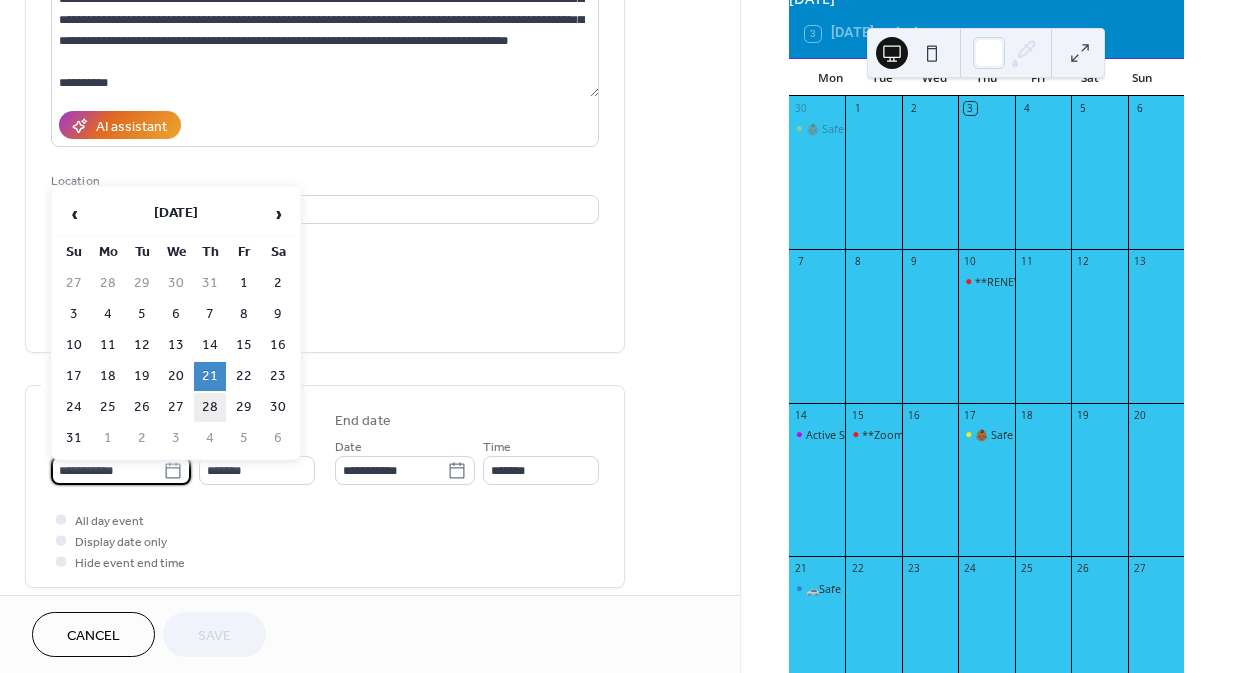 click on "28" at bounding box center [210, 407] 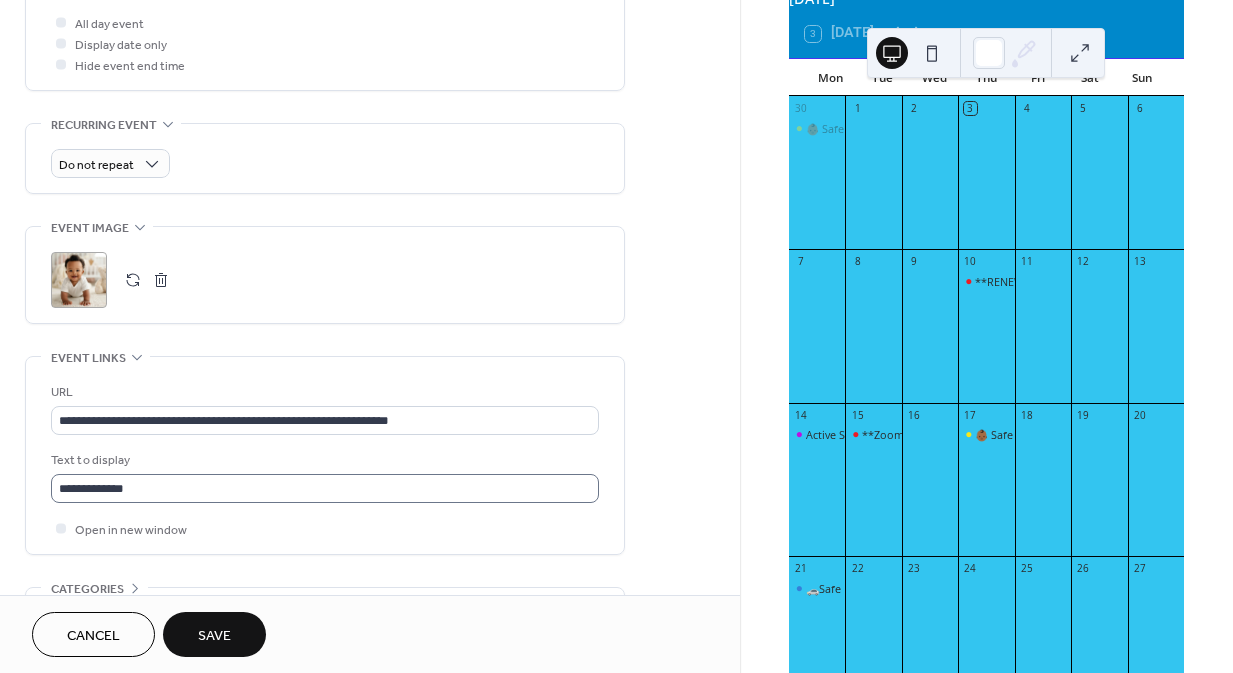 scroll, scrollTop: 771, scrollLeft: 0, axis: vertical 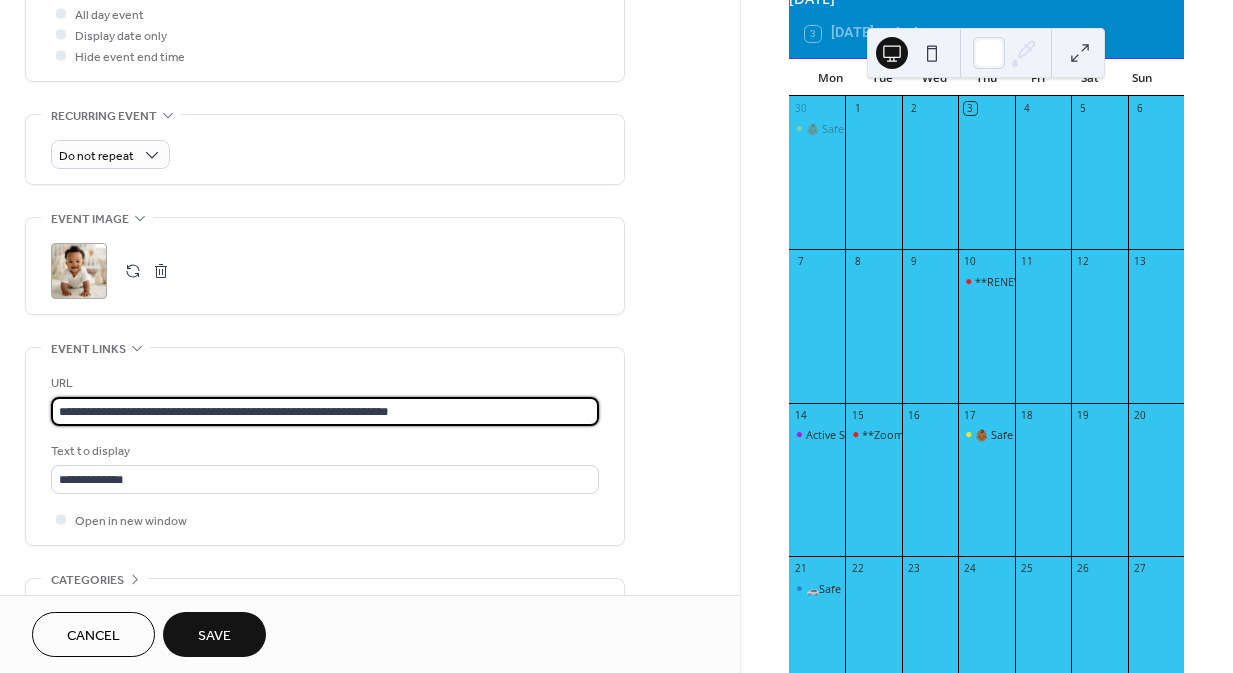 drag, startPoint x: 502, startPoint y: 410, endPoint x: 112, endPoint y: 375, distance: 391.56735 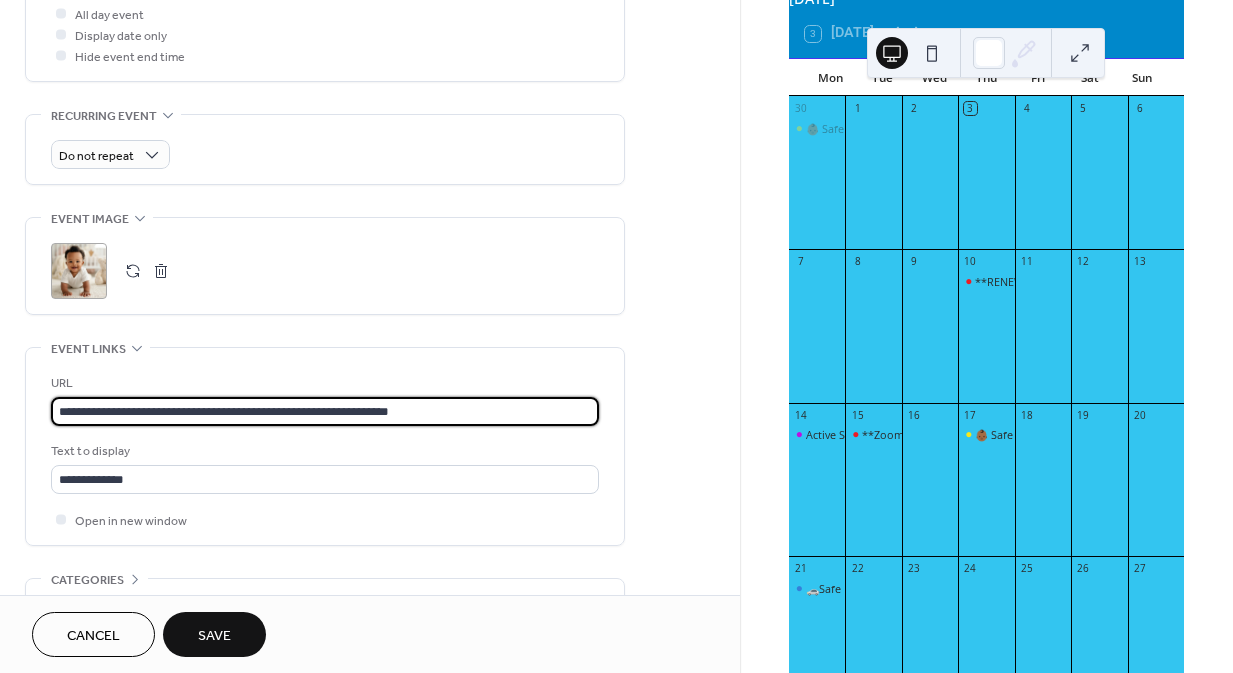 click on "**********" at bounding box center [325, 399] 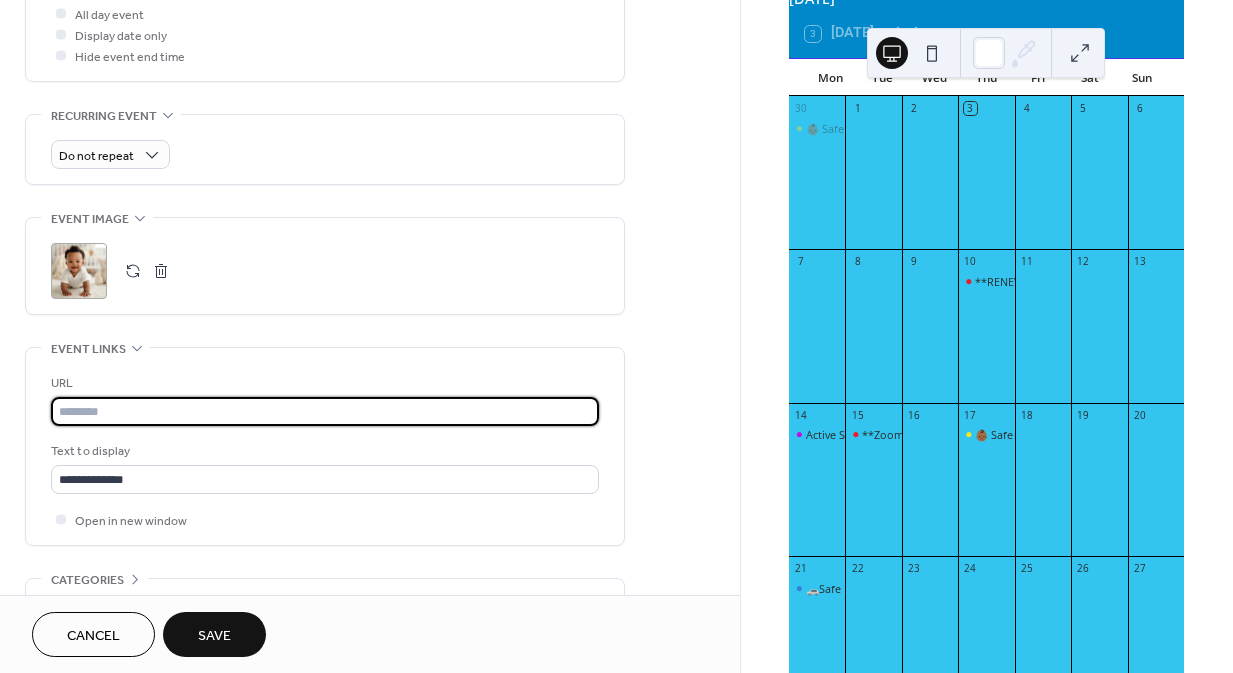paste on "**********" 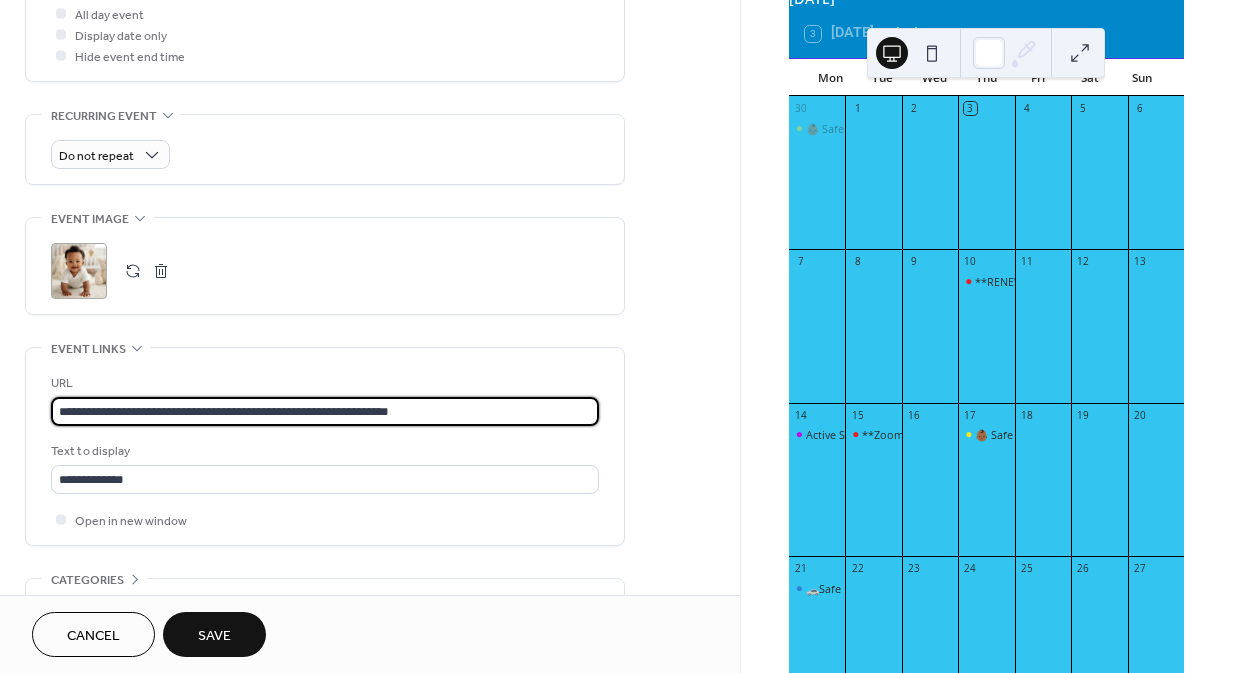 type on "**********" 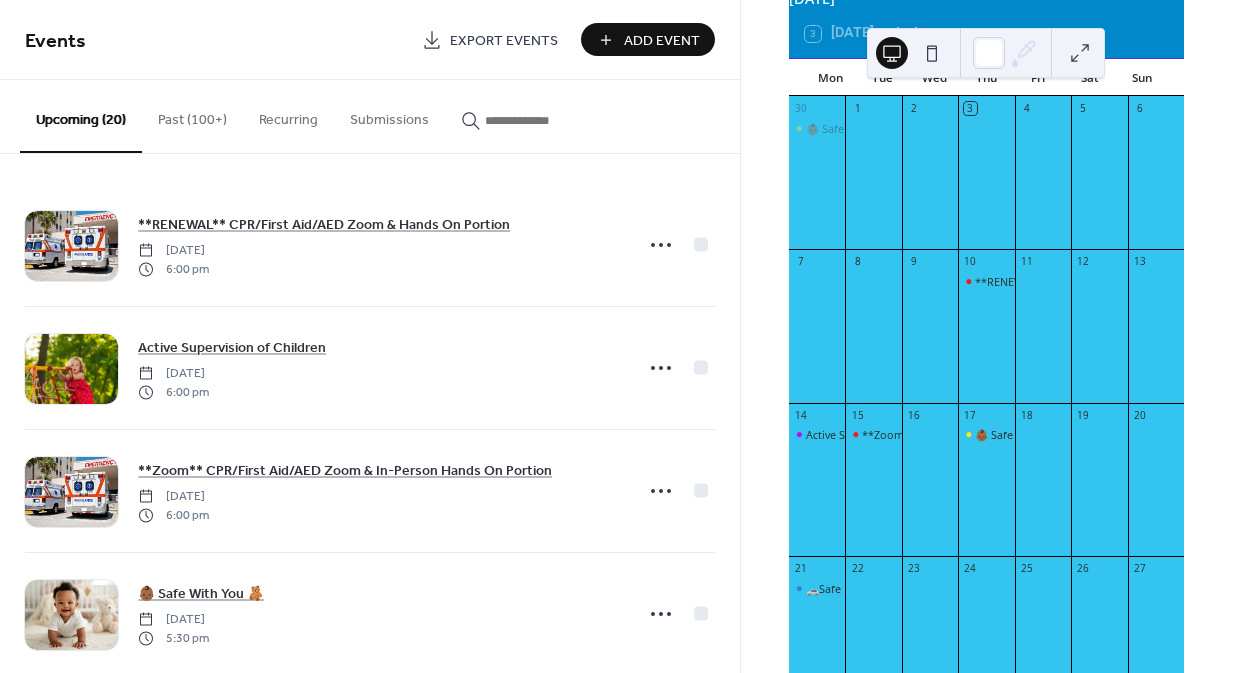 click at bounding box center (535, 120) 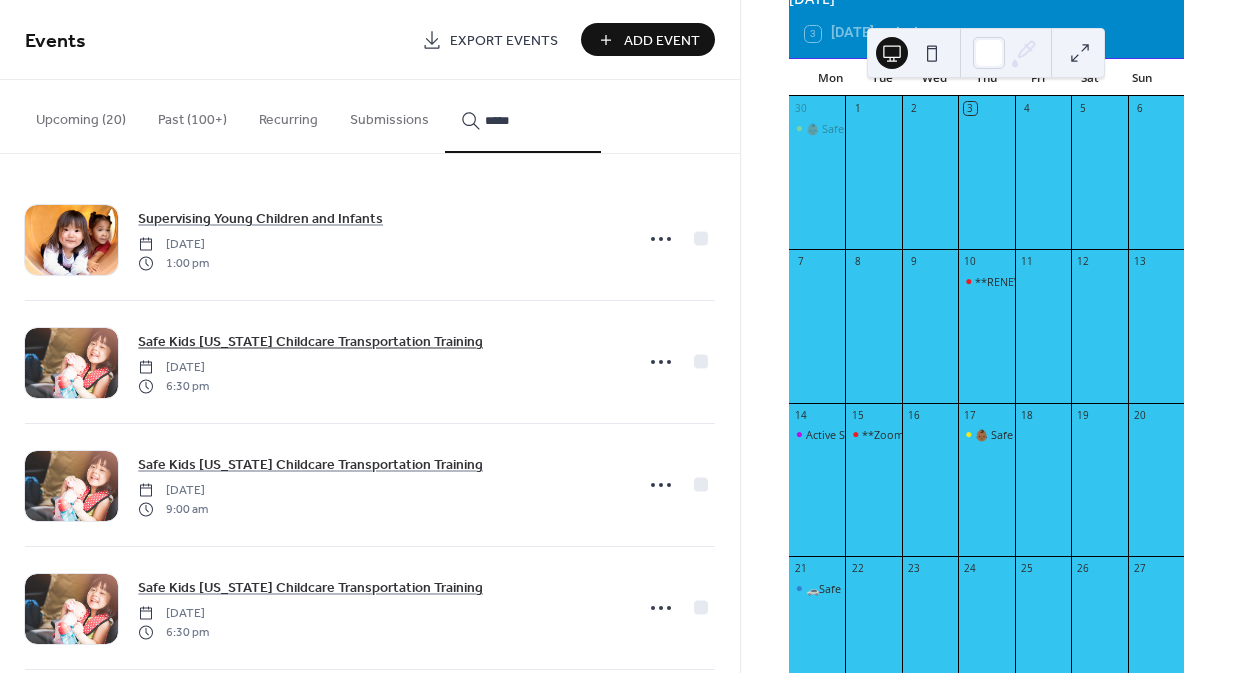 scroll, scrollTop: 8, scrollLeft: 0, axis: vertical 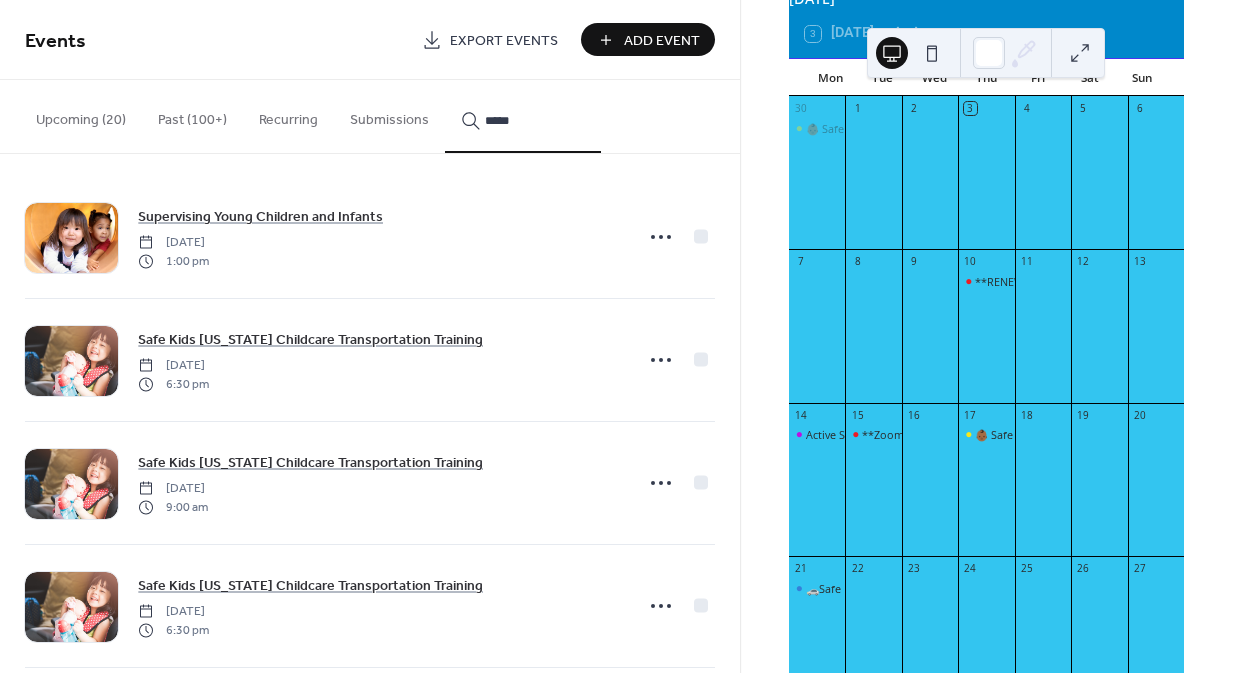 type on "*****" 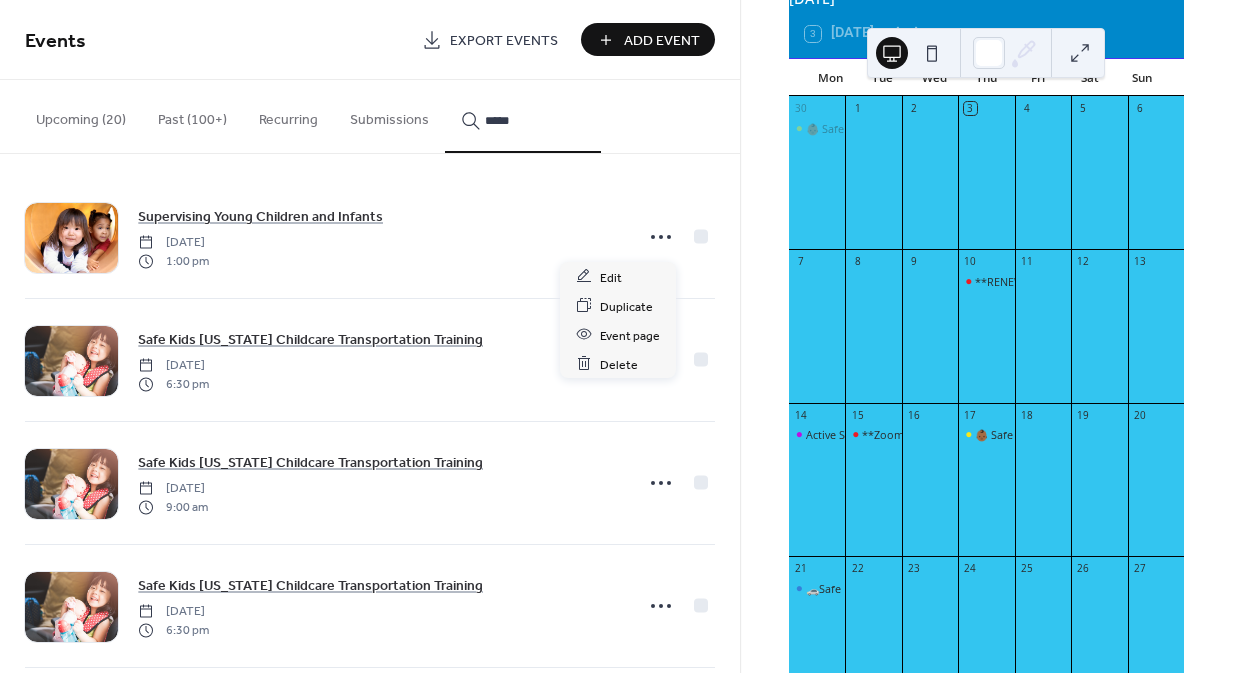 click 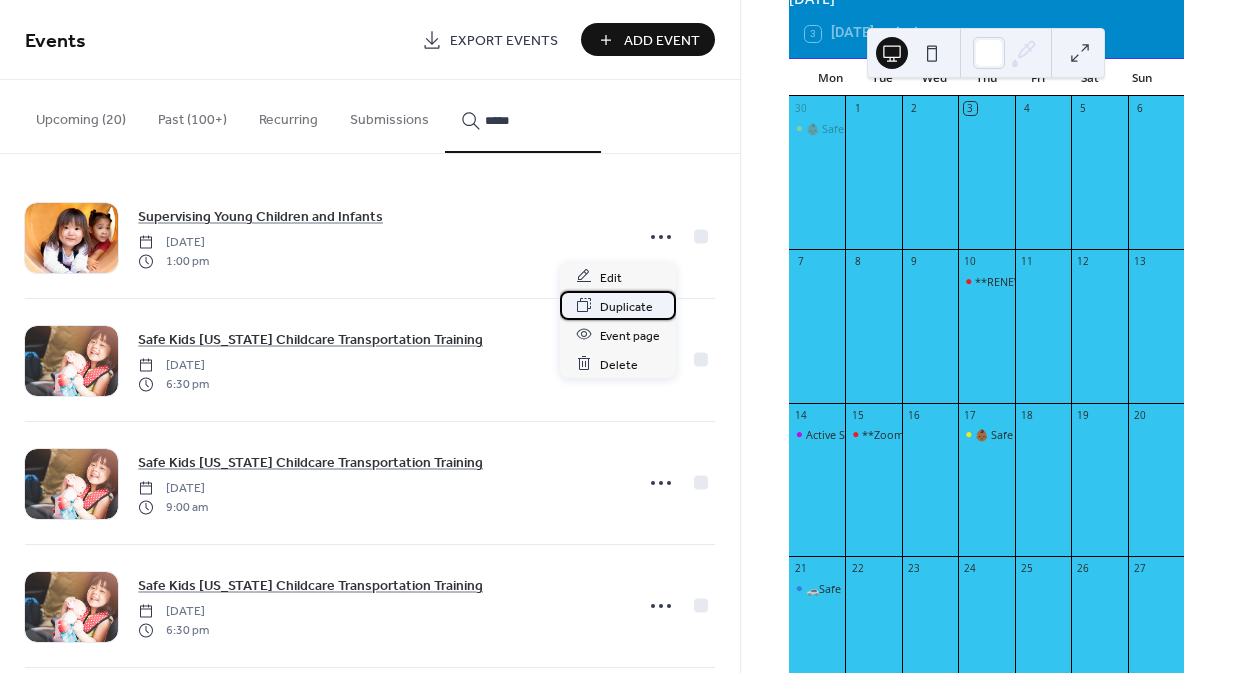 click on "Duplicate" at bounding box center (626, 306) 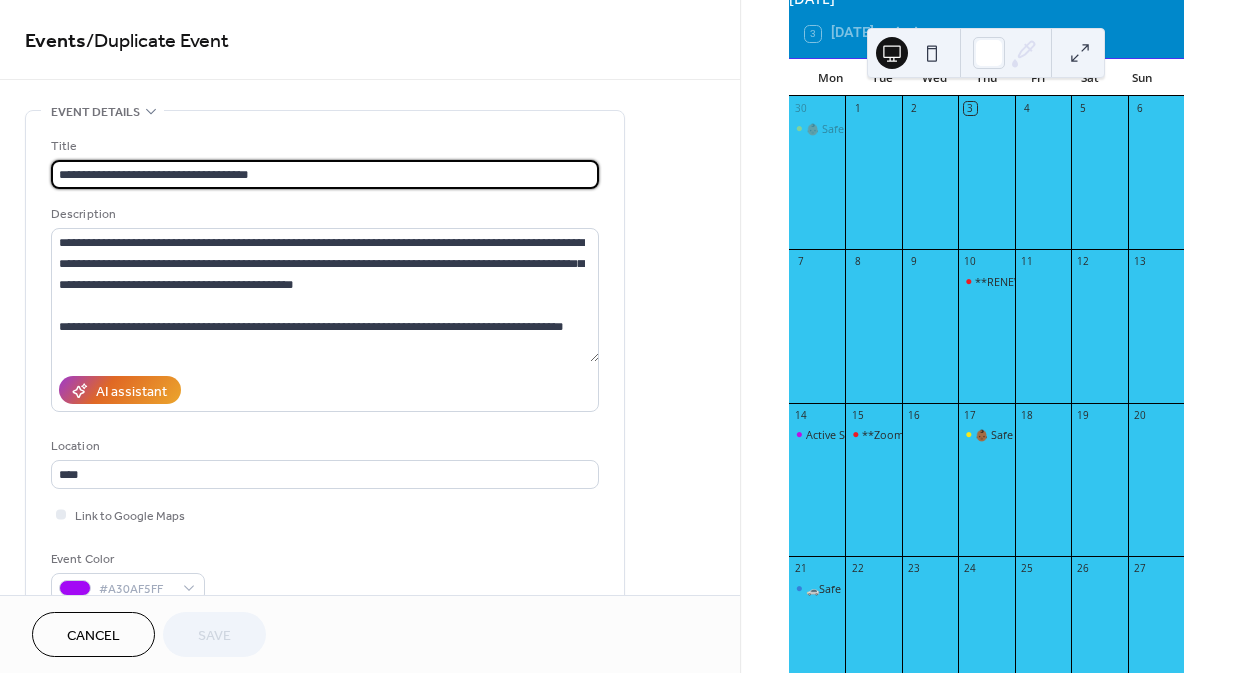 drag, startPoint x: 232, startPoint y: 167, endPoint x: 34, endPoint y: 128, distance: 201.80437 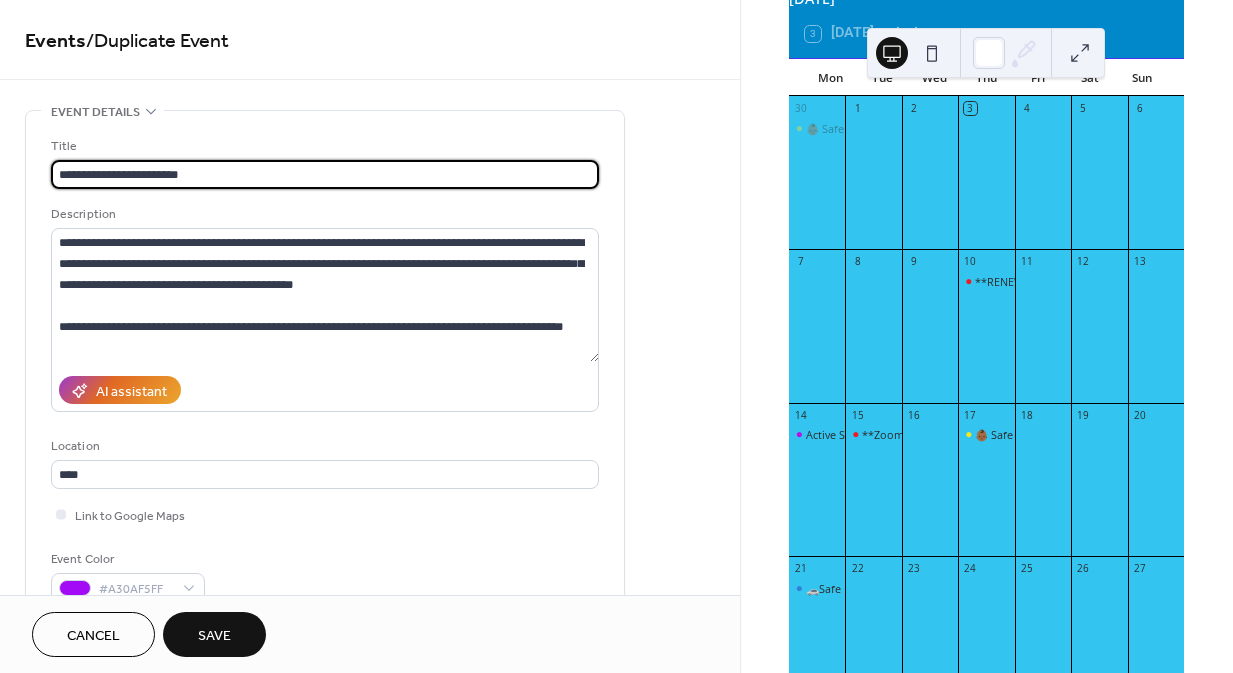 type on "**********" 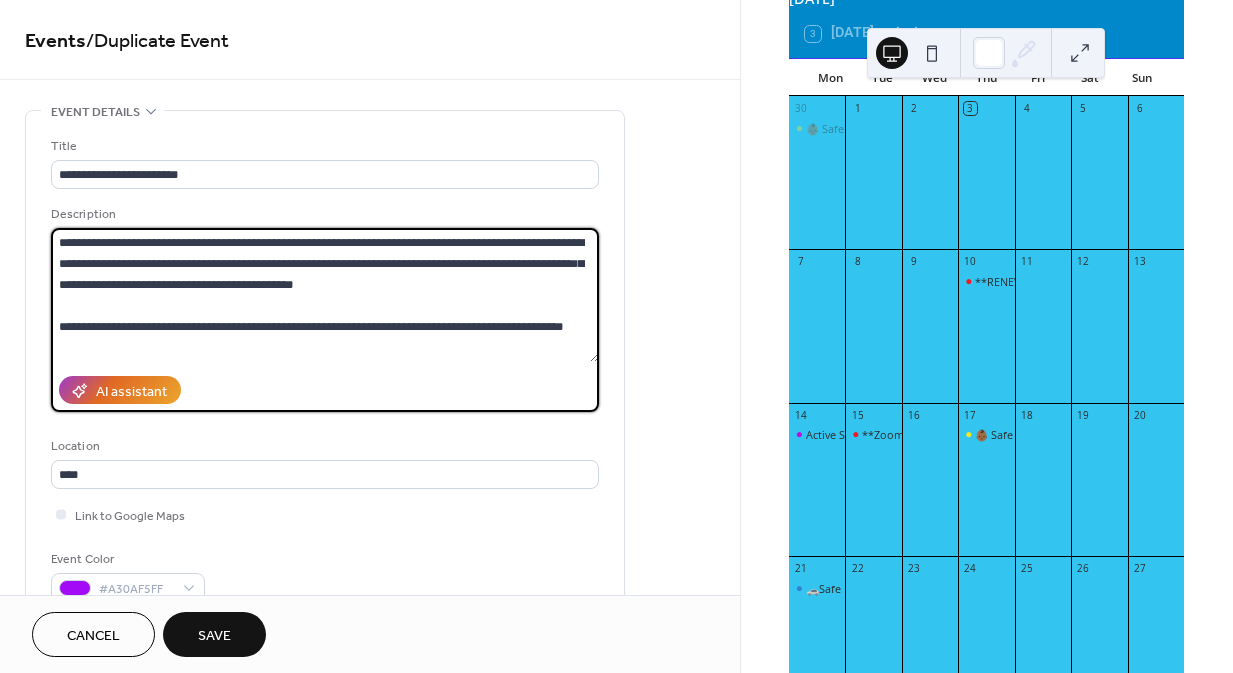 drag, startPoint x: 376, startPoint y: 285, endPoint x: 52, endPoint y: 215, distance: 331.4755 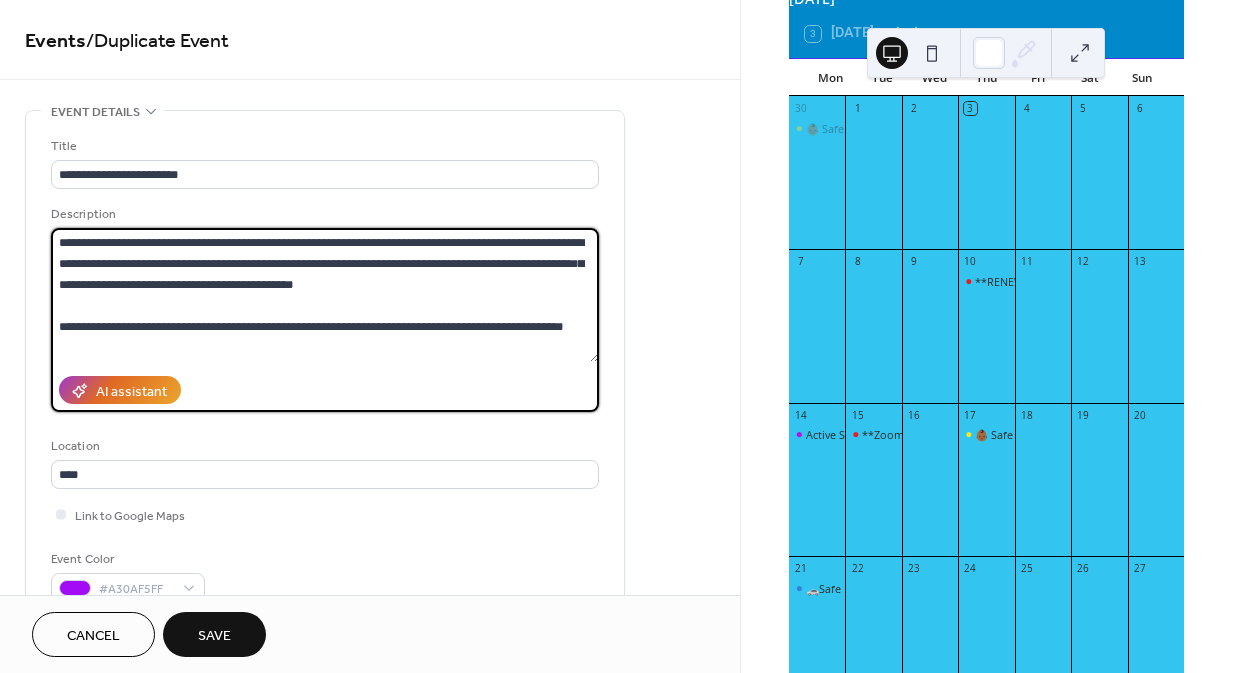 click on "**********" at bounding box center (325, 308) 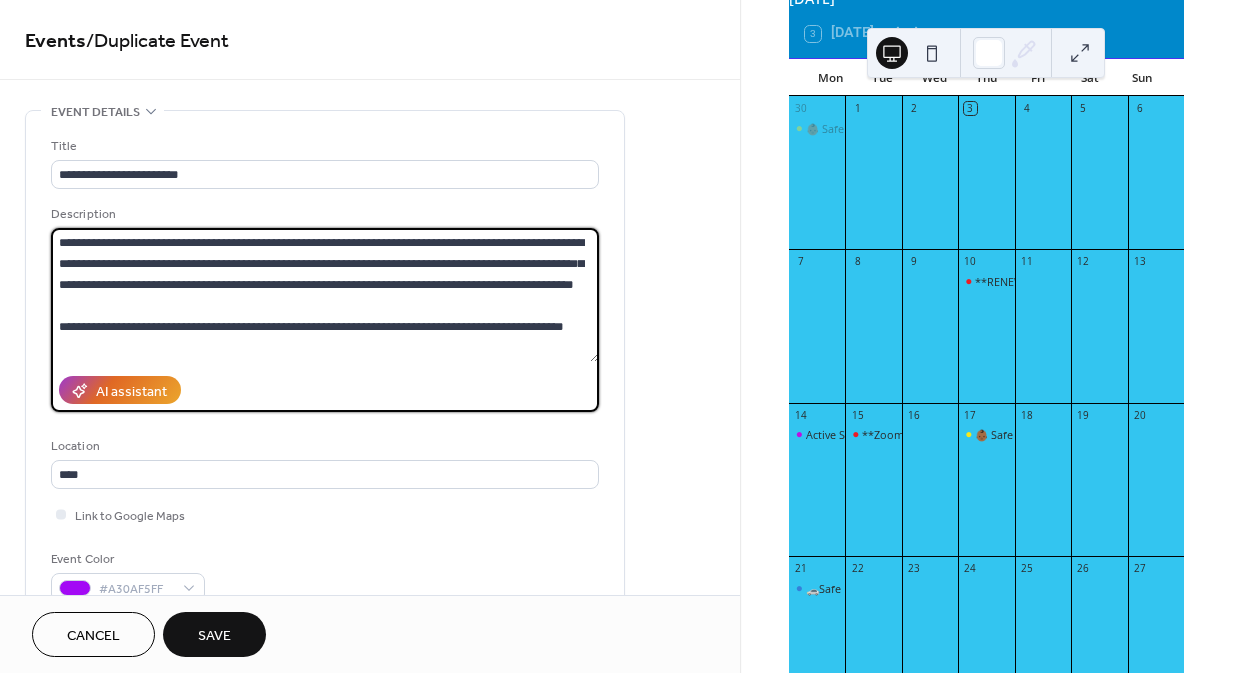 drag, startPoint x: 429, startPoint y: 348, endPoint x: 65, endPoint y: 353, distance: 364.03433 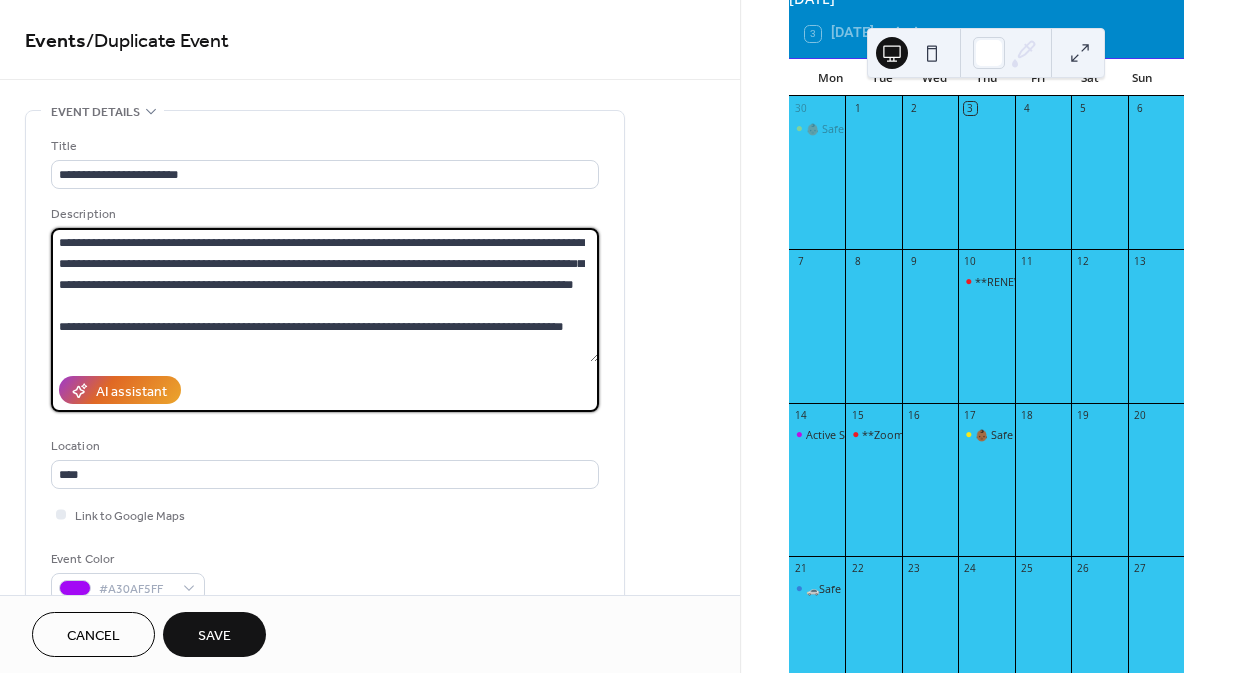click on "**********" at bounding box center [325, 295] 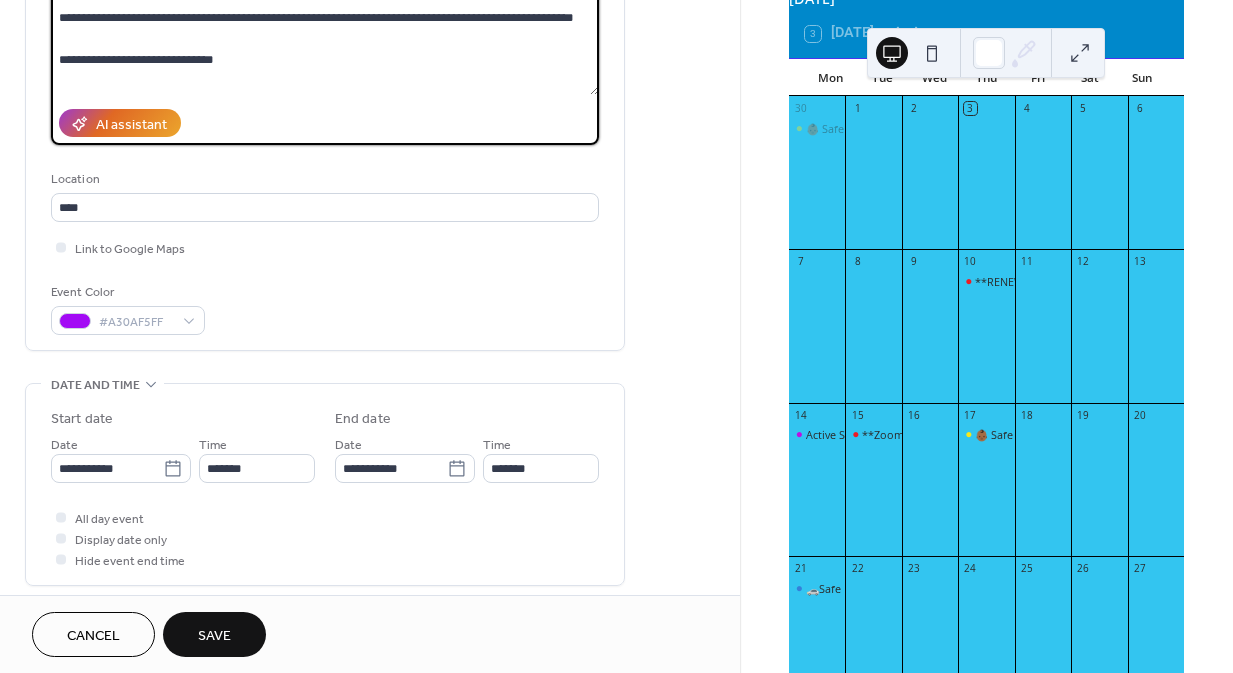 scroll, scrollTop: 332, scrollLeft: 0, axis: vertical 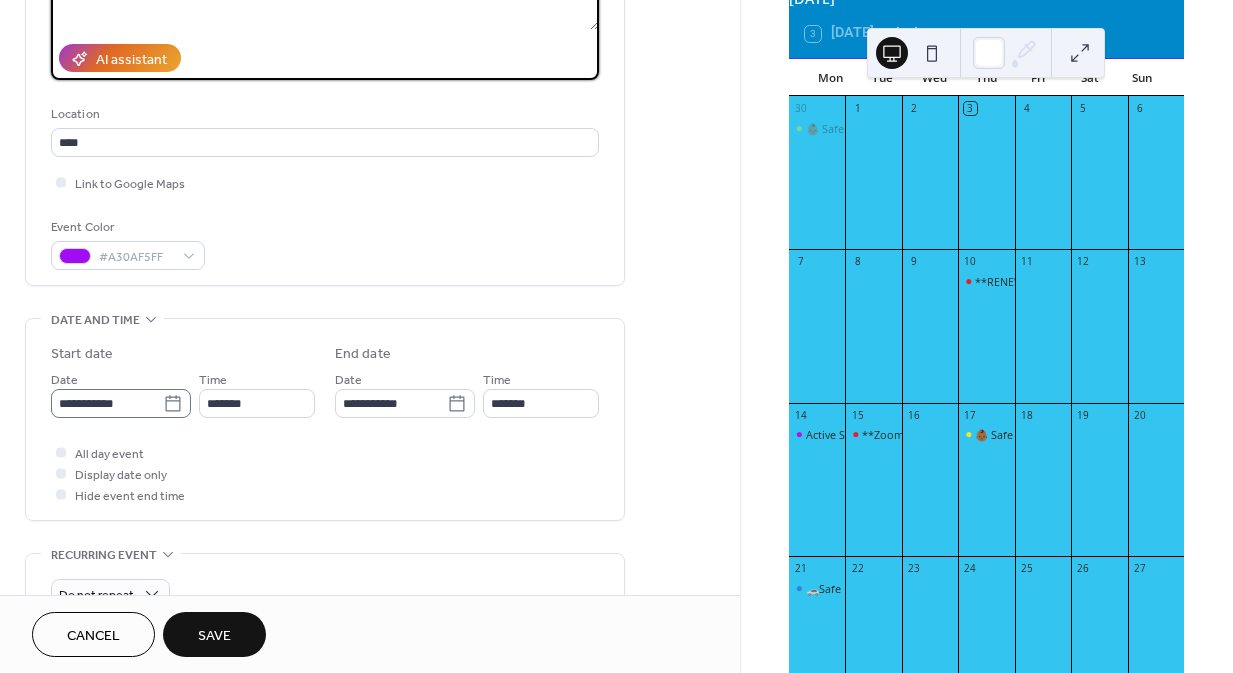 type on "**********" 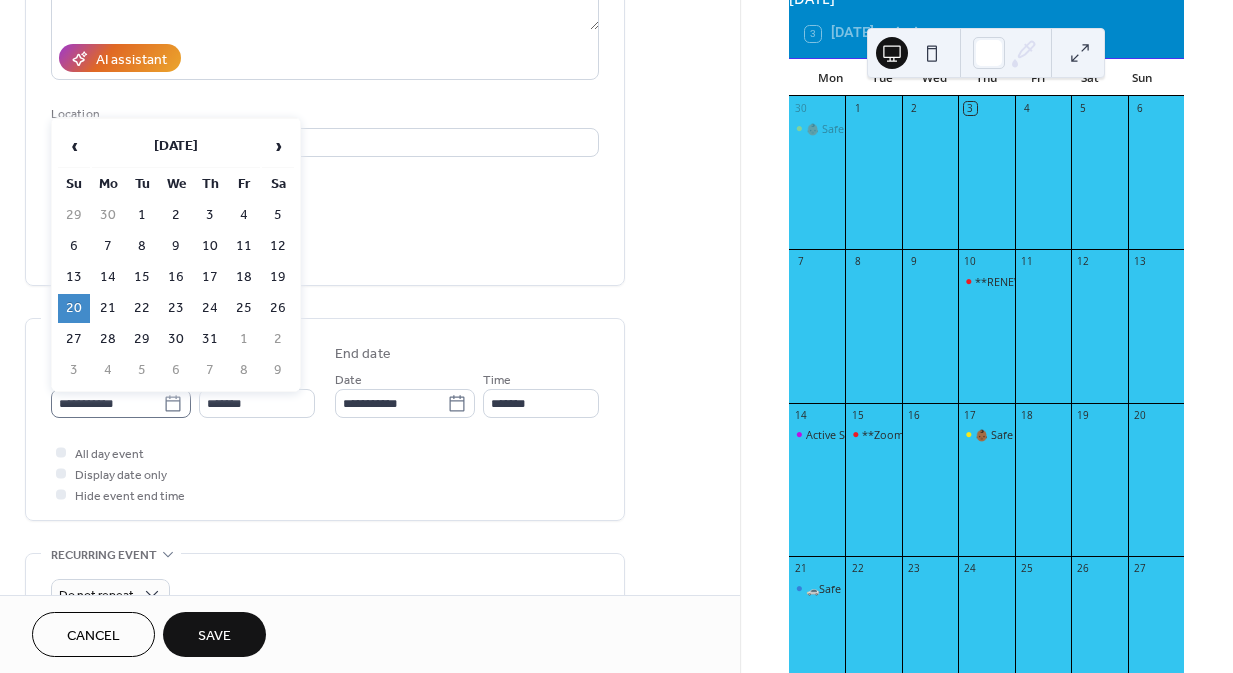 click 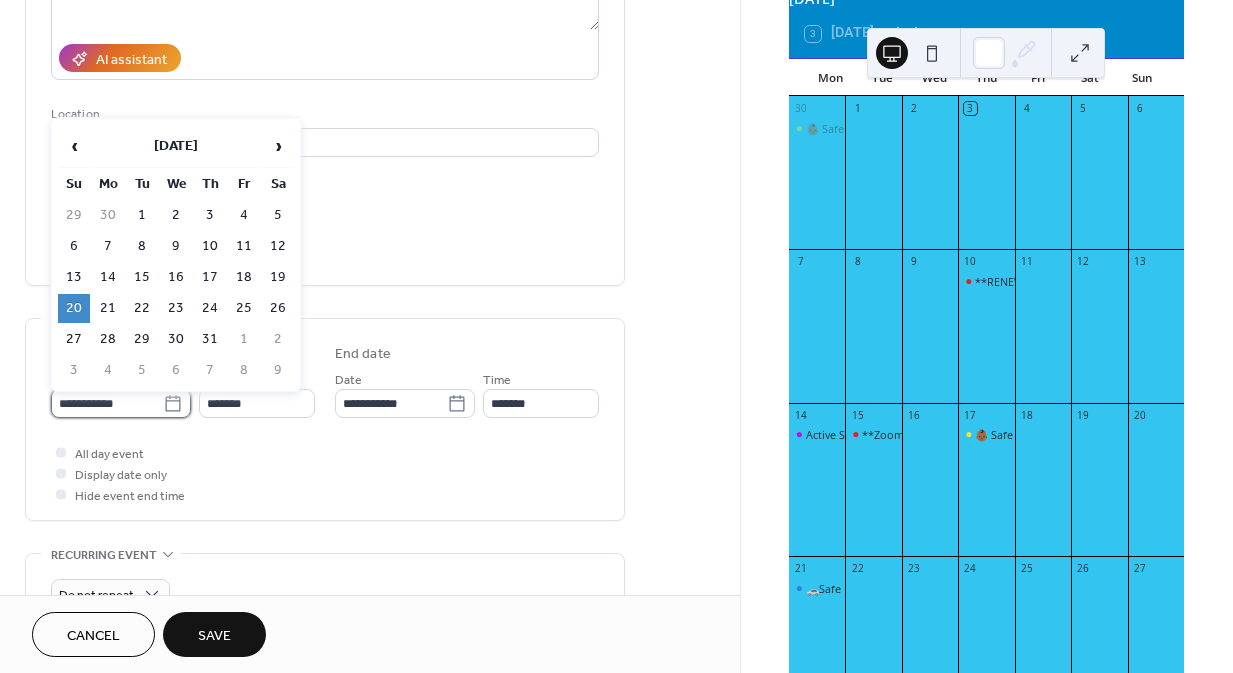 click on "**********" at bounding box center [107, 403] 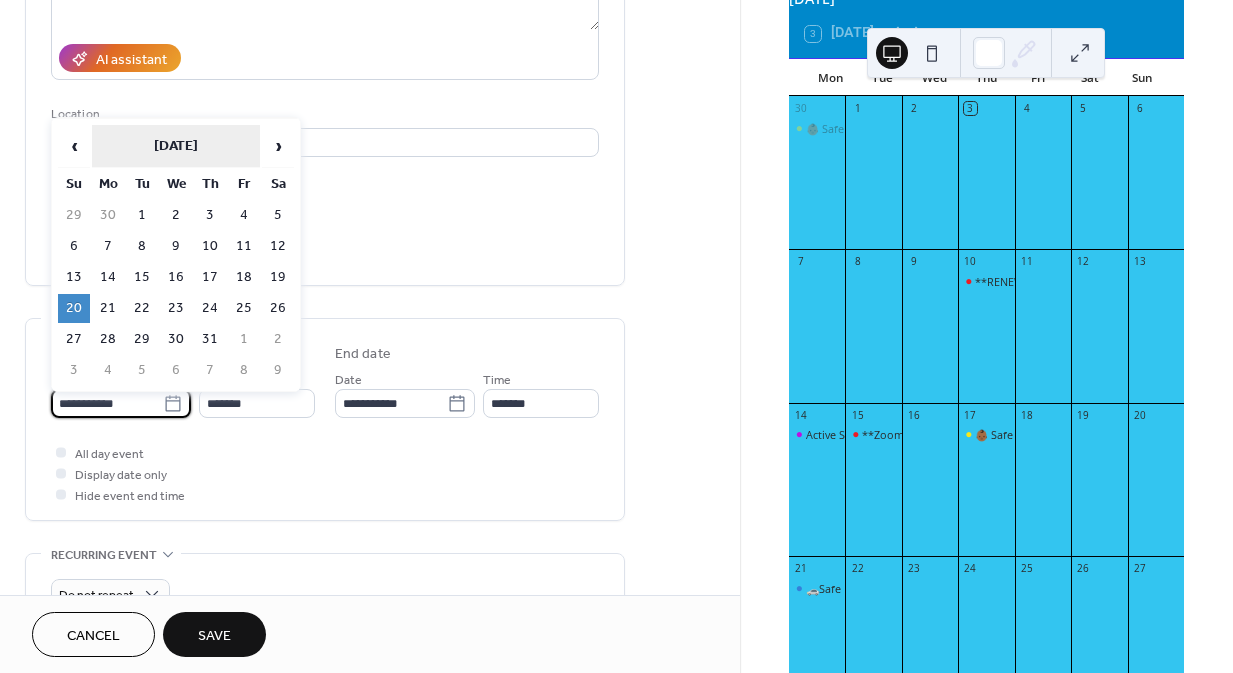 click on "December 2020" at bounding box center (176, 146) 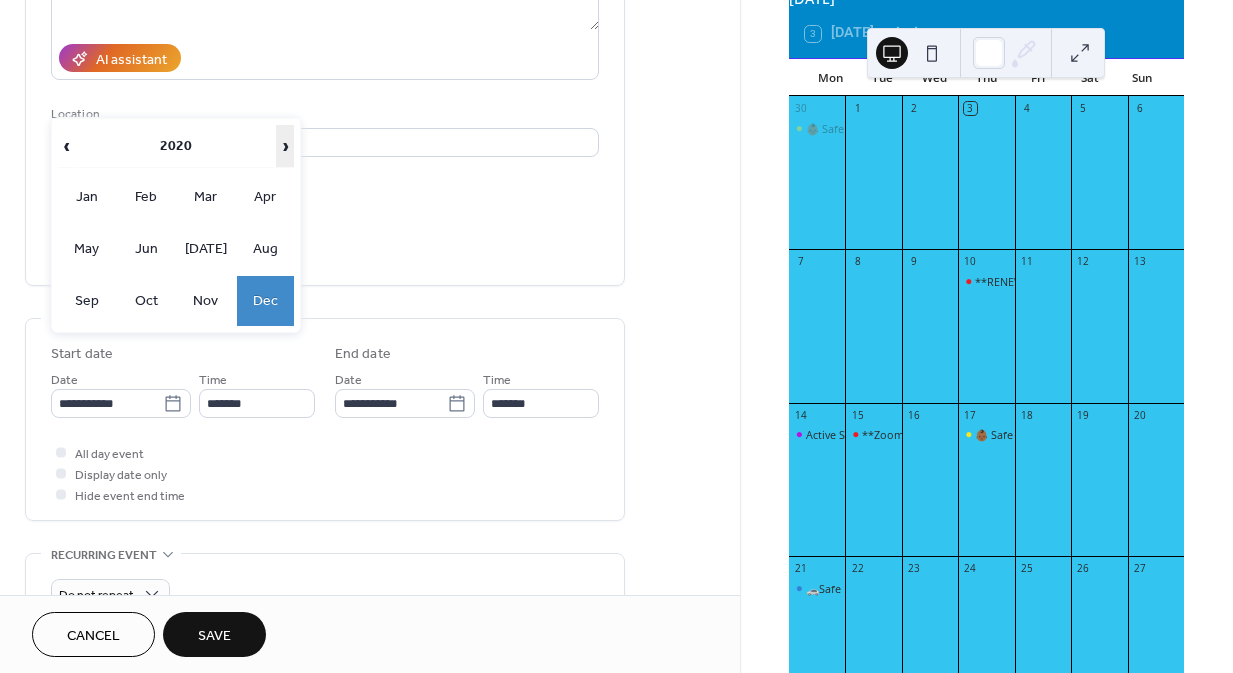 click on "›" at bounding box center (285, 146) 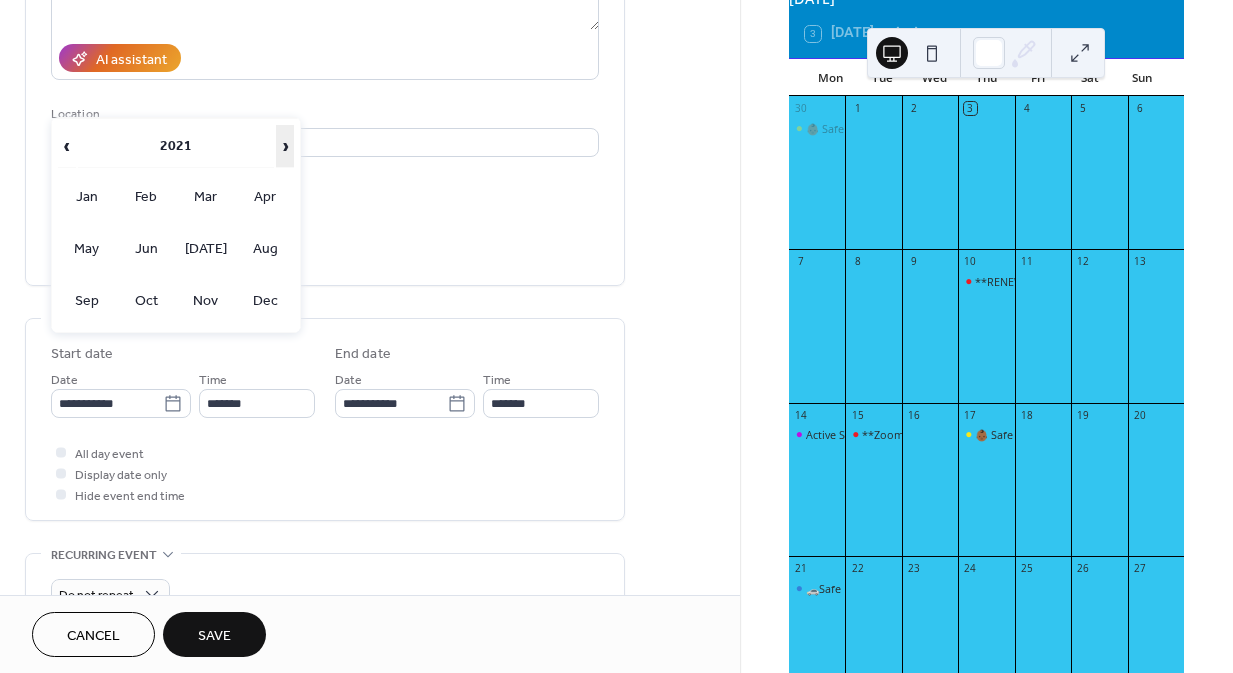 click on "›" at bounding box center [285, 146] 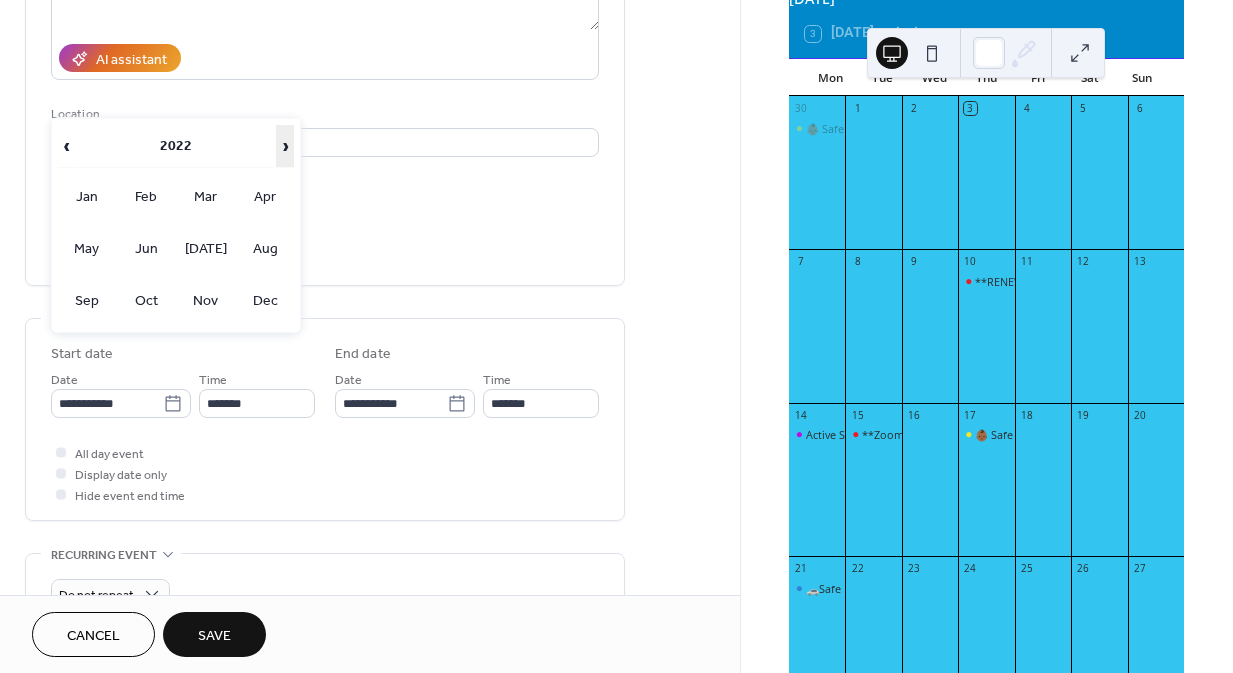 click on "›" at bounding box center (285, 146) 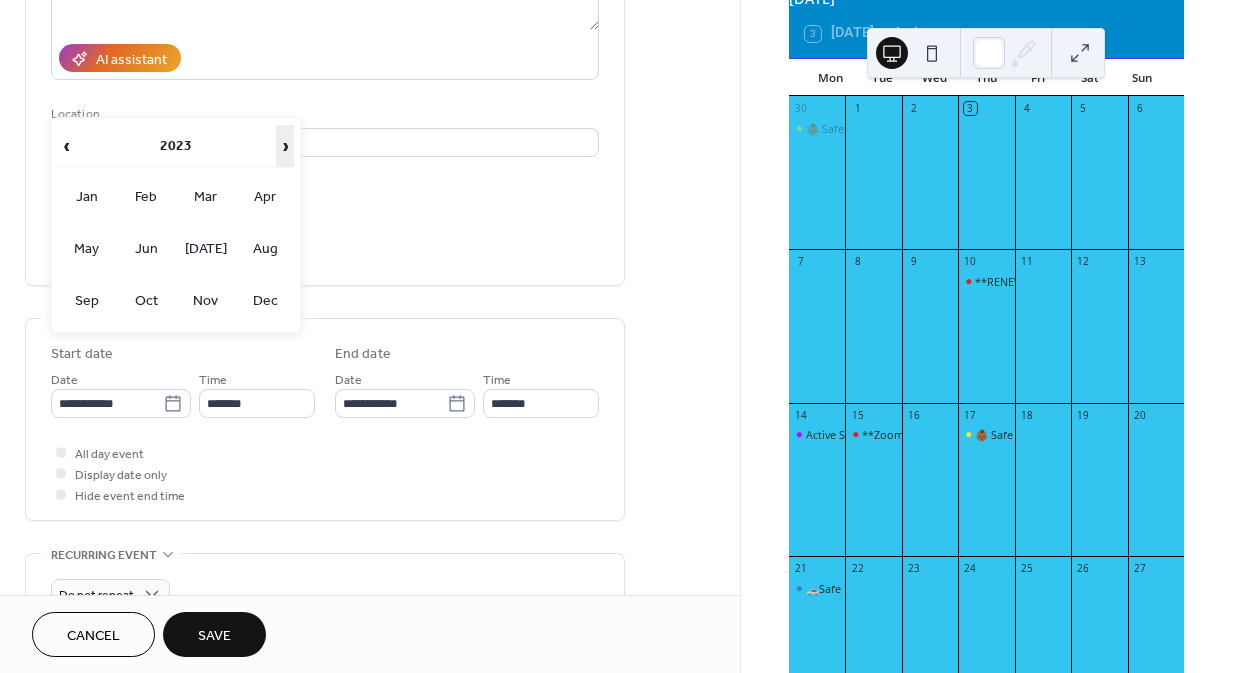 click on "›" at bounding box center [285, 146] 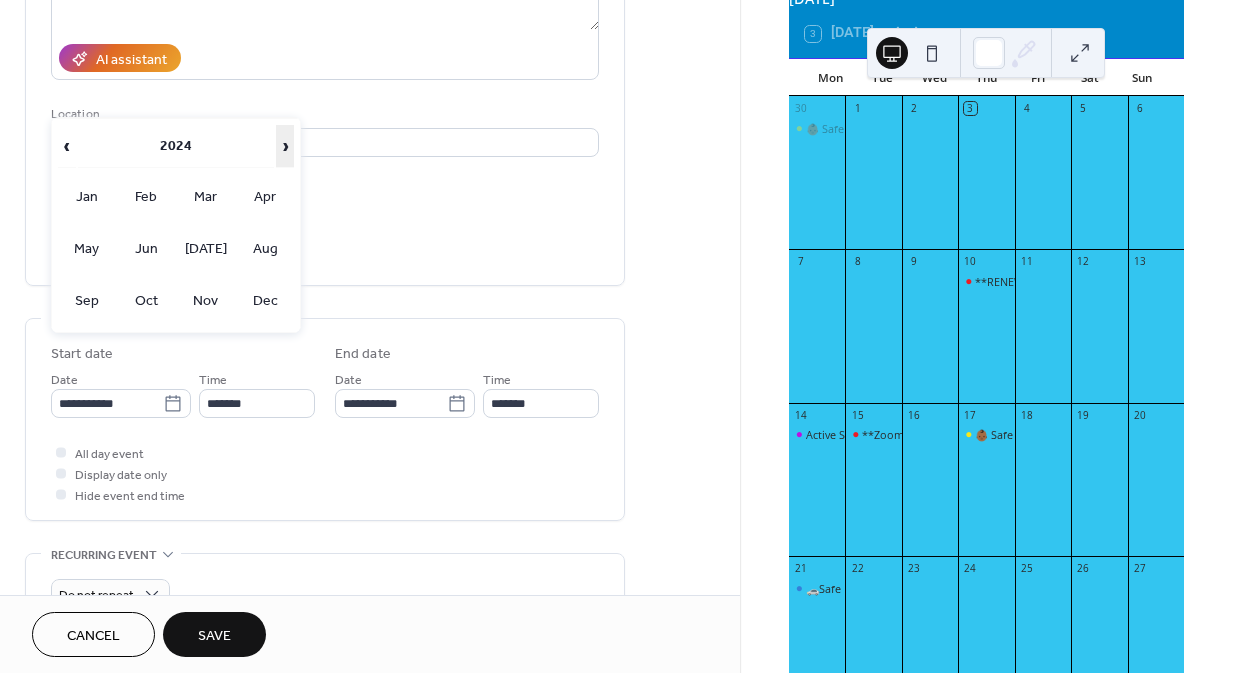 click on "›" at bounding box center [285, 146] 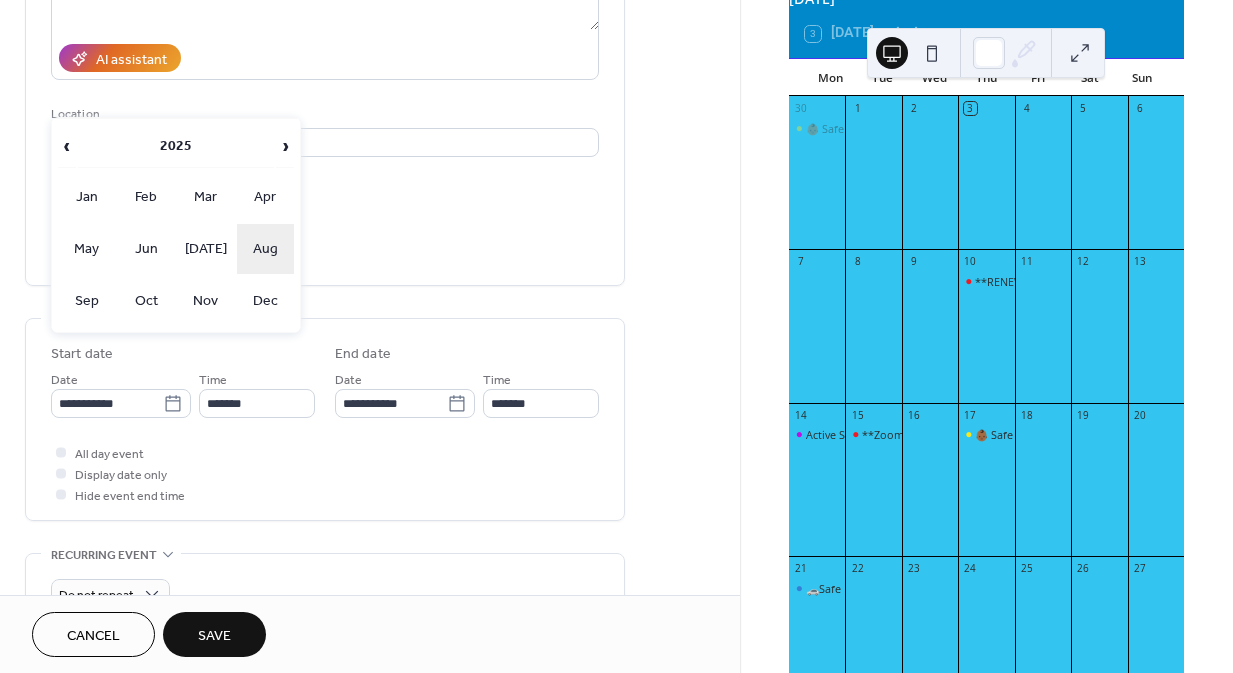click on "Aug" at bounding box center [266, 249] 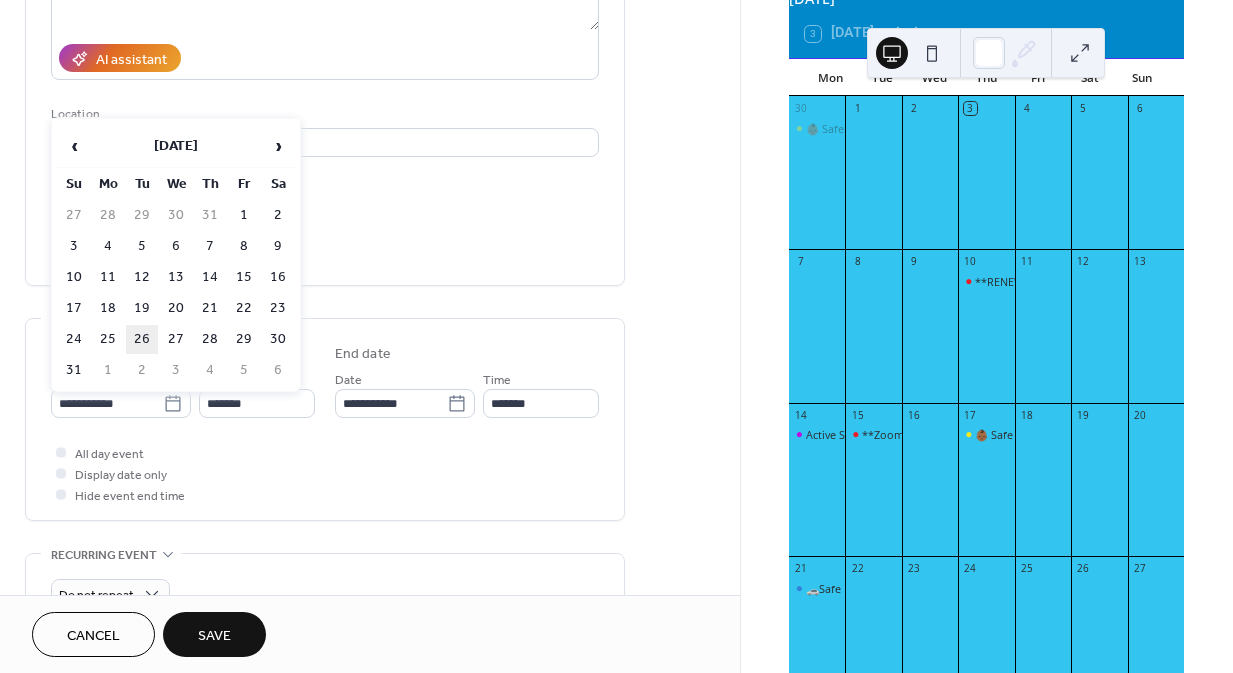 click on "26" at bounding box center (142, 339) 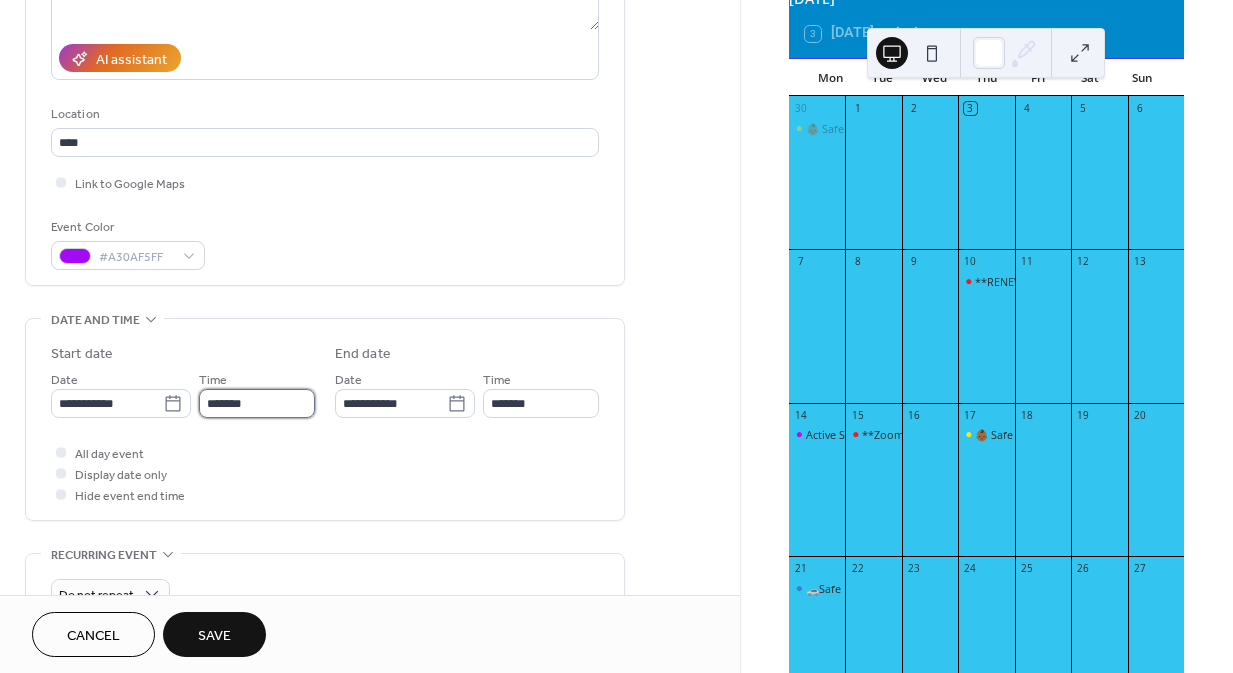 click on "*******" at bounding box center (257, 403) 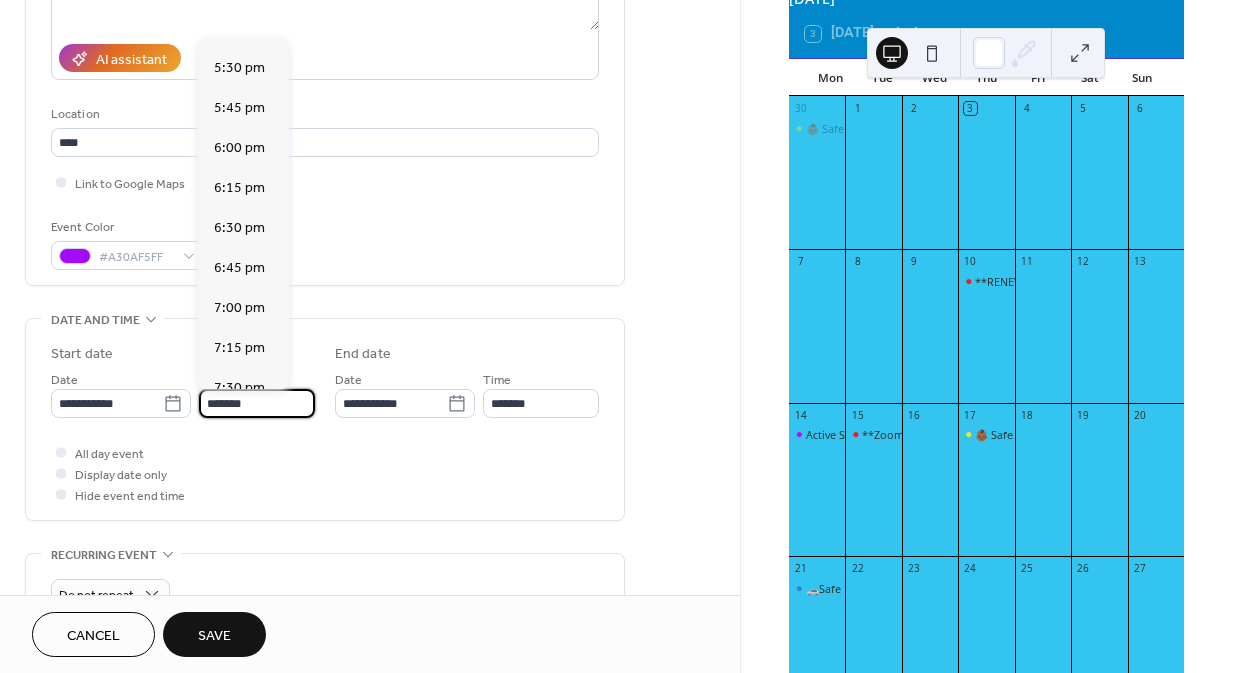 scroll, scrollTop: 2813, scrollLeft: 0, axis: vertical 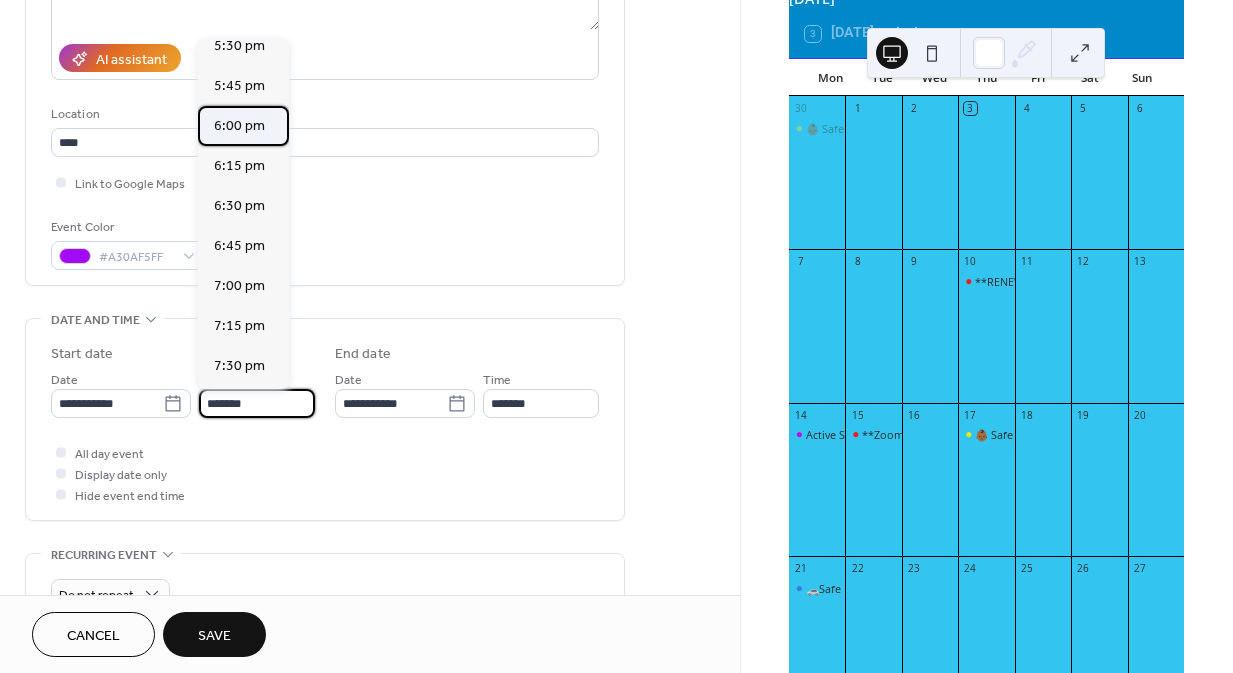 click on "6:00 pm" at bounding box center [239, 125] 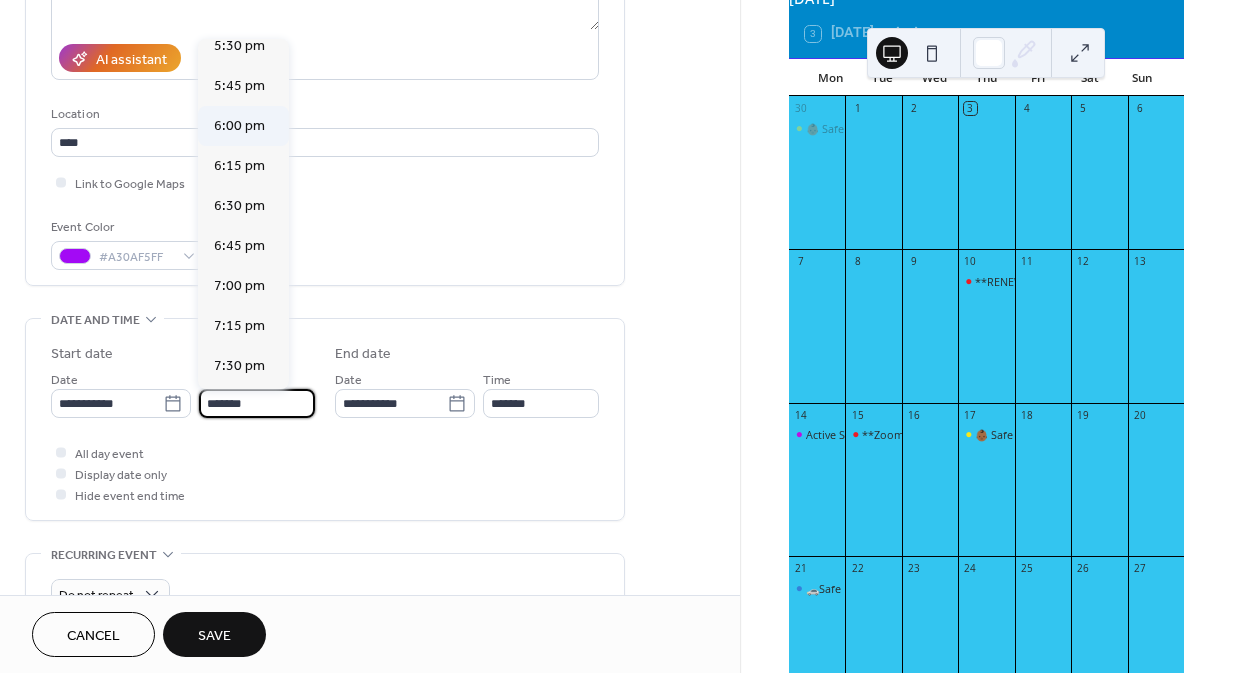 type on "*******" 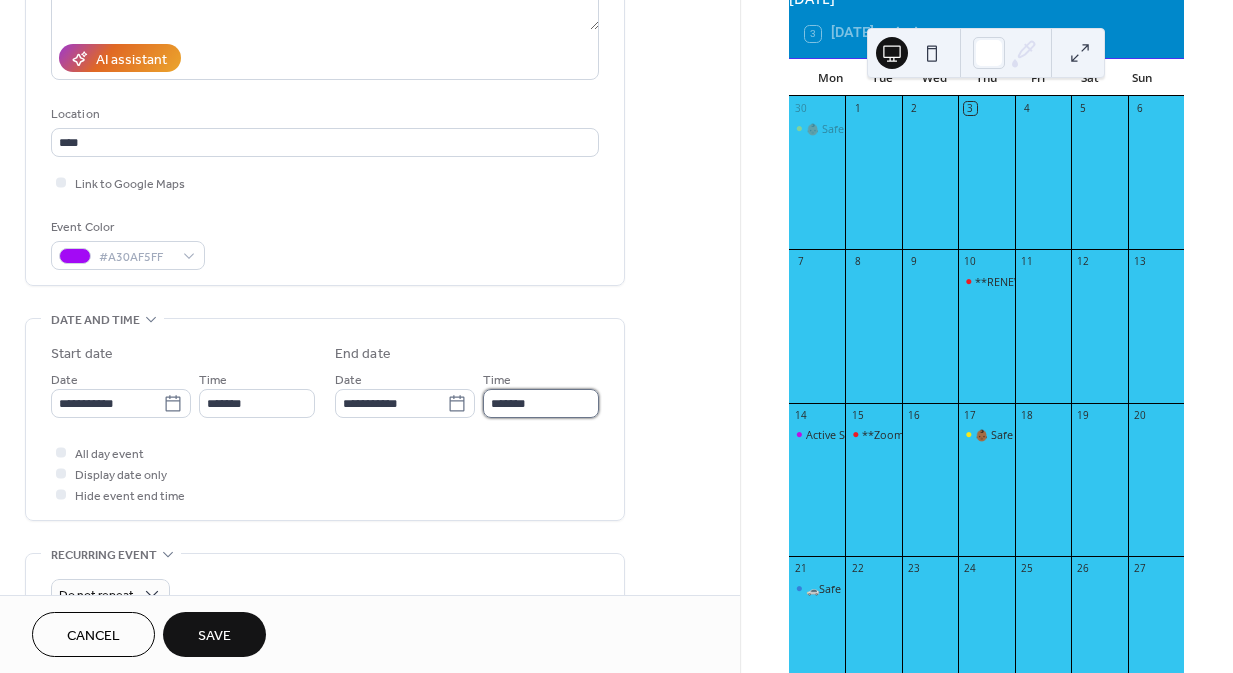 click on "*******" at bounding box center [541, 403] 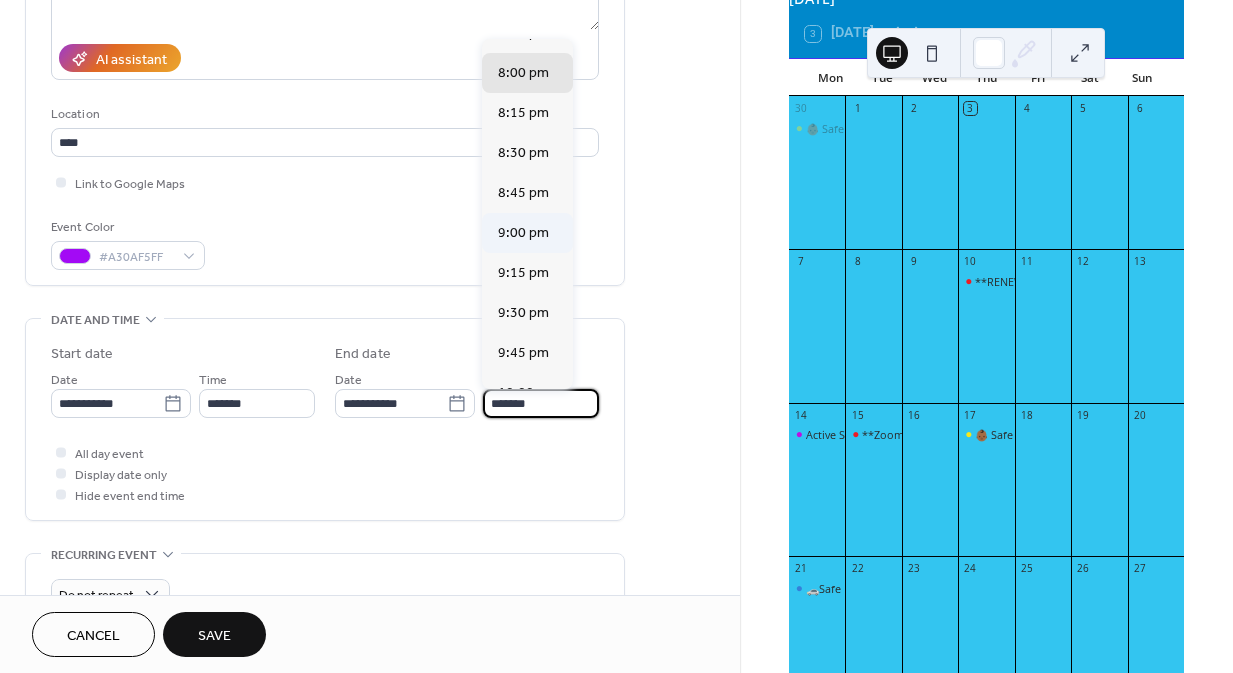 scroll, scrollTop: 279, scrollLeft: 0, axis: vertical 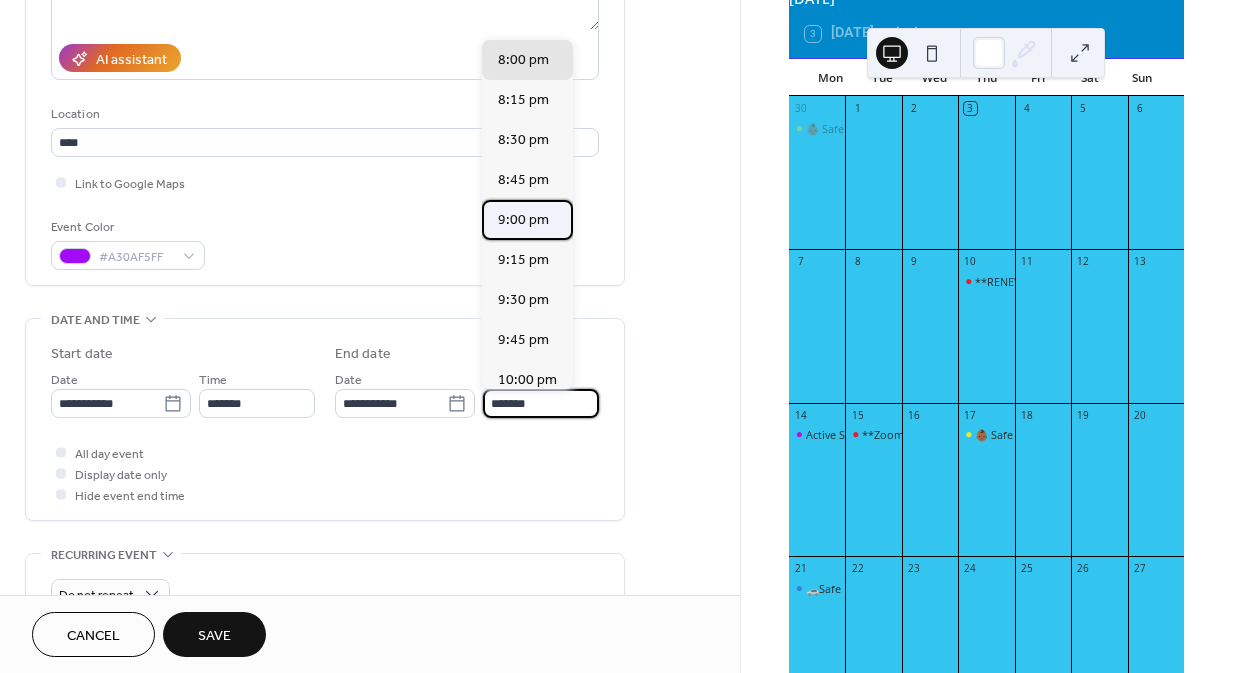 click on "9:00 pm" at bounding box center [523, 219] 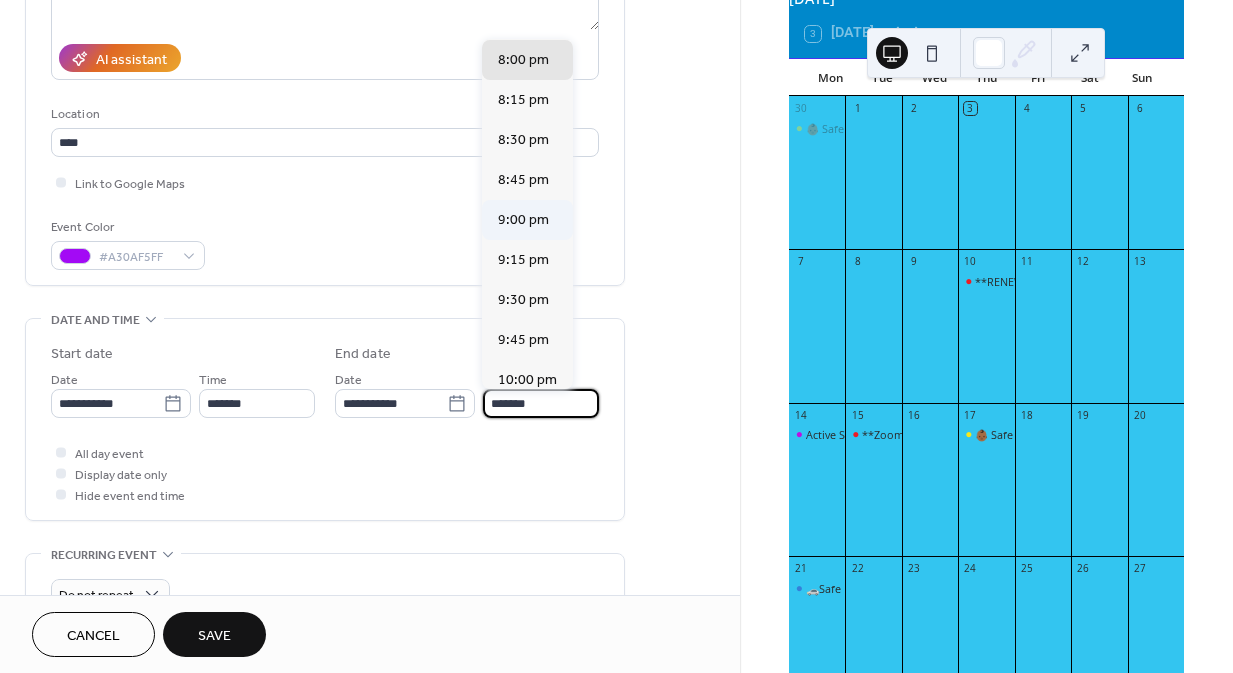 type on "*******" 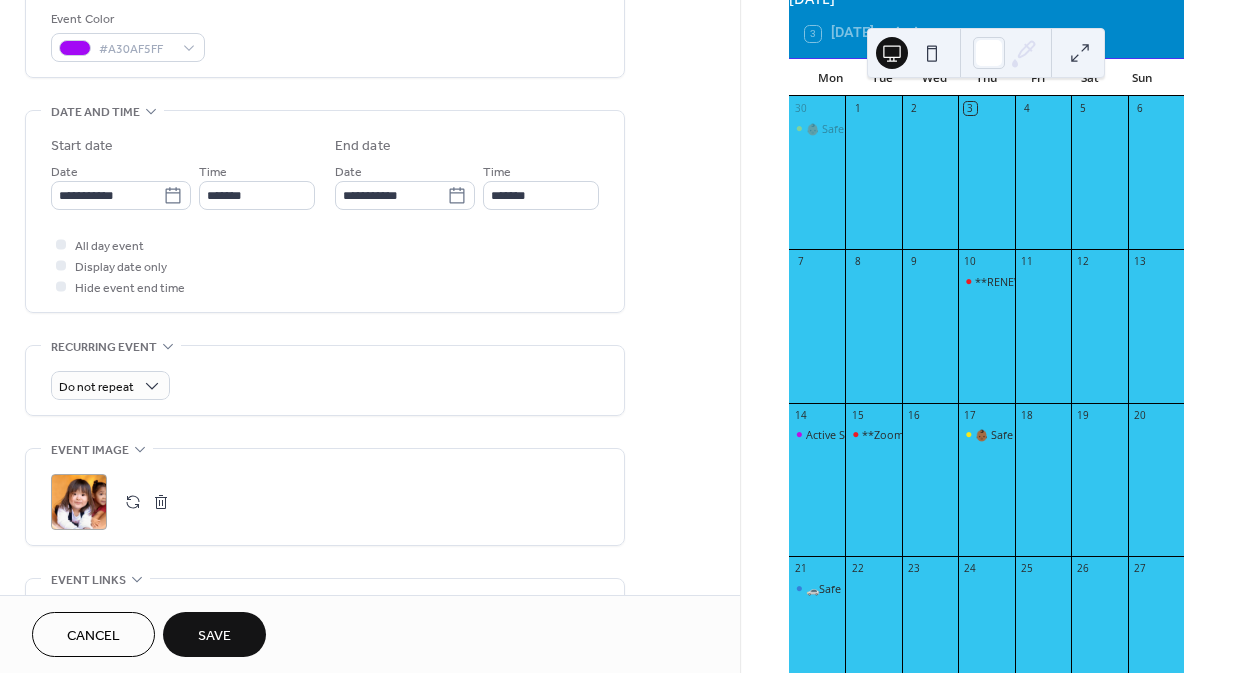 scroll, scrollTop: 846, scrollLeft: 0, axis: vertical 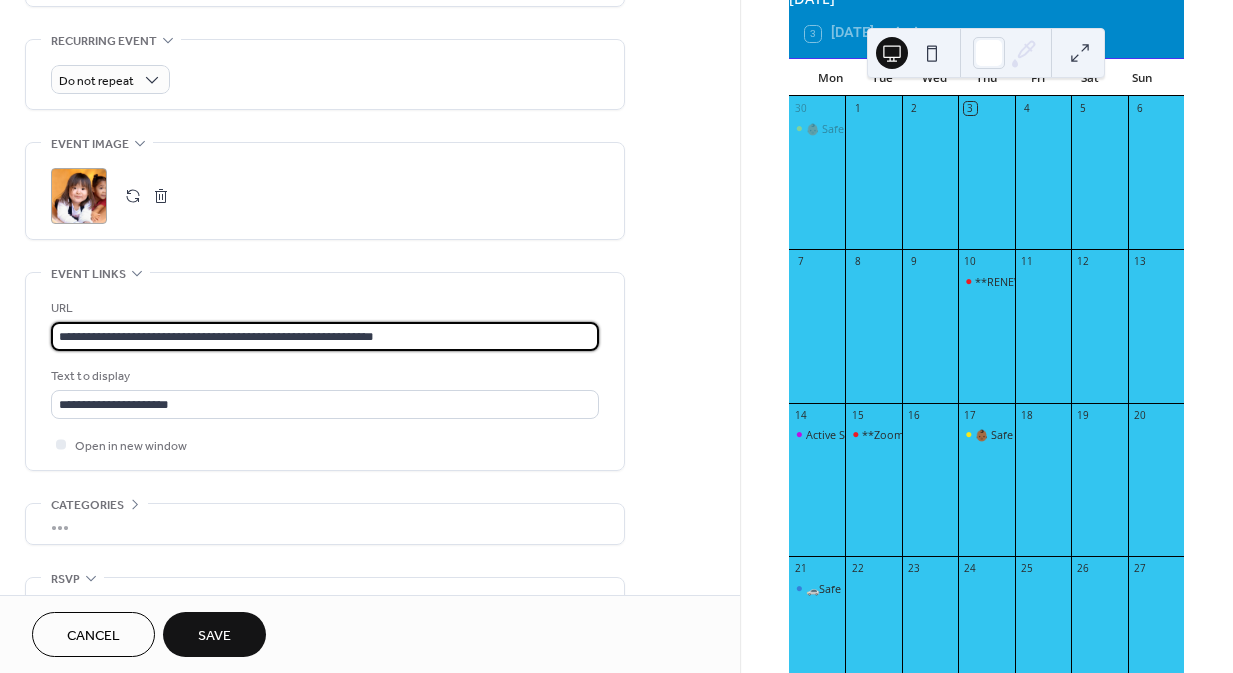 drag, startPoint x: 485, startPoint y: 342, endPoint x: -76, endPoint y: 284, distance: 563.99023 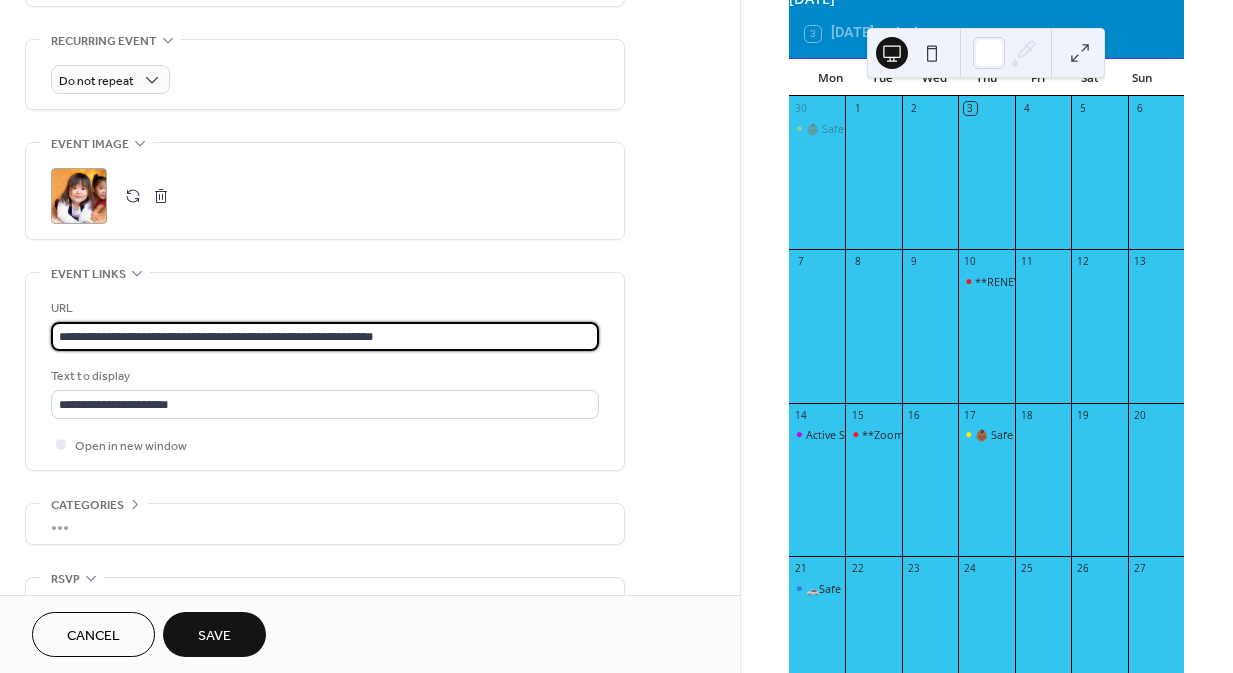 click on "**********" at bounding box center (616, 336) 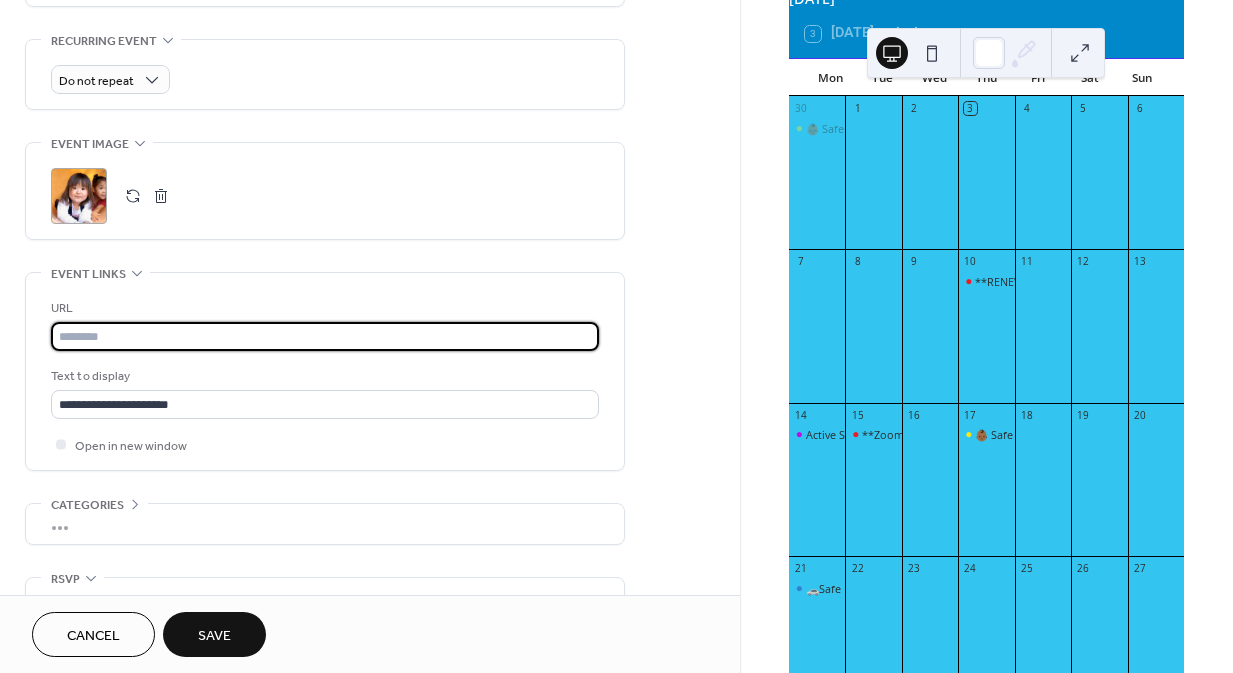 paste on "**********" 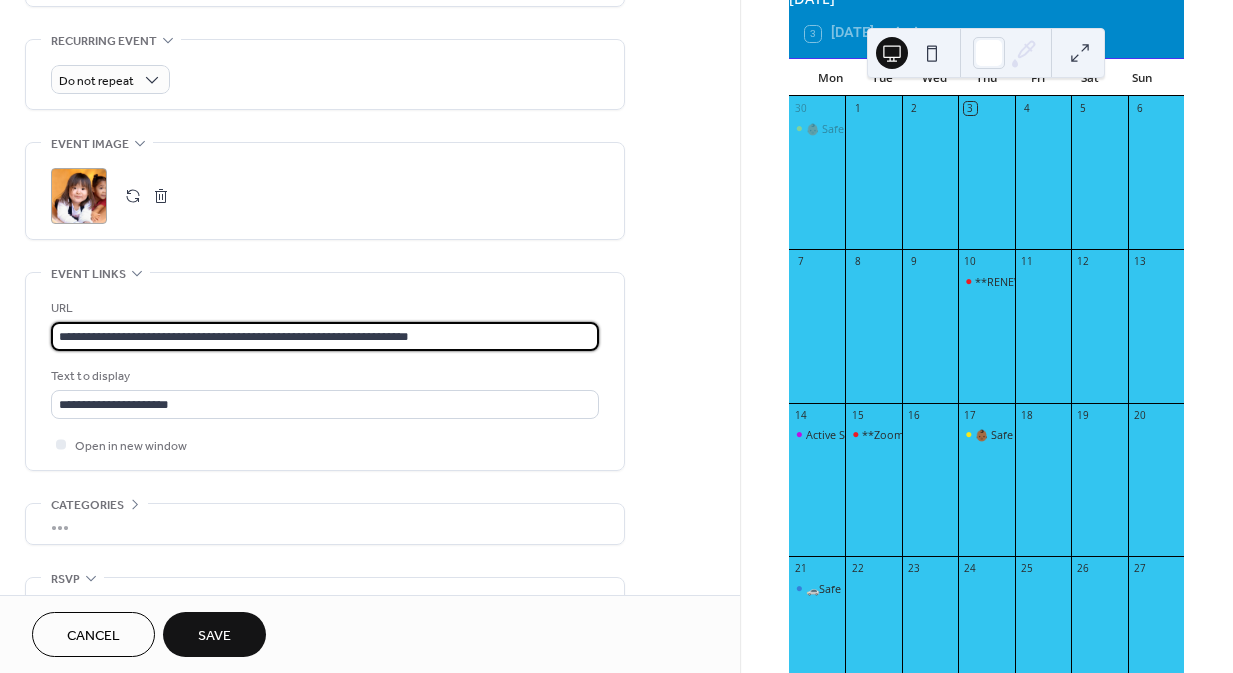 type on "**********" 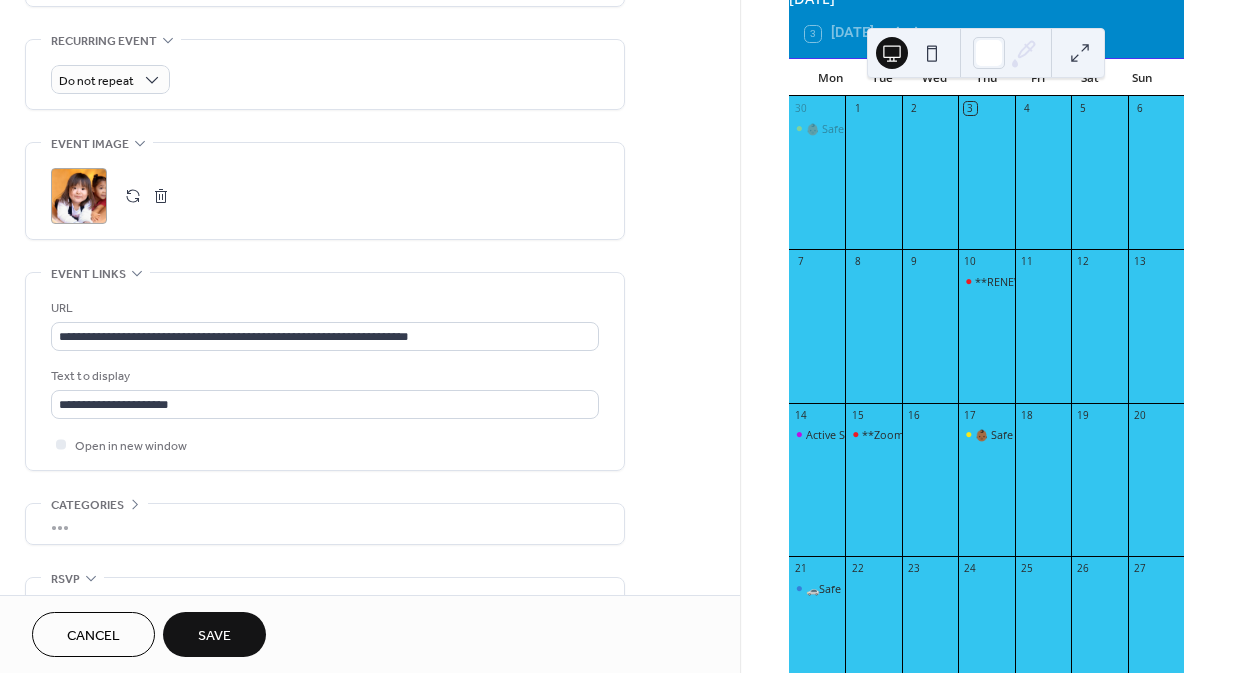 click on "Save" at bounding box center [214, 634] 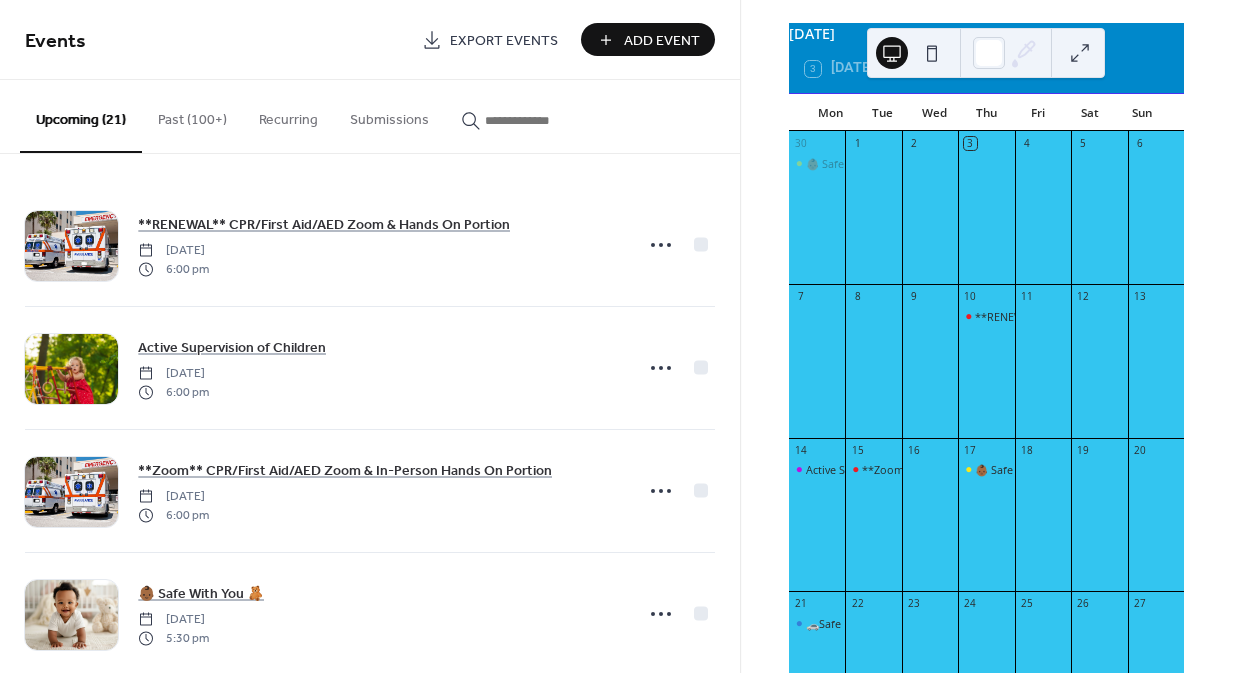 scroll, scrollTop: 0, scrollLeft: 0, axis: both 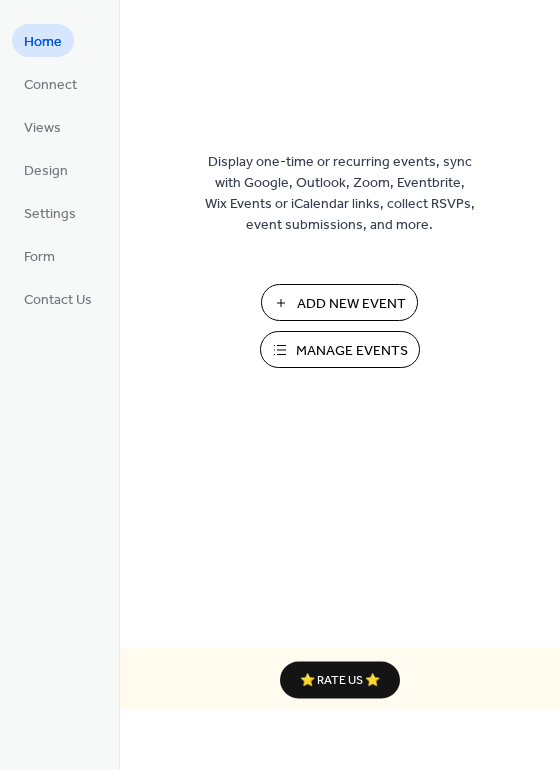 click on "Manage Events" at bounding box center (352, 351) 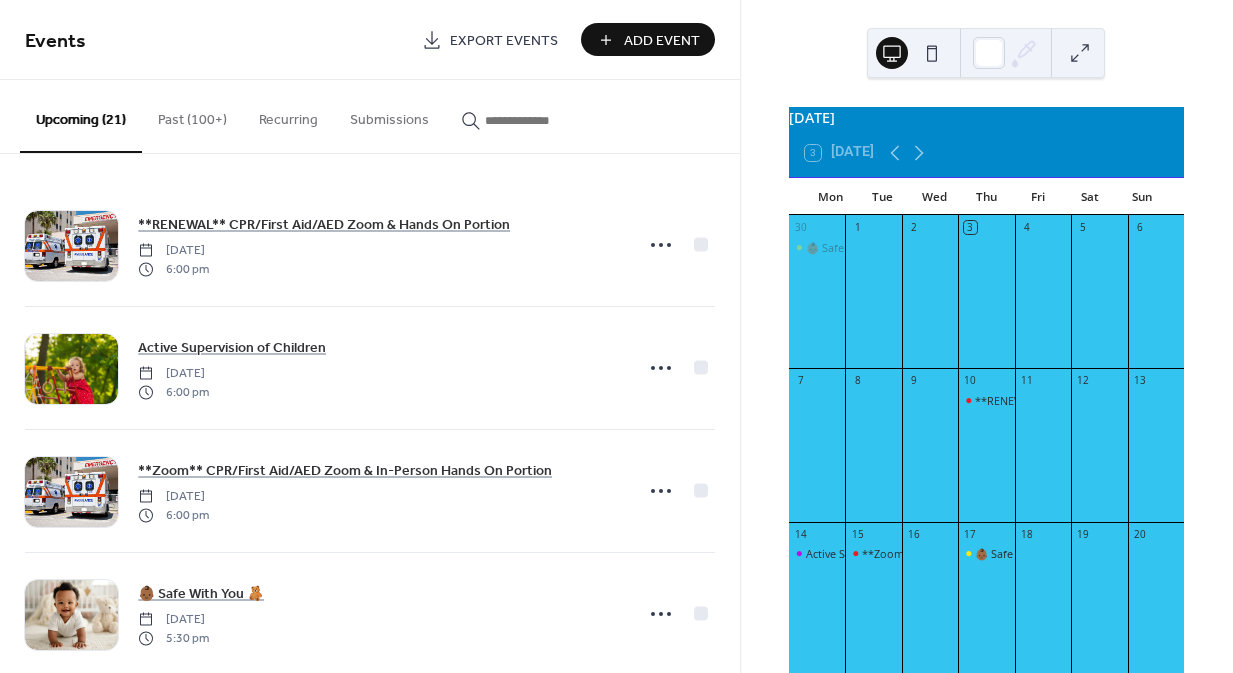 scroll, scrollTop: 0, scrollLeft: 0, axis: both 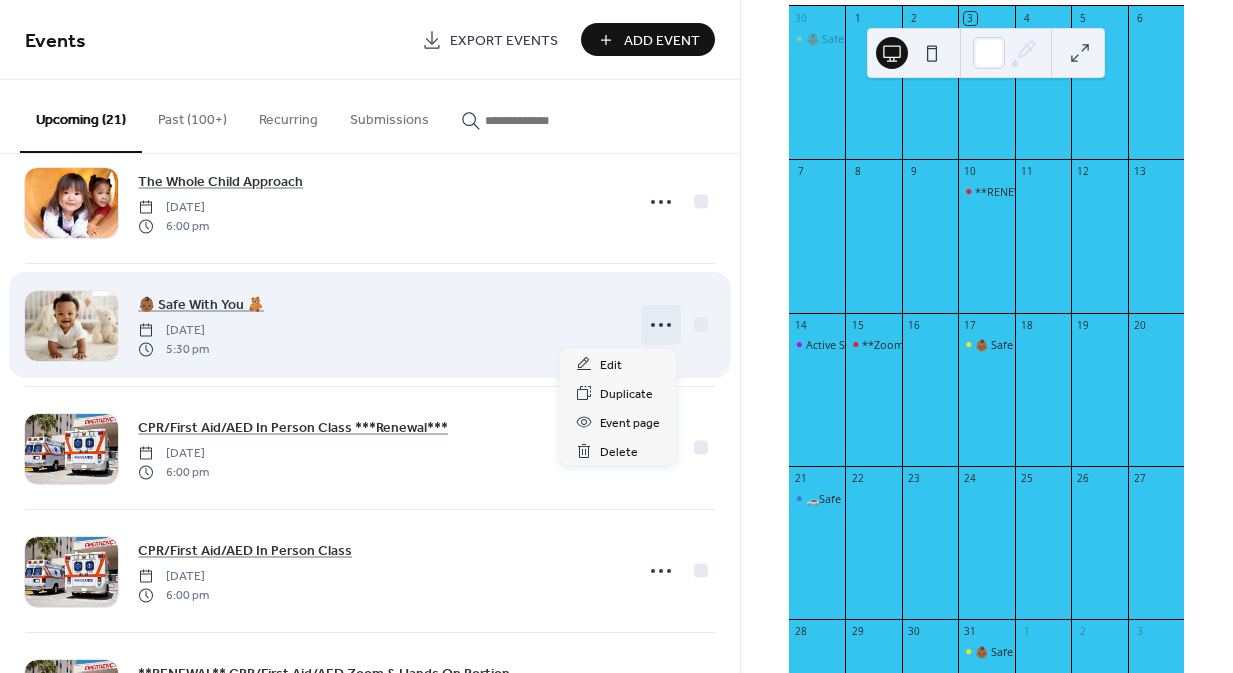 click 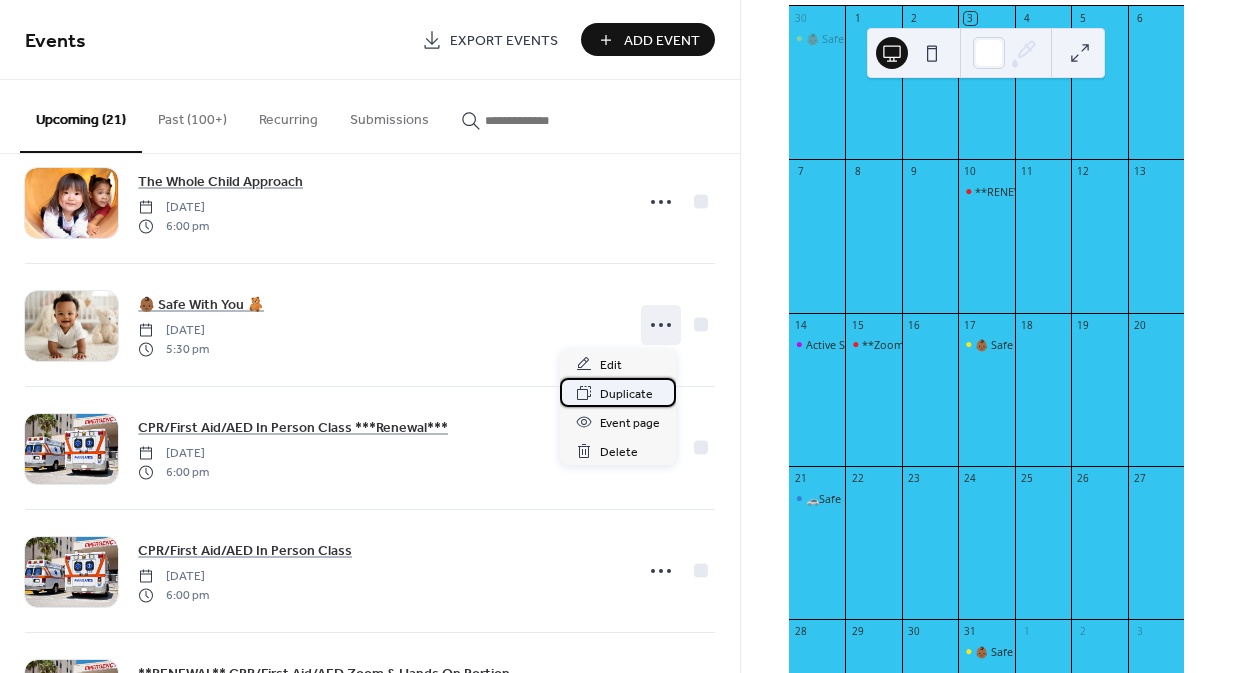 click on "Duplicate" at bounding box center [626, 394] 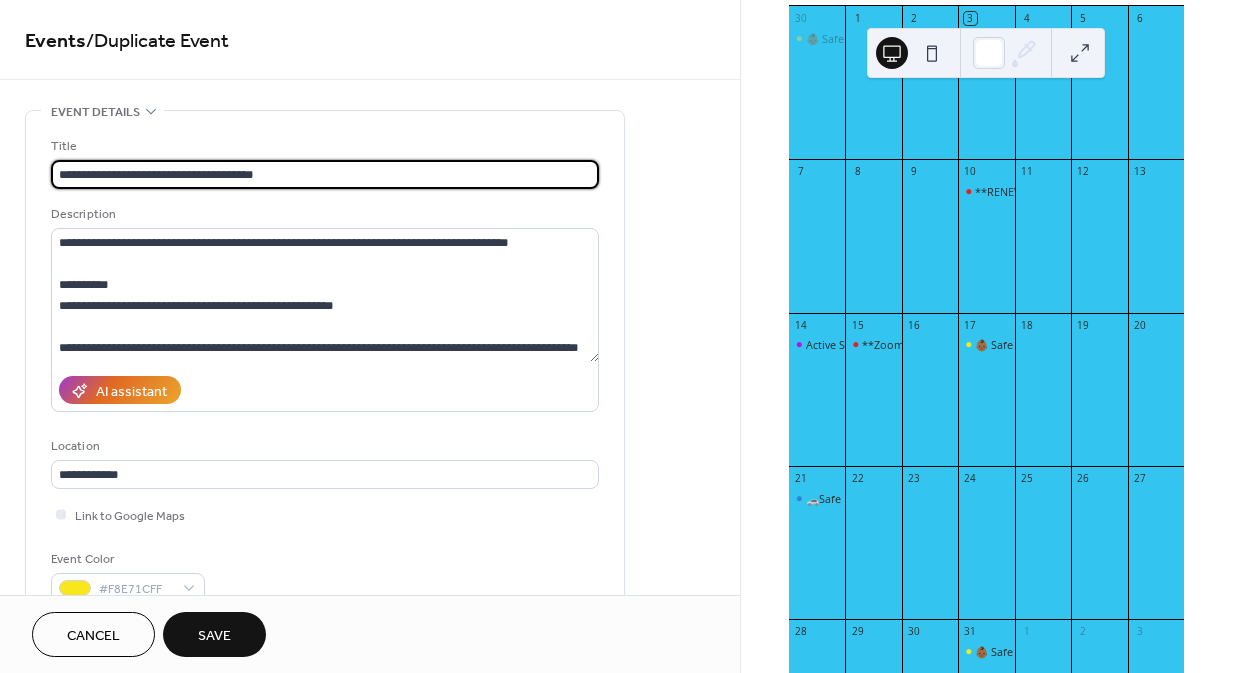 scroll, scrollTop: 105, scrollLeft: 0, axis: vertical 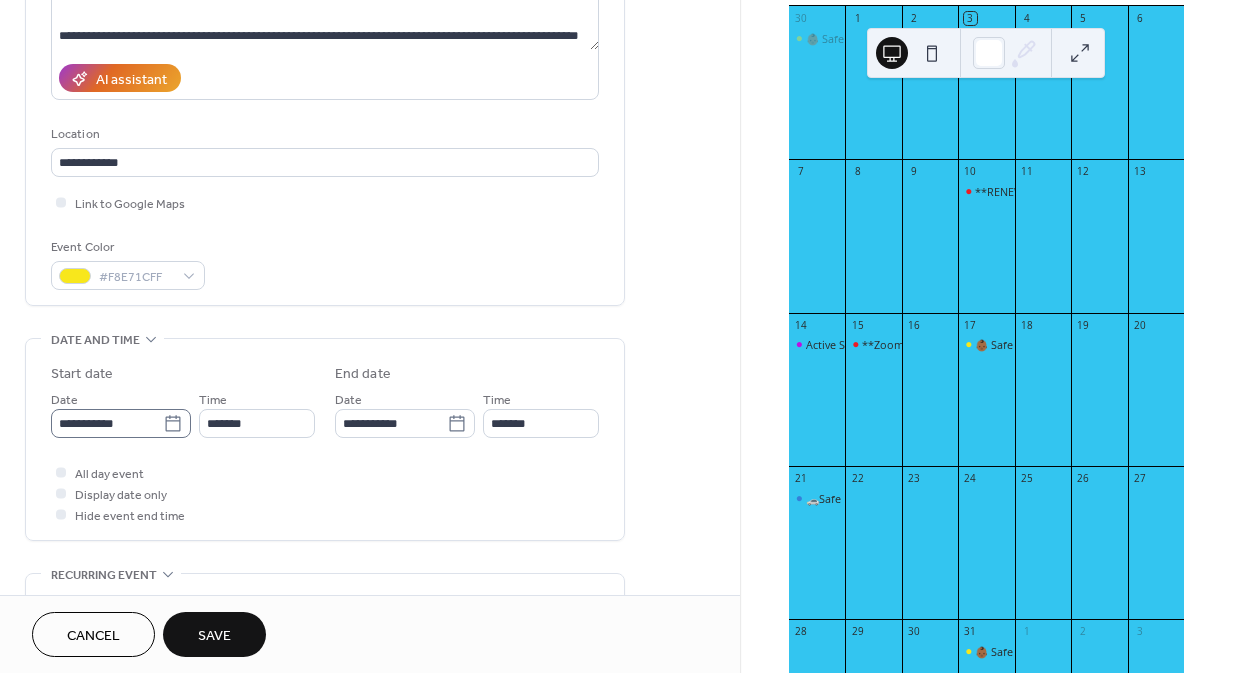 type on "**********" 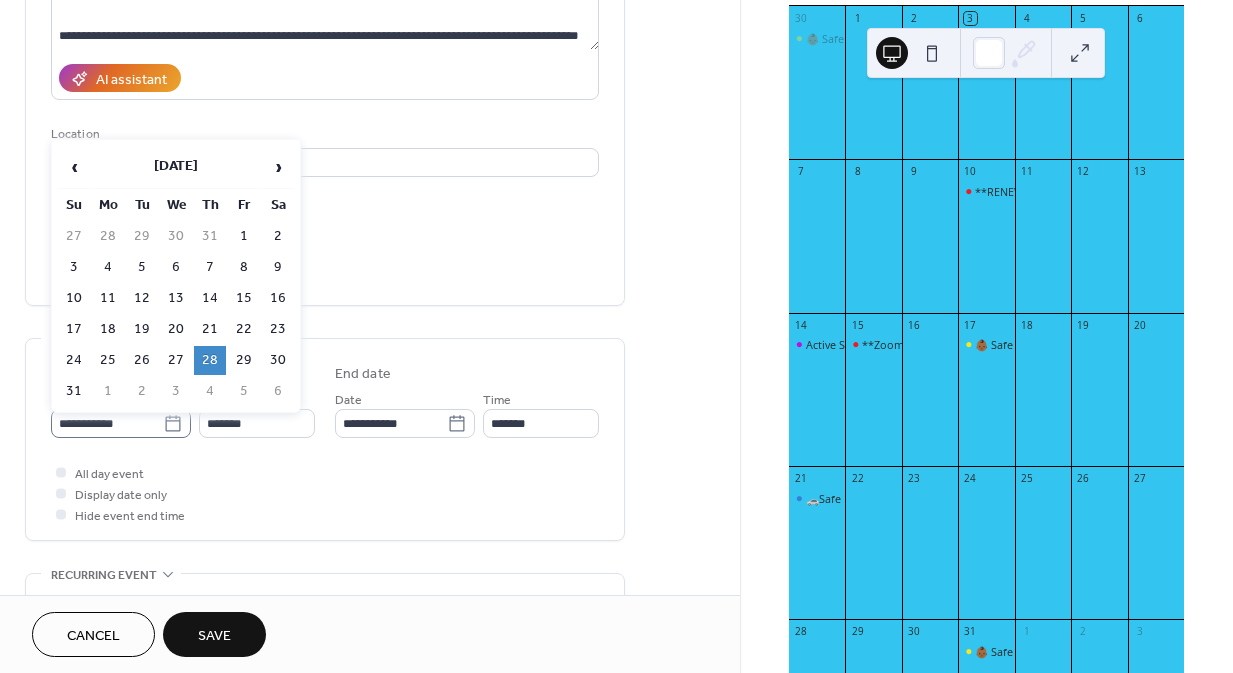 click 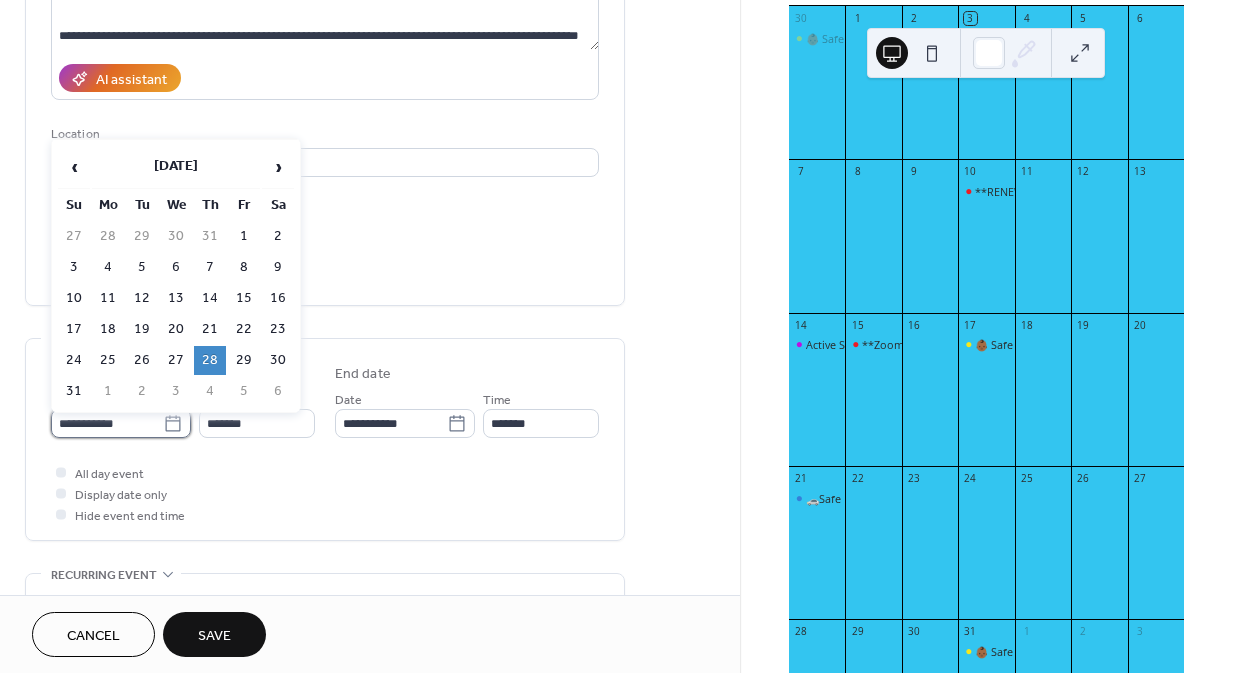click on "**********" at bounding box center (107, 423) 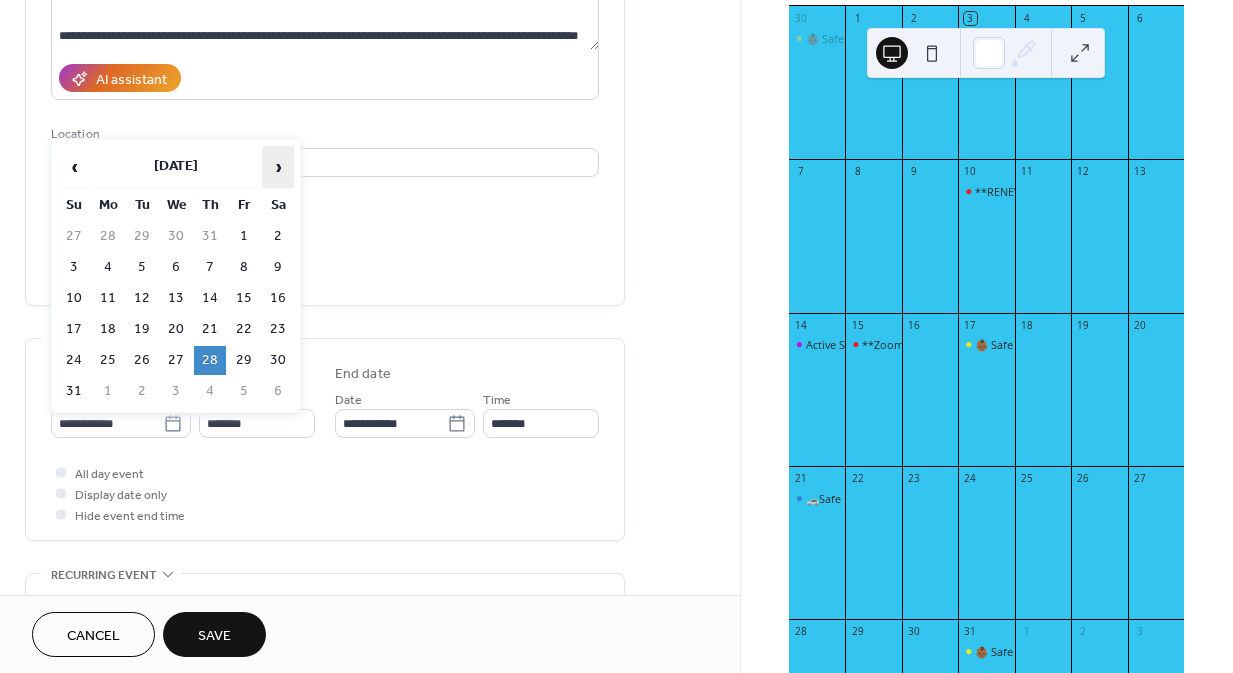 click on "›" at bounding box center [278, 167] 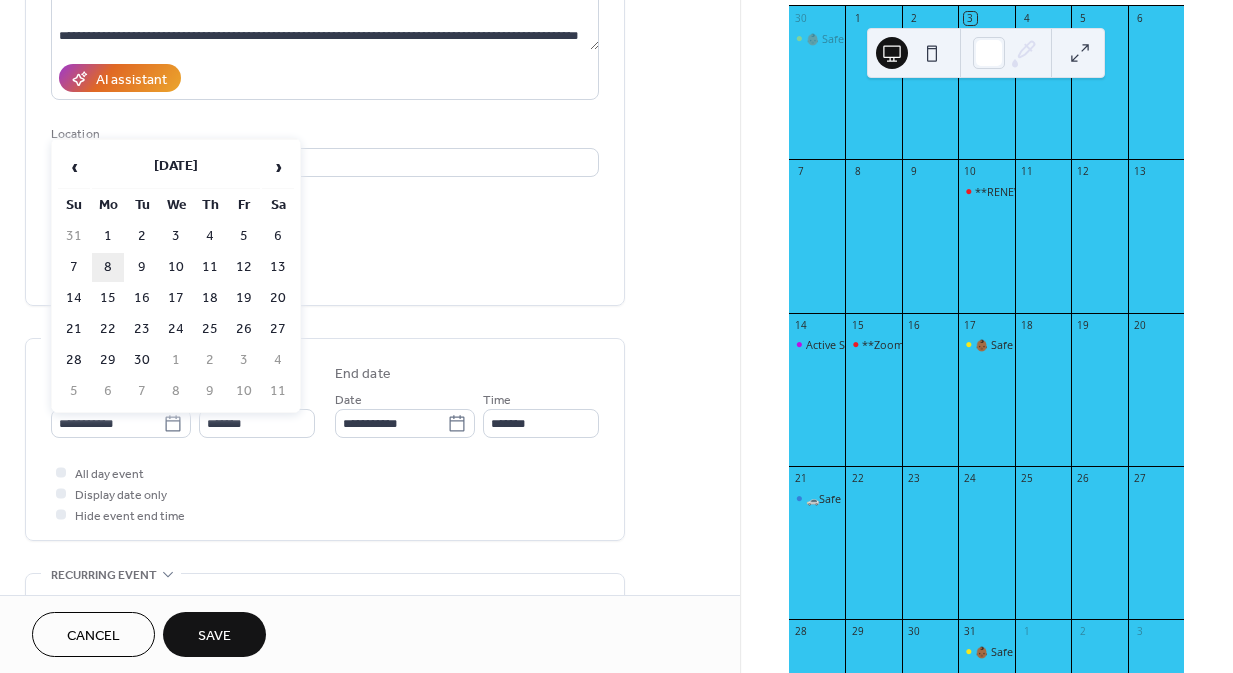 click on "8" at bounding box center (108, 267) 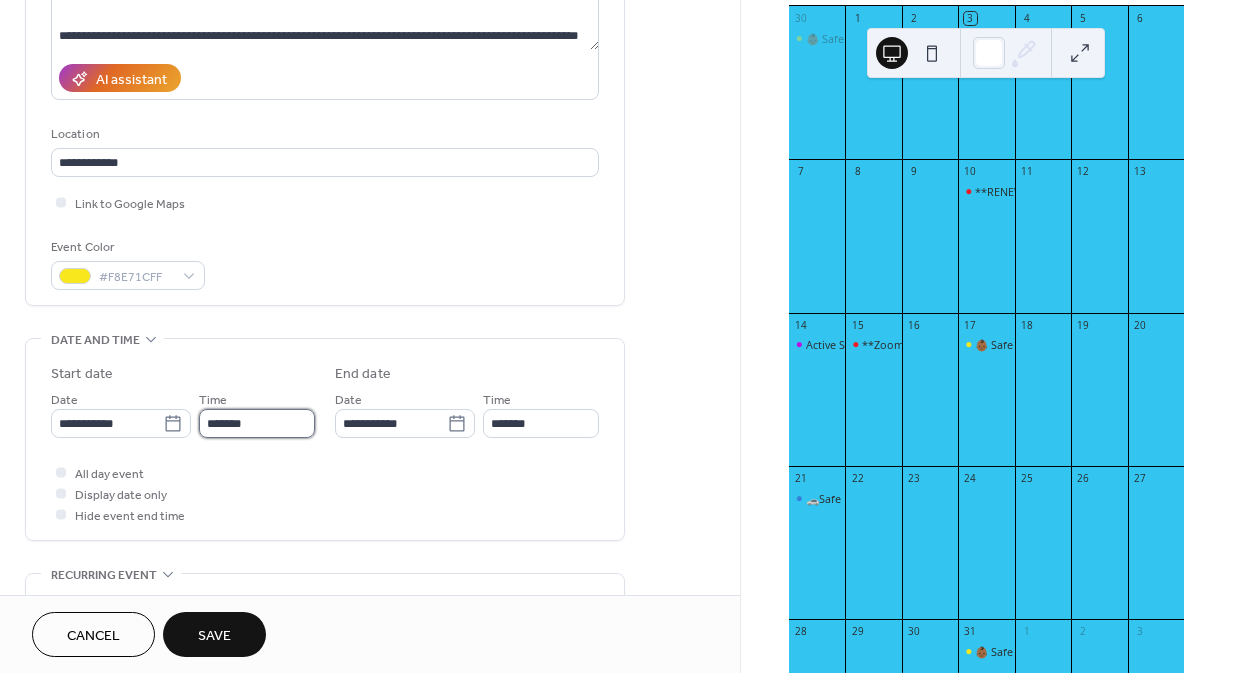 click on "*******" at bounding box center (257, 423) 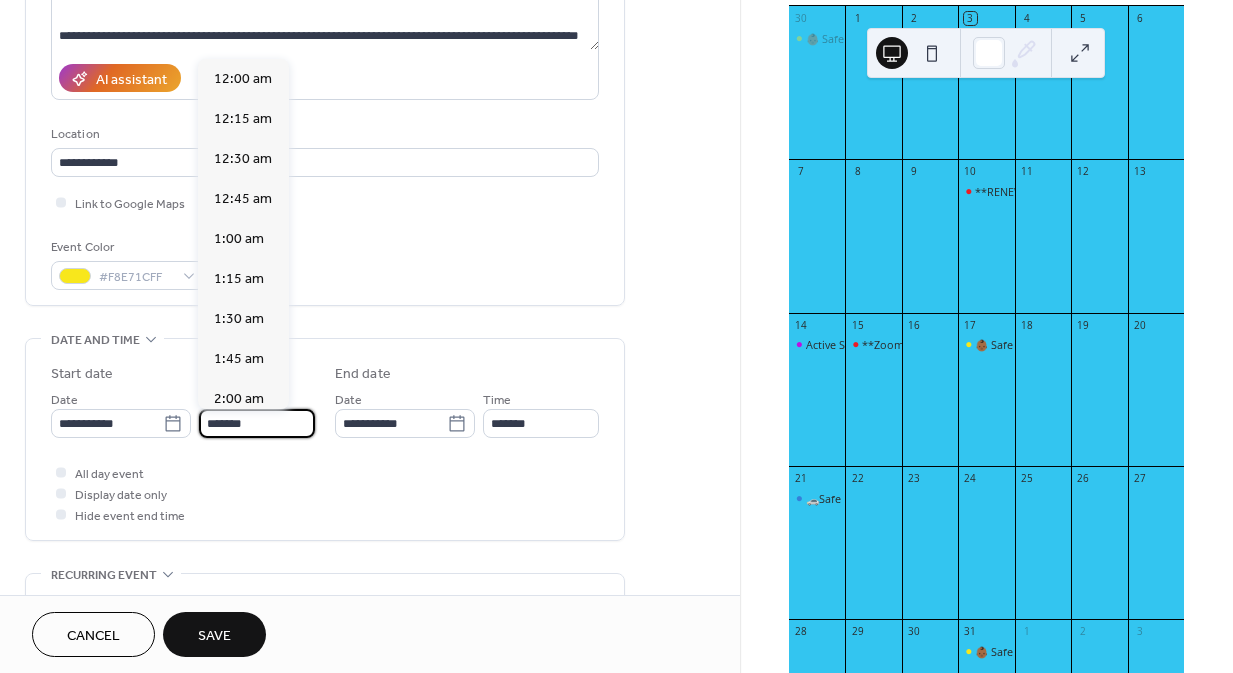 scroll, scrollTop: 2835, scrollLeft: 0, axis: vertical 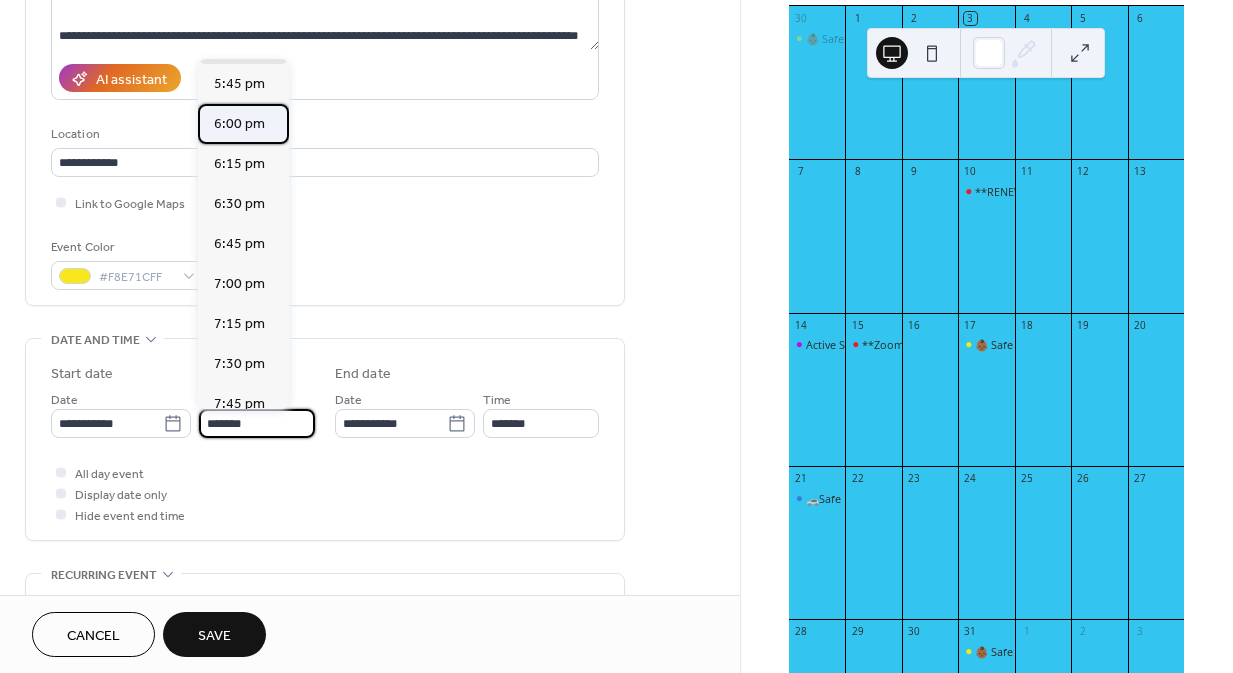 click on "6:00 pm" at bounding box center [239, 124] 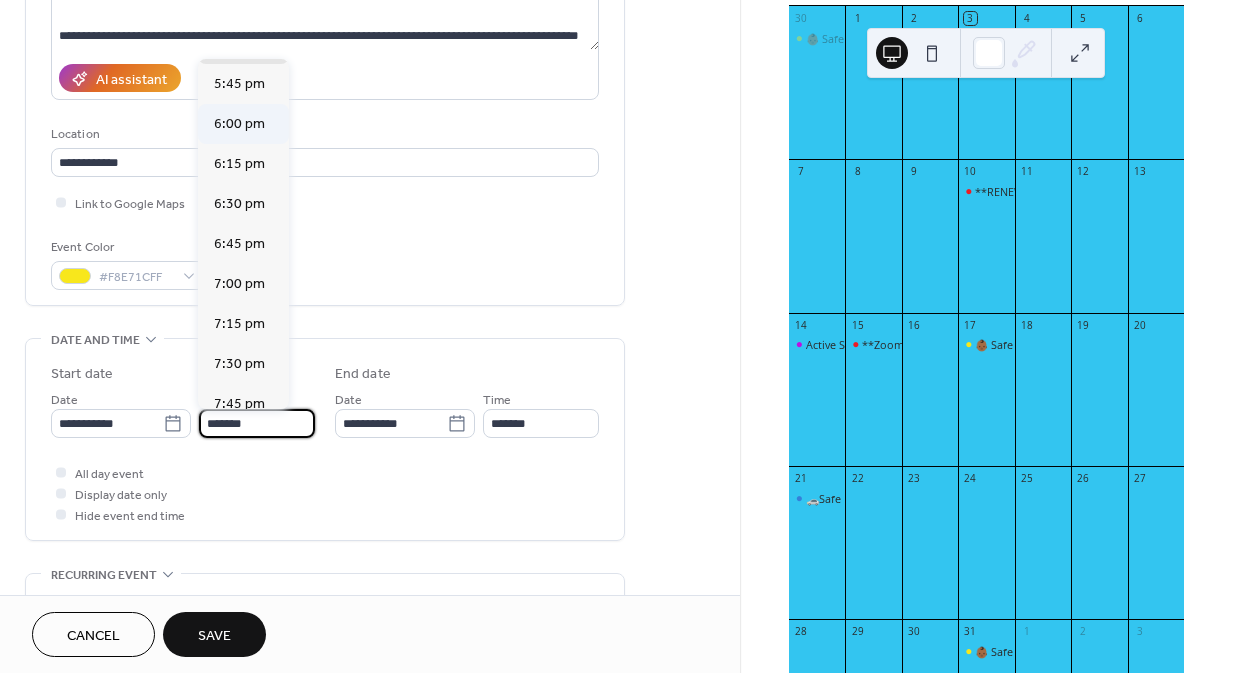 type on "*******" 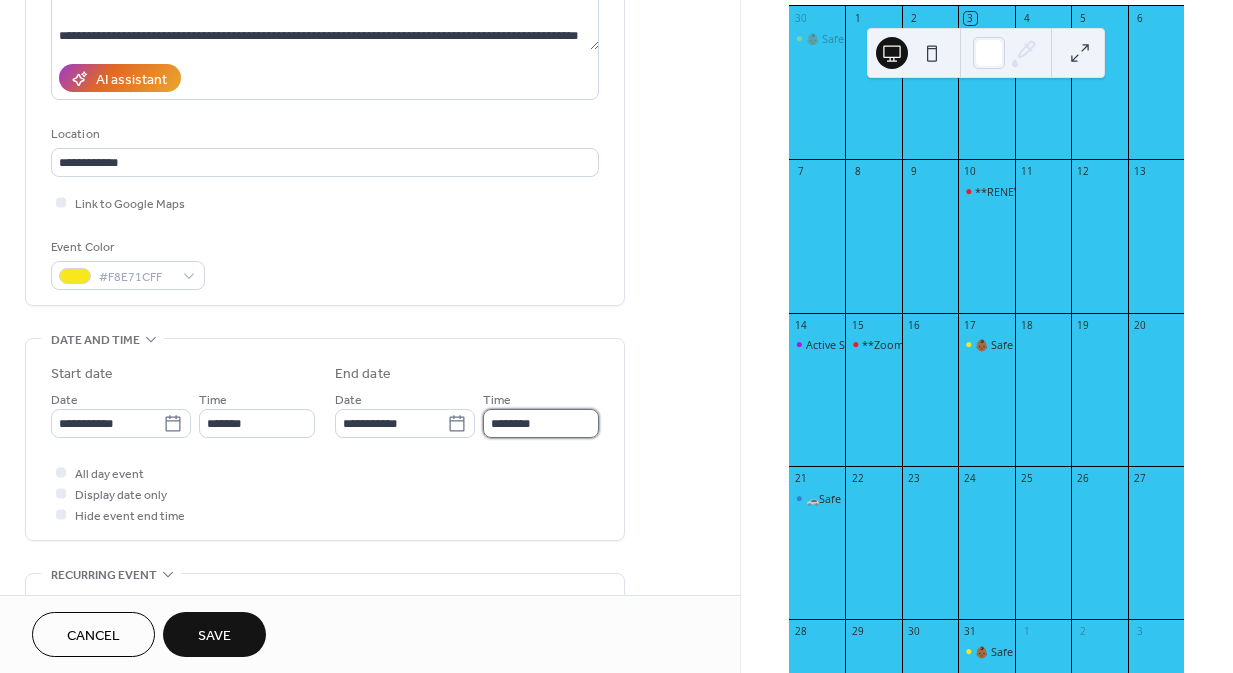 click on "********" at bounding box center (541, 423) 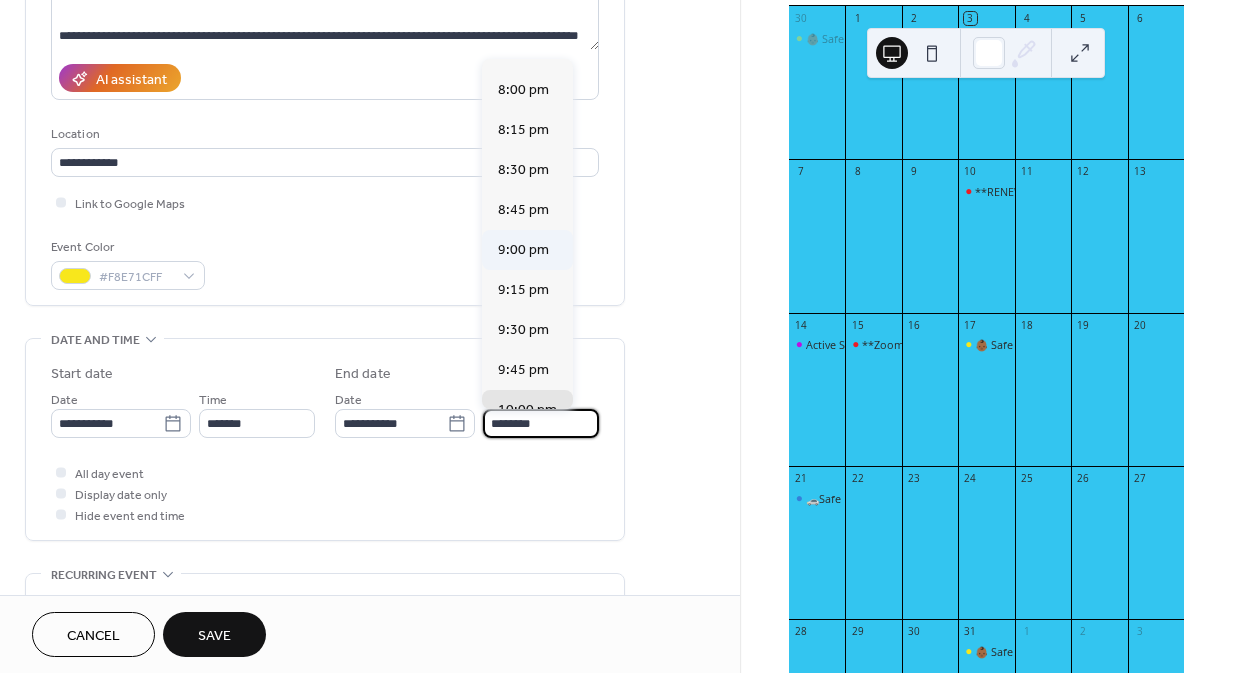 scroll, scrollTop: 262, scrollLeft: 0, axis: vertical 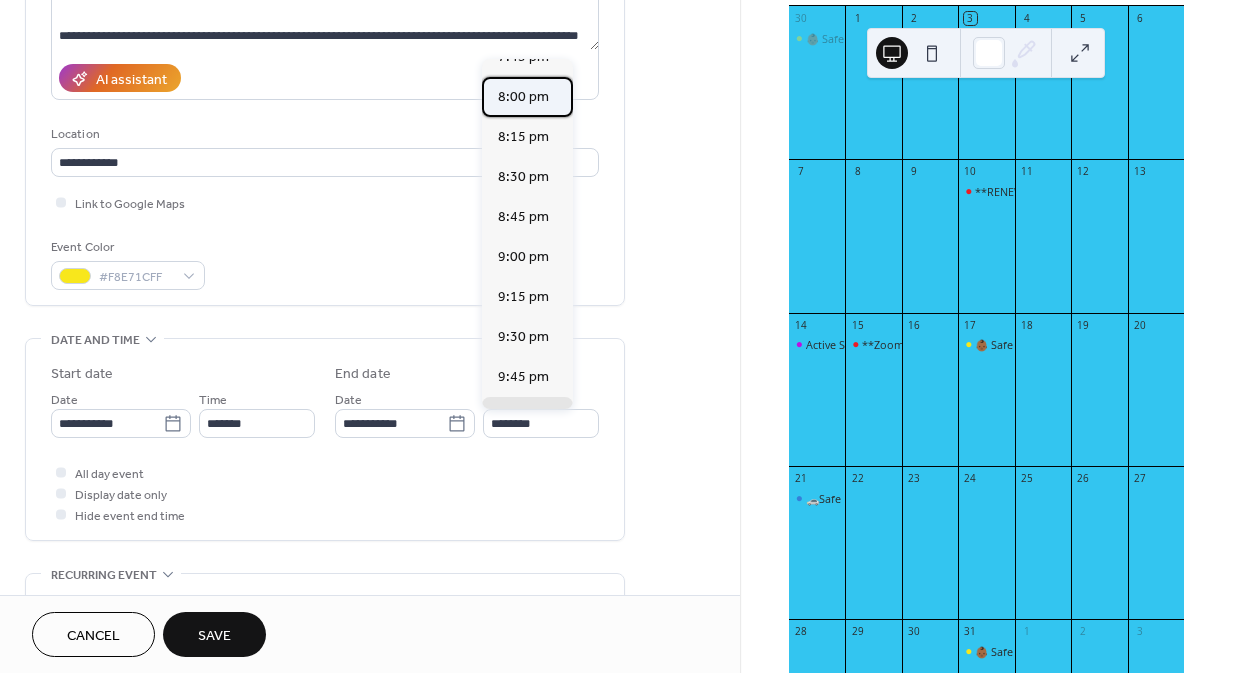 click on "8:00 pm" at bounding box center (523, 97) 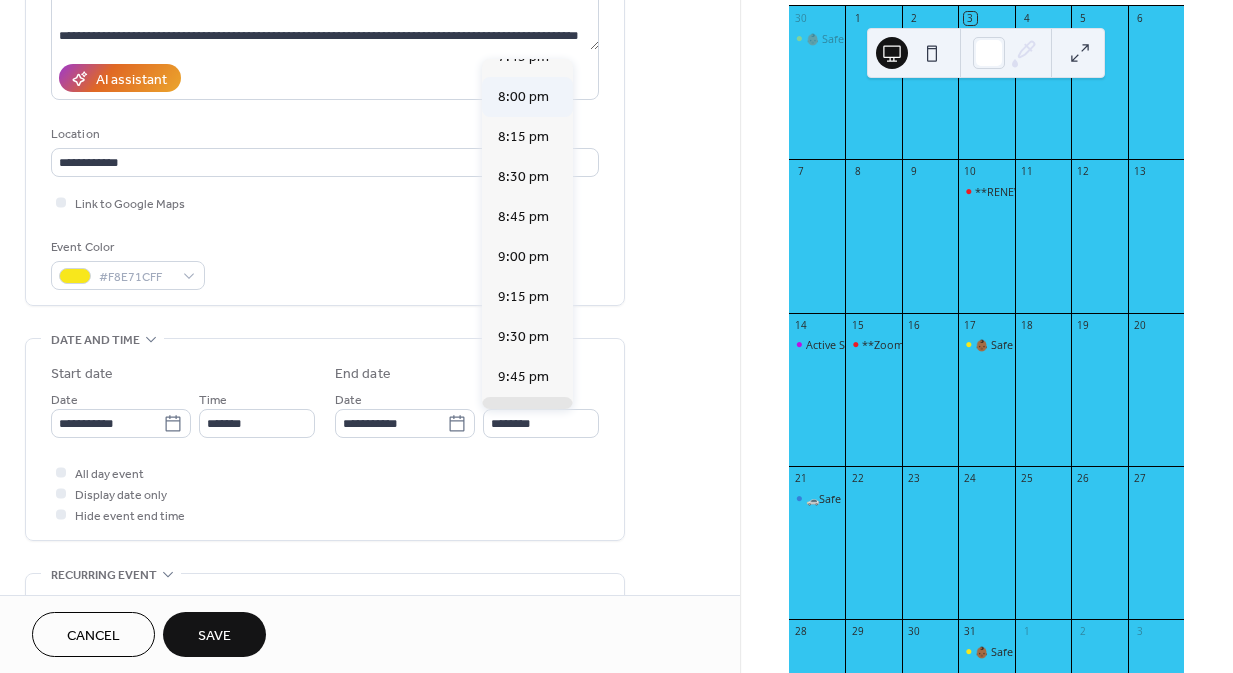 type on "*******" 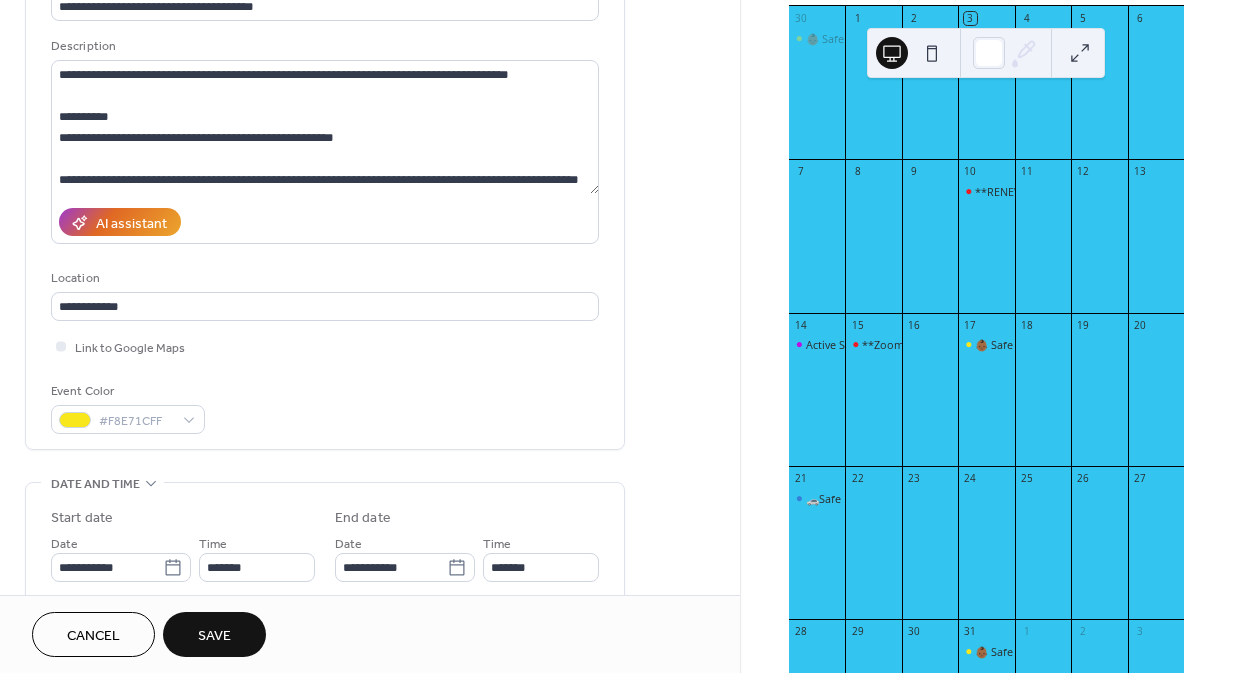 scroll, scrollTop: 164, scrollLeft: 0, axis: vertical 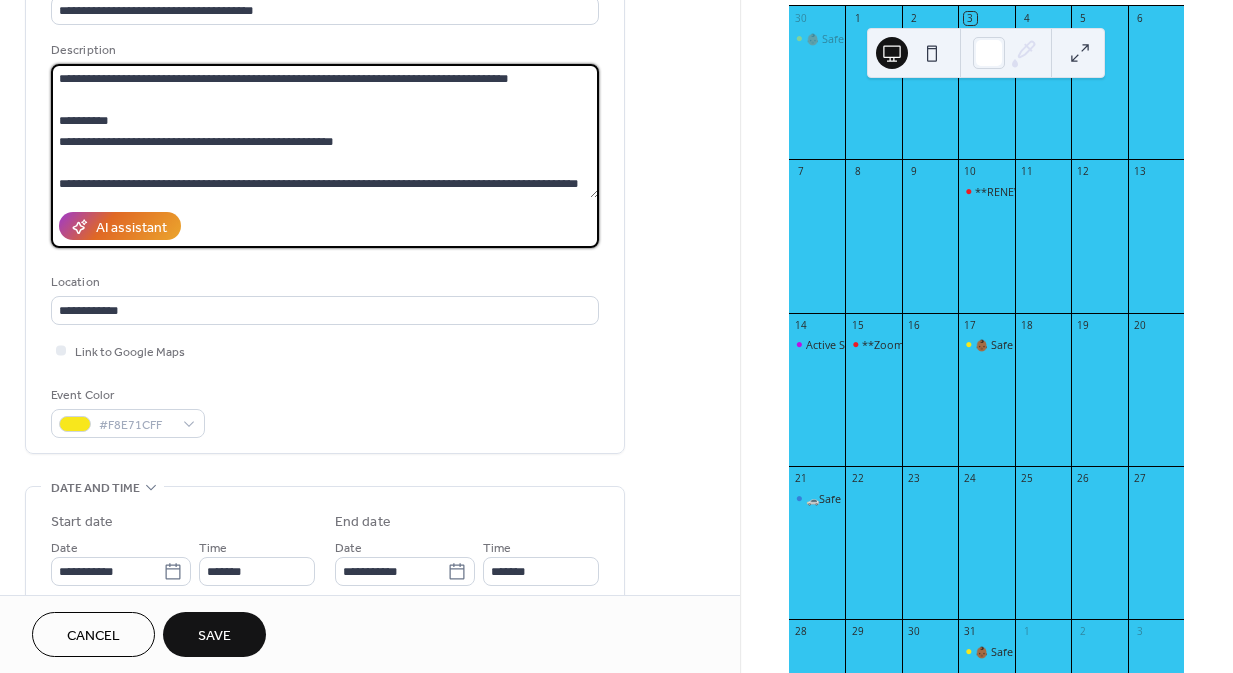 click on "**********" at bounding box center [325, 131] 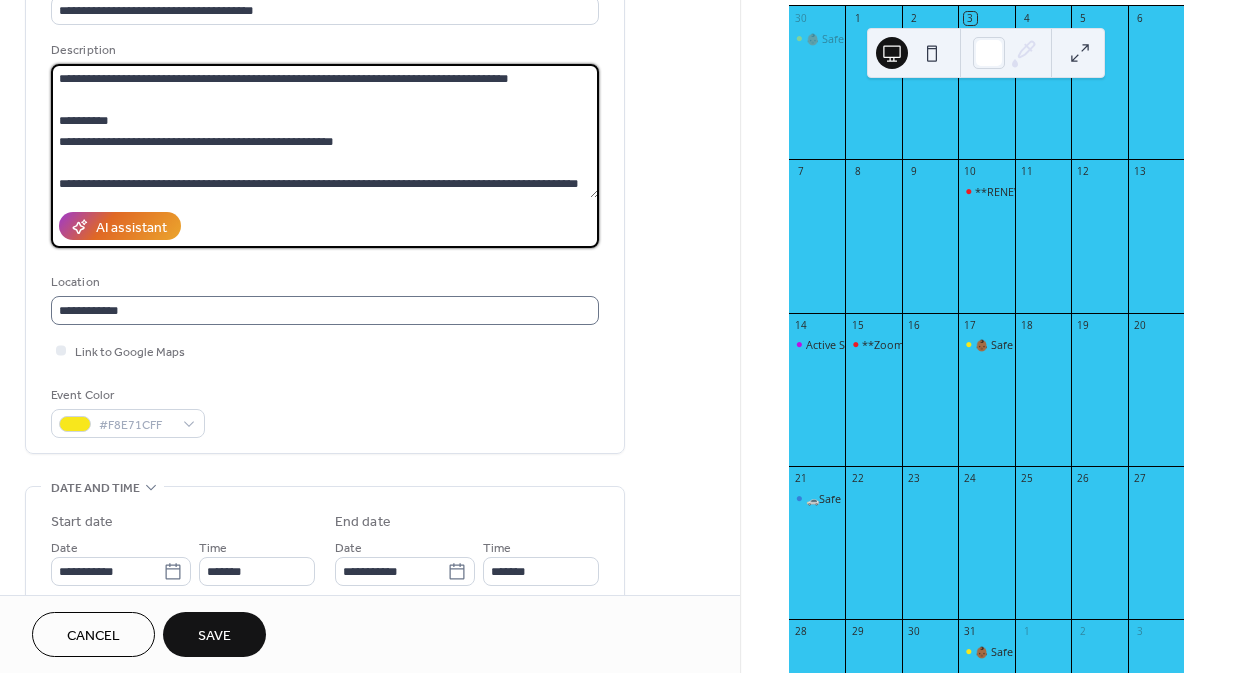 scroll, scrollTop: 0, scrollLeft: 0, axis: both 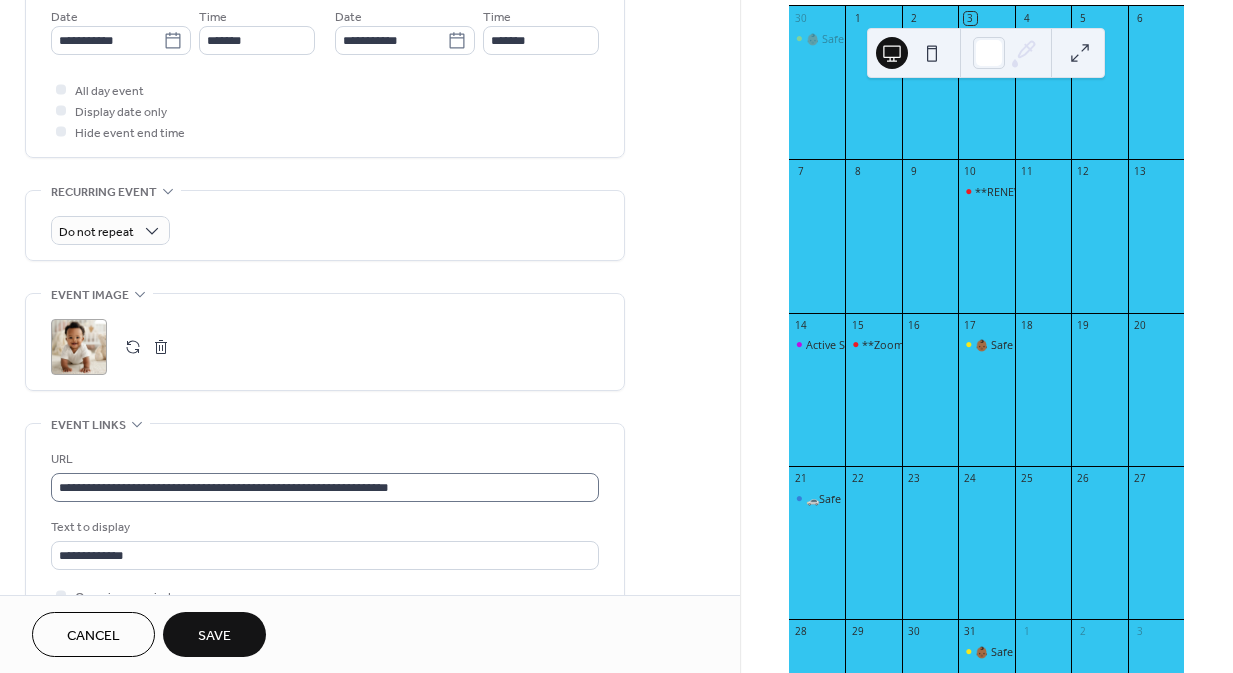 type on "**********" 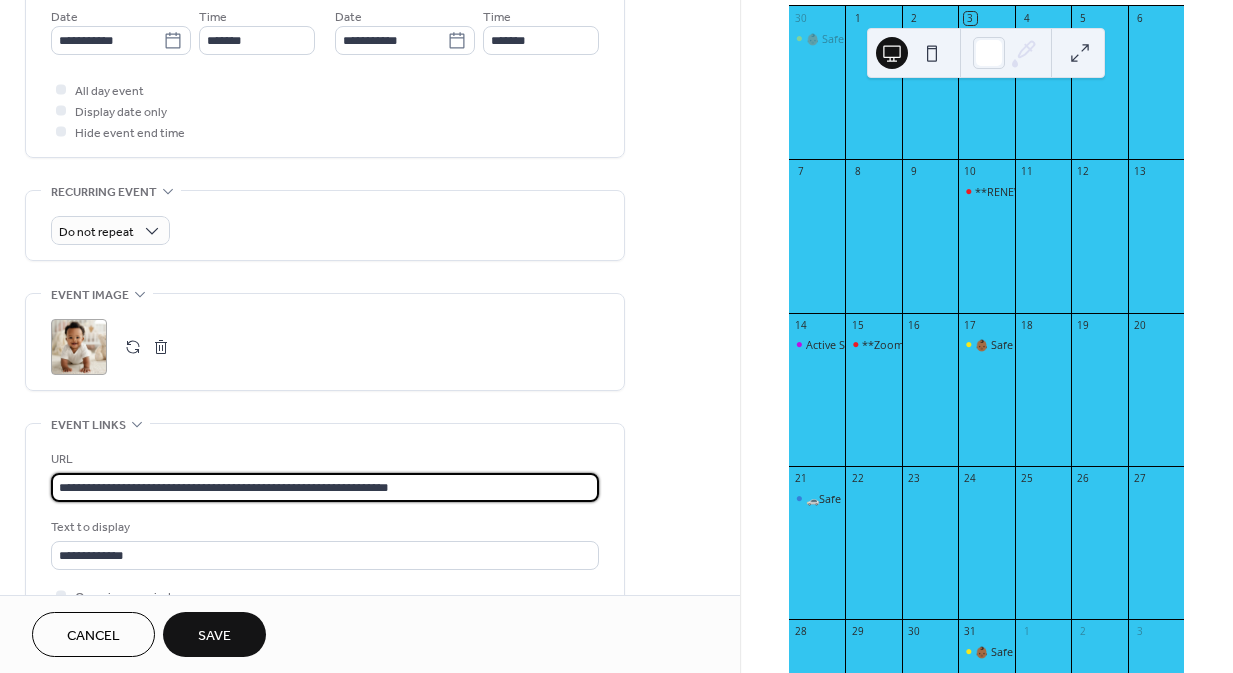 drag, startPoint x: 507, startPoint y: 485, endPoint x: 59, endPoint y: 441, distance: 450.15552 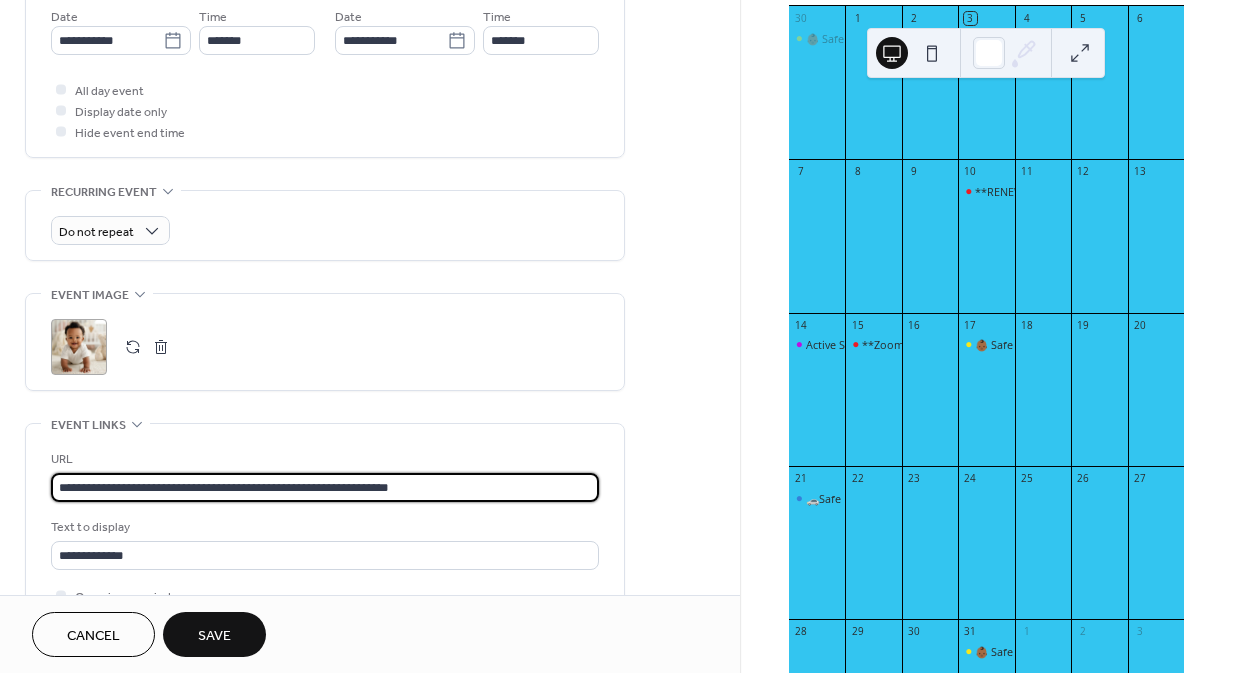 click on "**********" at bounding box center [325, 522] 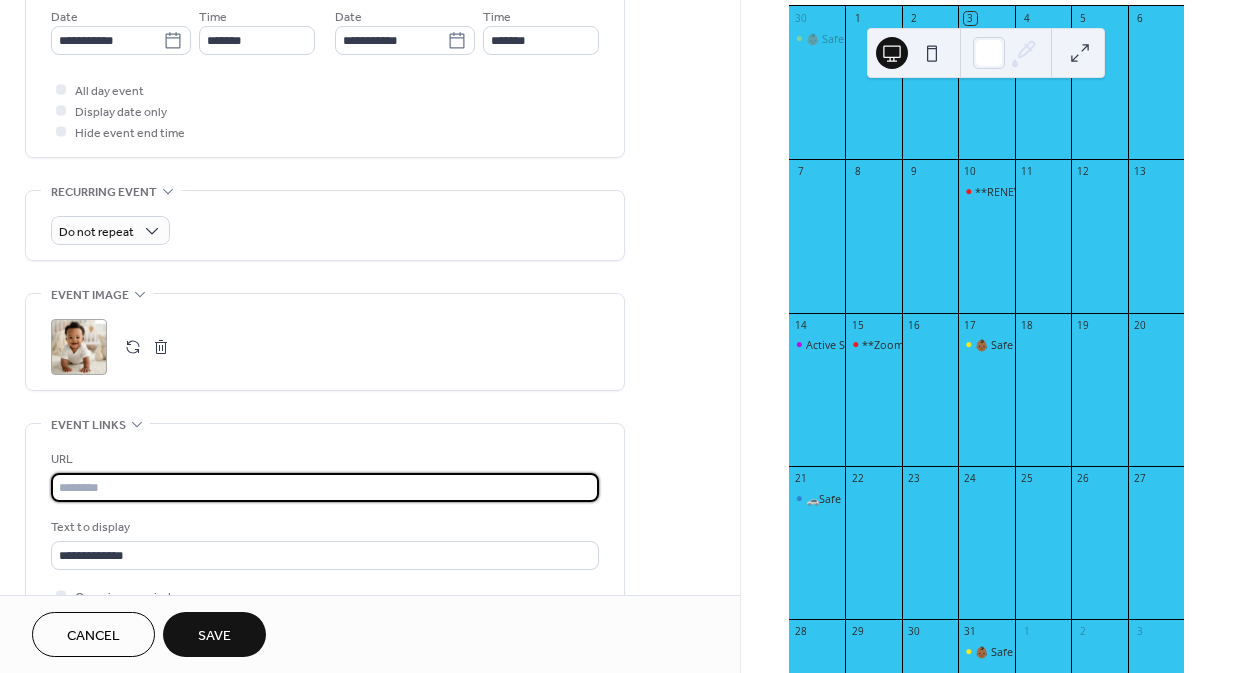 click at bounding box center (325, 487) 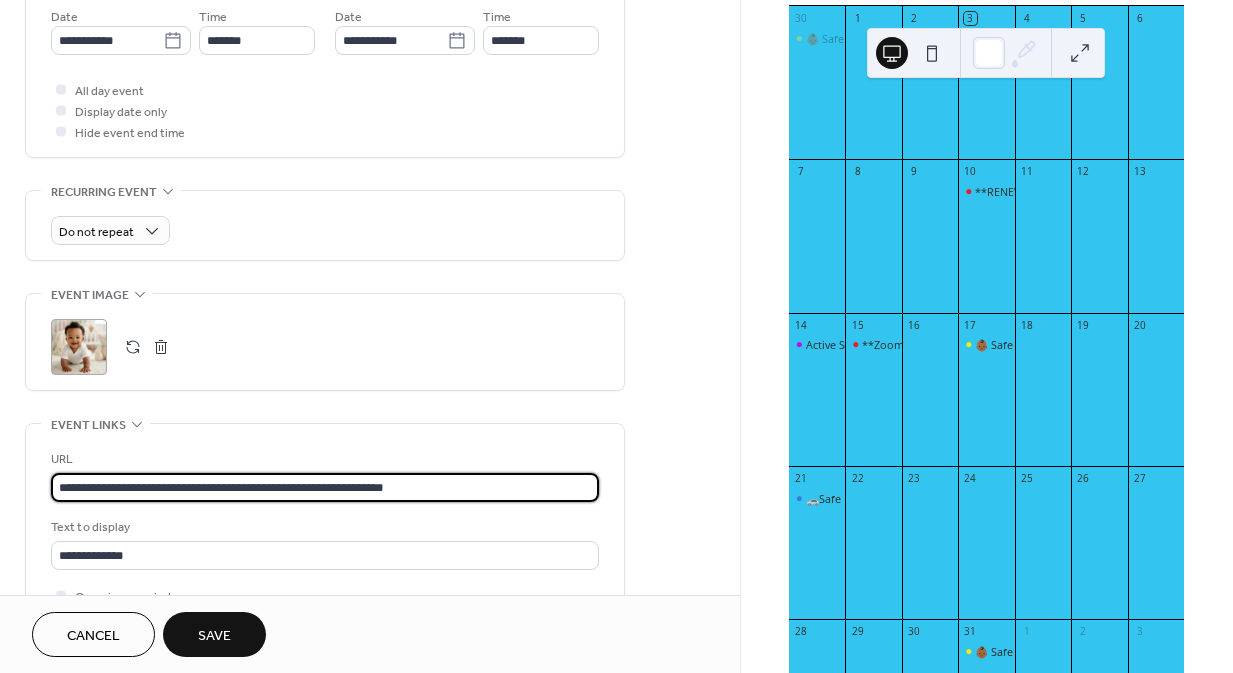 scroll, scrollTop: 0, scrollLeft: 0, axis: both 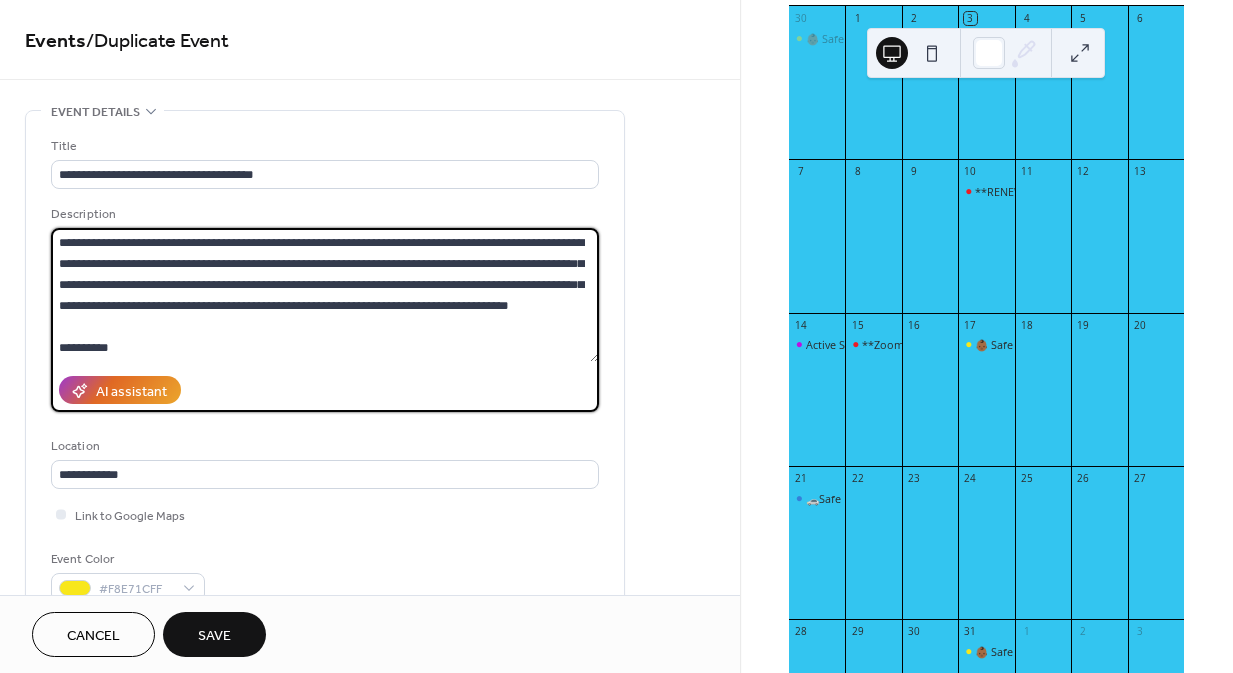 drag, startPoint x: 294, startPoint y: 327, endPoint x: 61, endPoint y: 237, distance: 249.77791 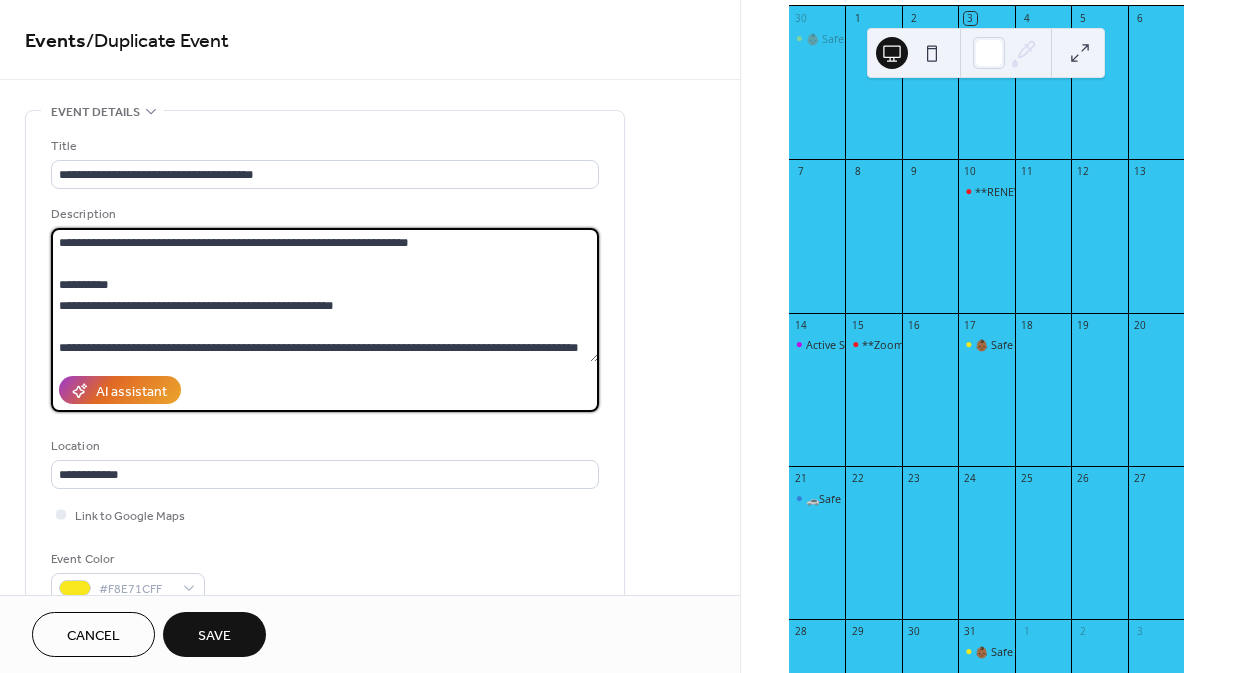 scroll, scrollTop: 16, scrollLeft: 0, axis: vertical 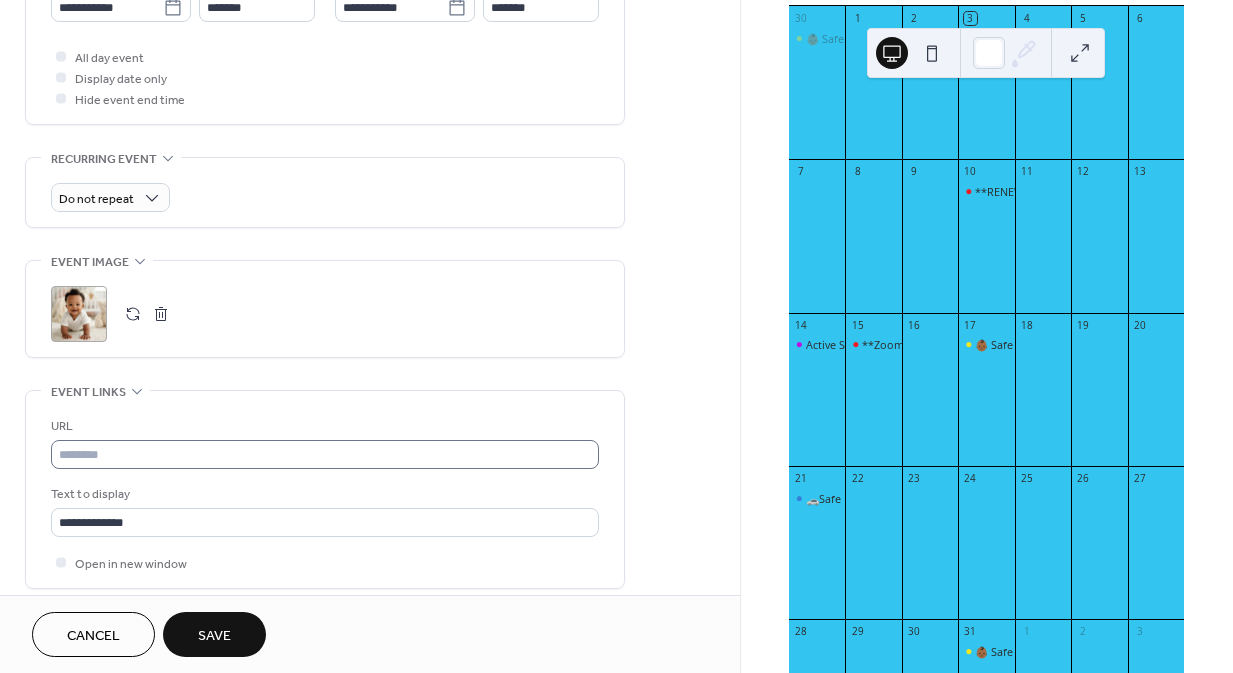 type on "**********" 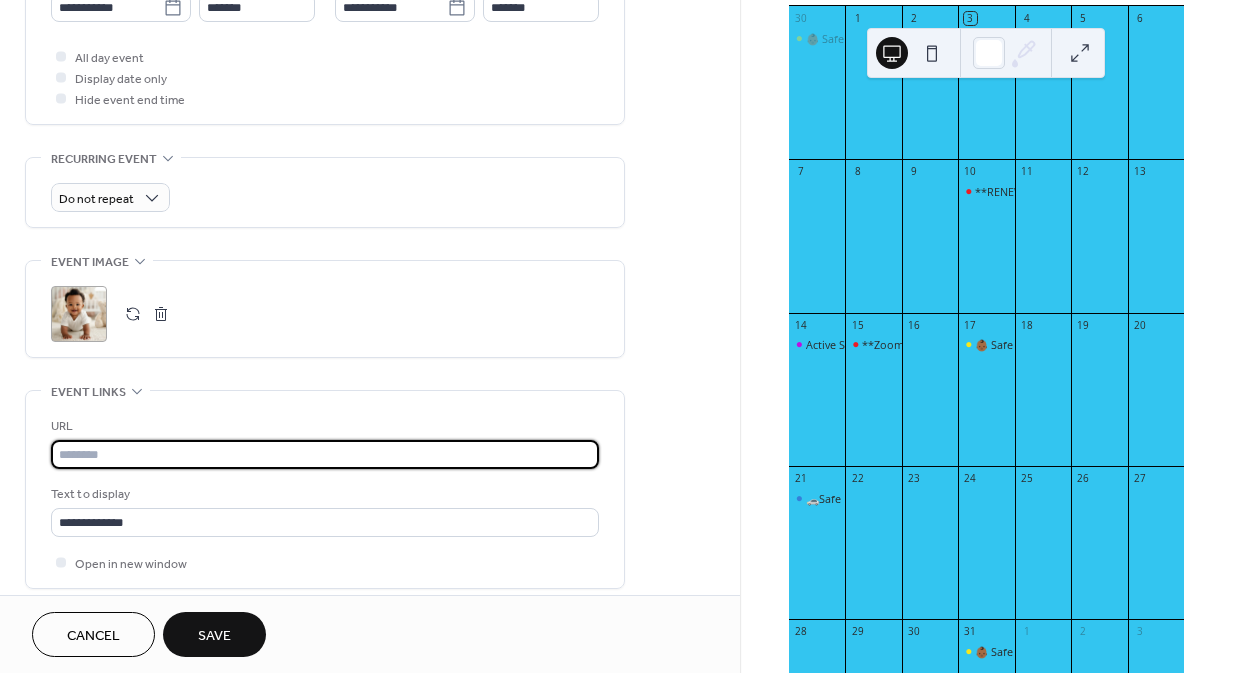 click at bounding box center [325, 454] 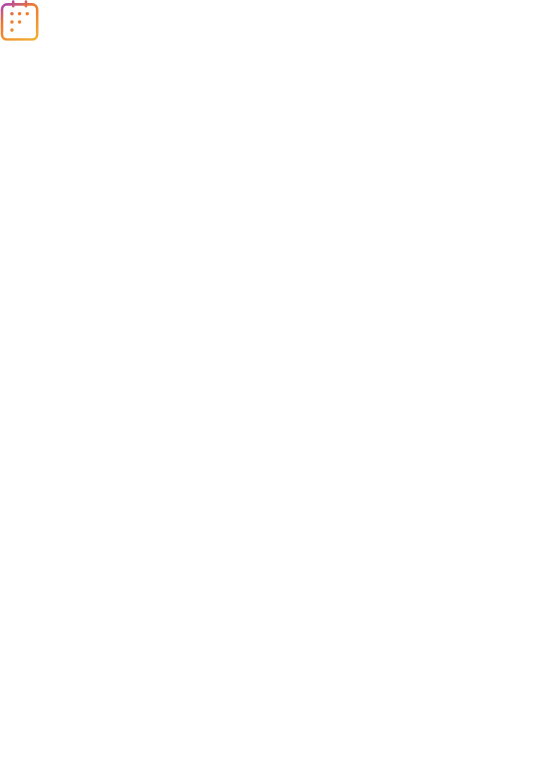 scroll, scrollTop: 0, scrollLeft: 0, axis: both 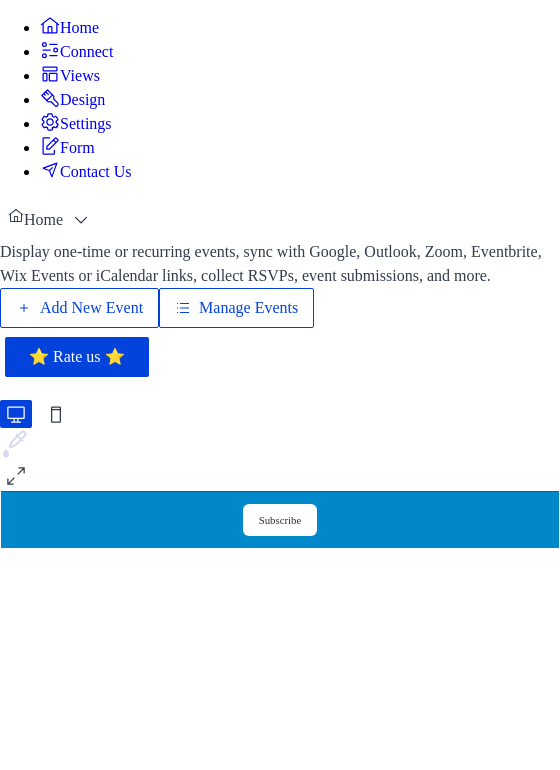 click on "Manage Events" at bounding box center [248, 308] 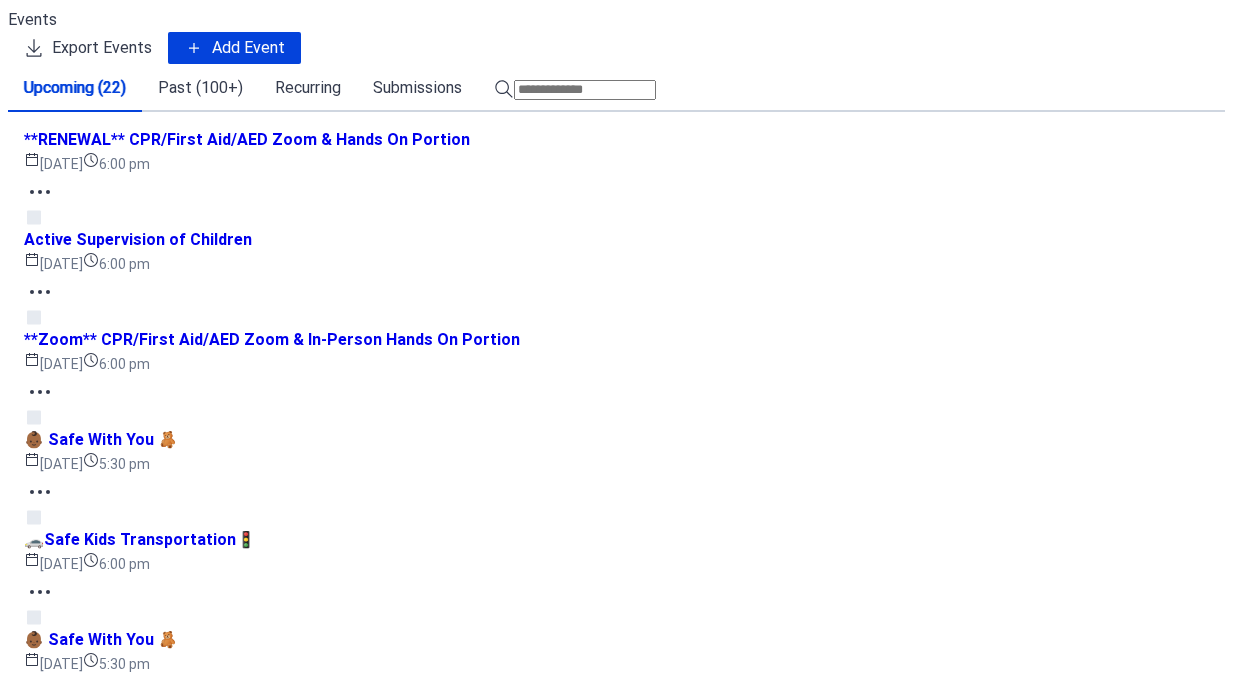 scroll, scrollTop: 0, scrollLeft: 0, axis: both 